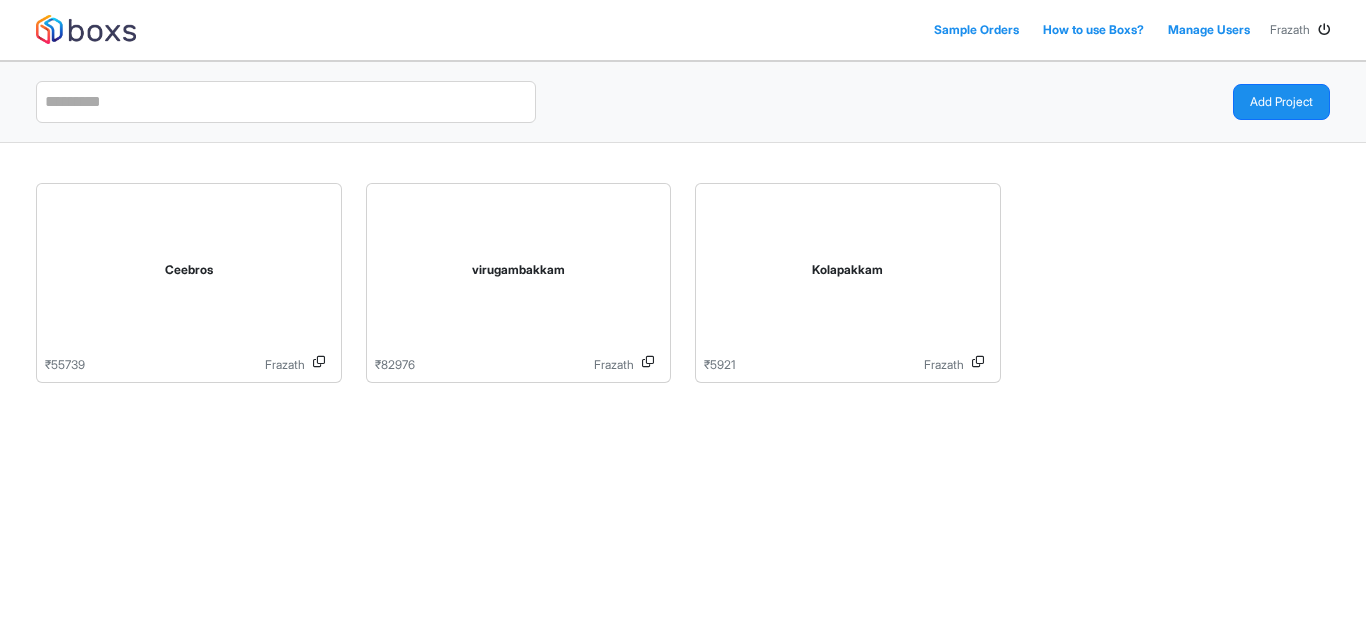 scroll, scrollTop: 0, scrollLeft: 0, axis: both 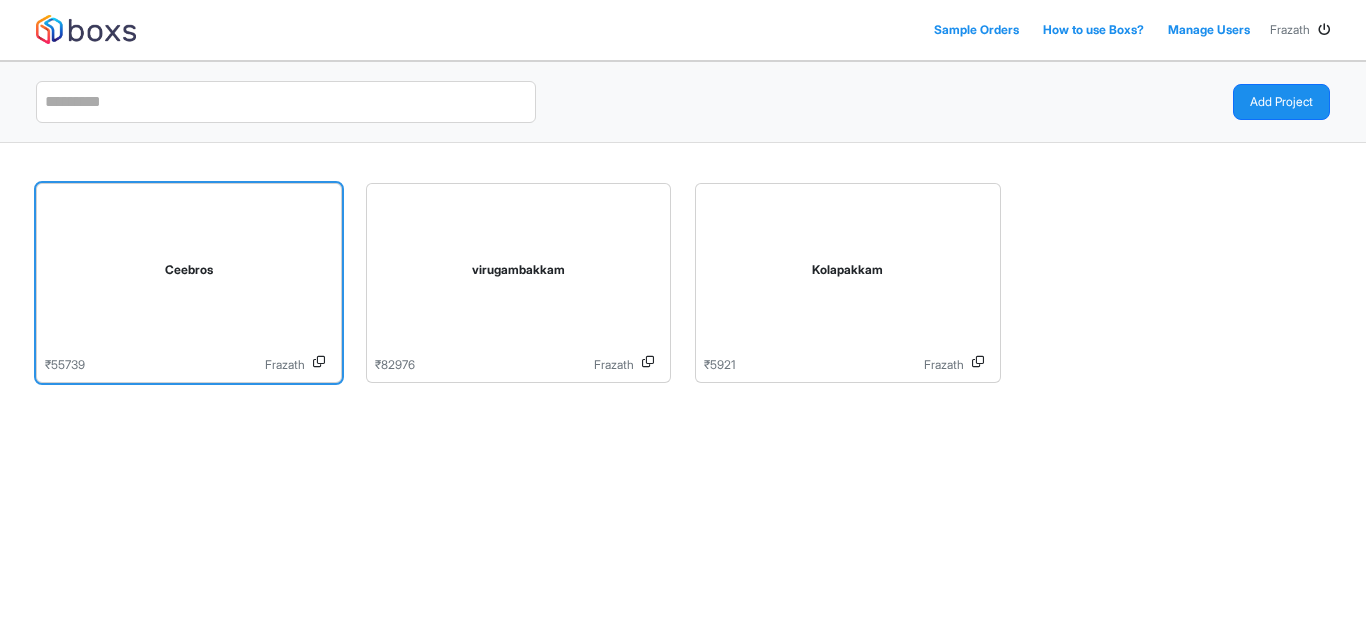 click on "Ceebros" at bounding box center (189, 274) 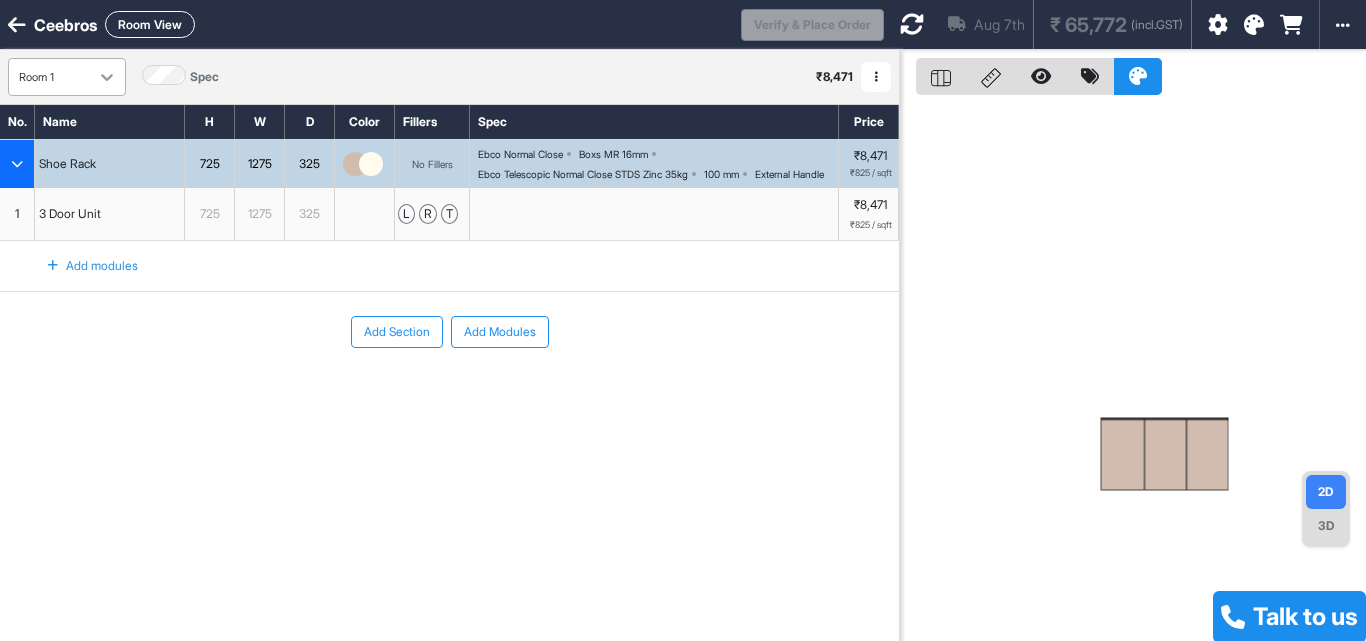 click 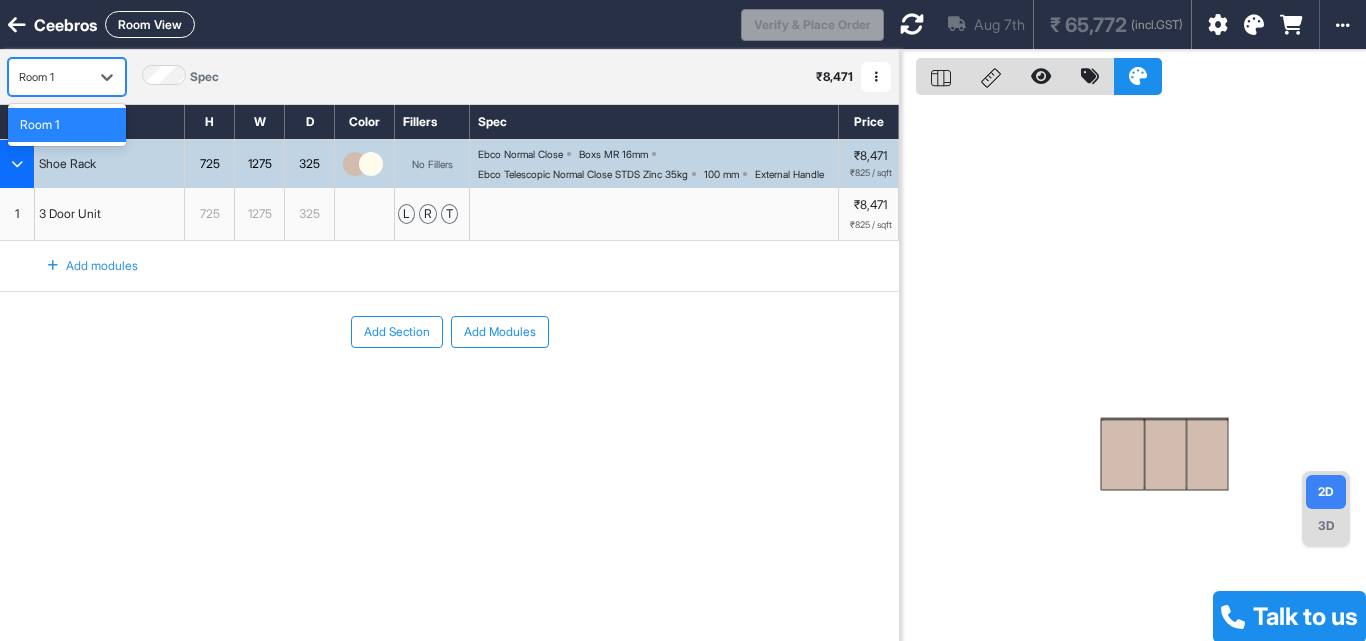 click on "1 result available. Use Up and Down to choose options, press Enter to select the currently focused option, press Escape to exit the menu, press Tab to select the option and exit the menu. Room 1 Room 1 Spec ₹ 8,471 Add  Room Edit  Room  Name Delete  Room Duplicate Room" at bounding box center [449, 77] 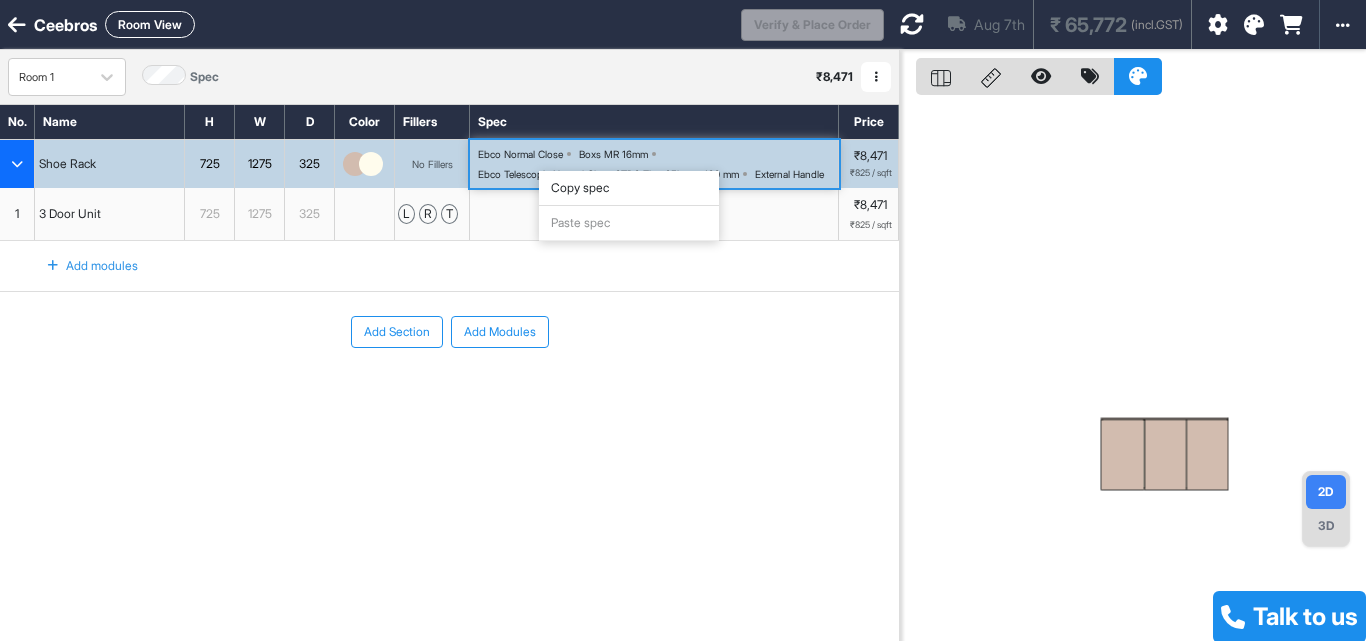 click on "Add Section Add Modules" at bounding box center [449, 332] 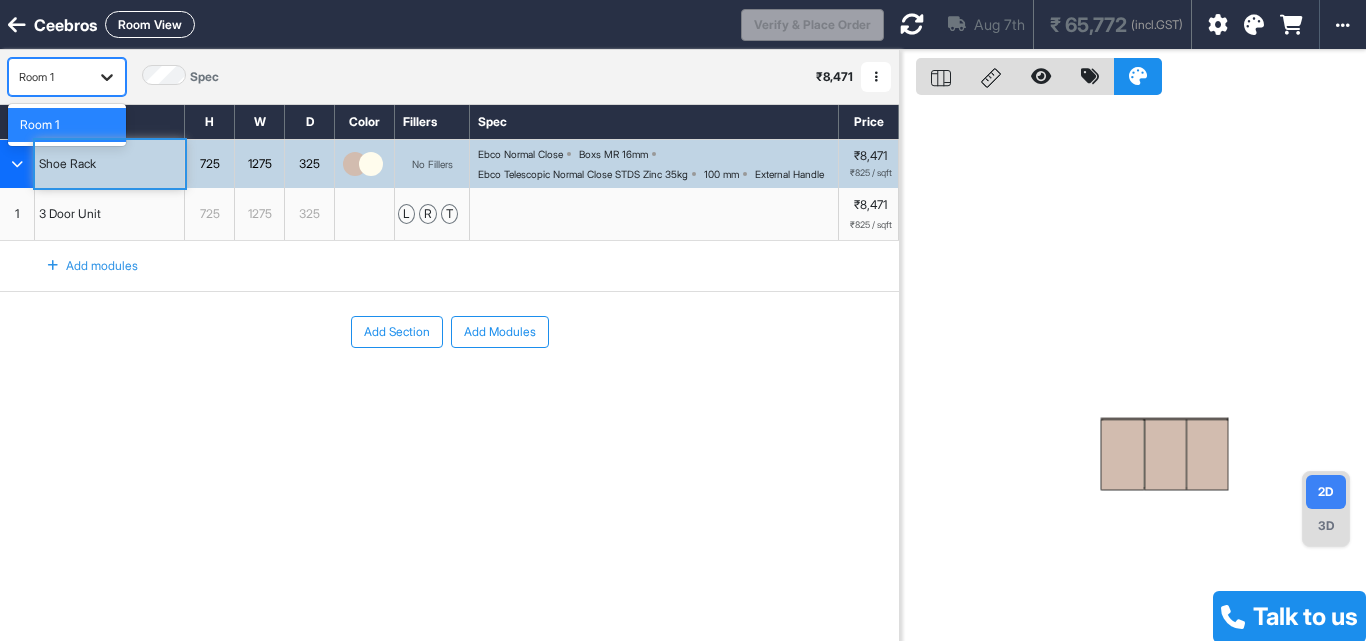 click 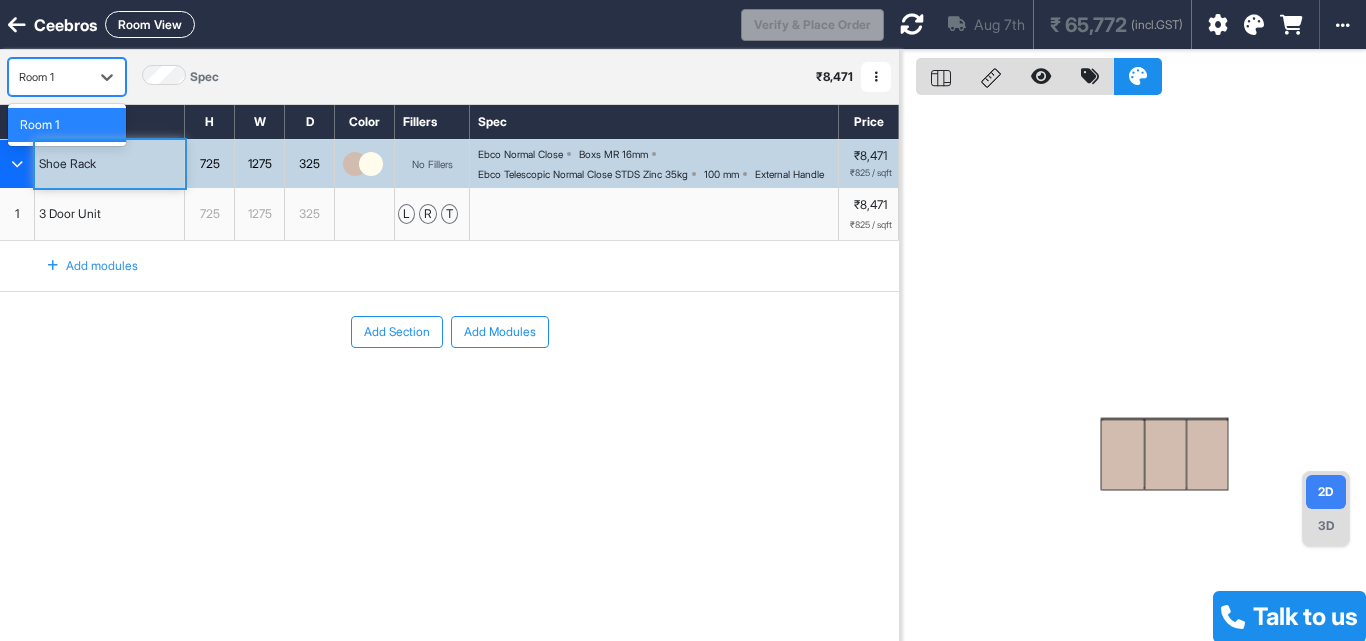 drag, startPoint x: 47, startPoint y: 133, endPoint x: 30, endPoint y: 68, distance: 67.18631 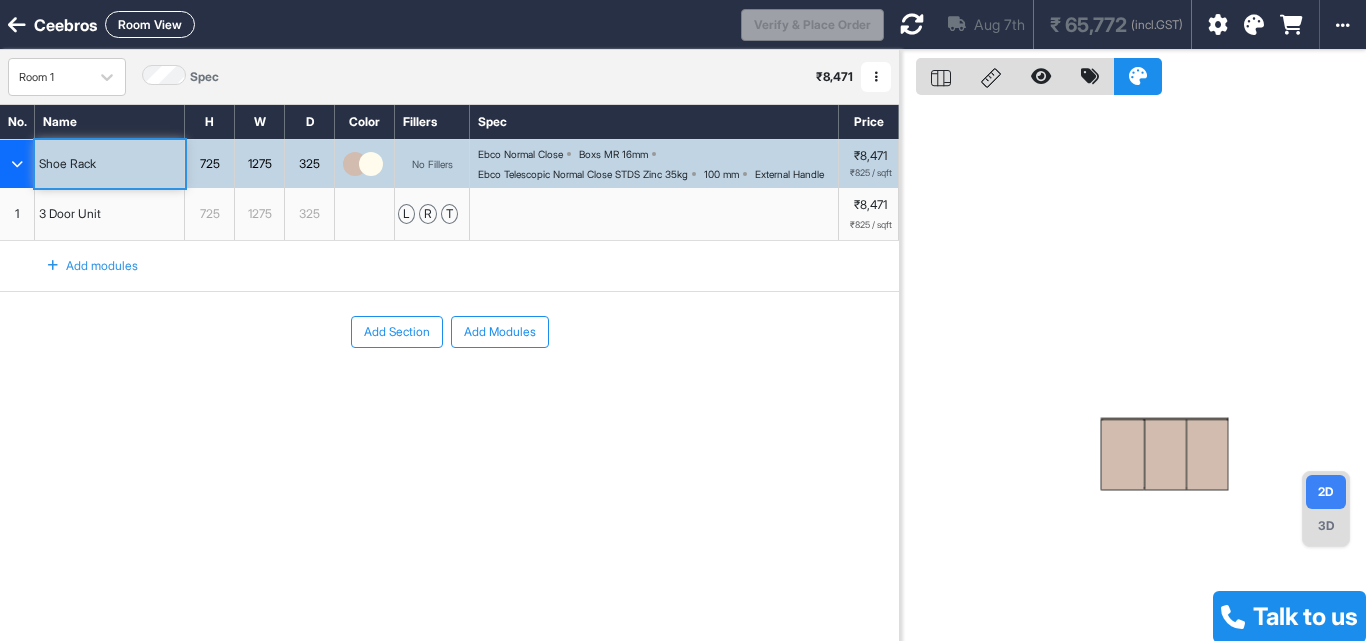 drag, startPoint x: 30, startPoint y: 68, endPoint x: 581, endPoint y: 436, distance: 662.5896 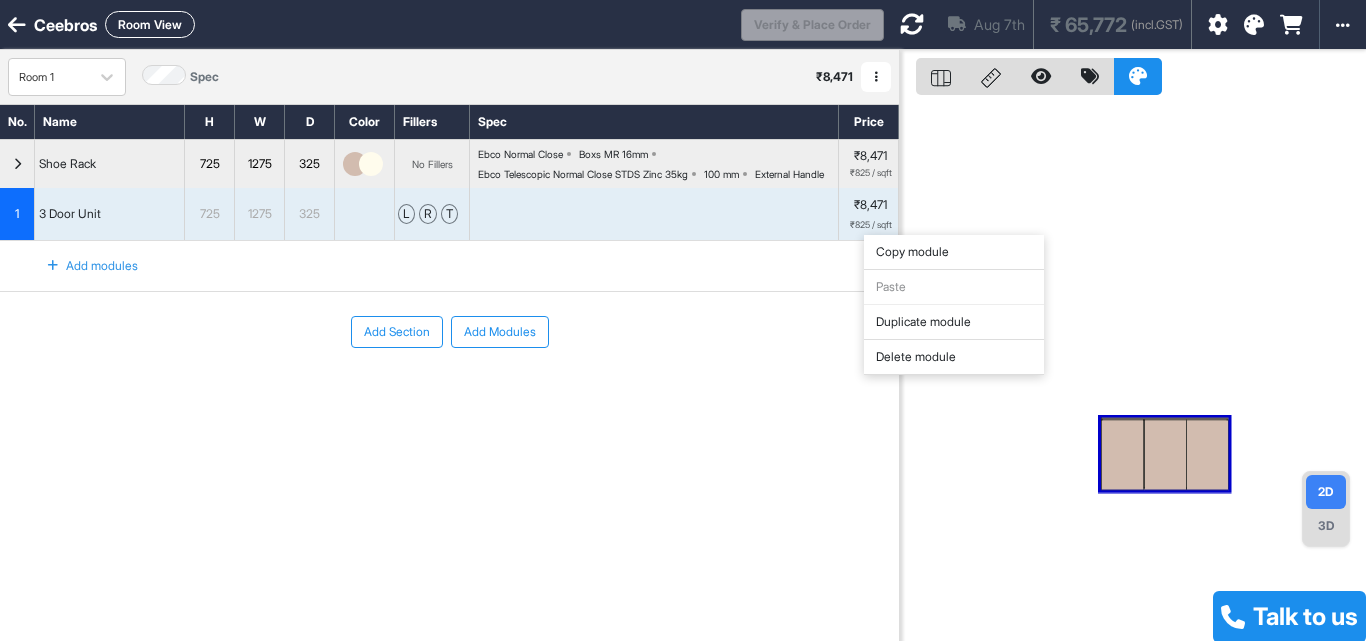 click on "Delete module" at bounding box center [954, 357] 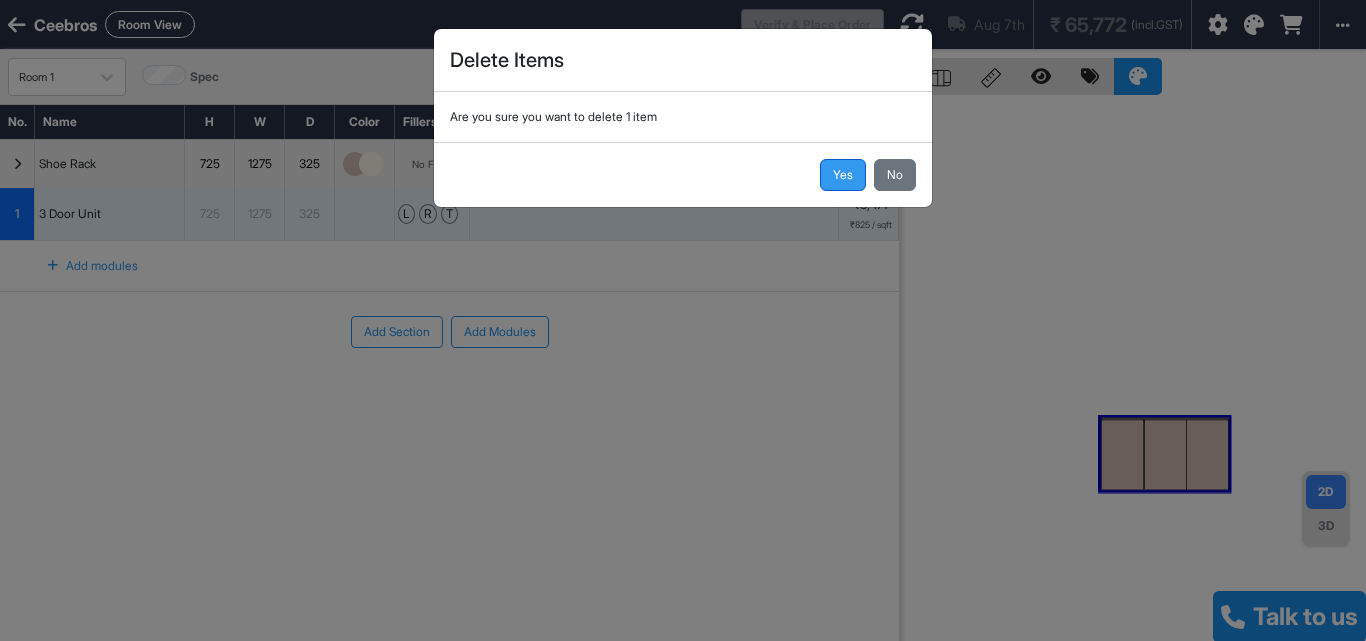 click on "Yes" at bounding box center [843, 175] 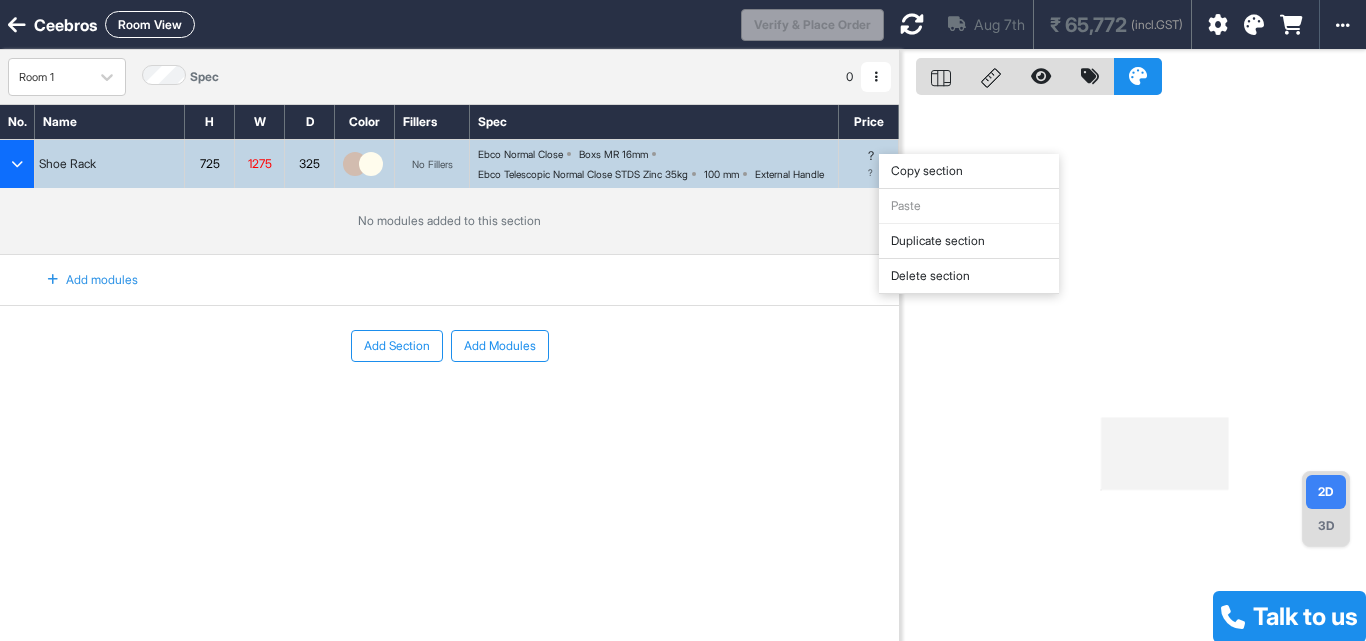 click on "Delete section" at bounding box center (969, 276) 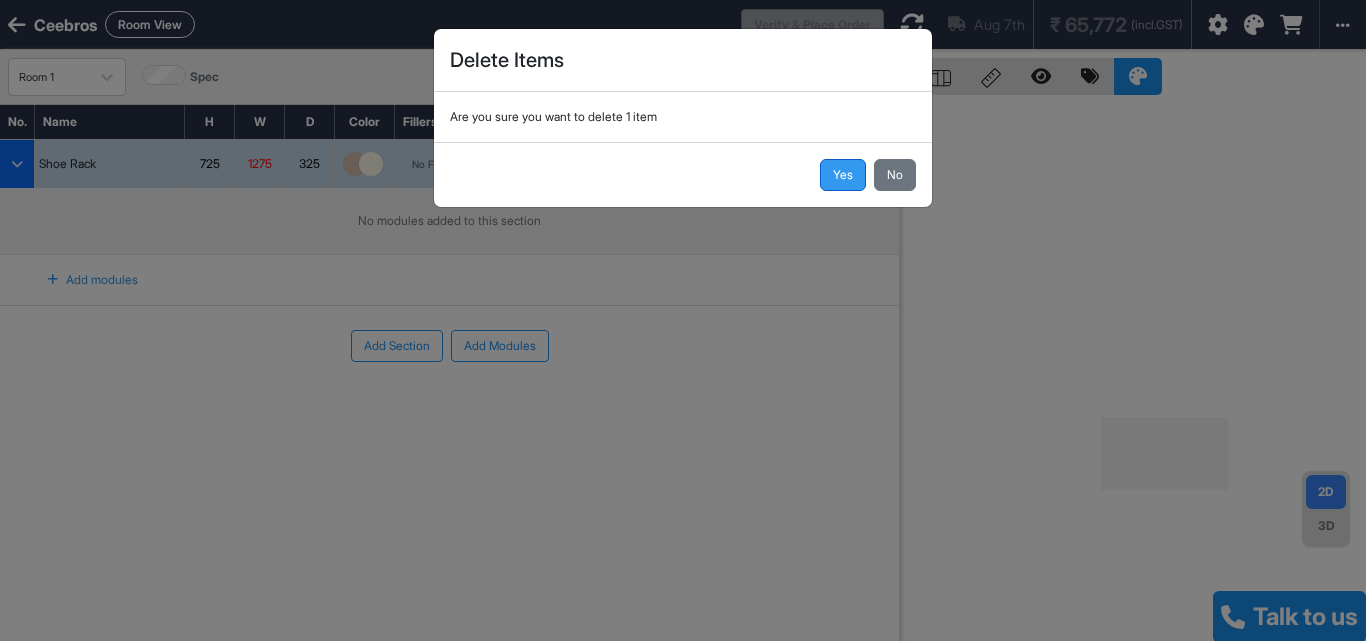 click on "Yes" at bounding box center (843, 175) 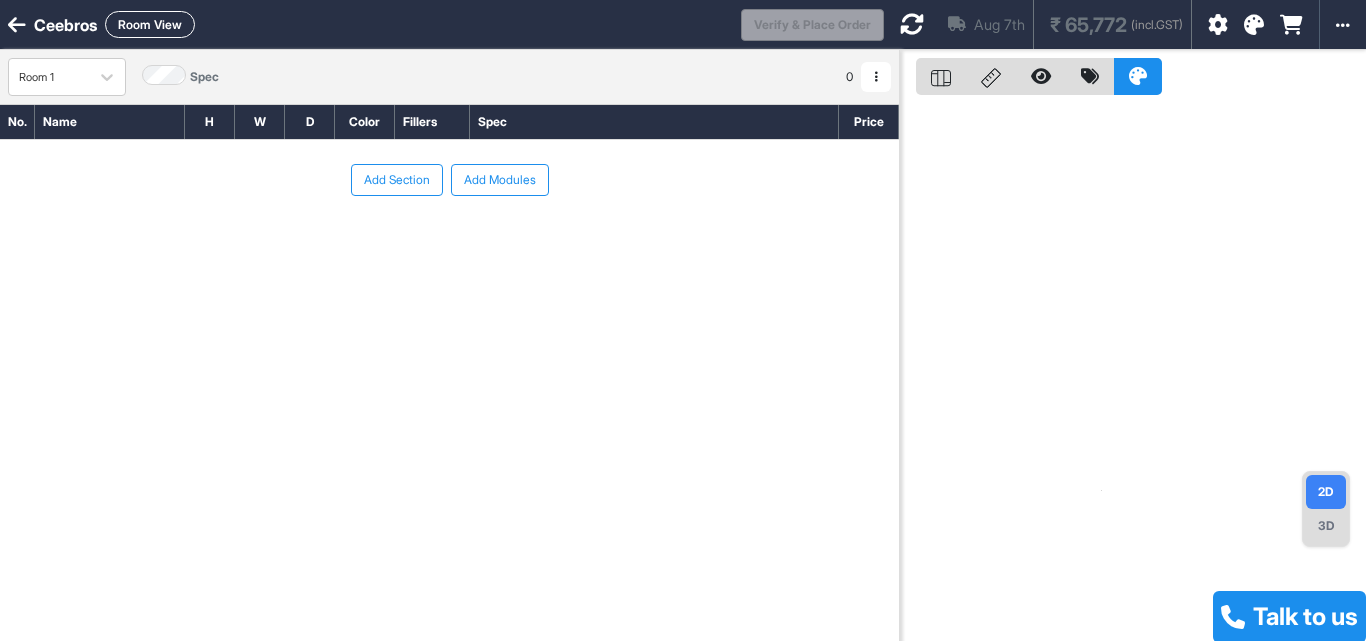 click on "Add Section" at bounding box center (397, 180) 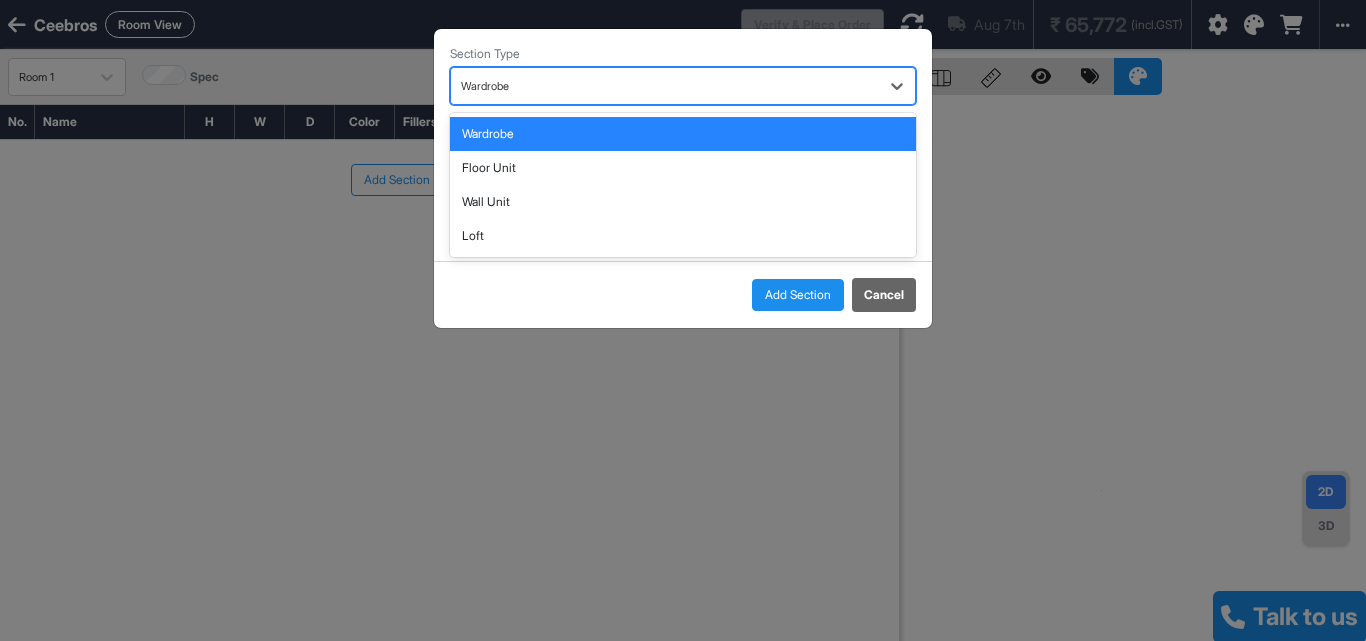 click at bounding box center [665, 86] 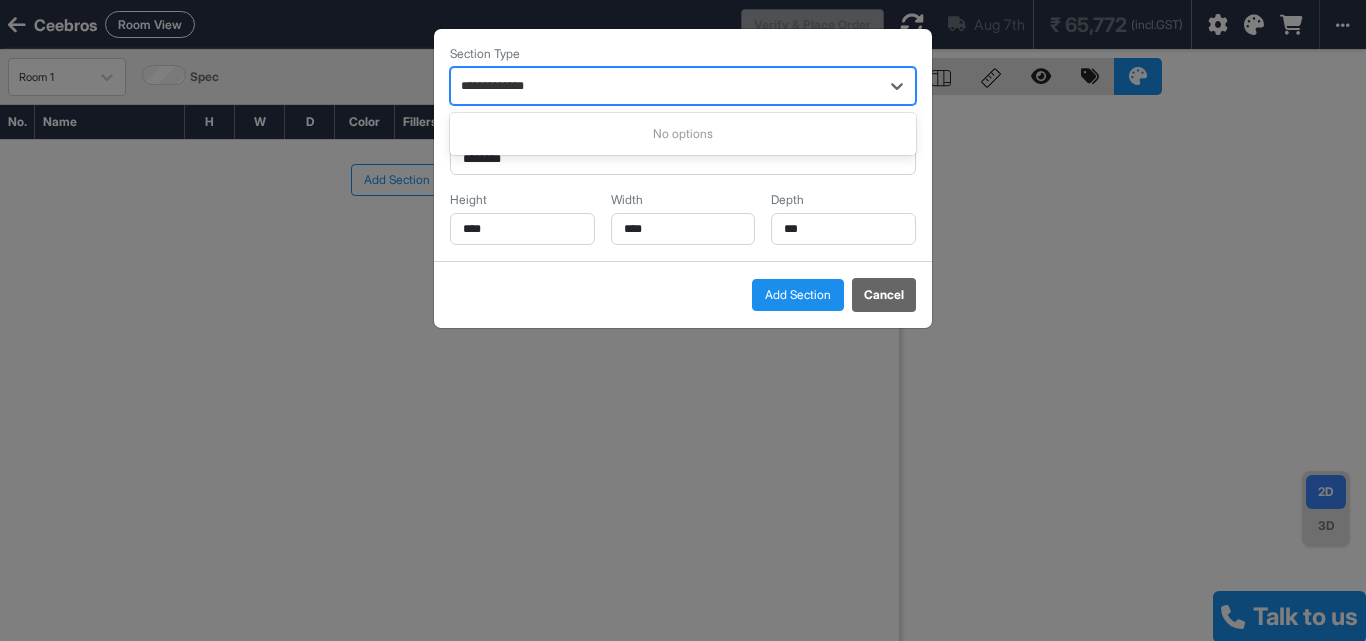 type on "**********" 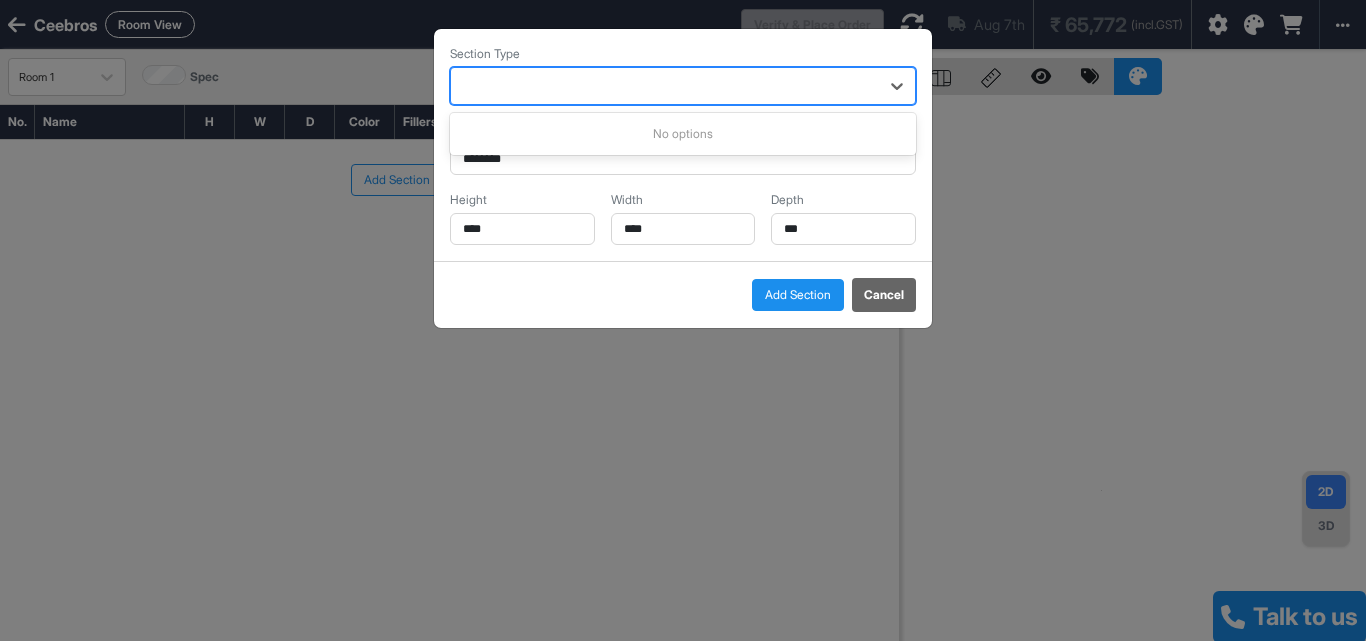 click on "Add Section Cancel" at bounding box center [683, 294] 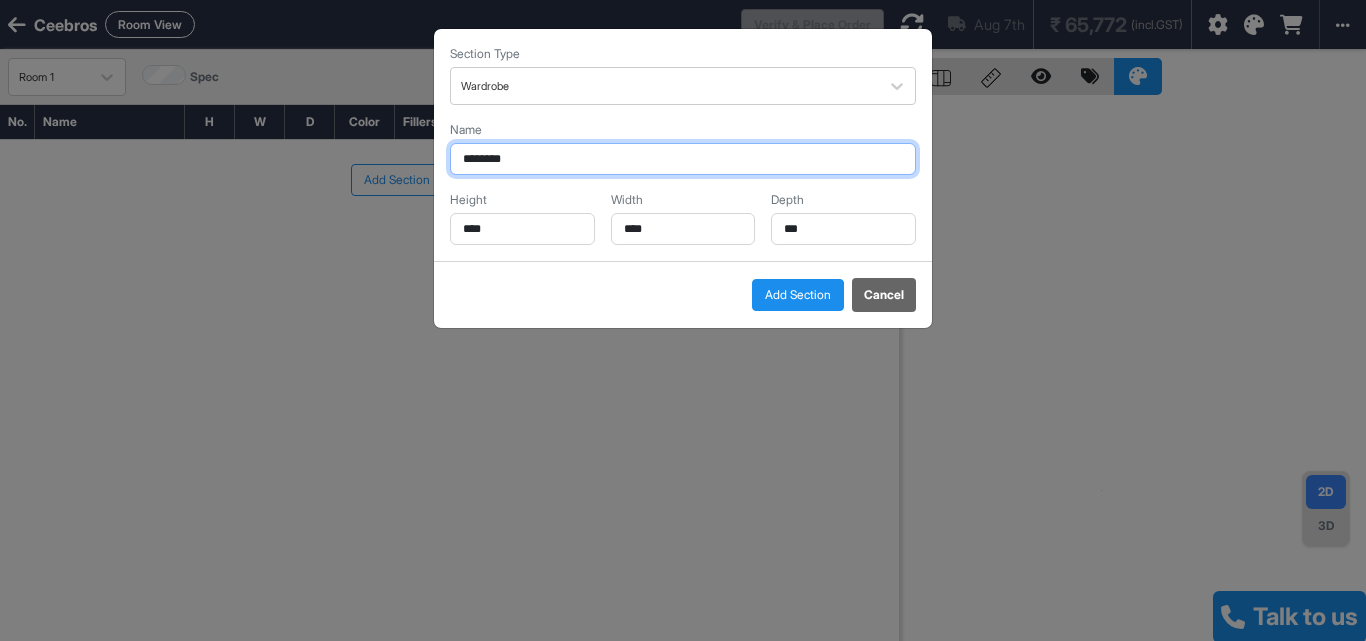click on "********" at bounding box center (683, 159) 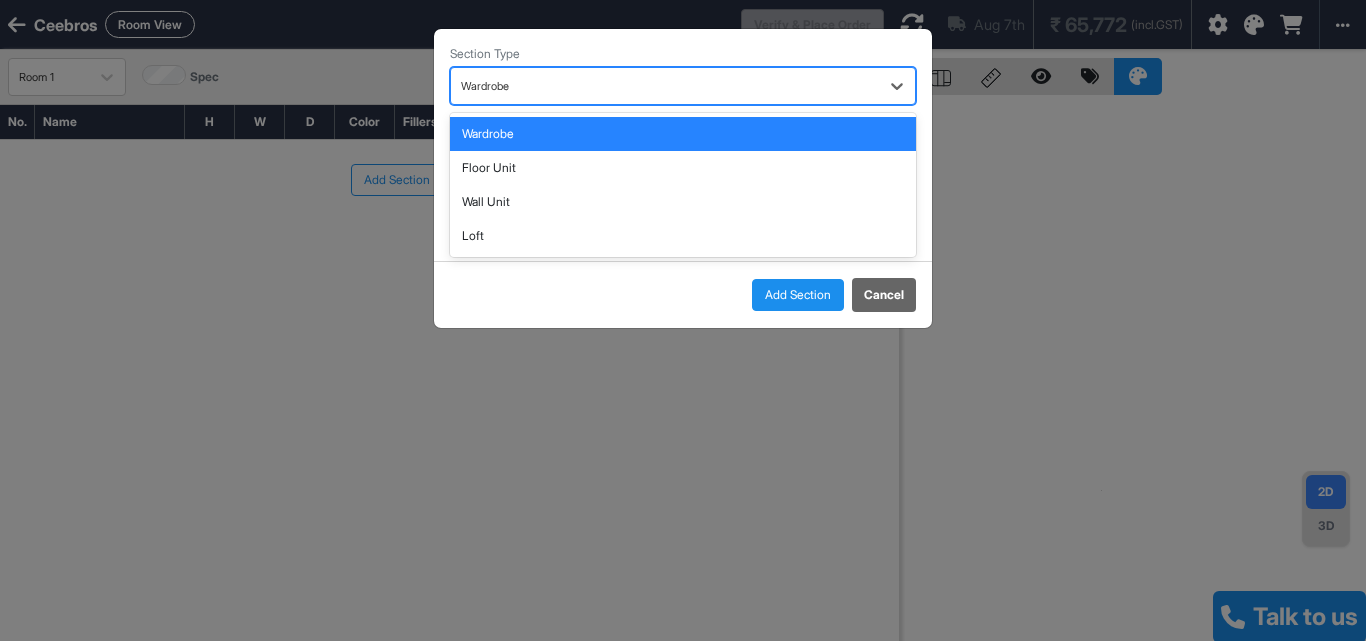 drag, startPoint x: 521, startPoint y: 88, endPoint x: 474, endPoint y: 85, distance: 47.095646 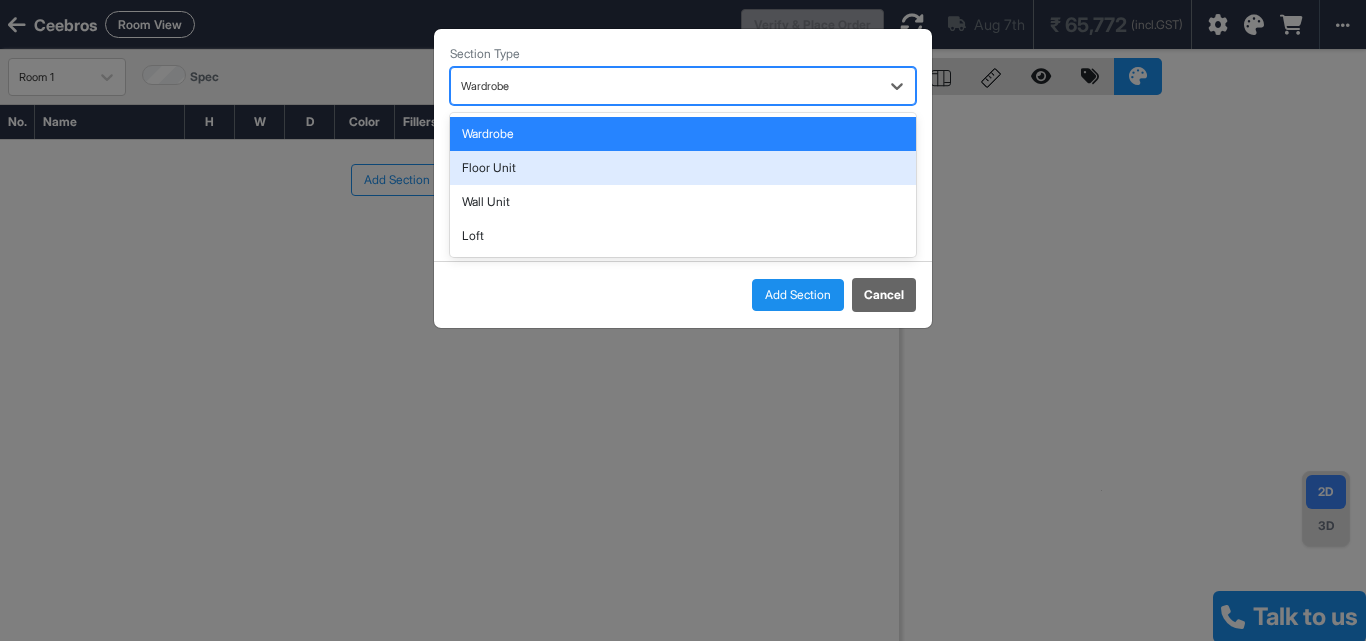 click on "Floor Unit" at bounding box center (683, 168) 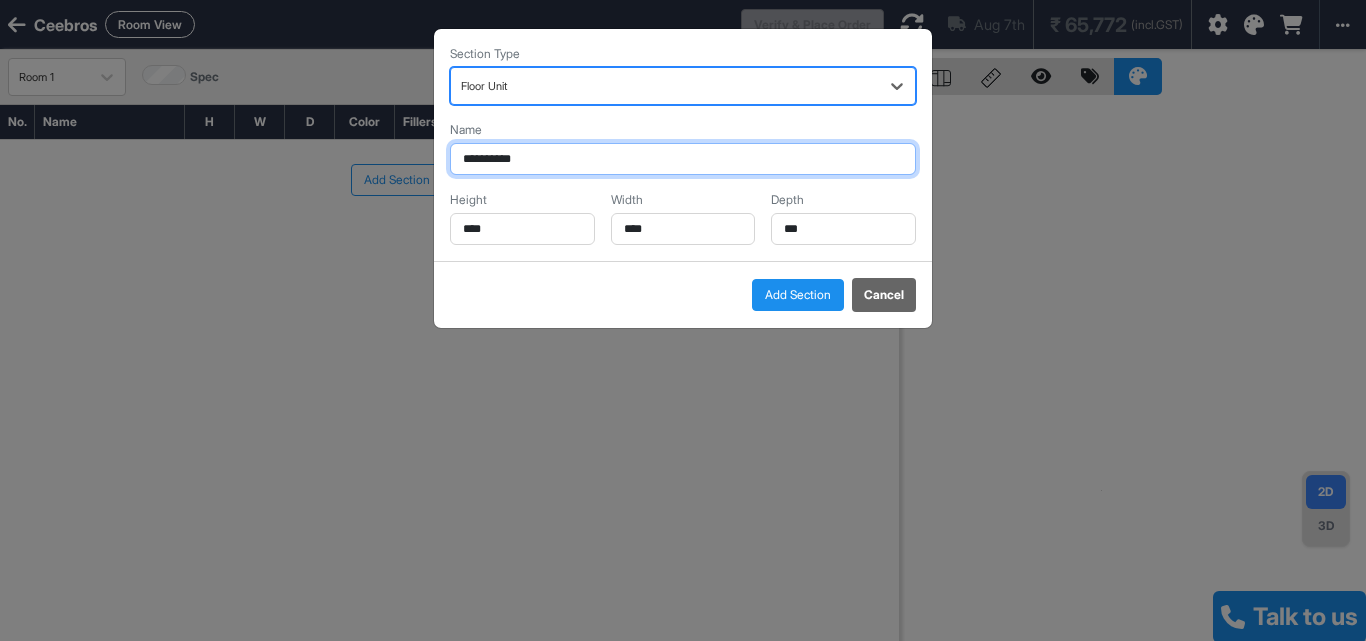 click on "**********" at bounding box center (683, 159) 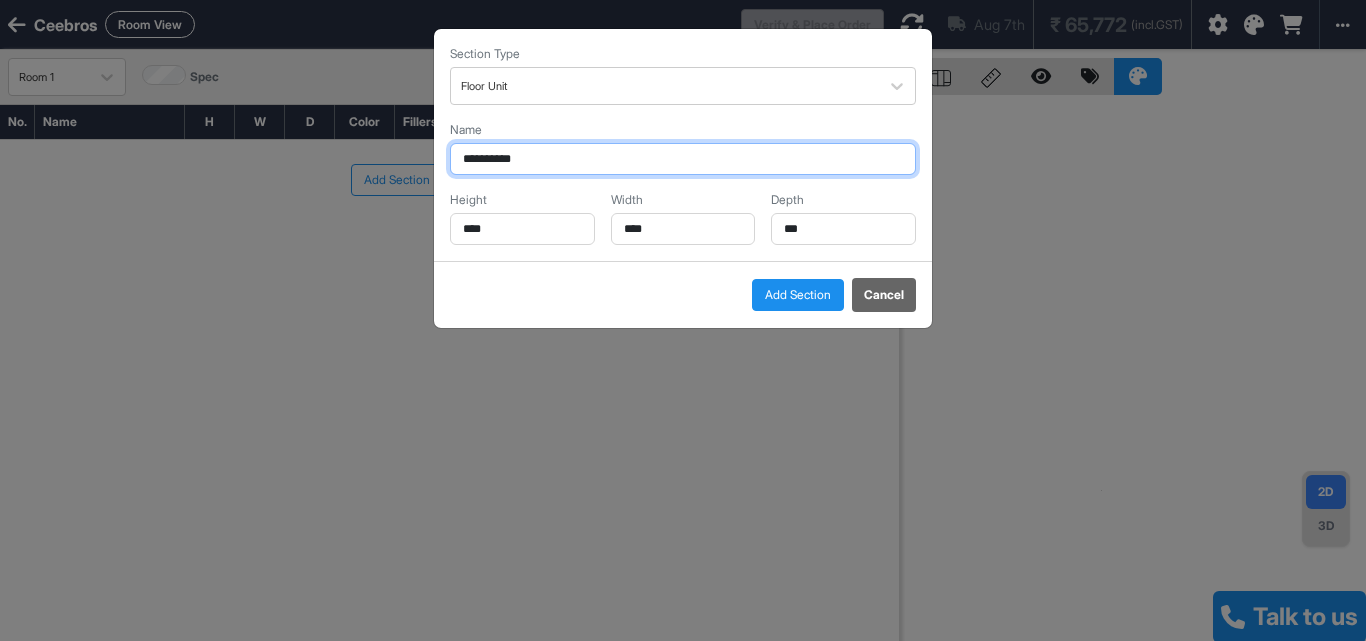 drag, startPoint x: 527, startPoint y: 160, endPoint x: 442, endPoint y: 175, distance: 86.313385 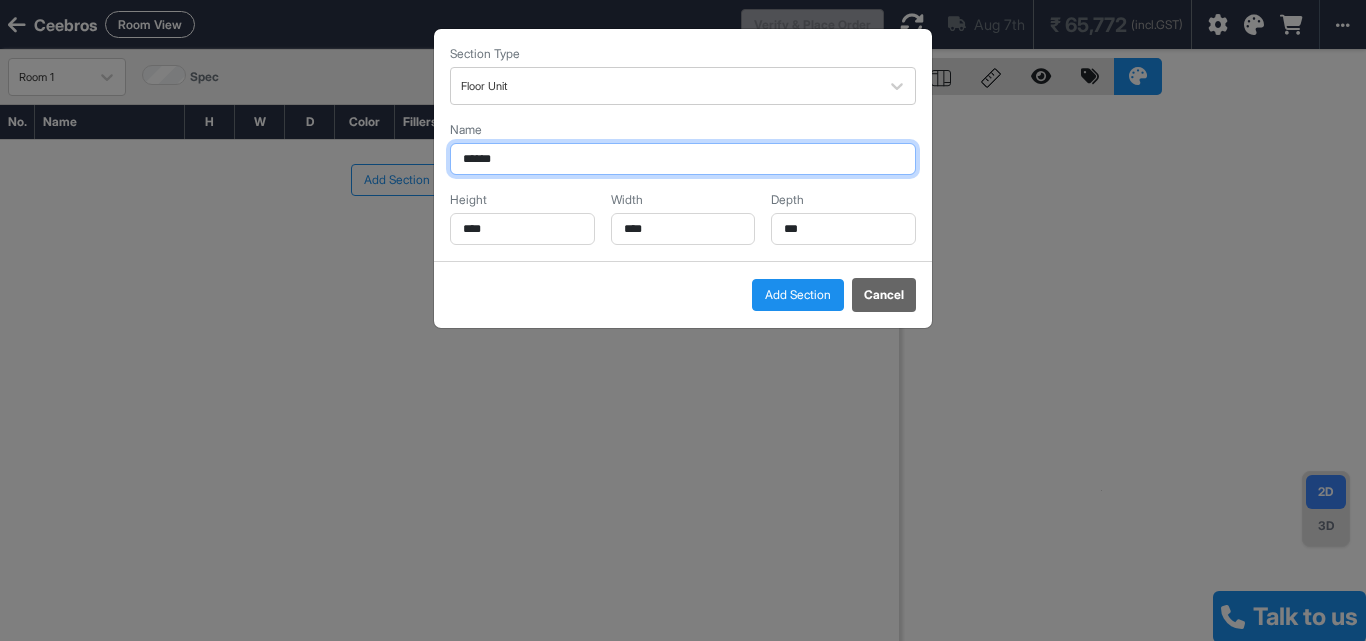 type on "******" 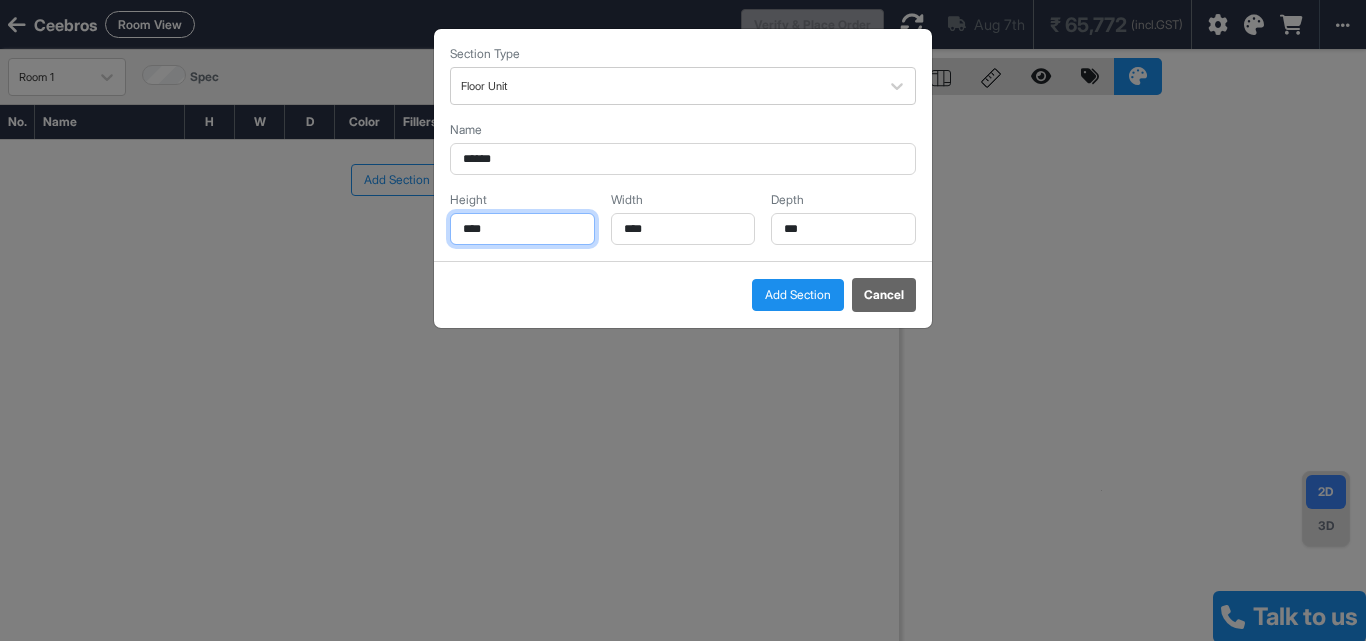 drag, startPoint x: 509, startPoint y: 228, endPoint x: 443, endPoint y: 242, distance: 67.46851 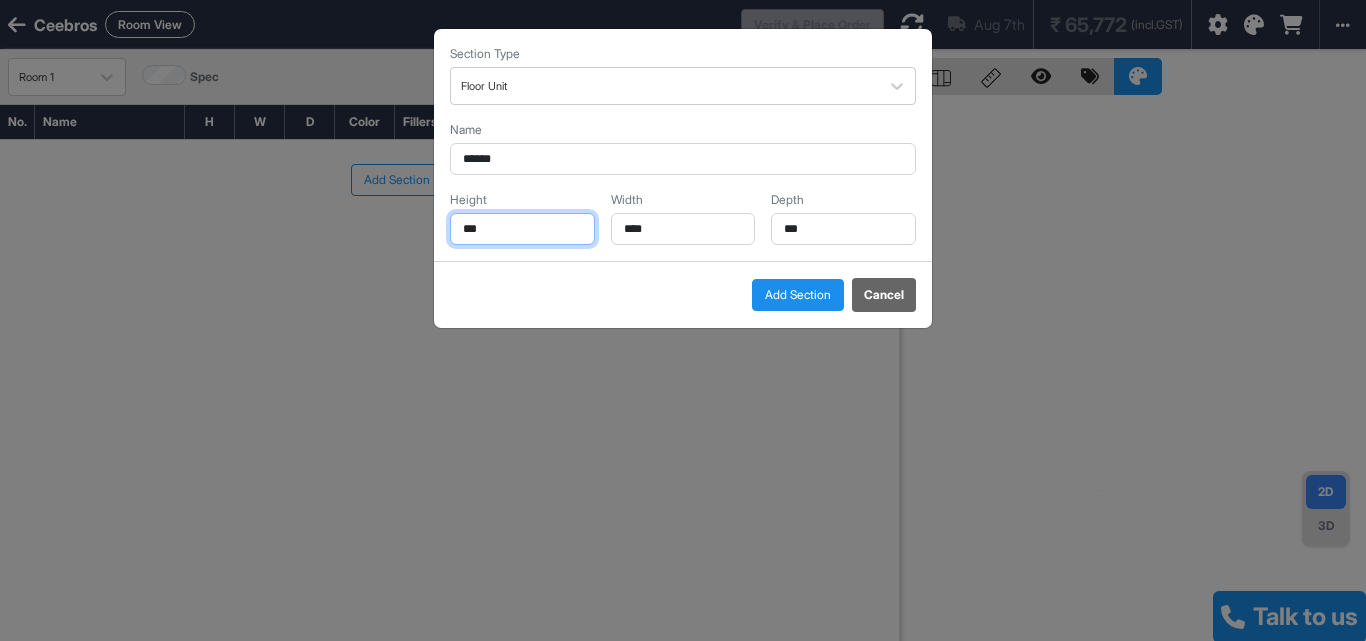 type on "***" 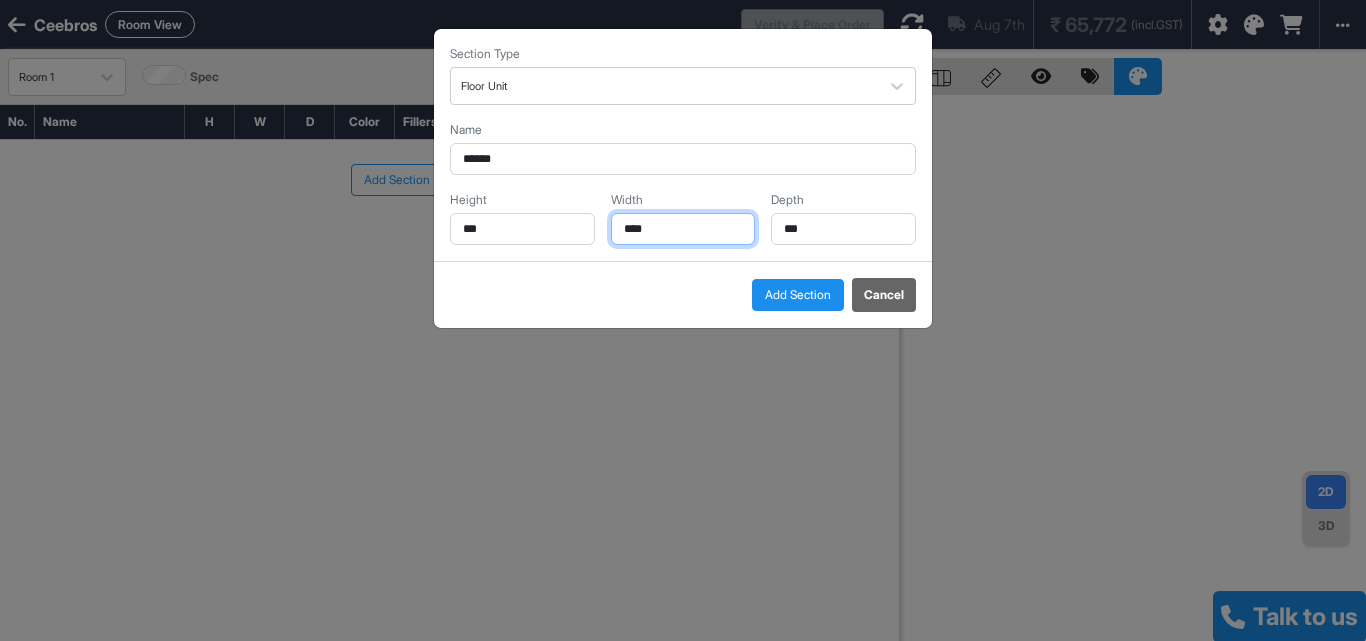 drag, startPoint x: 657, startPoint y: 232, endPoint x: 585, endPoint y: 237, distance: 72.1734 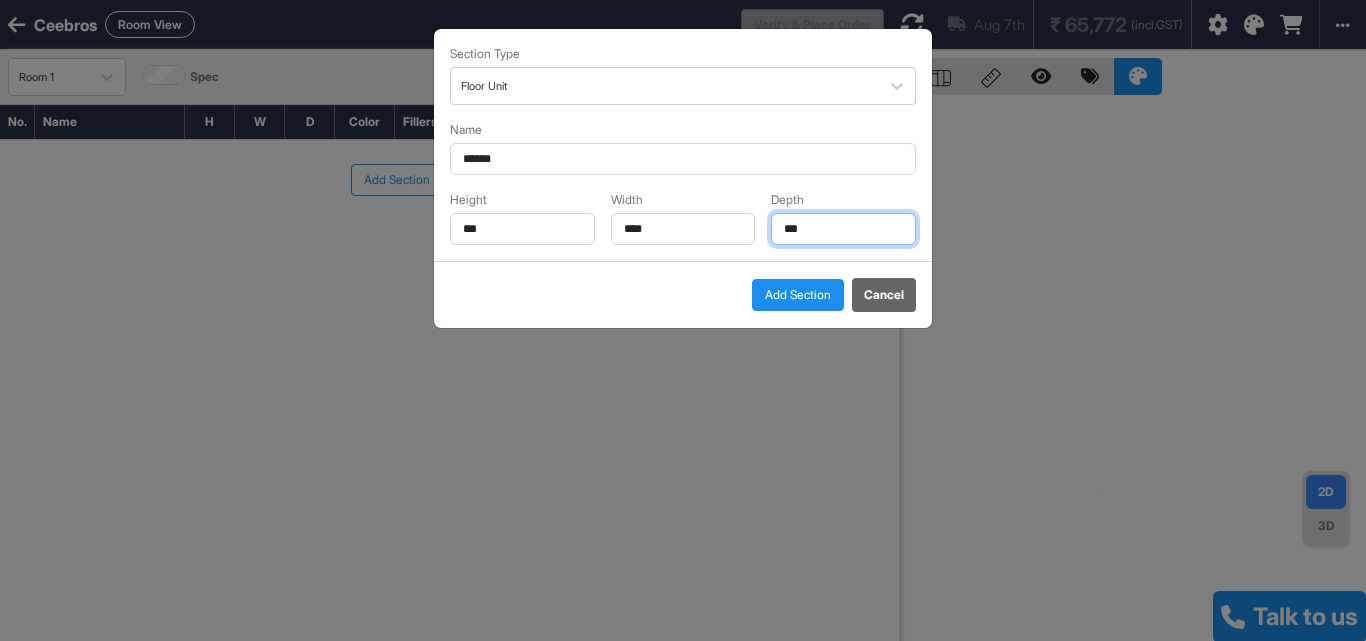 drag, startPoint x: 812, startPoint y: 232, endPoint x: 756, endPoint y: 239, distance: 56.435802 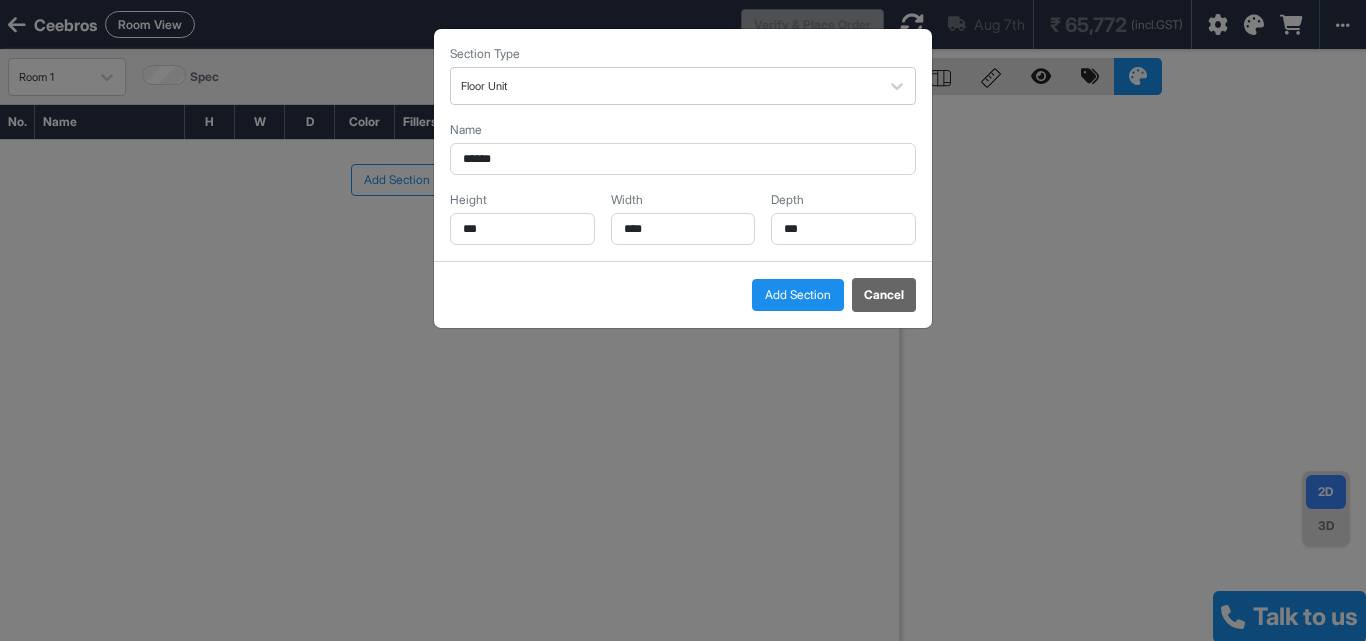 click on "Add Section" at bounding box center [798, 295] 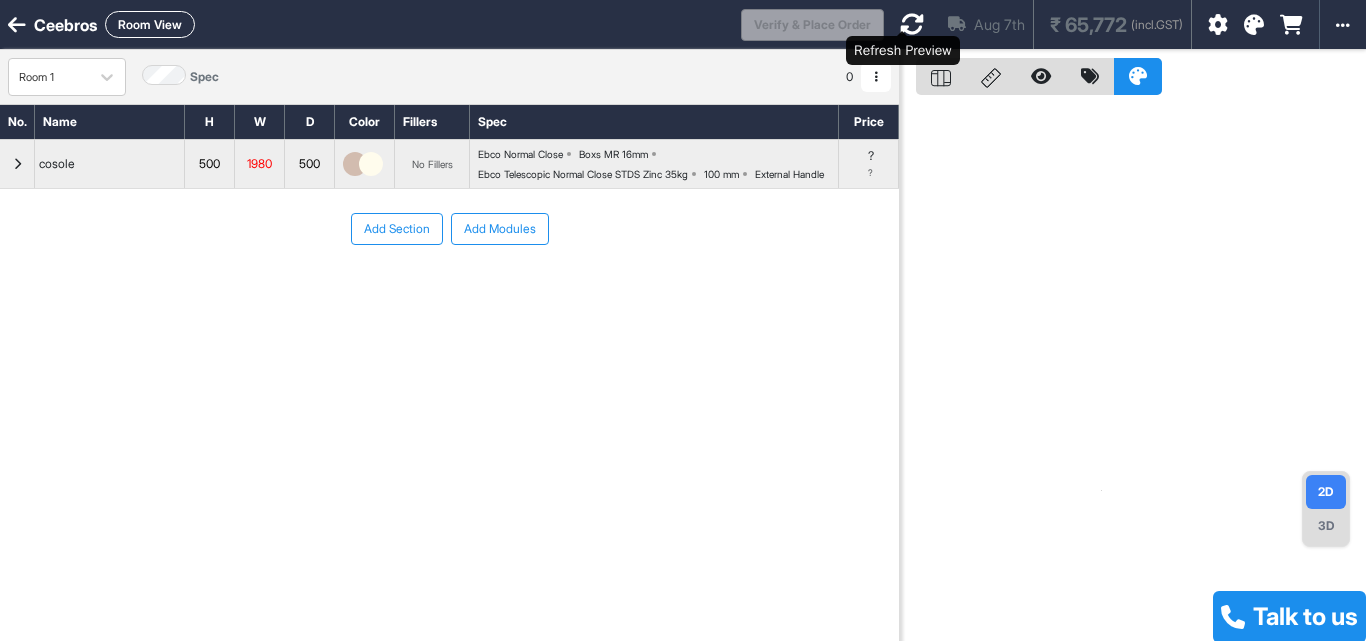 click at bounding box center [912, 24] 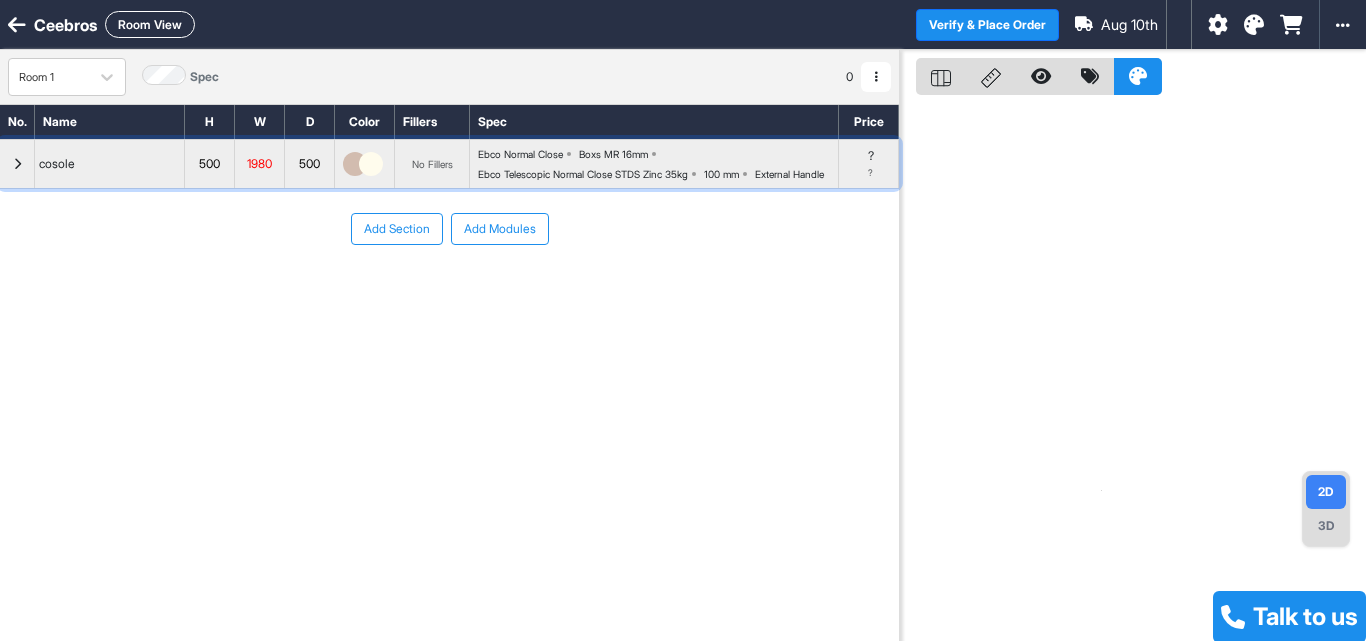 click on "? ?" at bounding box center (869, 164) 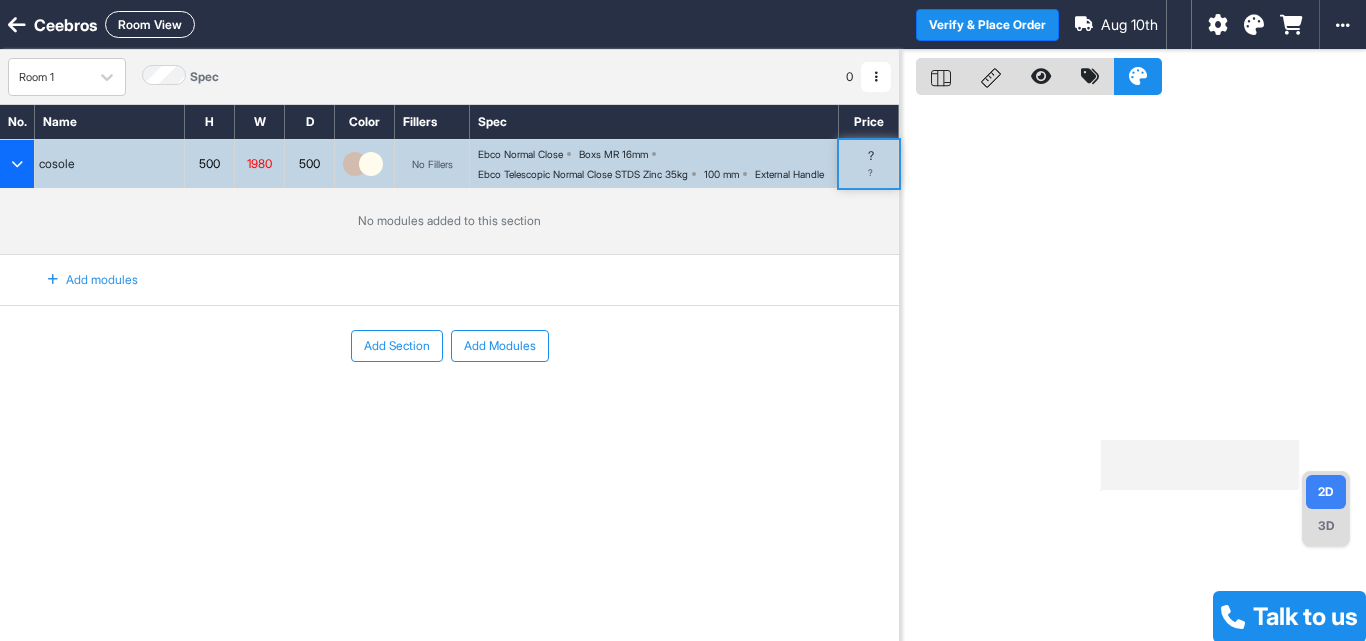 click on "? ?" at bounding box center [869, 164] 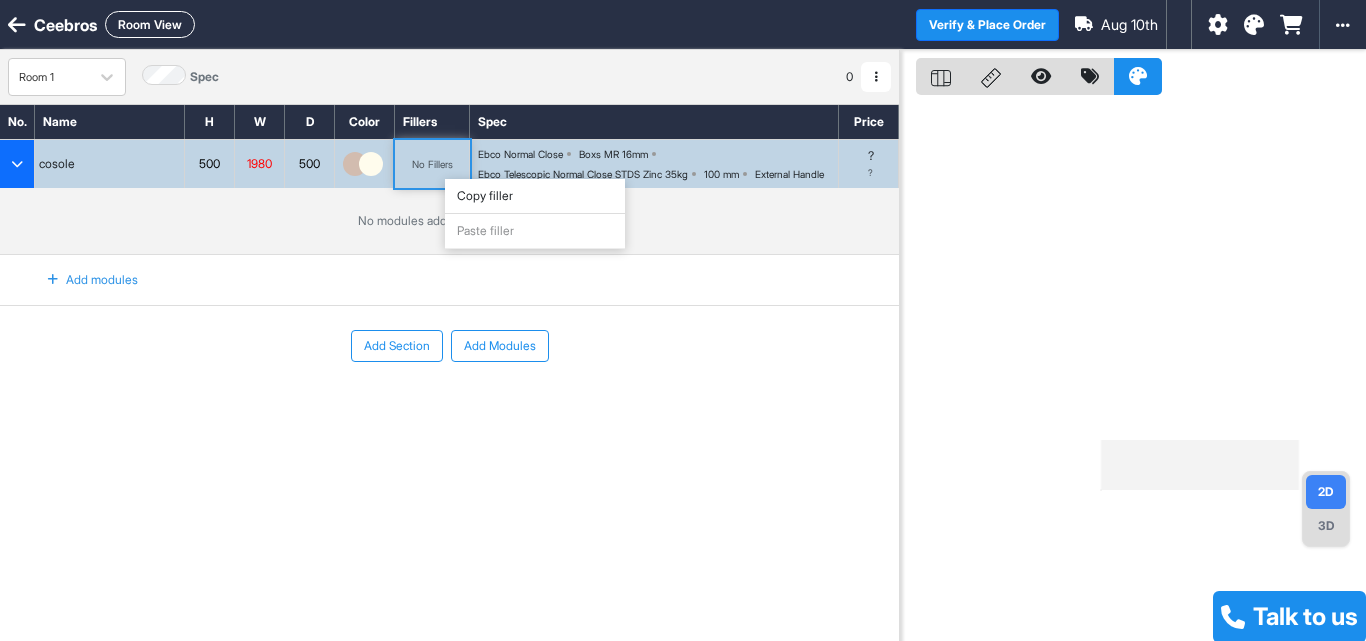 click on "Add modules" at bounding box center [449, 280] 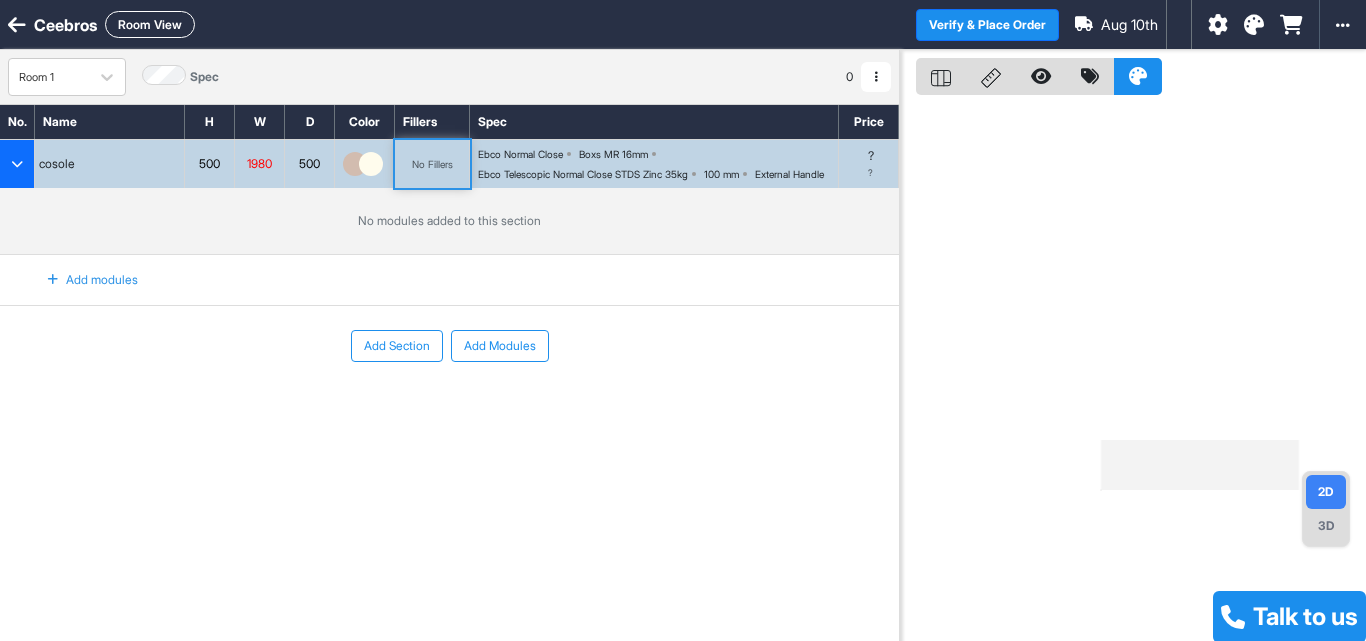 click on "Spec" at bounding box center [654, 122] 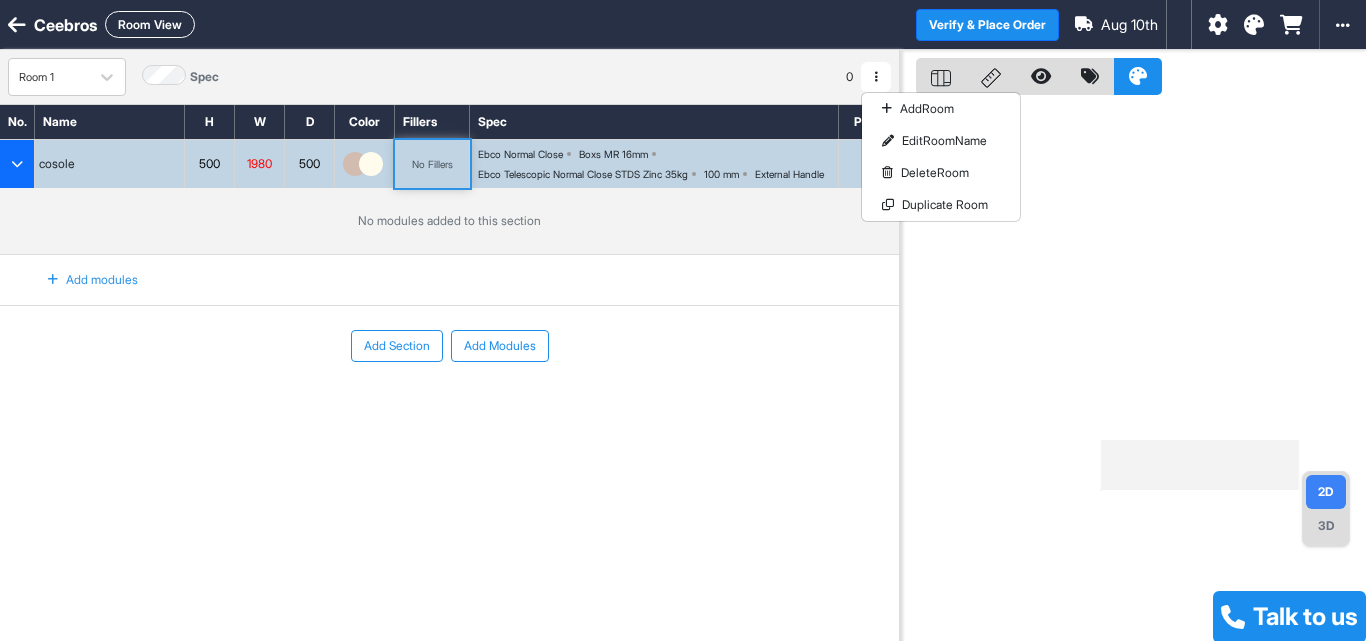 click on "No modules added to this section" at bounding box center (449, 221) 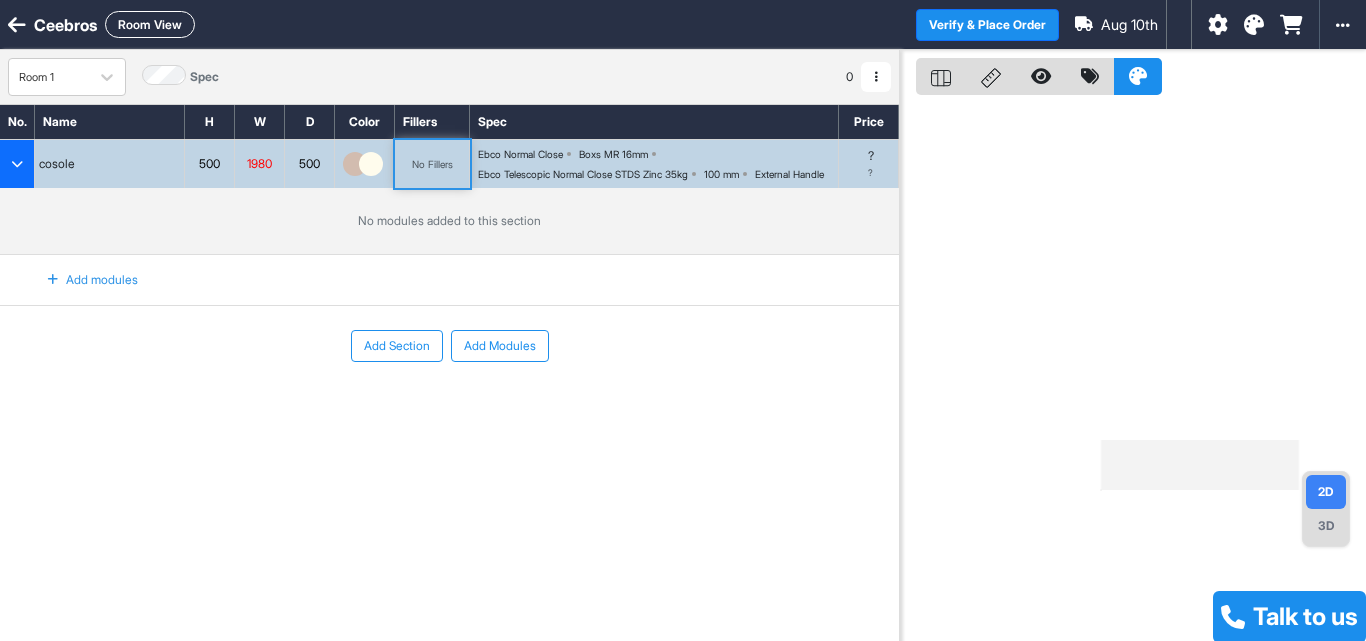 click on "Add Section Add Modules" at bounding box center [449, 406] 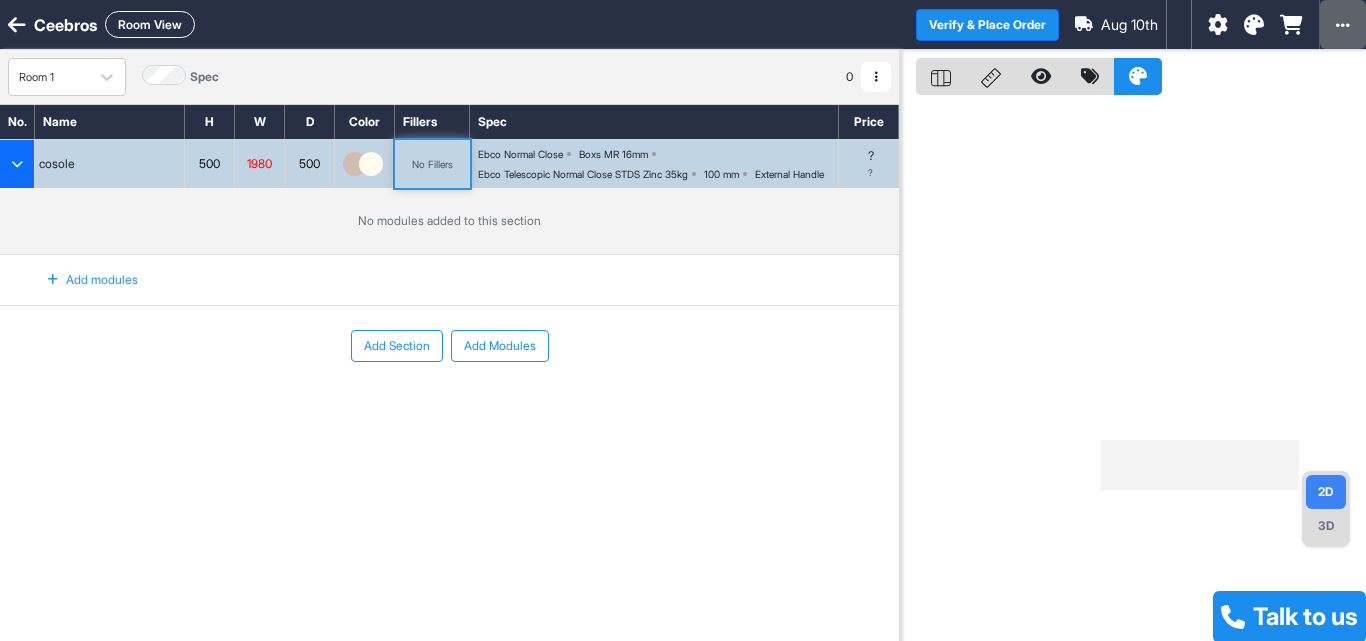 click at bounding box center [1343, 24] 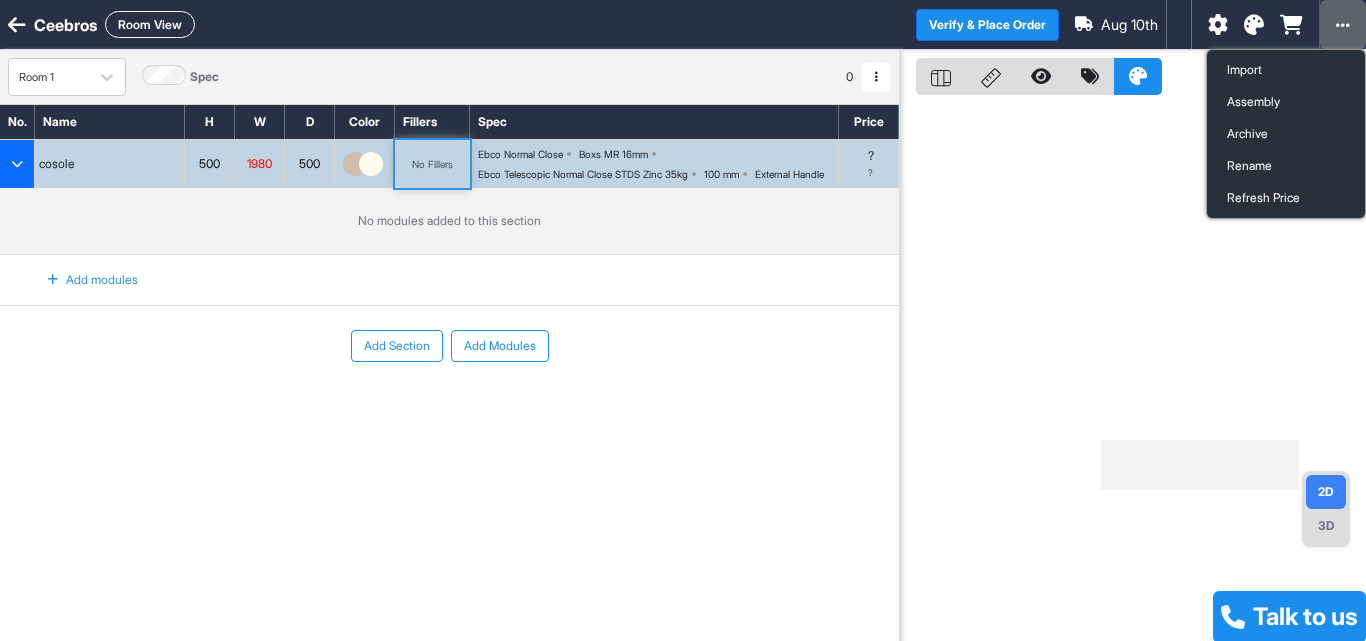 click at bounding box center (1343, 24) 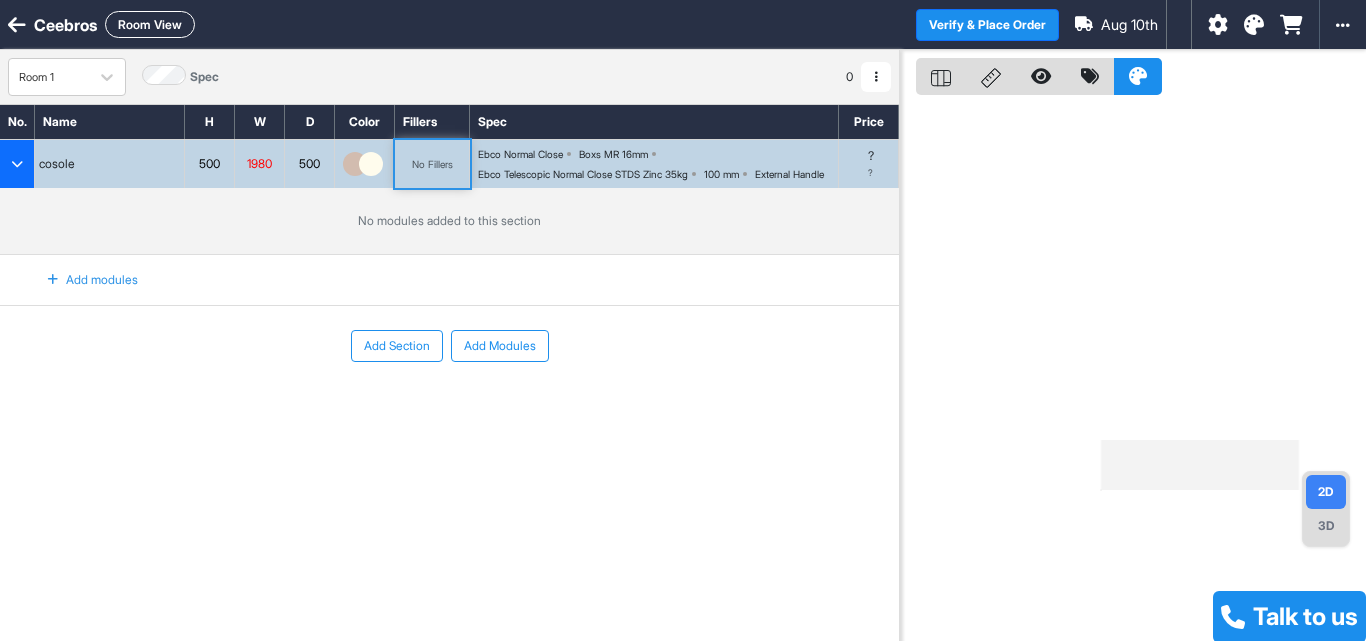 click on "Add Modules" at bounding box center [500, 346] 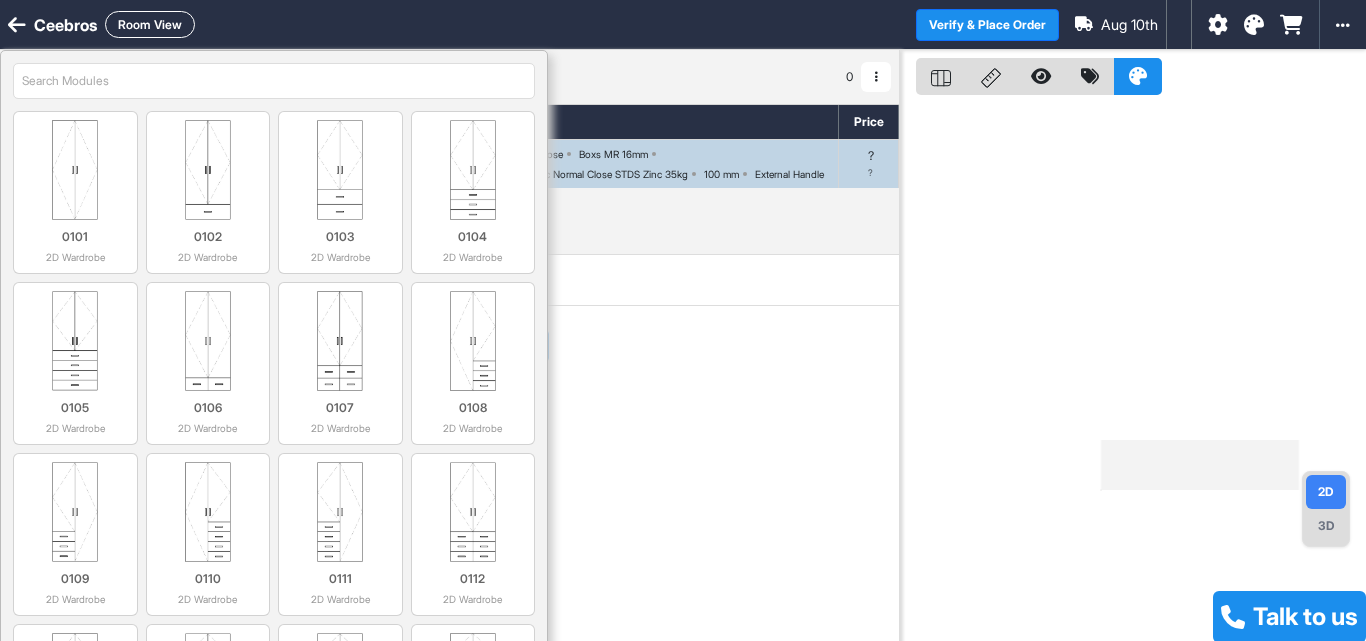 click on "Add modules" at bounding box center [449, 280] 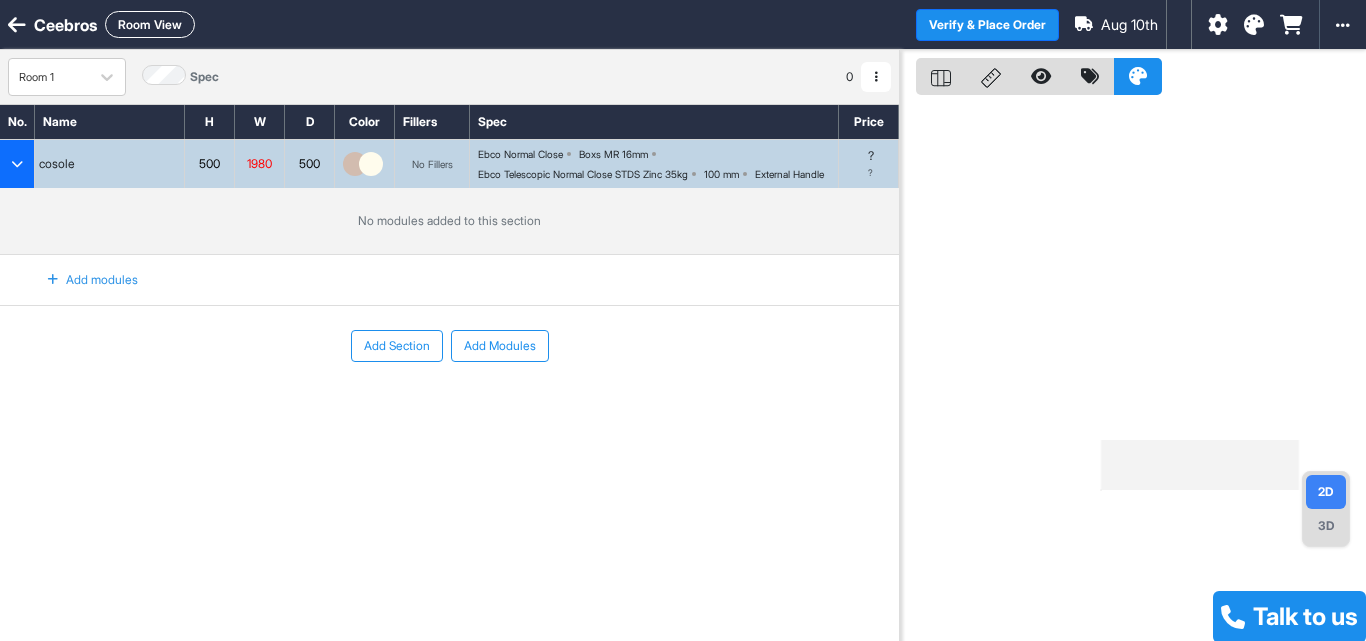 click on "Add modules" at bounding box center (81, 280) 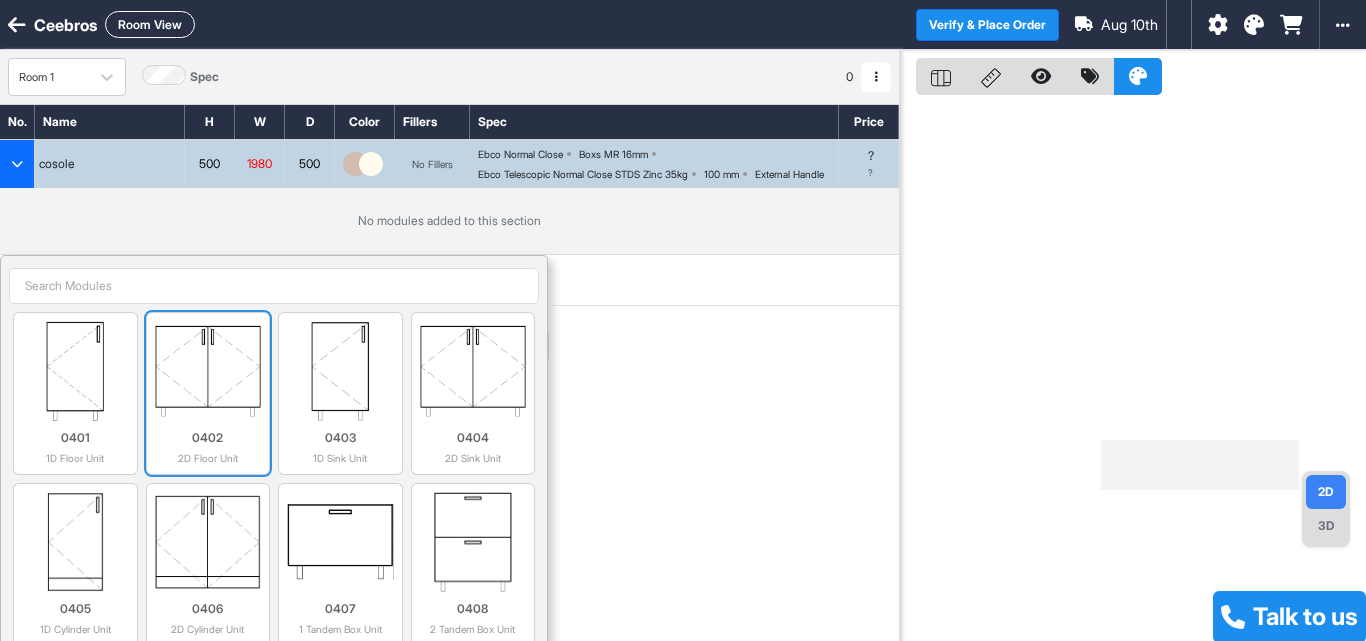 click at bounding box center [208, 371] 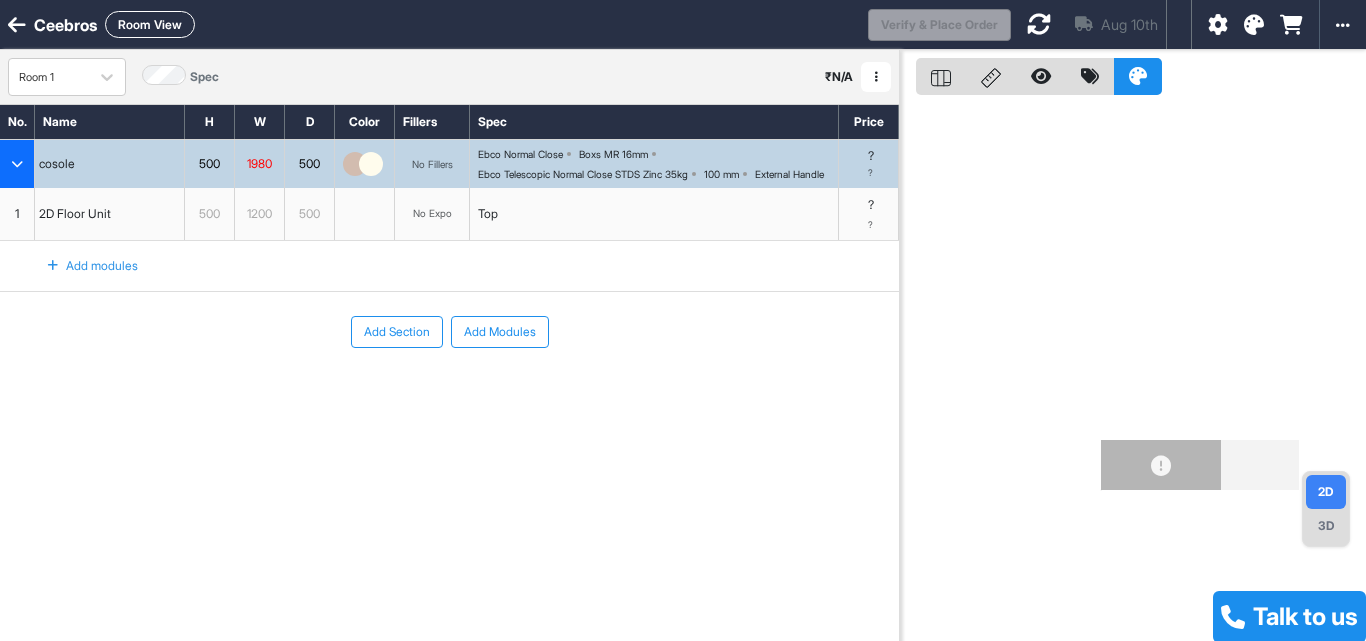 click on "Add modules" at bounding box center (81, 266) 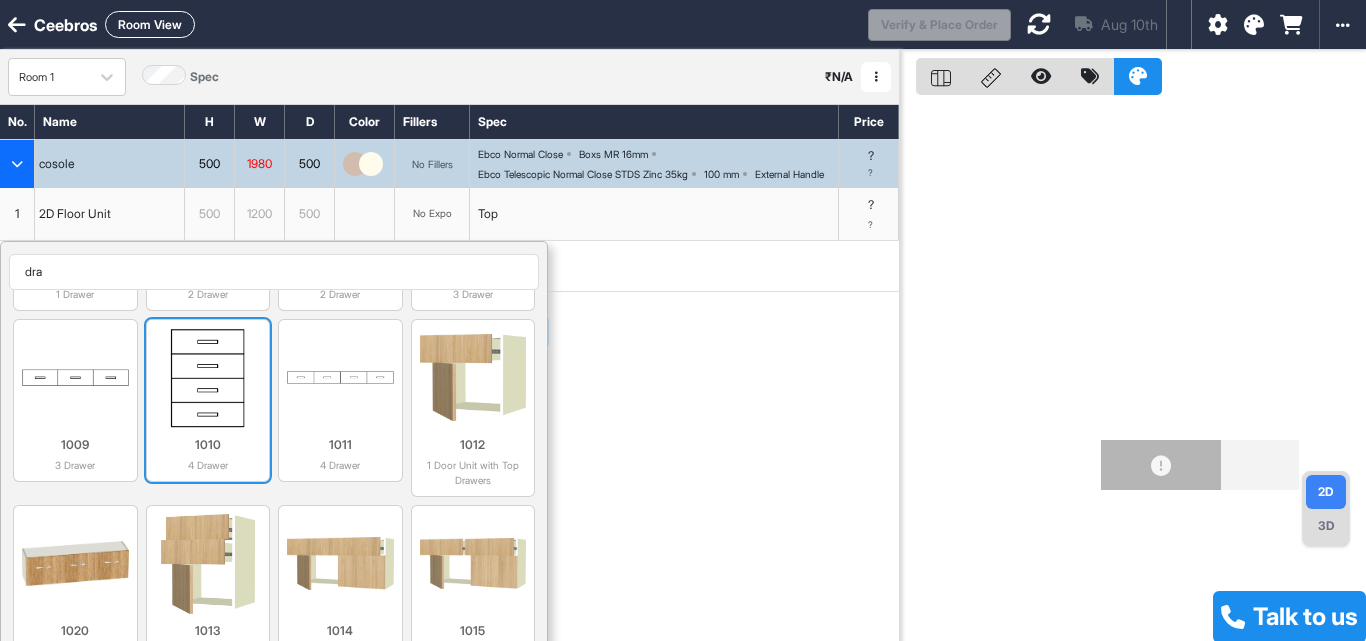 scroll, scrollTop: 165, scrollLeft: 0, axis: vertical 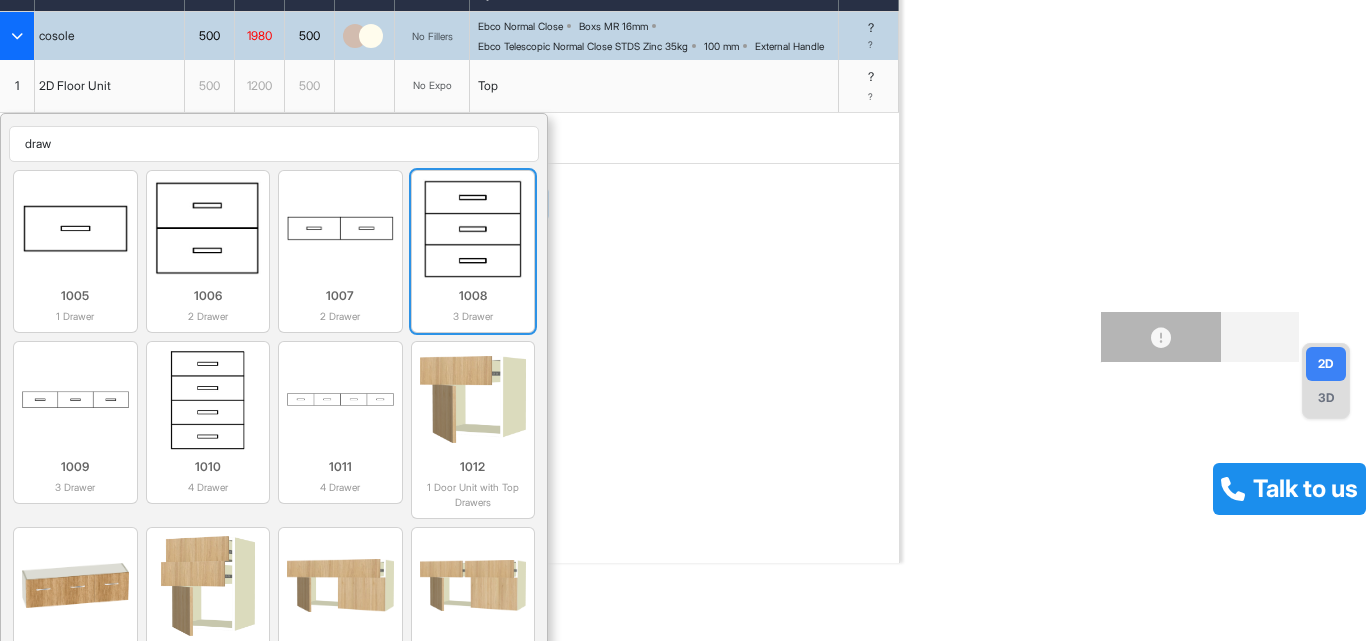 type on "draw" 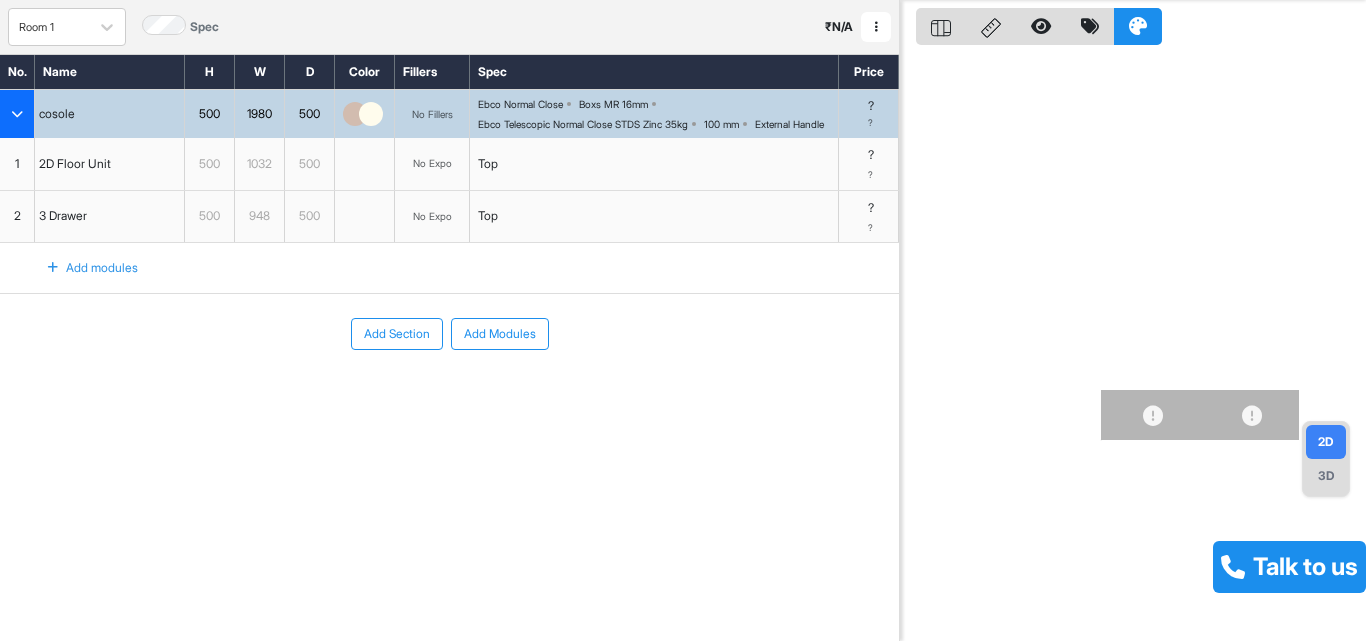 click on "Add modules" at bounding box center [81, 268] 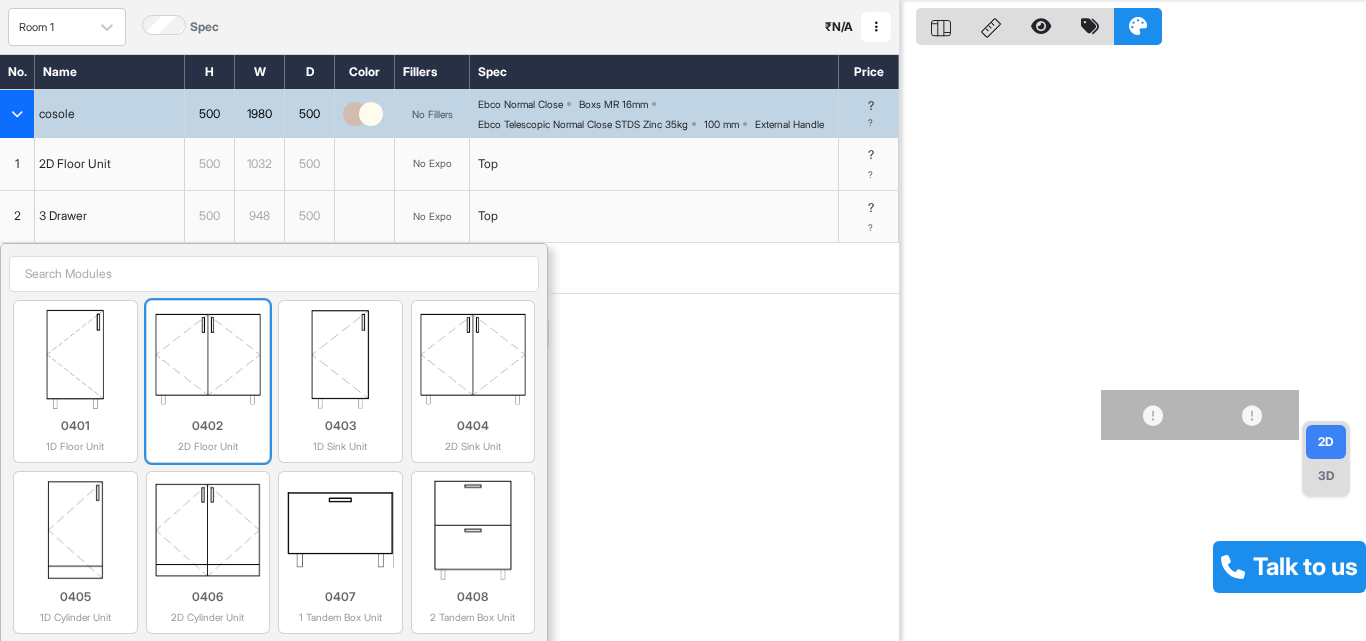 click at bounding box center [208, 359] 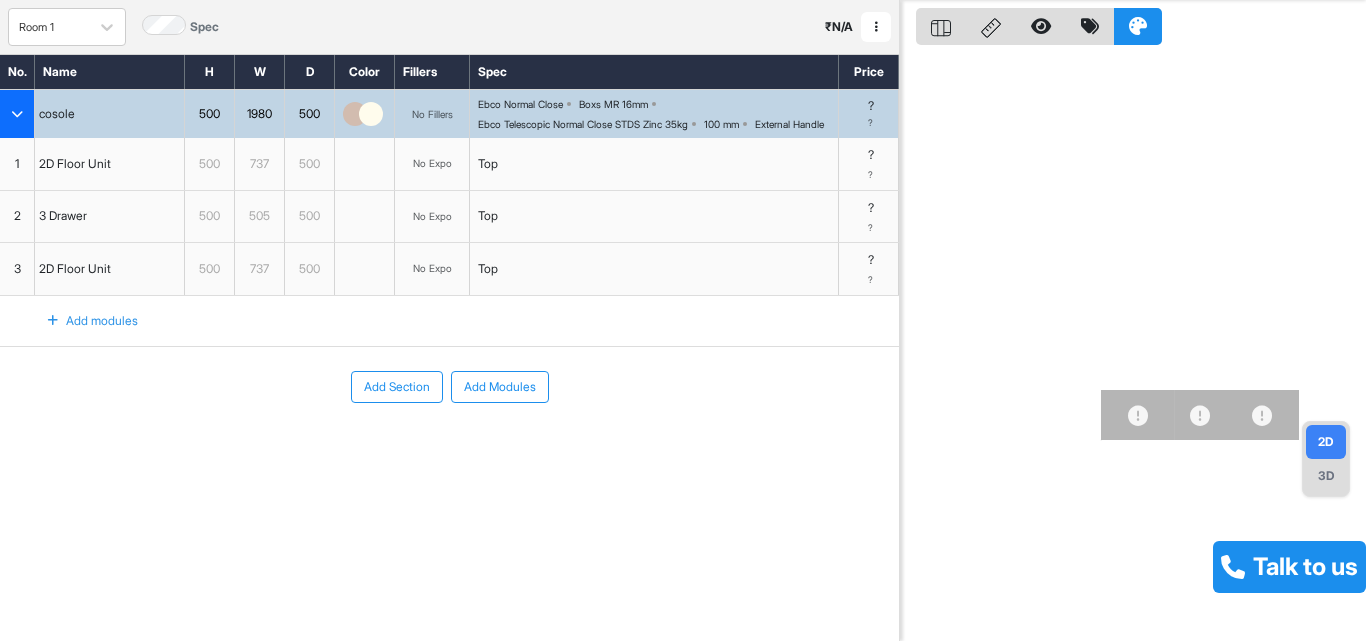 click on "No Expo" at bounding box center [432, 163] 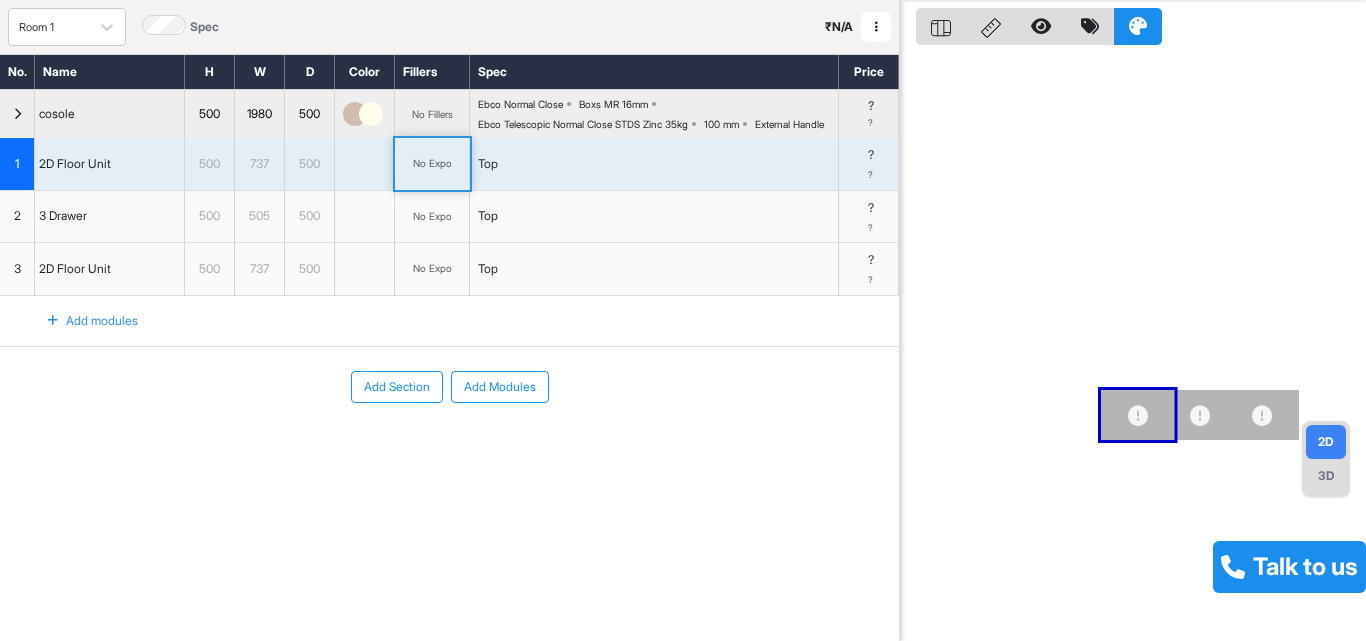 click on "No Expo" at bounding box center (432, 163) 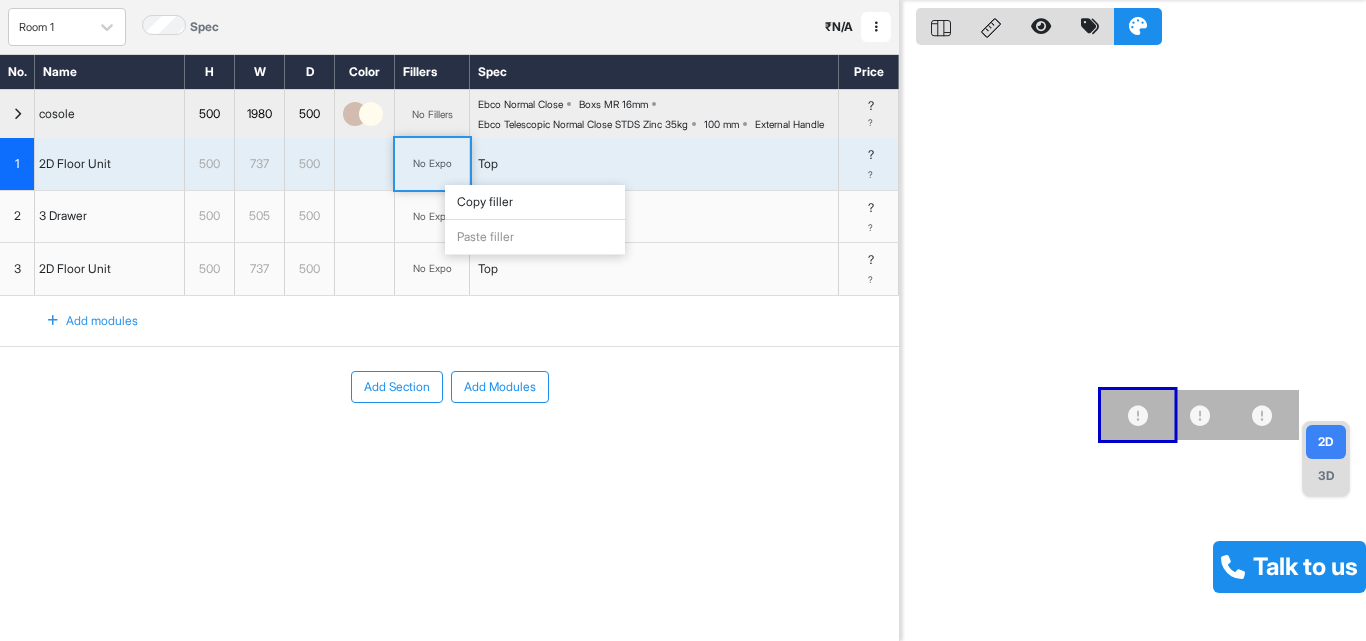 click on "No Expo" at bounding box center (432, 163) 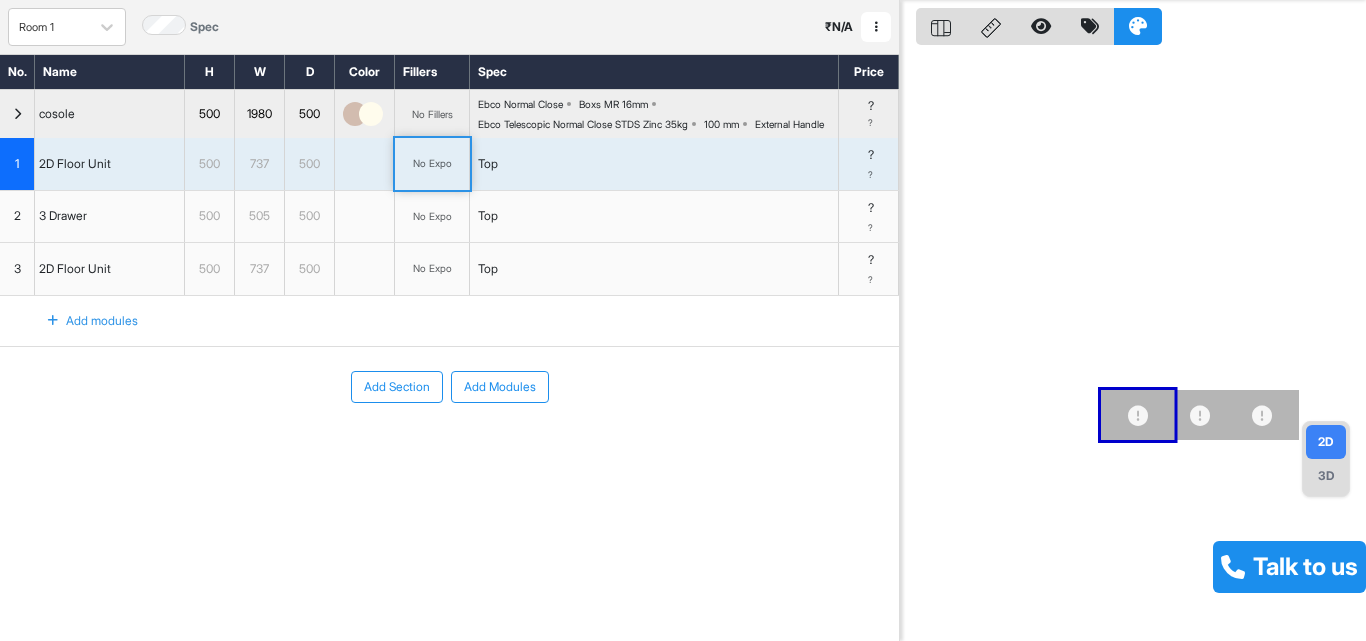 click on "No Expo" at bounding box center (432, 163) 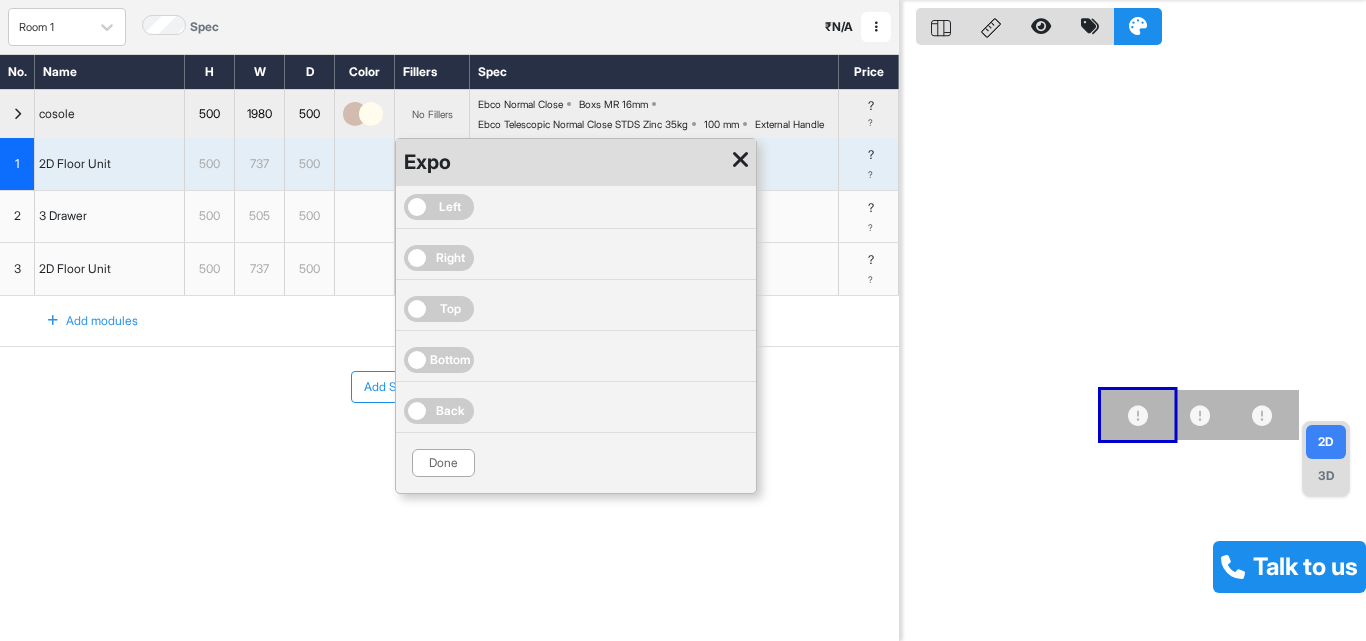 click on "Expo" at bounding box center [427, 162] 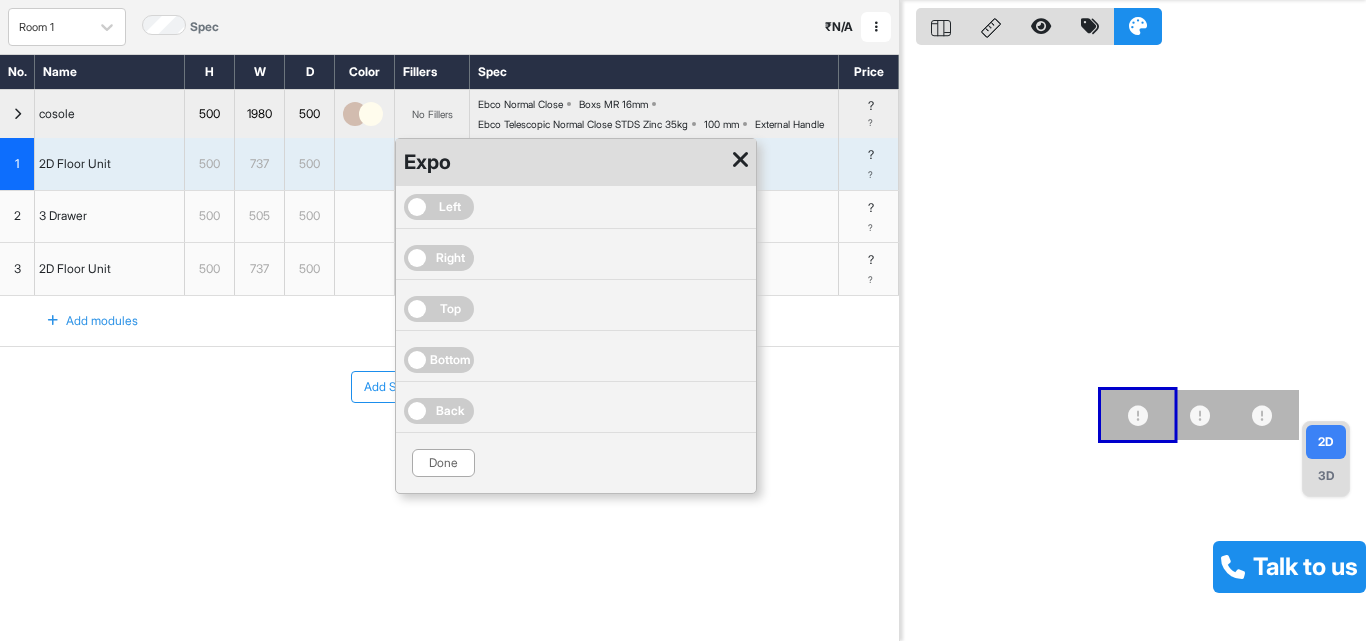 click on "Left" at bounding box center (439, 207) 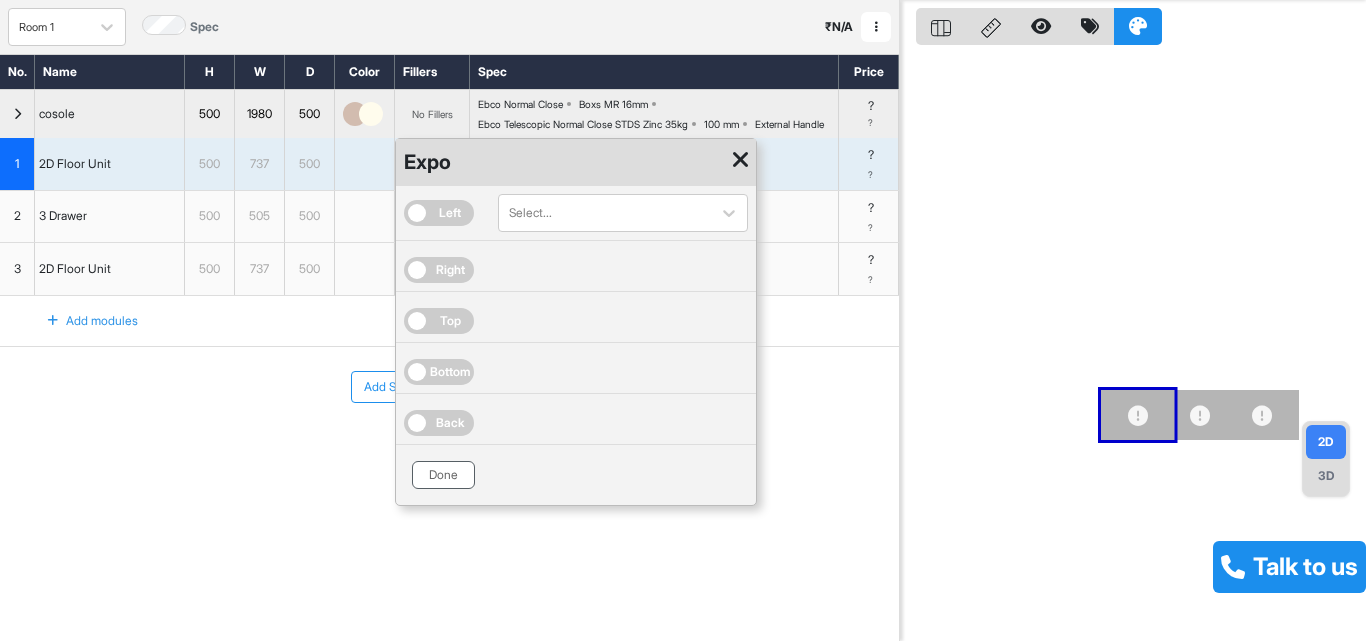 click on "Done" at bounding box center [443, 475] 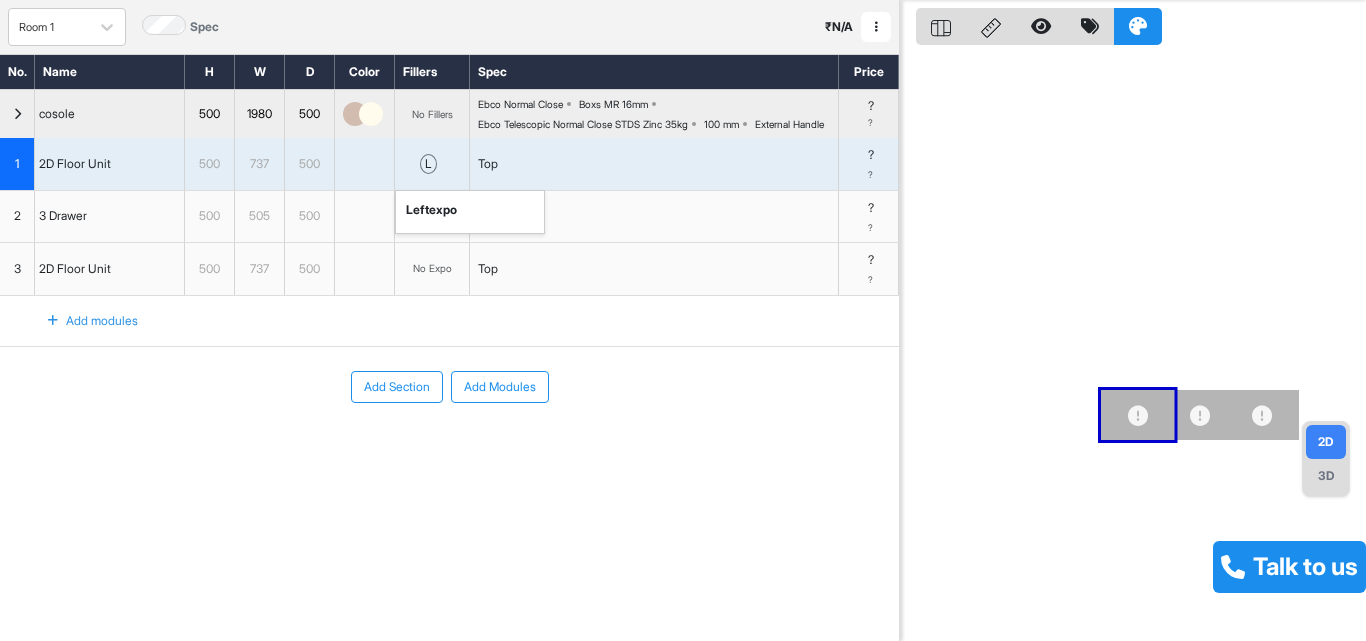 click on "Add Section Add Modules" at bounding box center [449, 447] 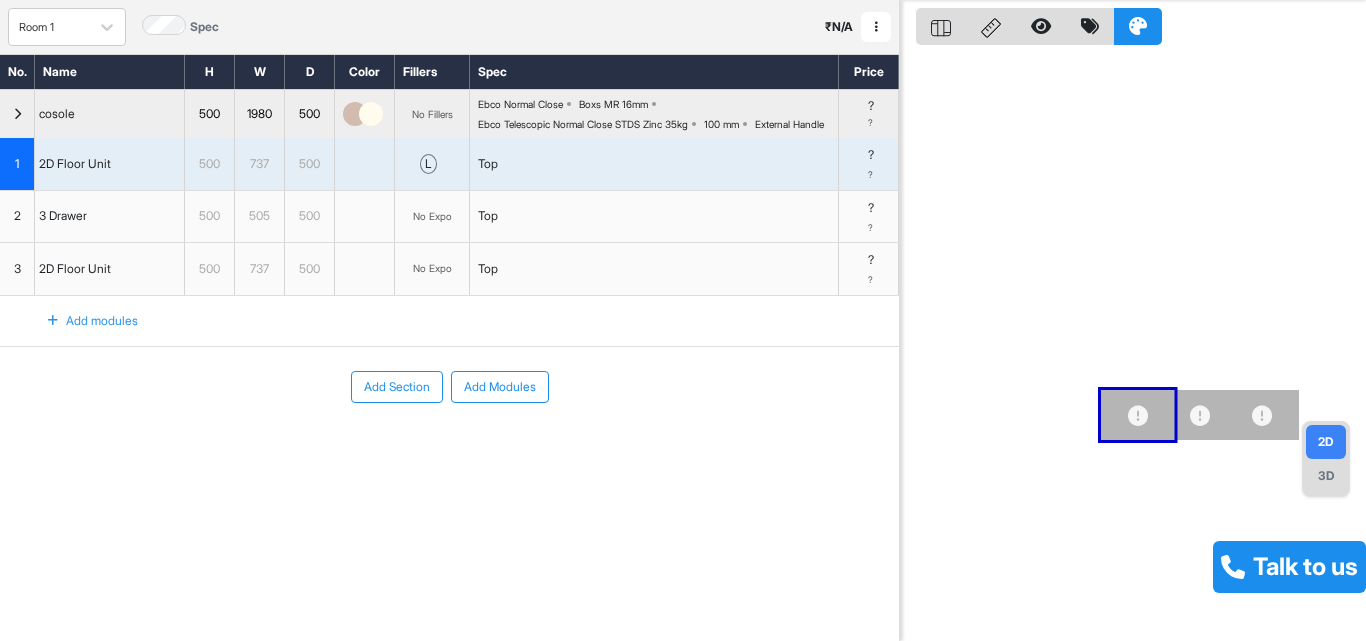 click on "No Expo" at bounding box center (432, 268) 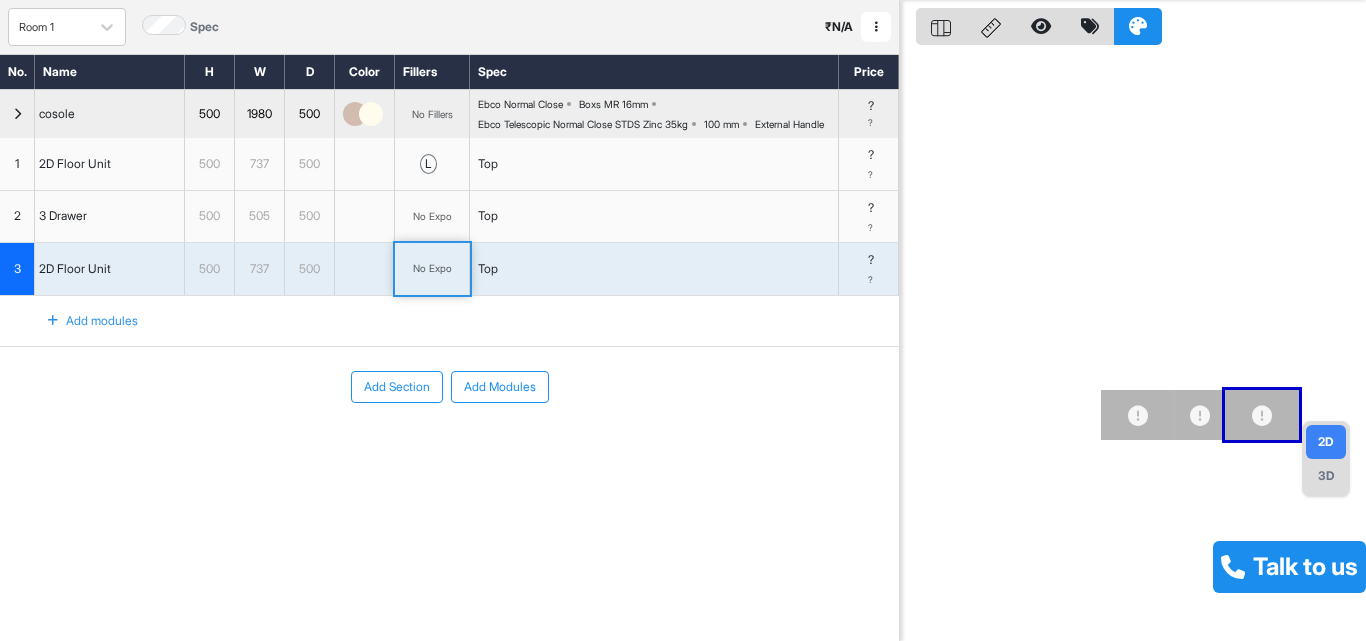 click on "No Expo" at bounding box center (432, 268) 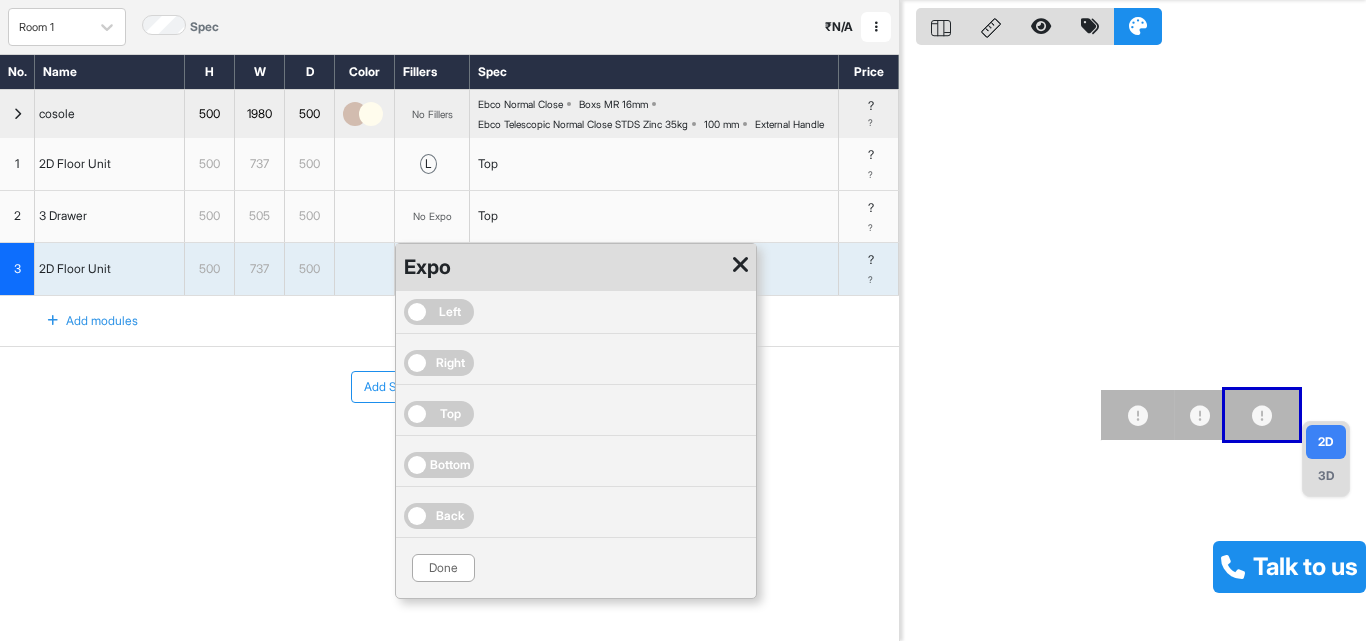 click on "Right" at bounding box center [450, 363] 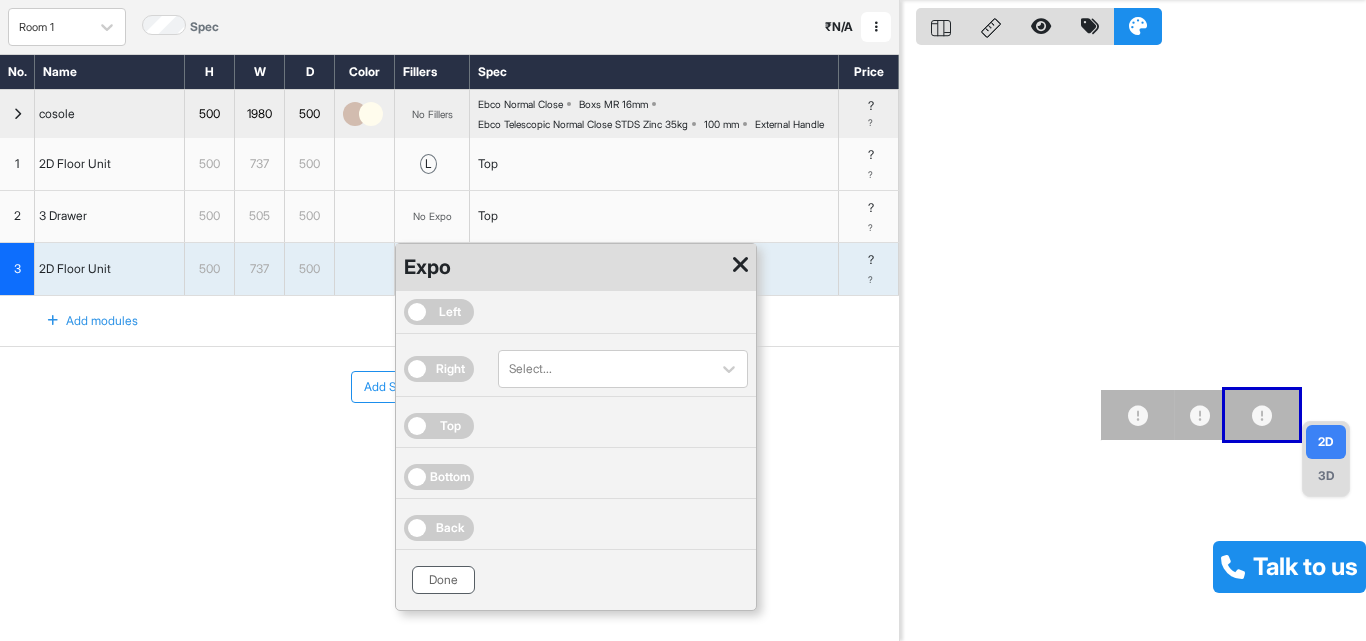 click on "Done" at bounding box center [443, 580] 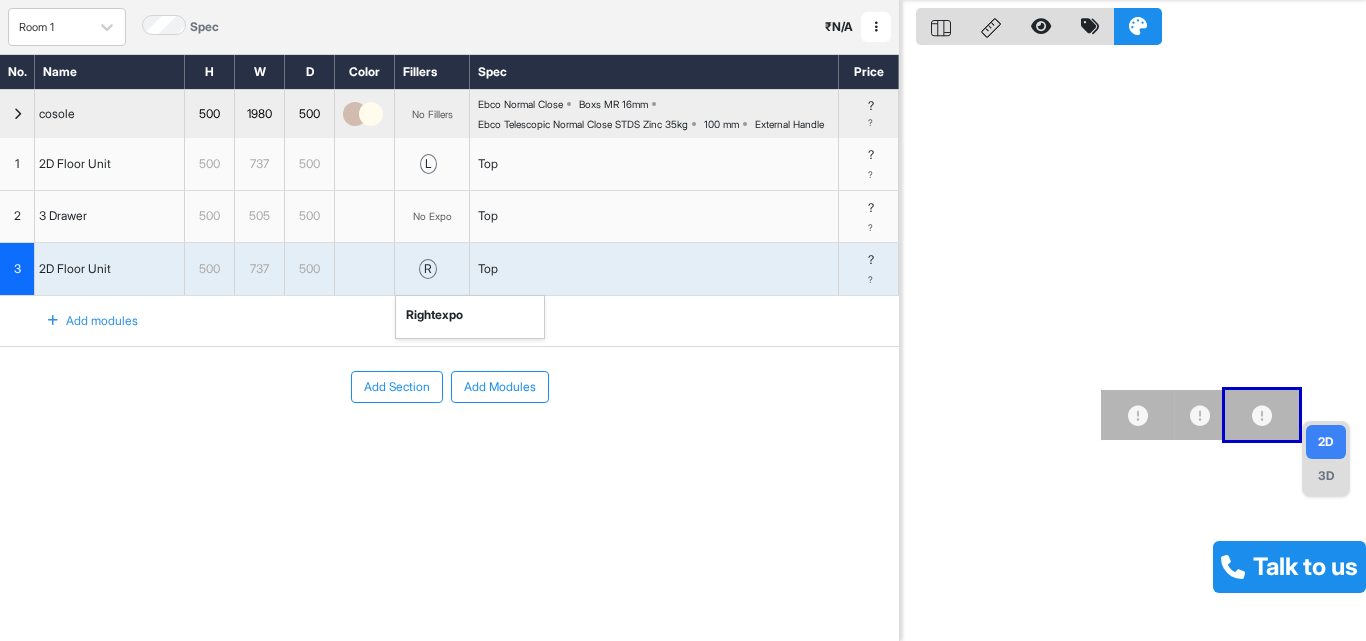 click on "Add Section Add Modules" at bounding box center (449, 447) 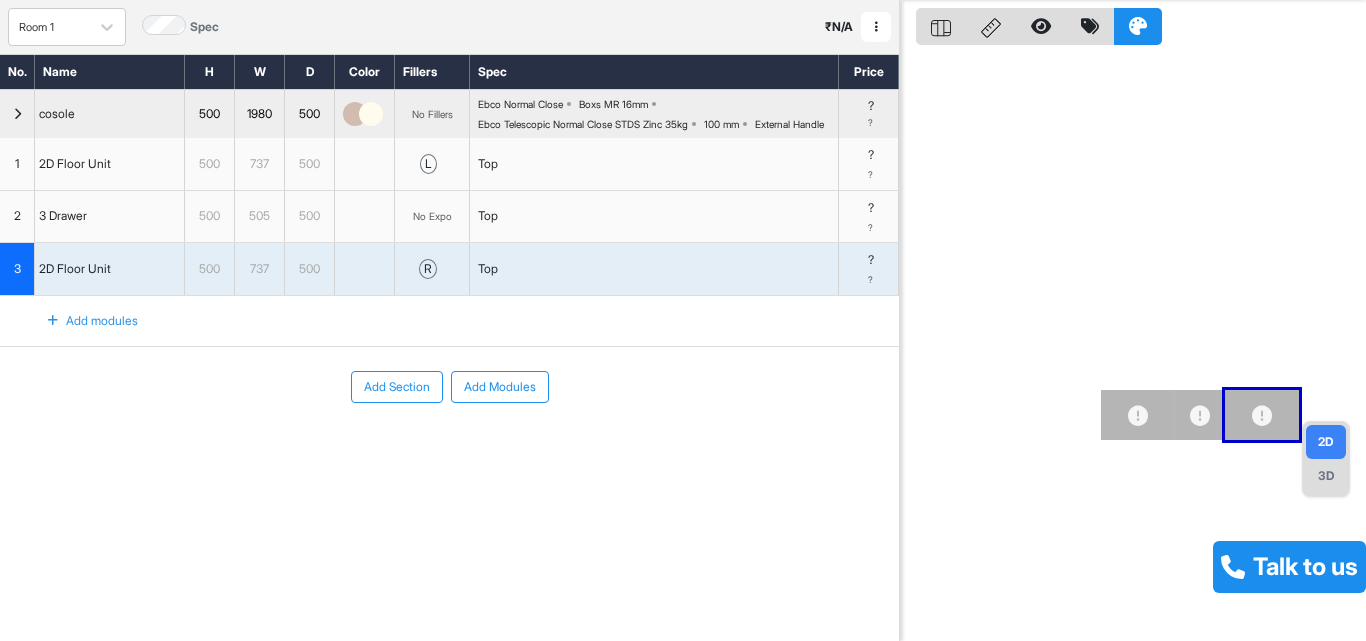 click on "500" at bounding box center [309, 216] 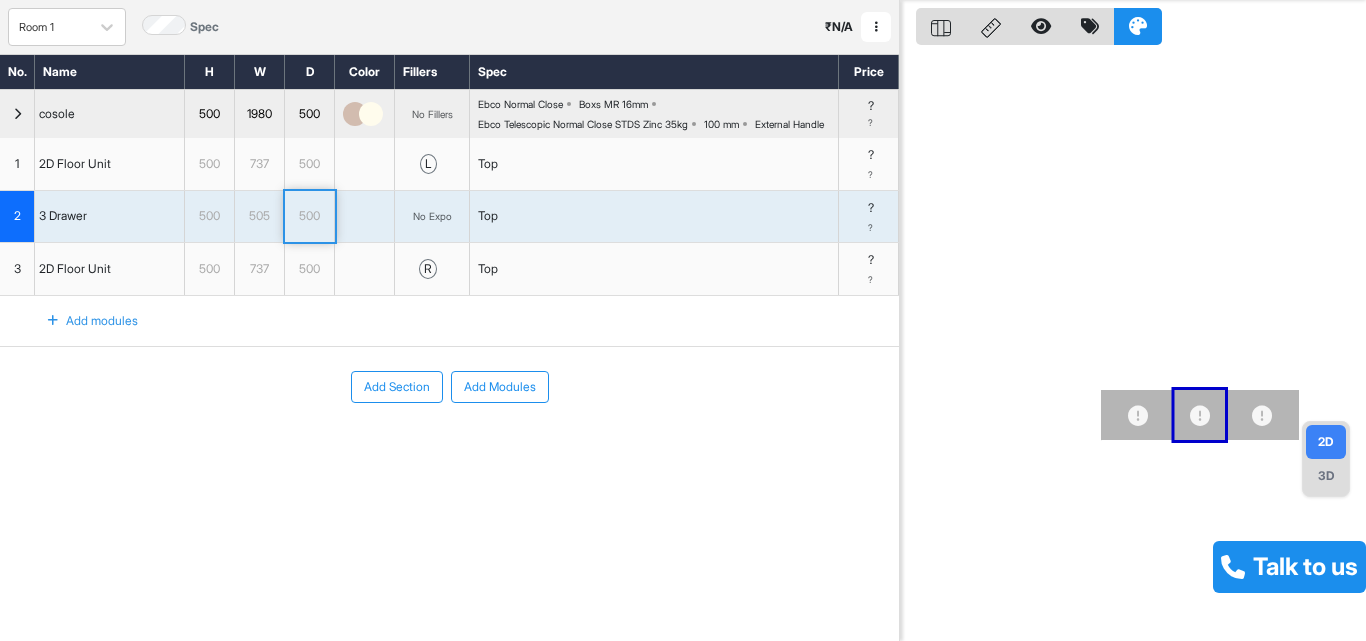 click on "505" at bounding box center (259, 216) 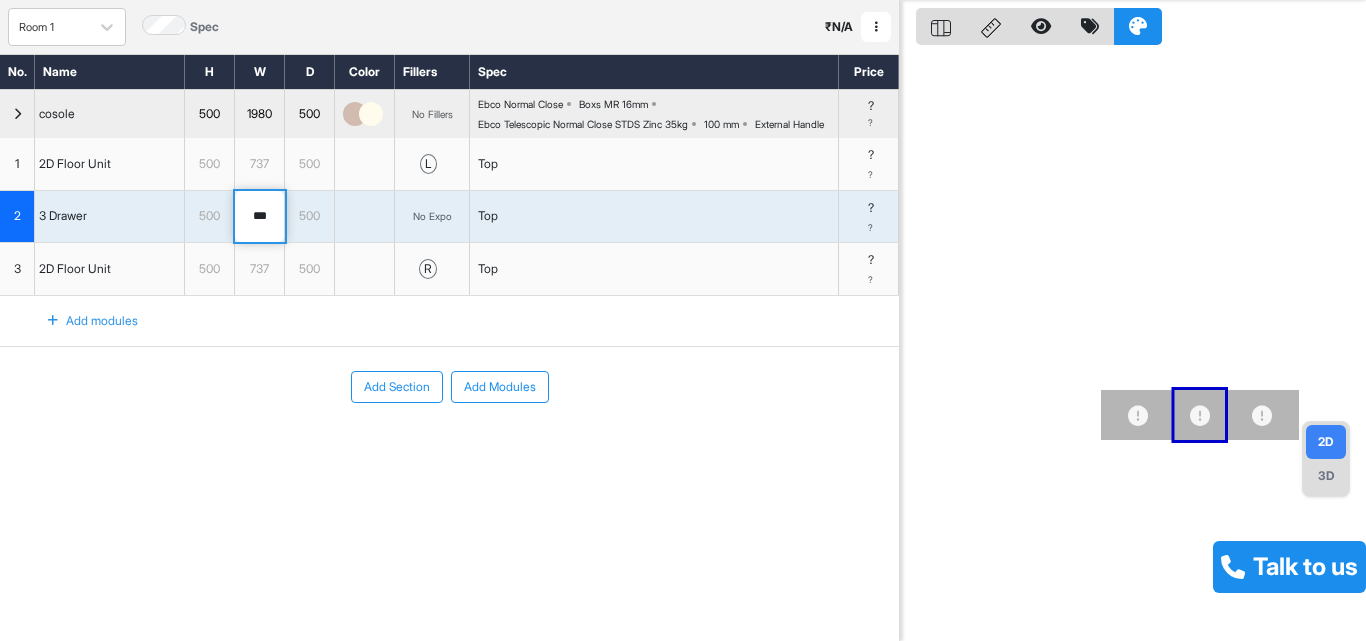 type on "***" 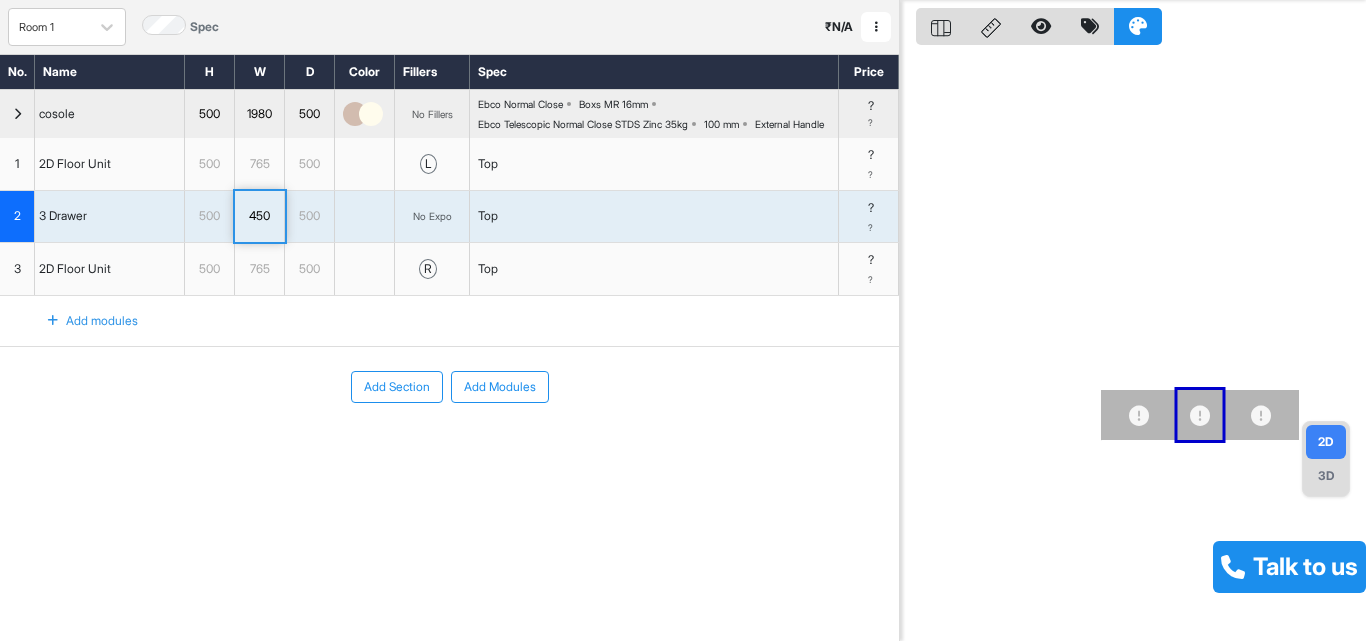 click on "No Expo" at bounding box center (432, 216) 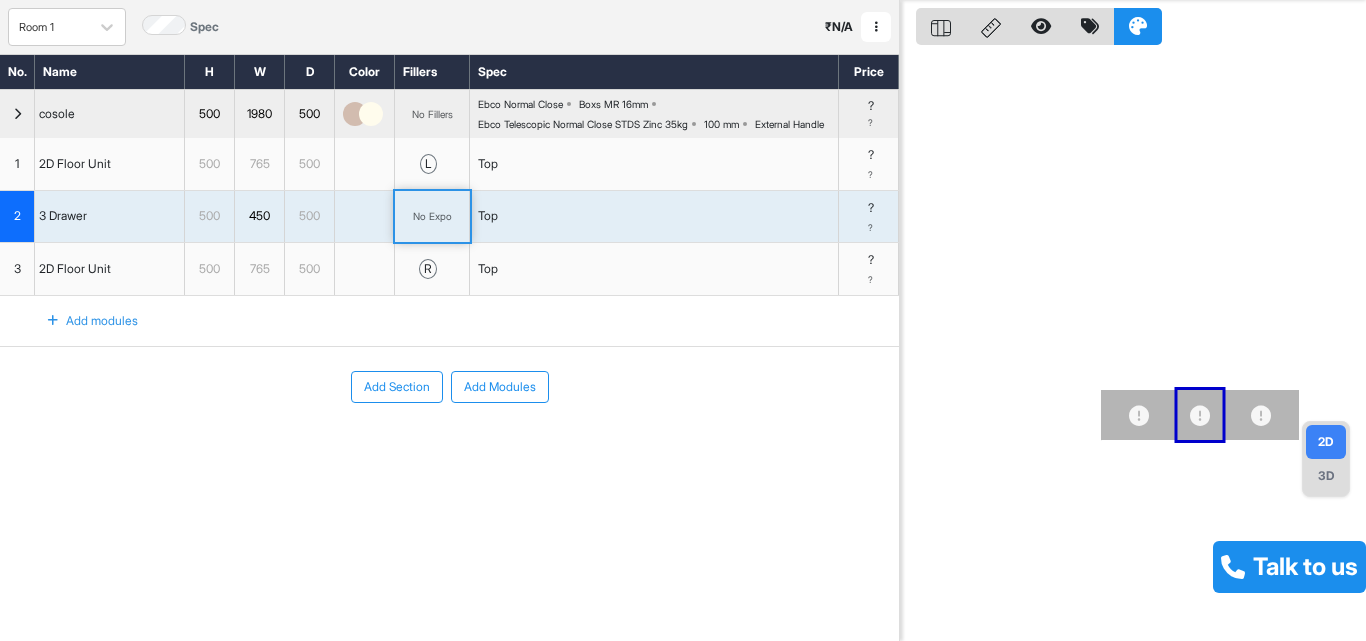 click on "No Expo" at bounding box center [432, 216] 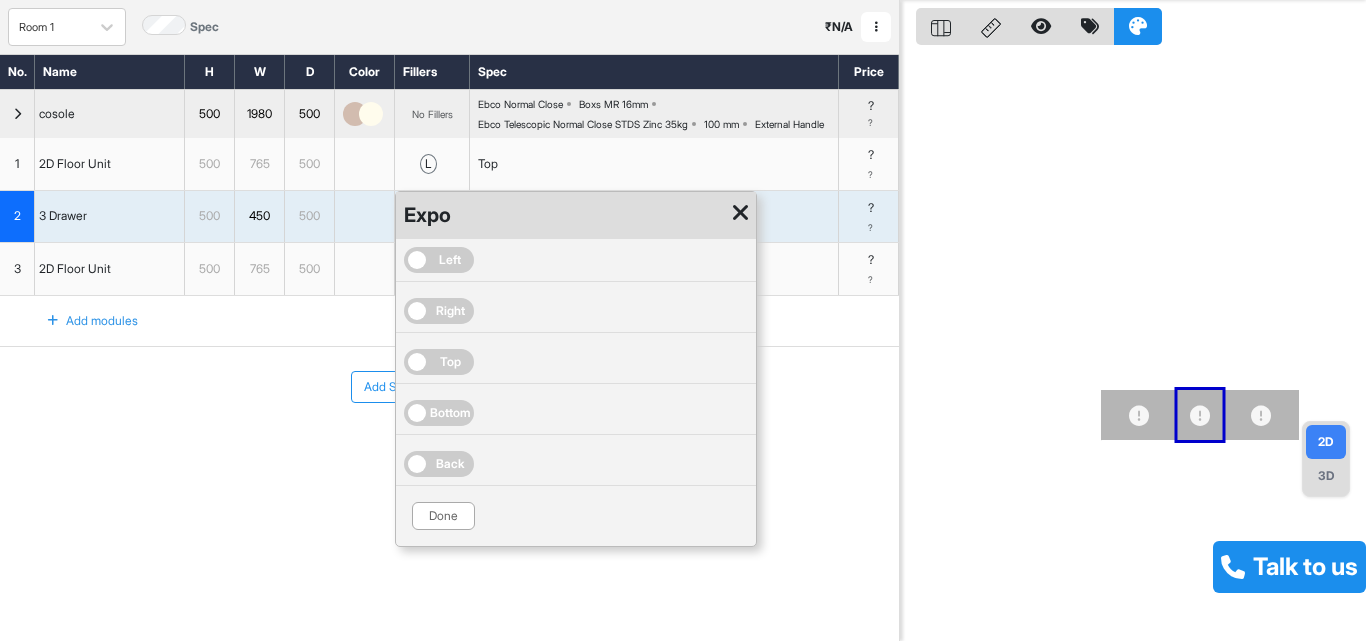 click at bounding box center [740, 215] 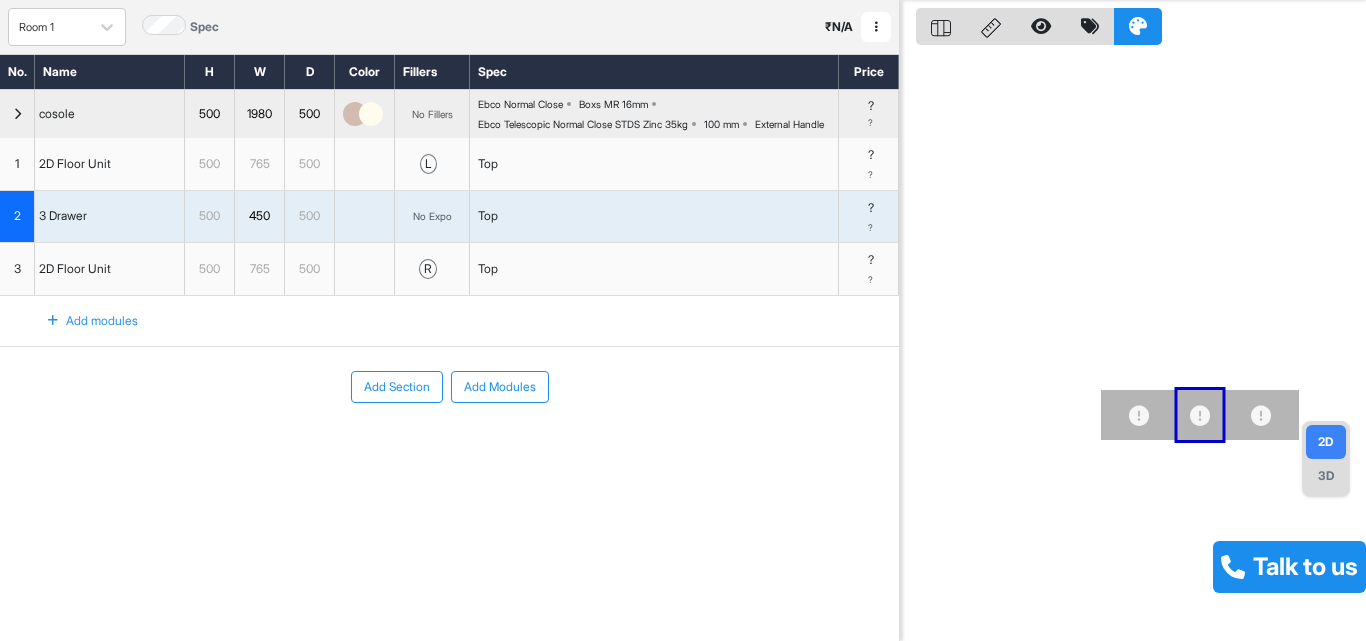 click on "No Expo" at bounding box center [432, 217] 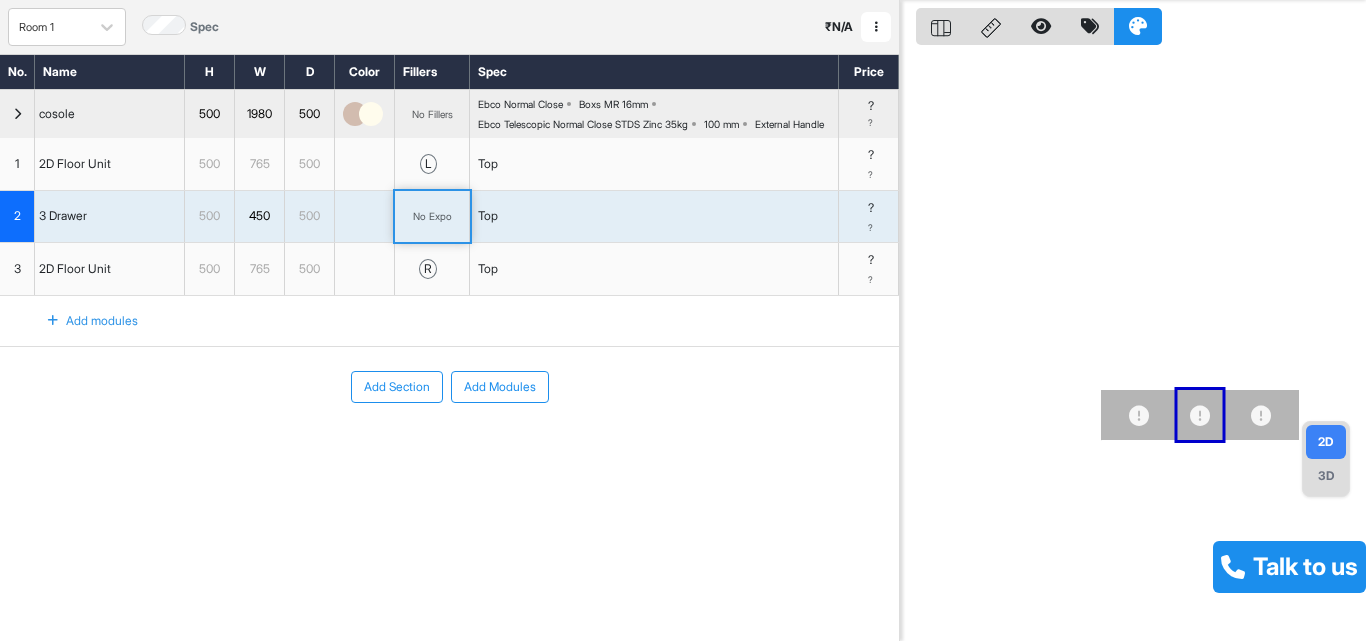 click on "No Expo" at bounding box center [432, 217] 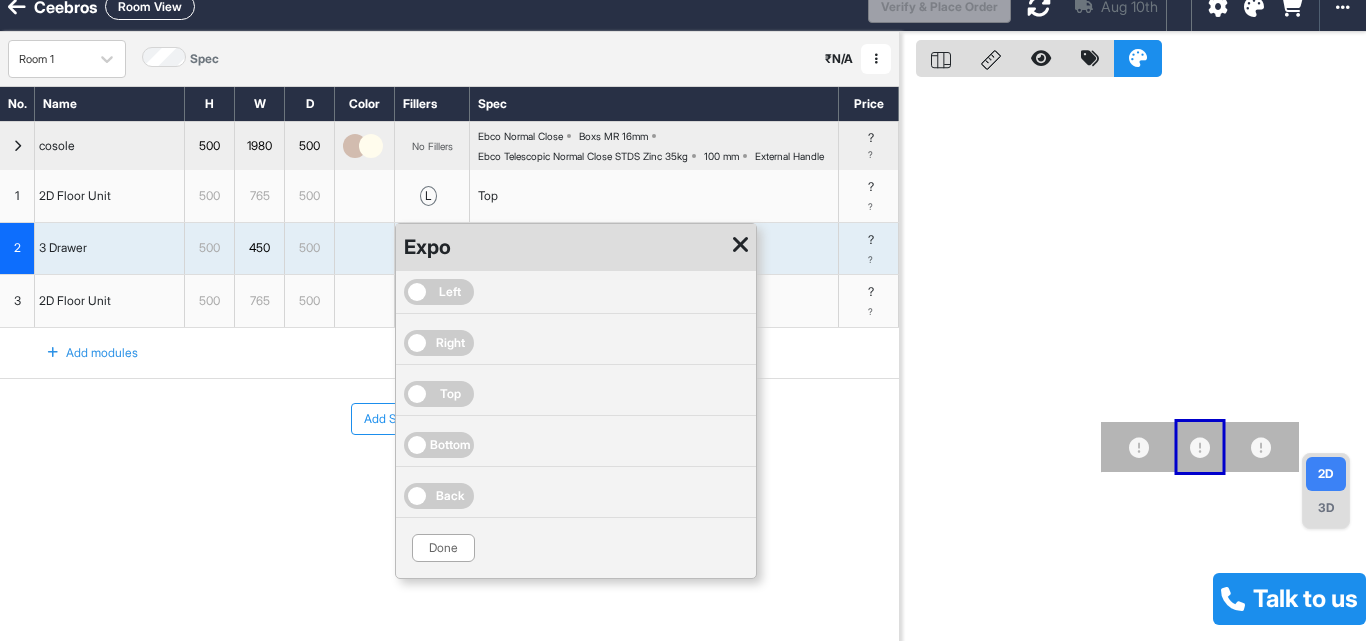 scroll, scrollTop: 0, scrollLeft: 0, axis: both 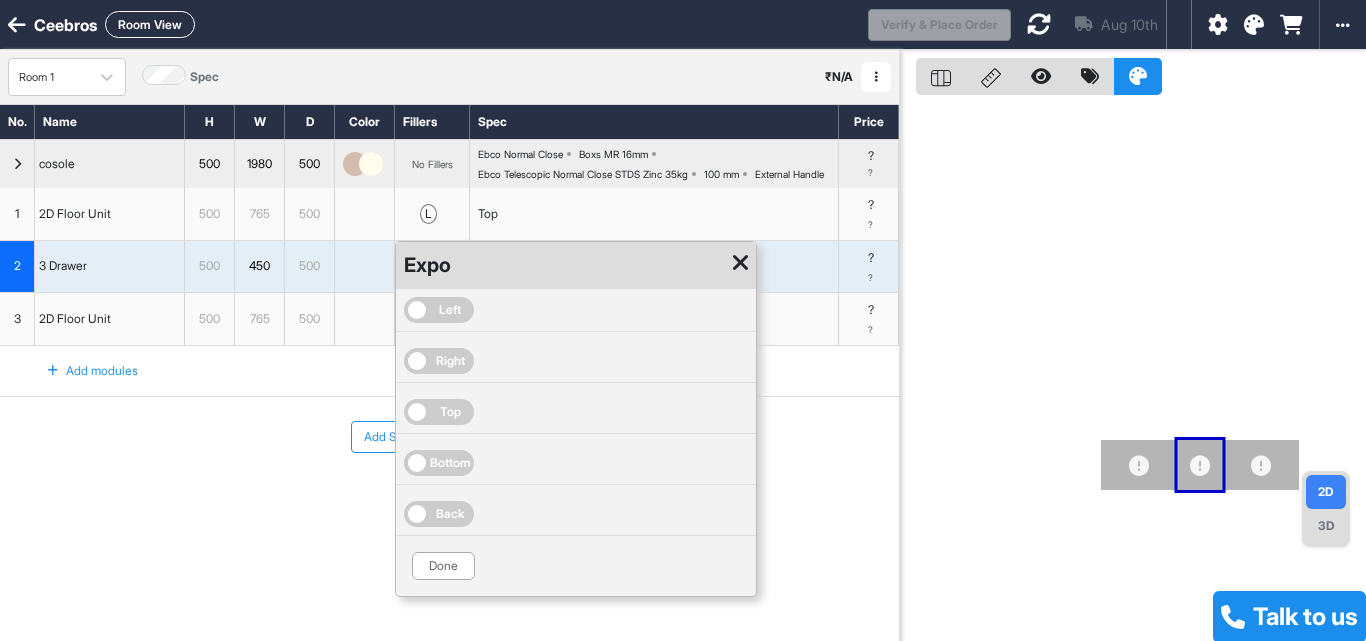 click at bounding box center [740, 263] 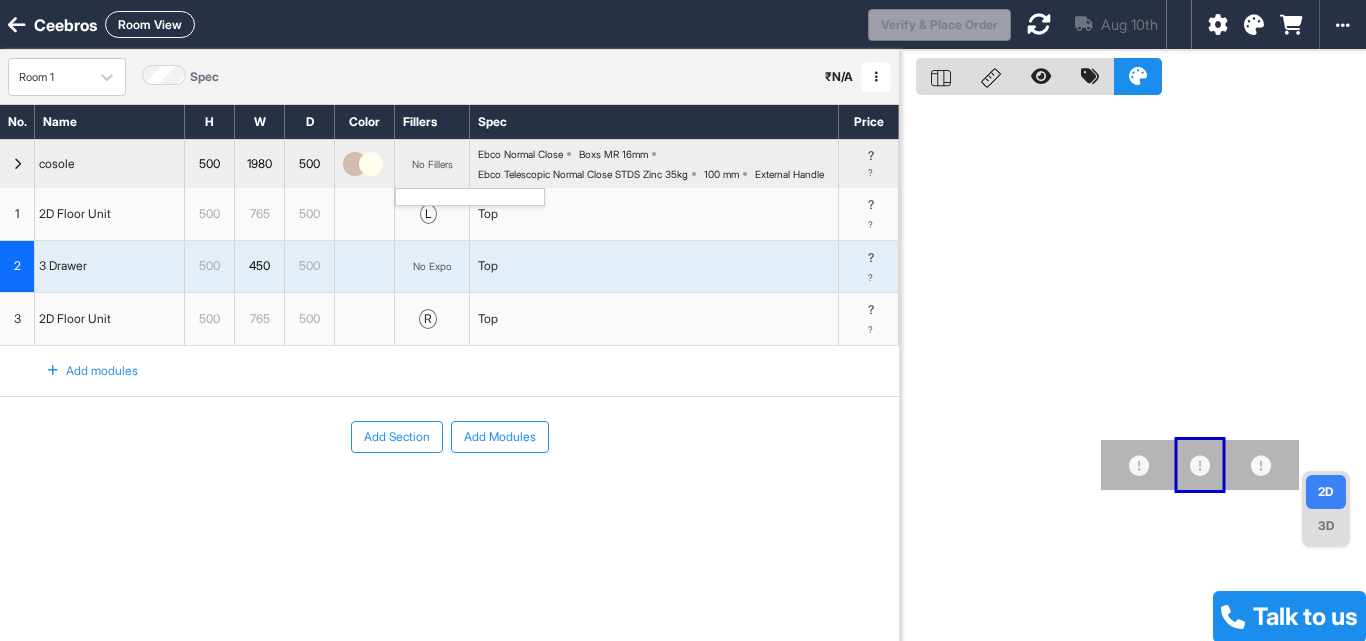 click on "No Fillers" at bounding box center (432, 164) 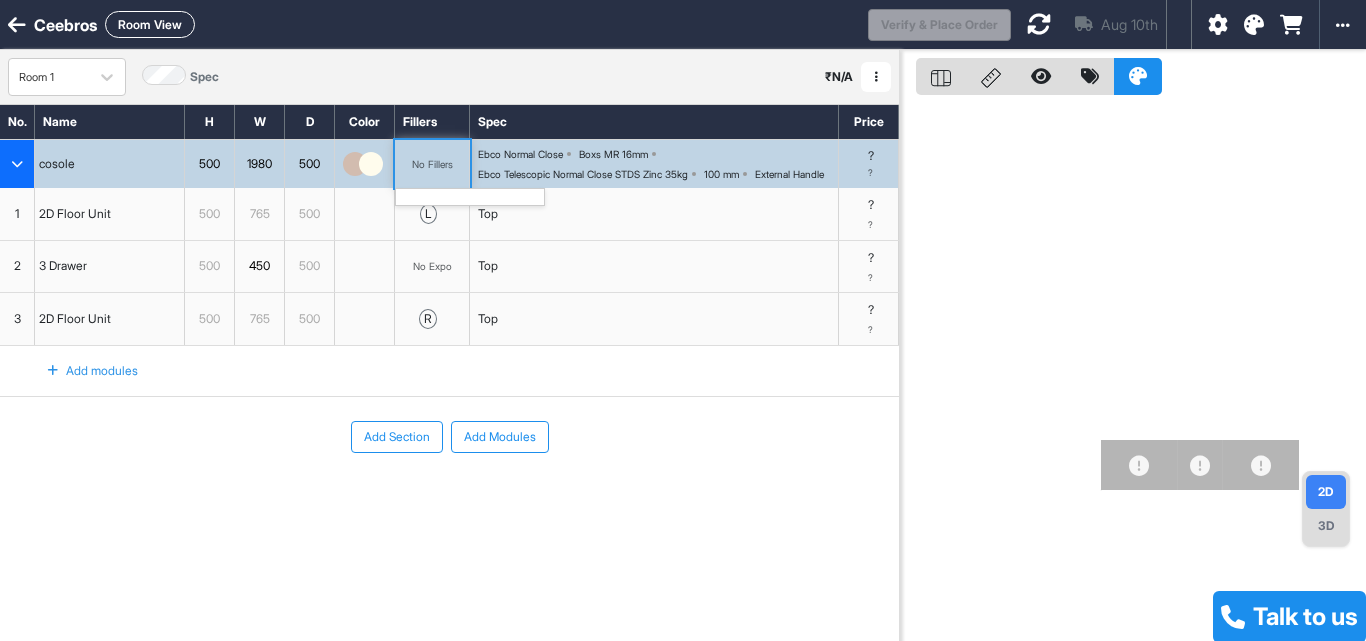 click on "No Fillers" at bounding box center [432, 164] 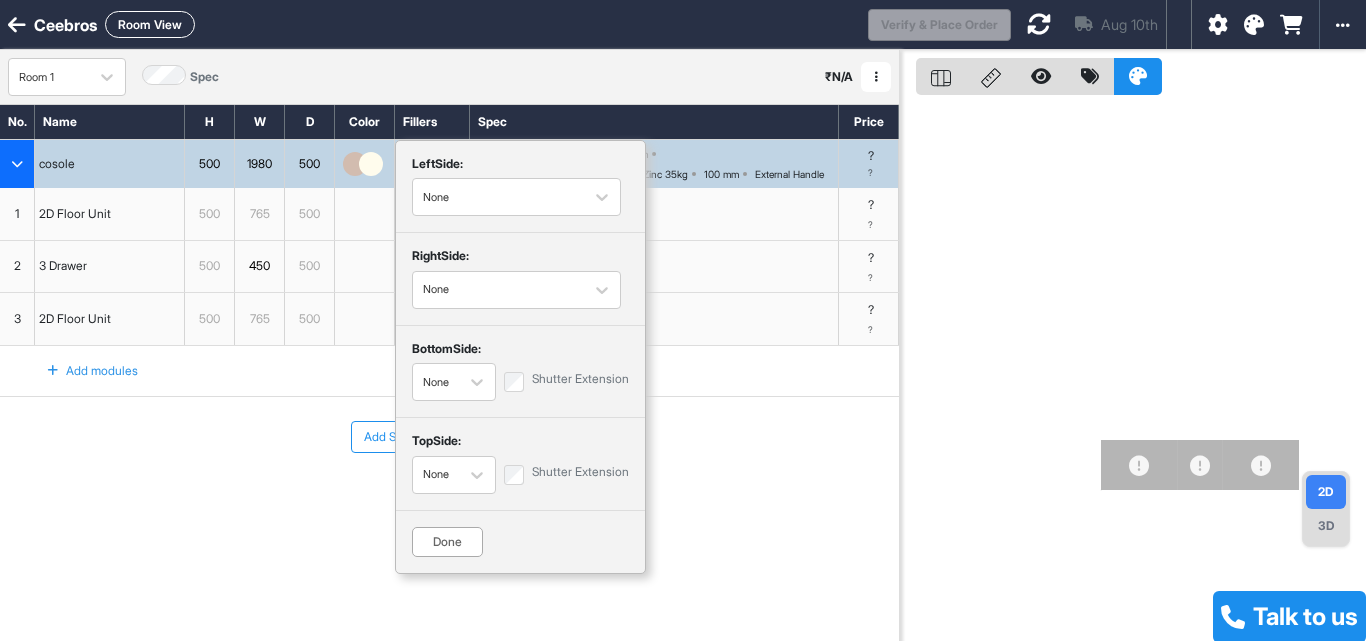scroll, scrollTop: 50, scrollLeft: 0, axis: vertical 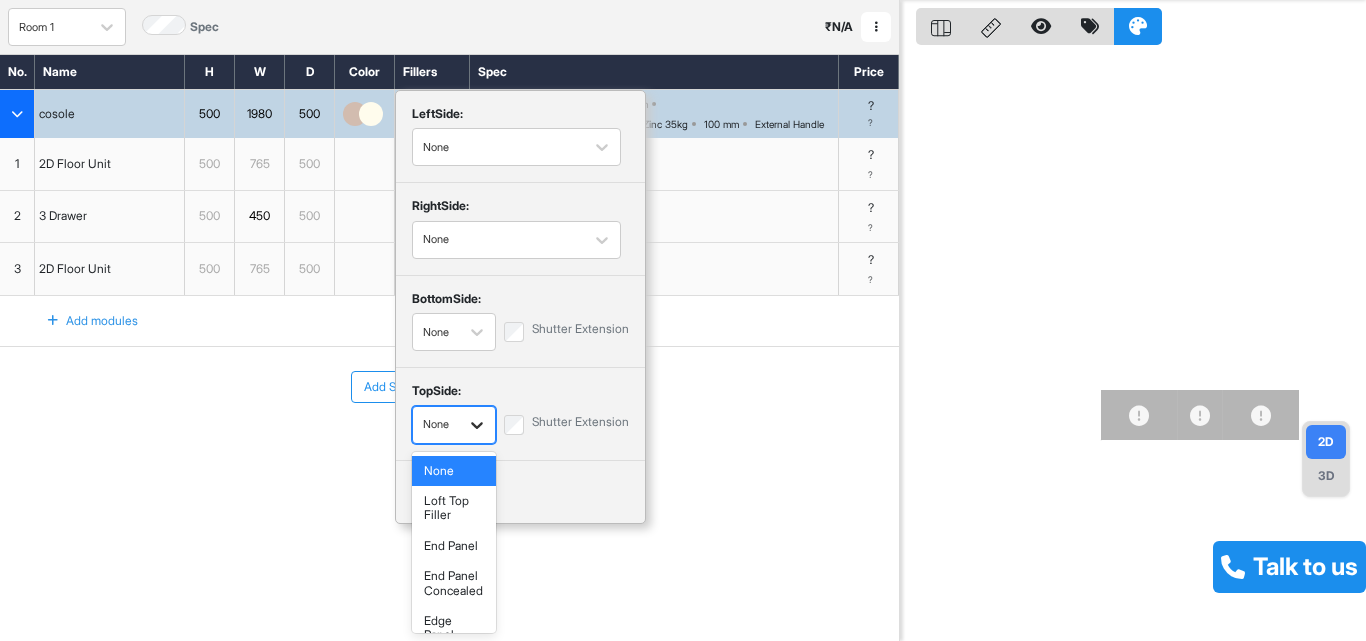 click 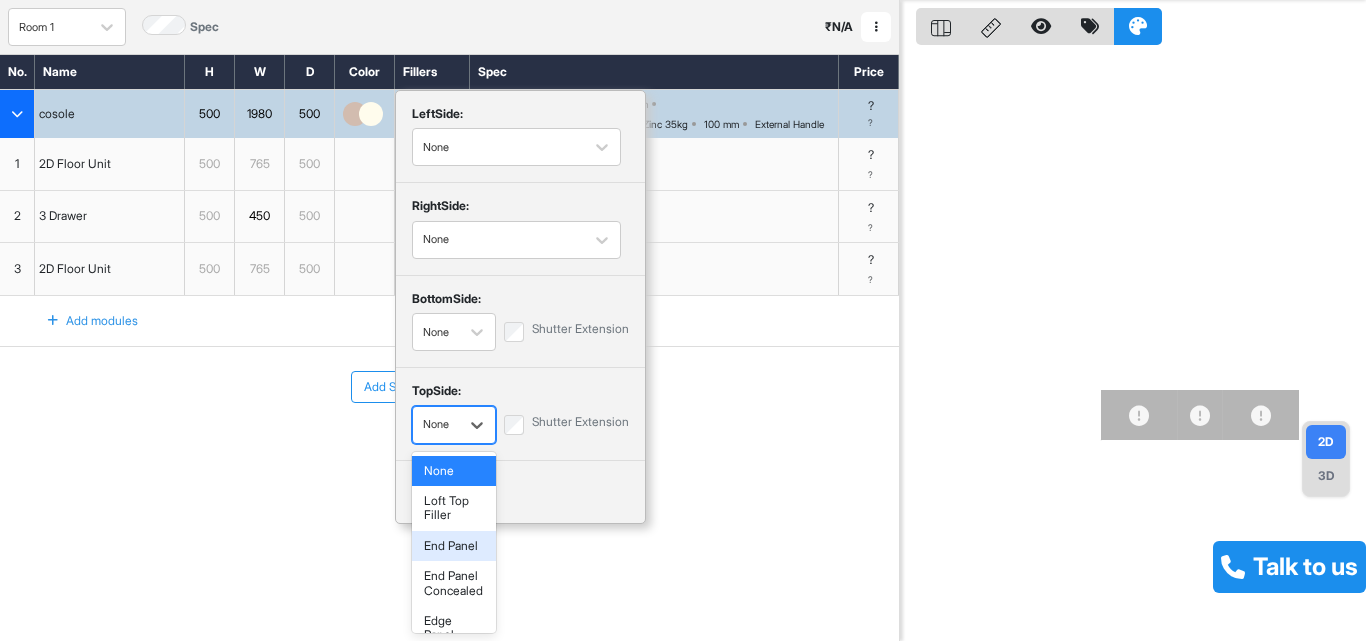 click on "End Panel" at bounding box center (454, 546) 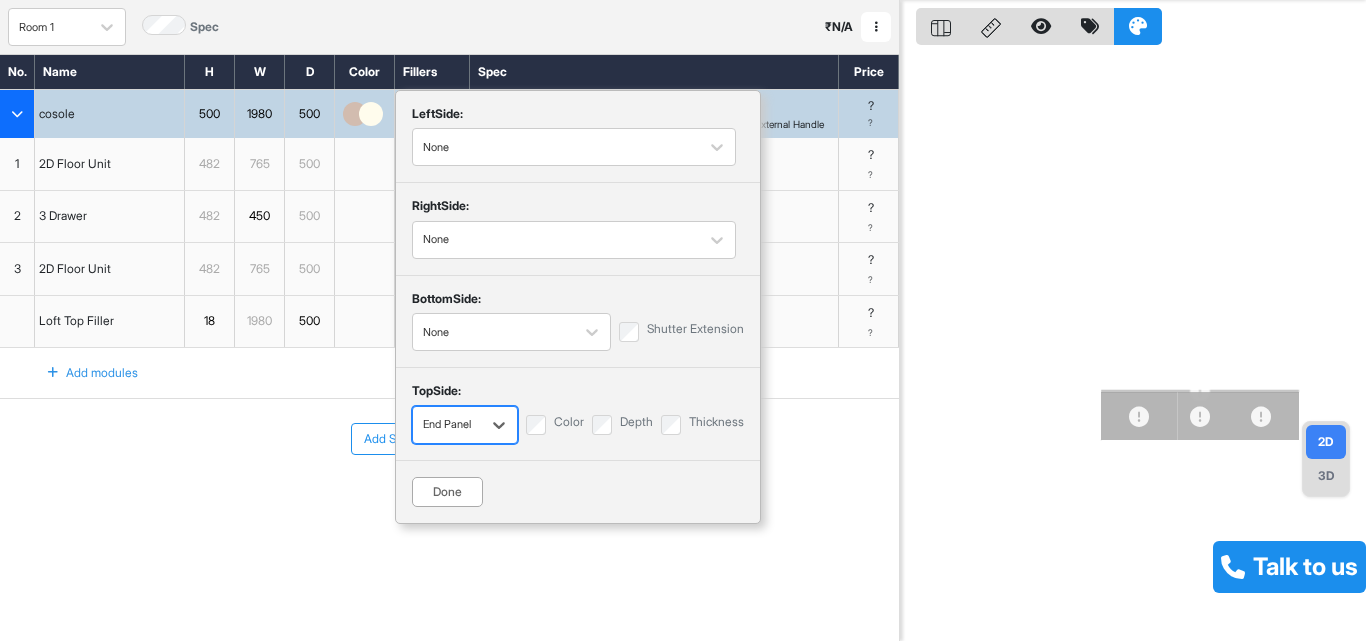 click on "Done" at bounding box center [447, 492] 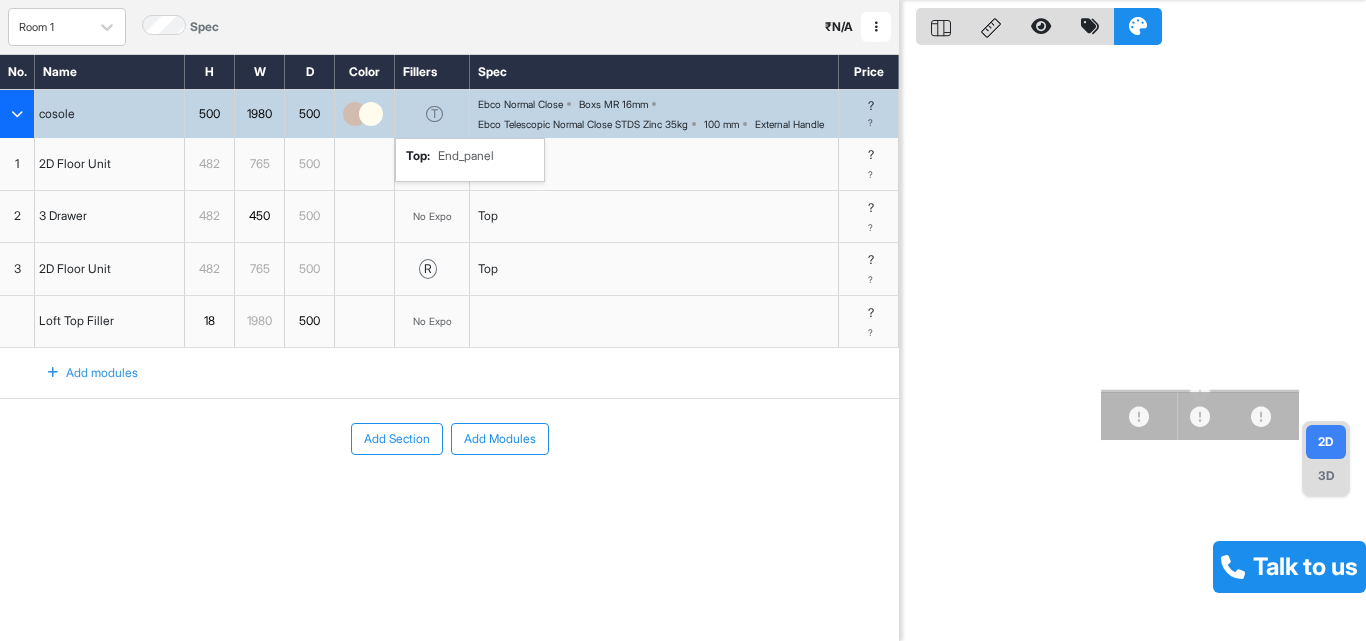 click on "Add Section Add Modules" at bounding box center (449, 499) 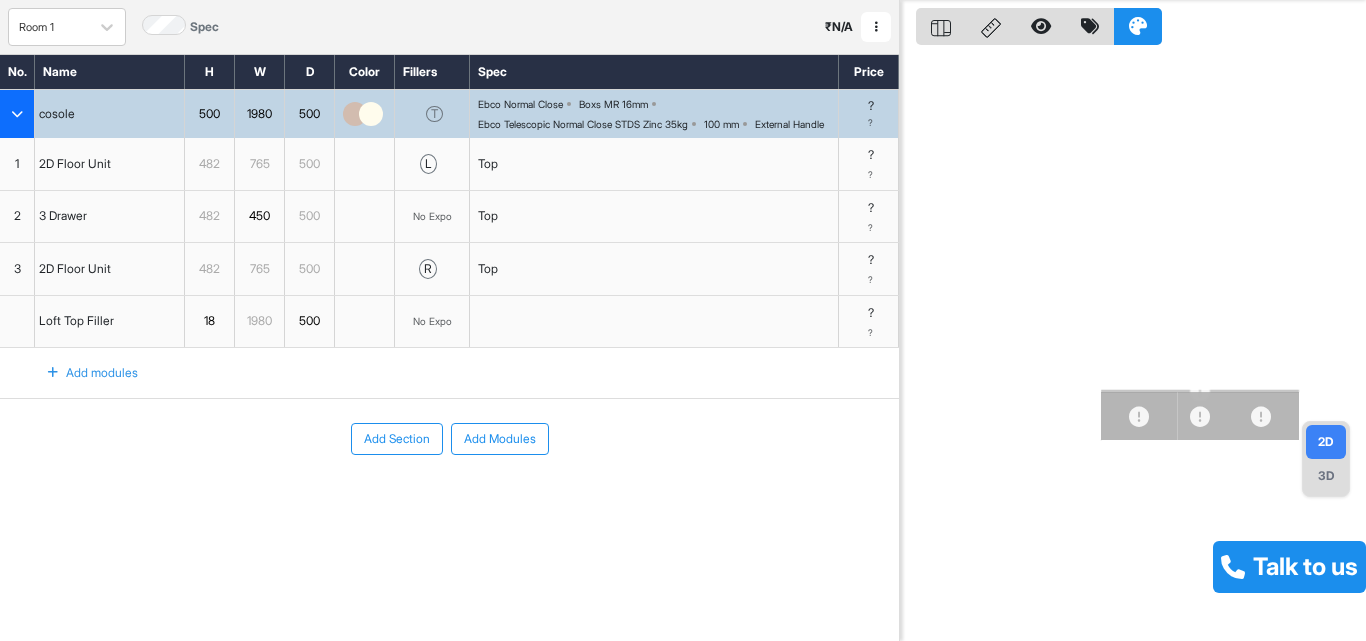 click at bounding box center [1133, 320] 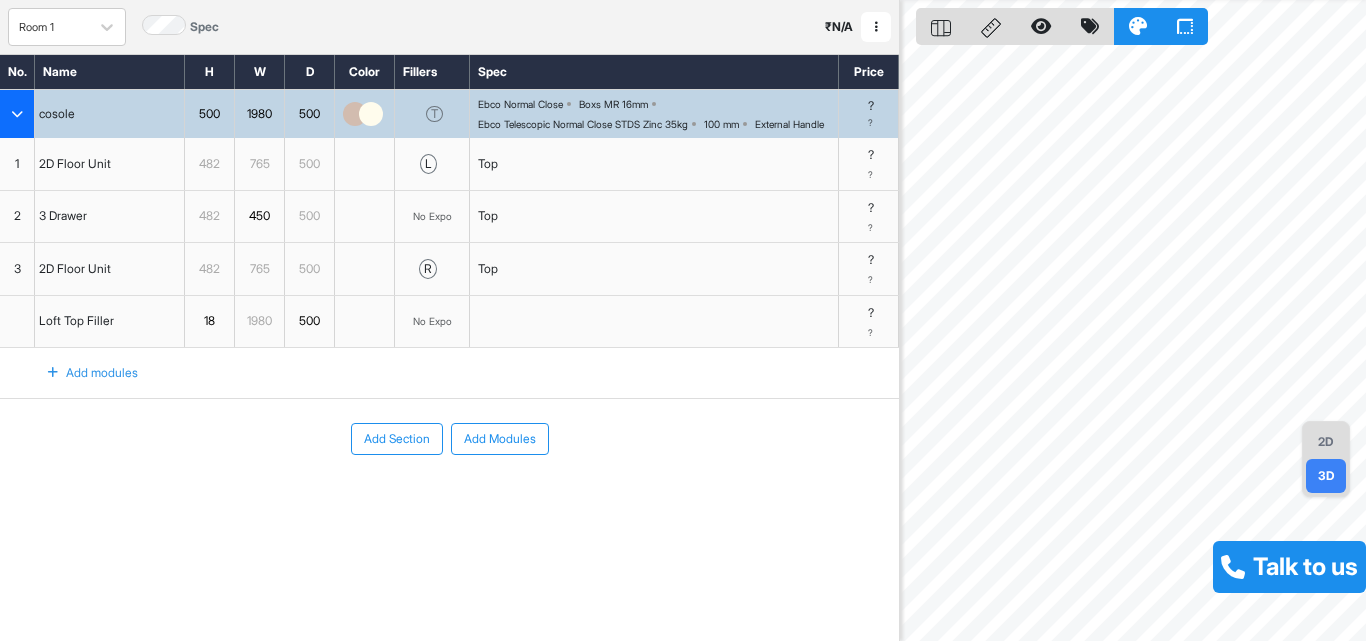 scroll, scrollTop: 0, scrollLeft: 0, axis: both 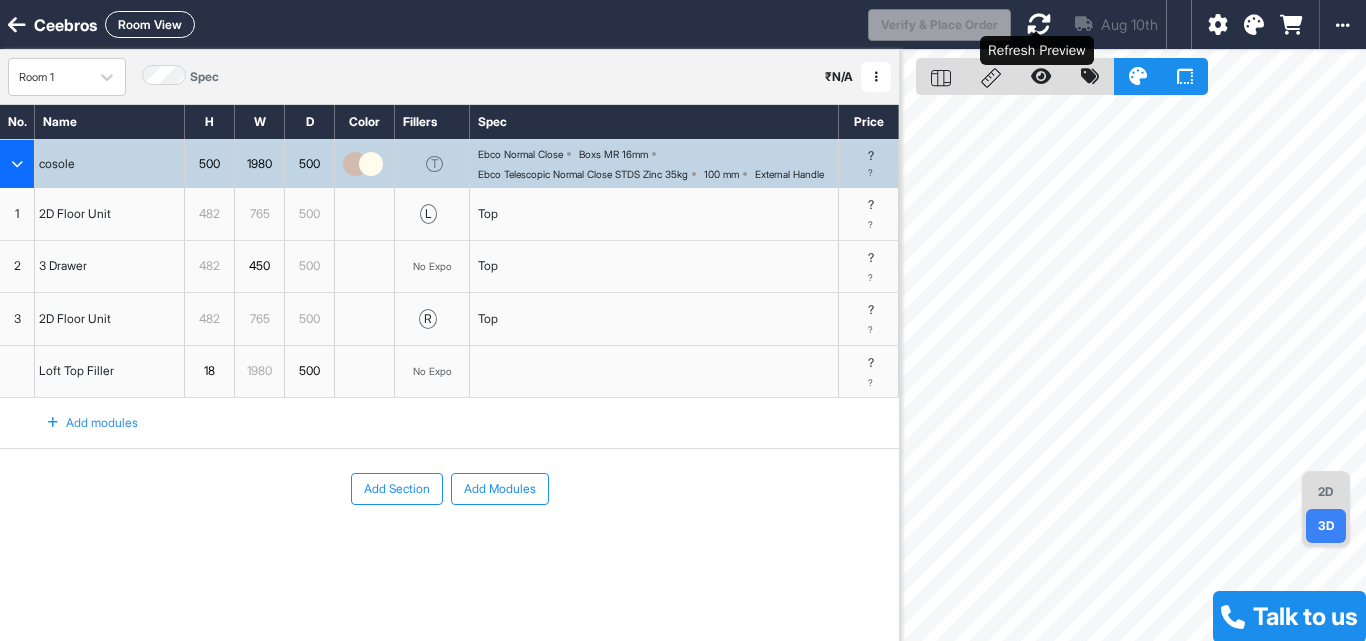 click at bounding box center (1039, 24) 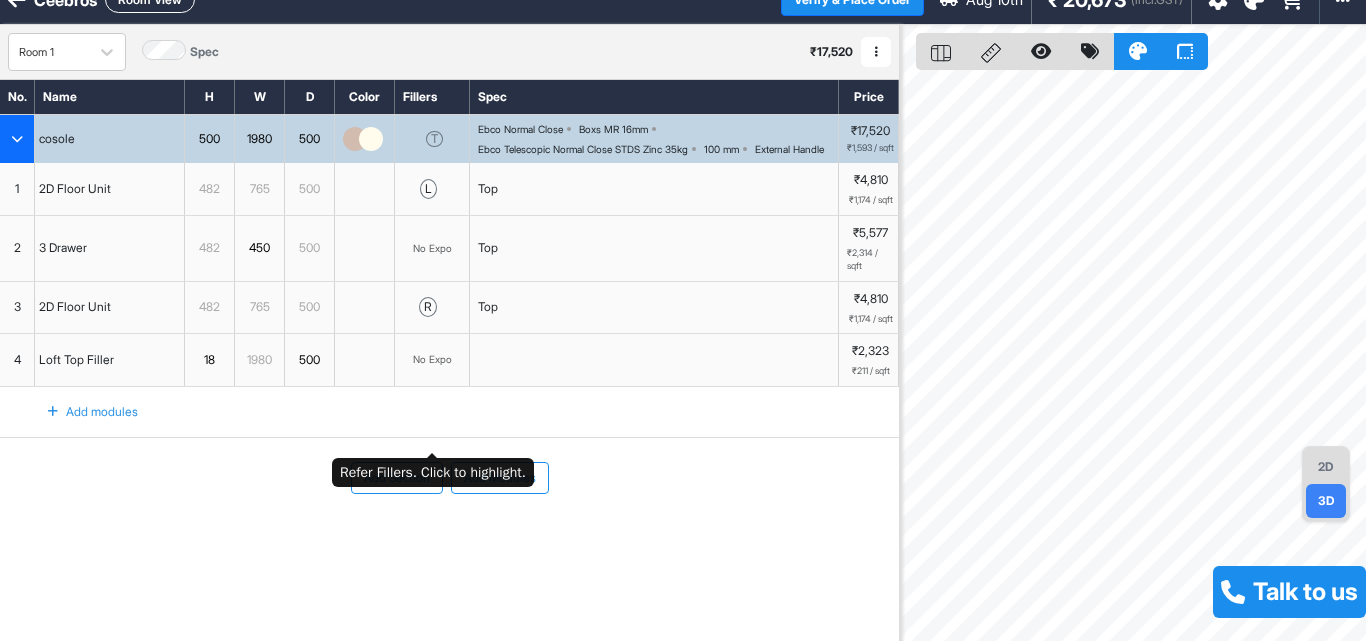 scroll, scrollTop: 0, scrollLeft: 0, axis: both 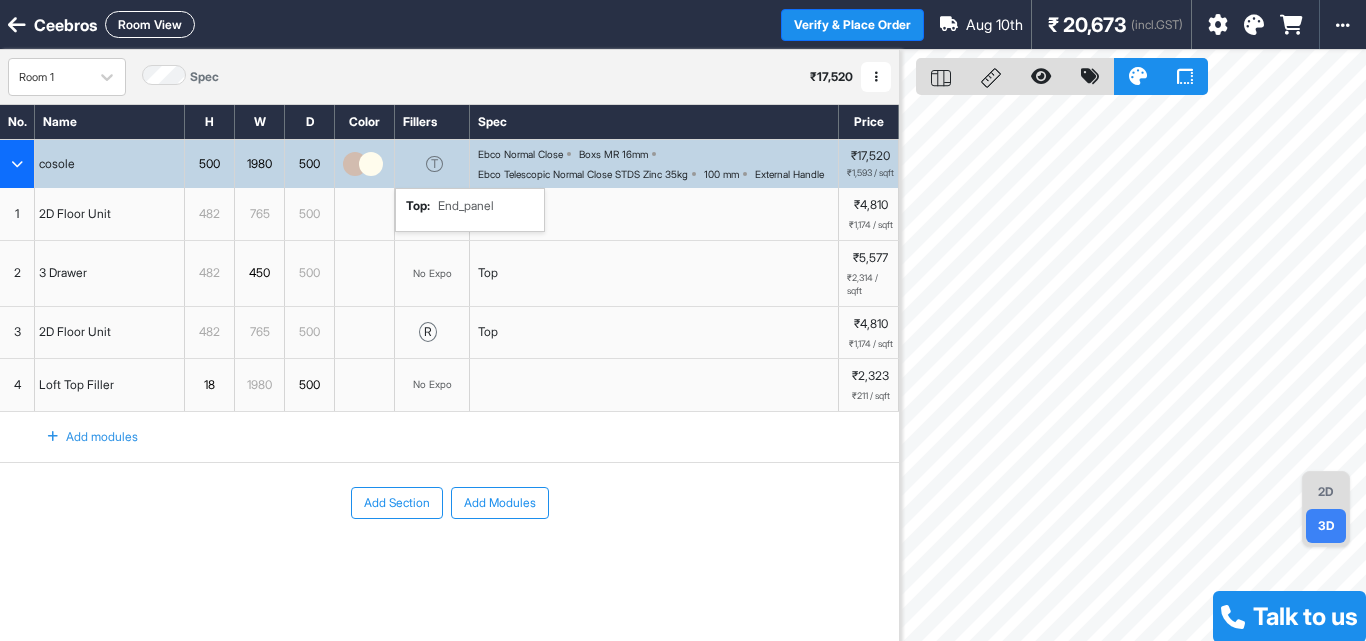 click on "T" at bounding box center (432, 164) 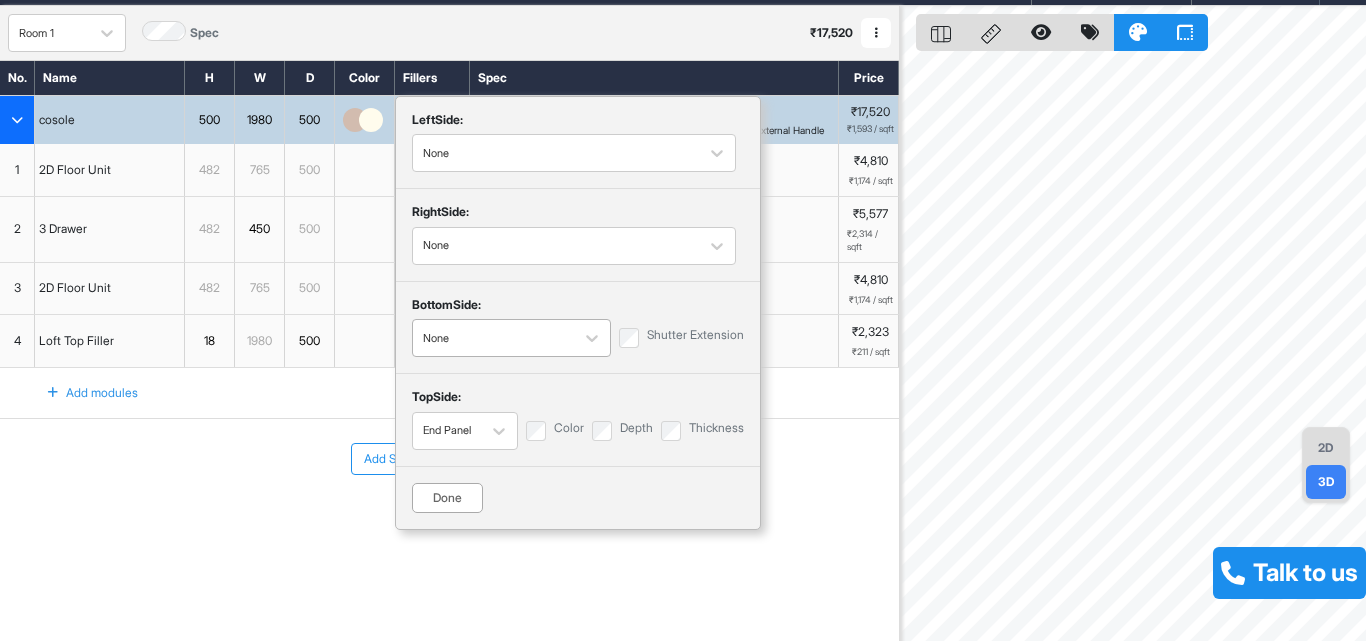 scroll, scrollTop: 69, scrollLeft: 0, axis: vertical 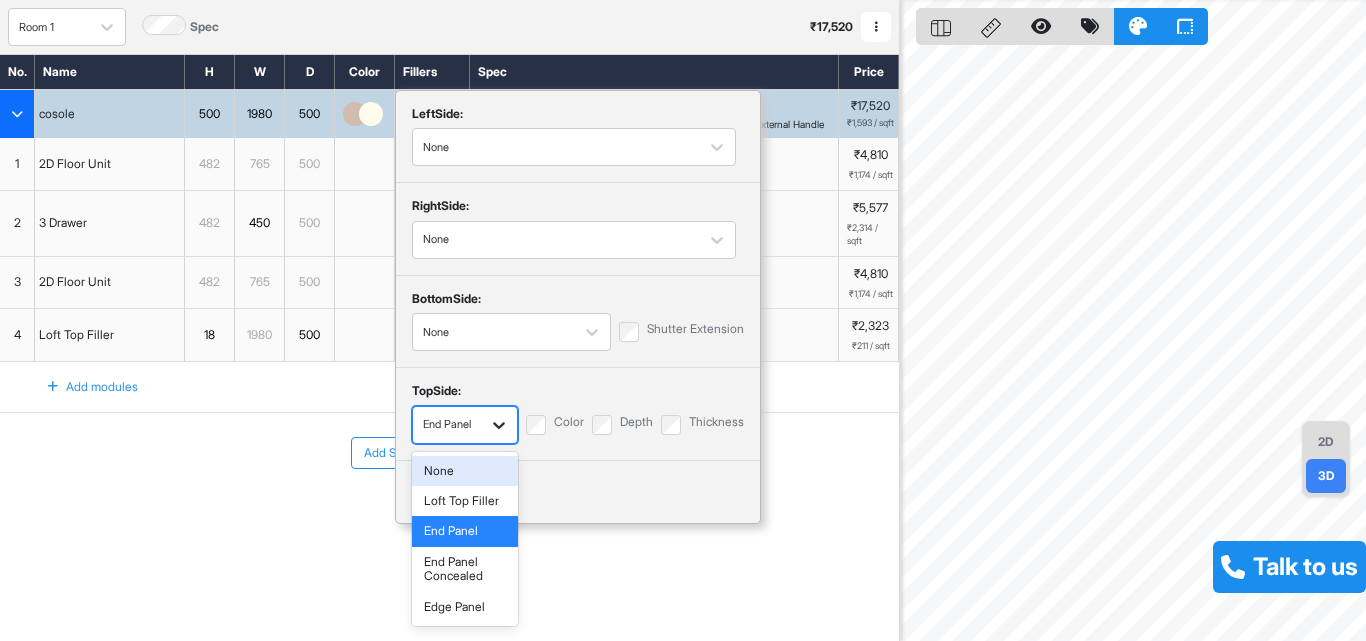 click 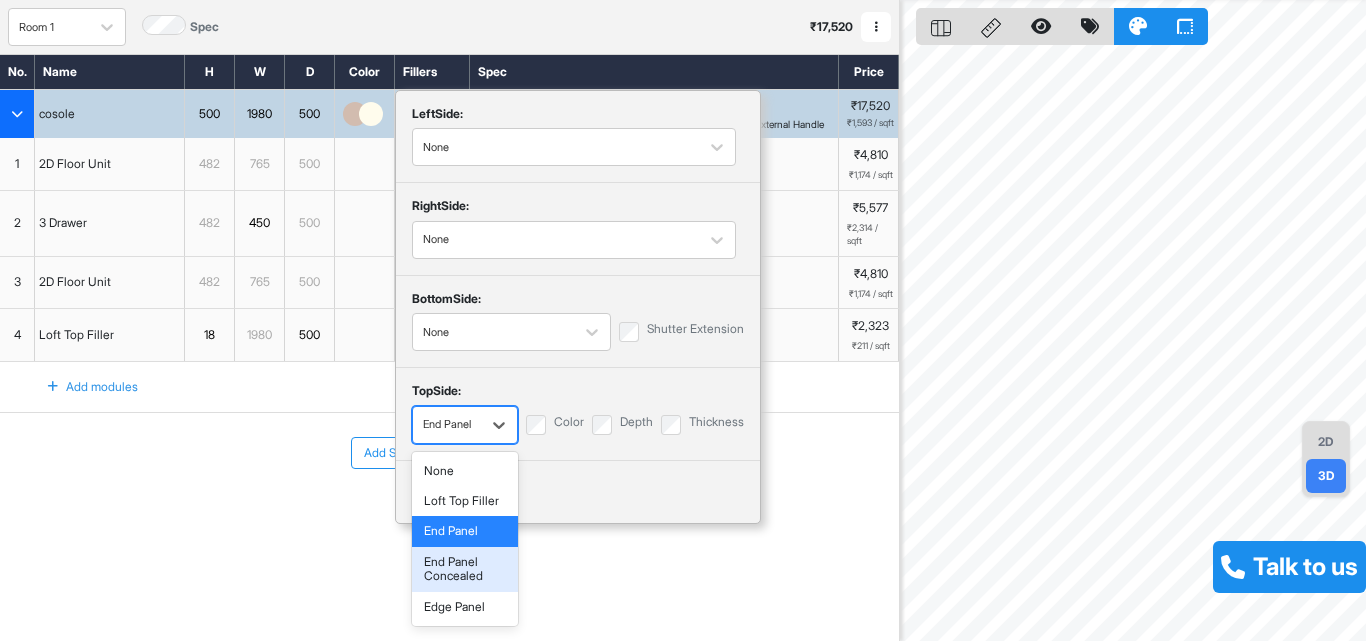click on "End Panel Concealed" at bounding box center [465, 569] 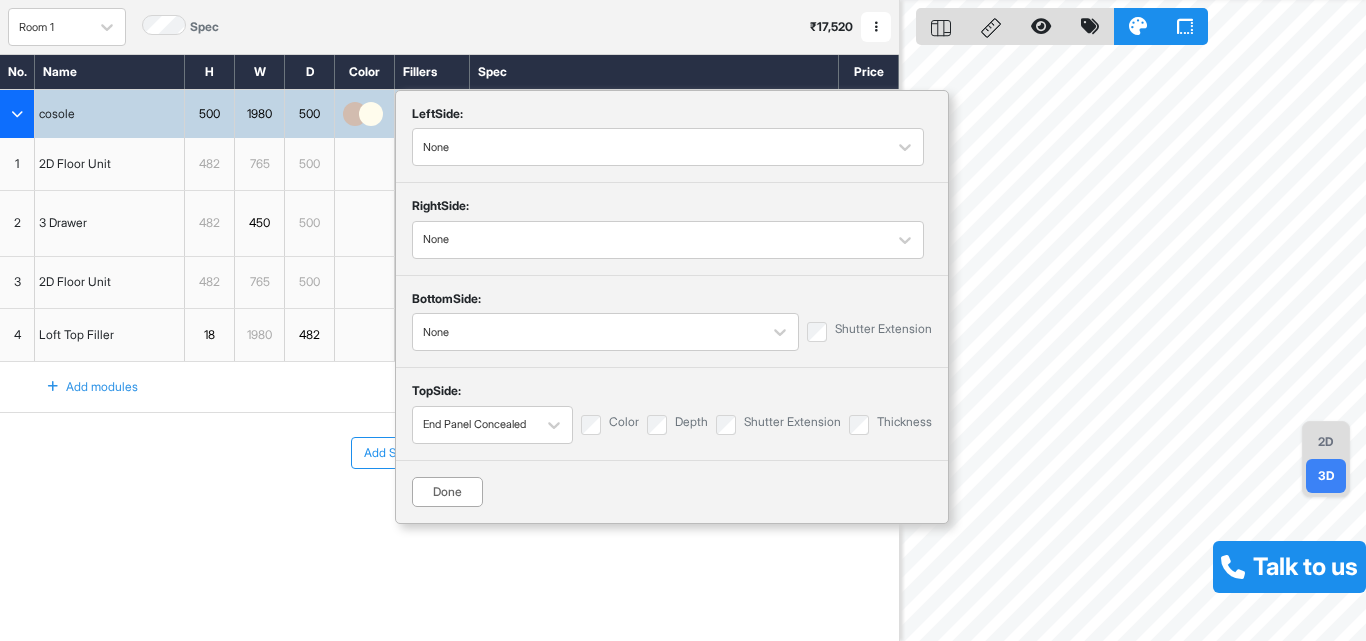 click on "Done" at bounding box center [447, 492] 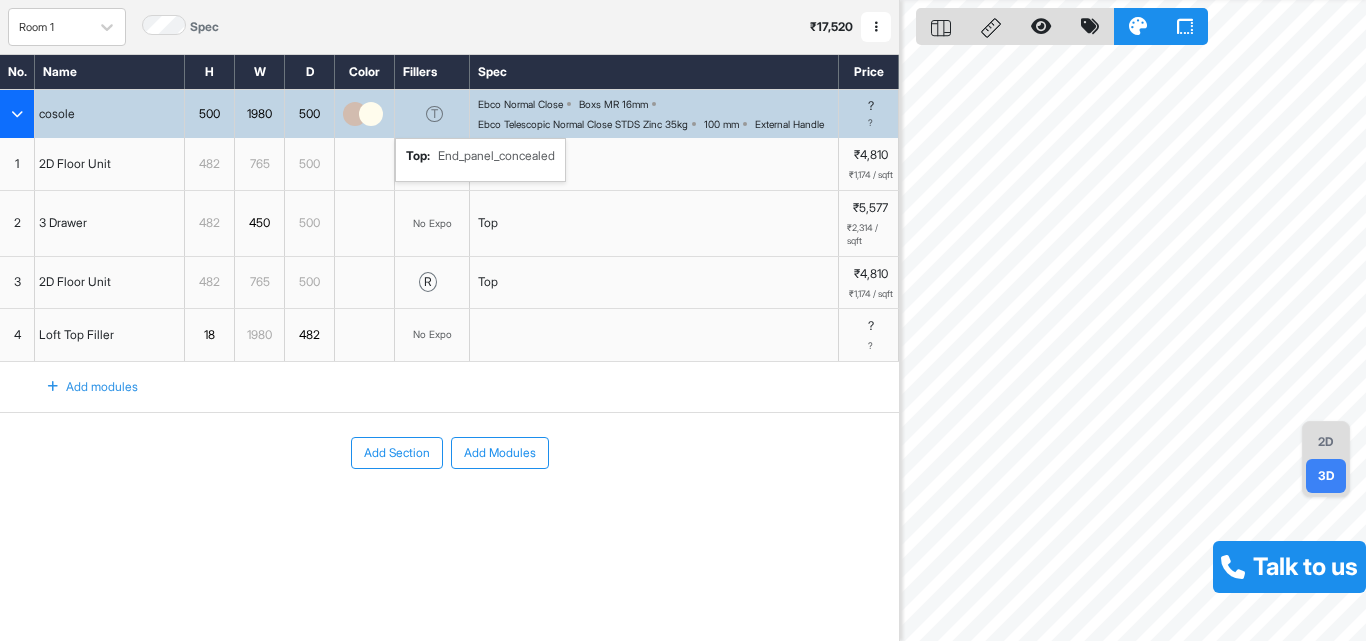 scroll, scrollTop: 0, scrollLeft: 0, axis: both 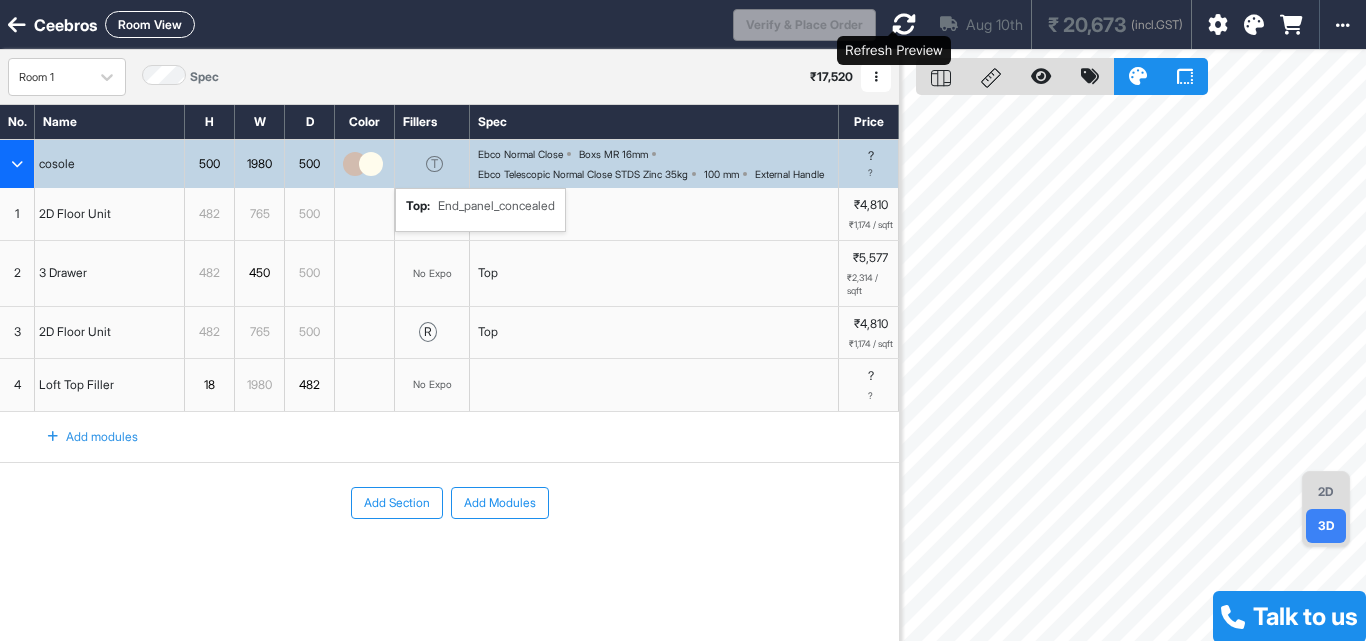 click at bounding box center [904, 24] 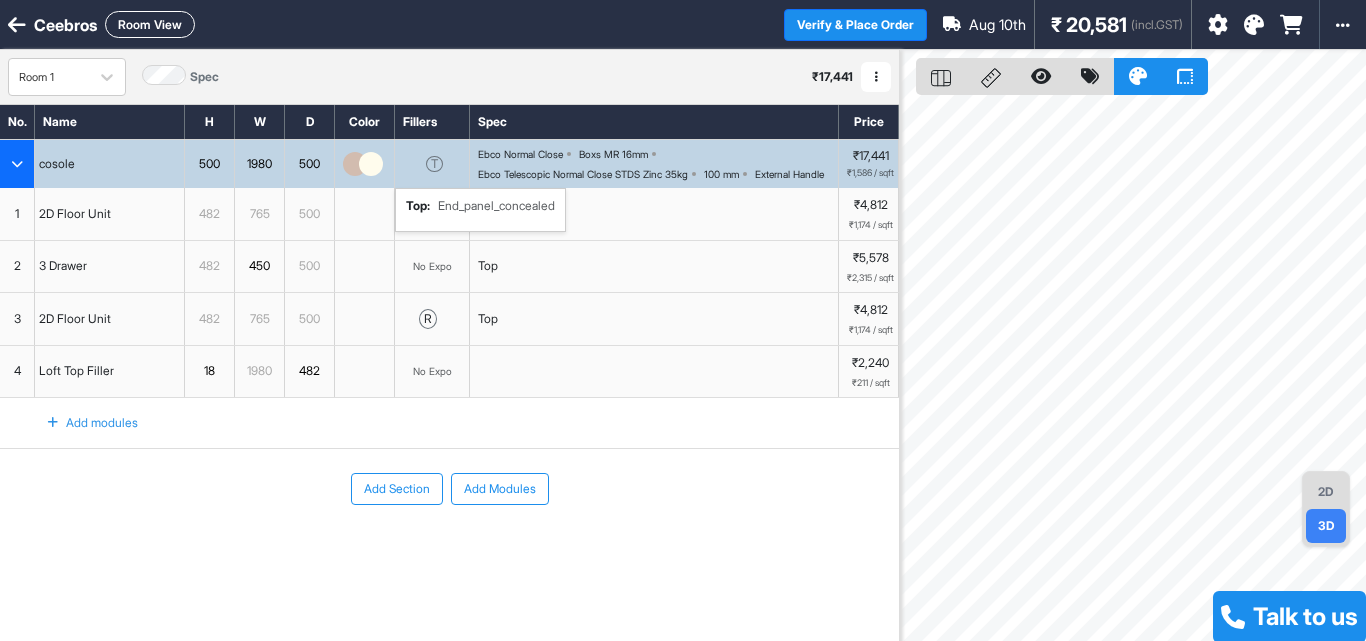 click on "2" at bounding box center [17, 267] 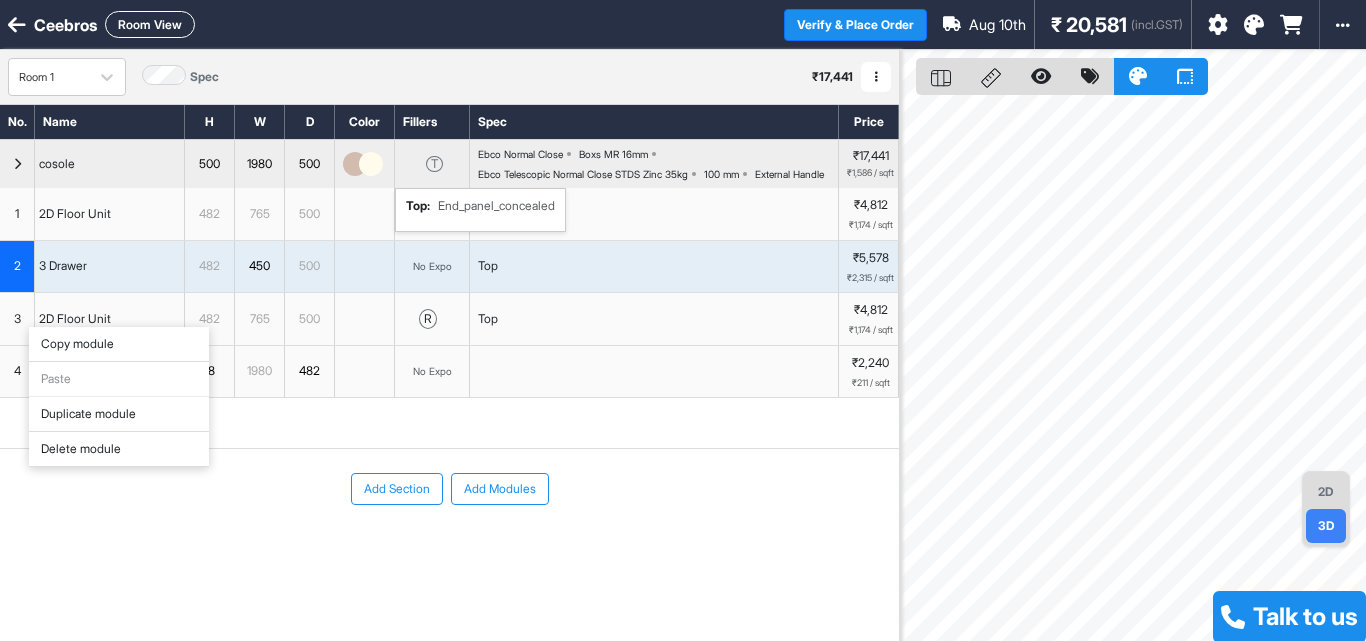 click on "Delete module" at bounding box center (119, 449) 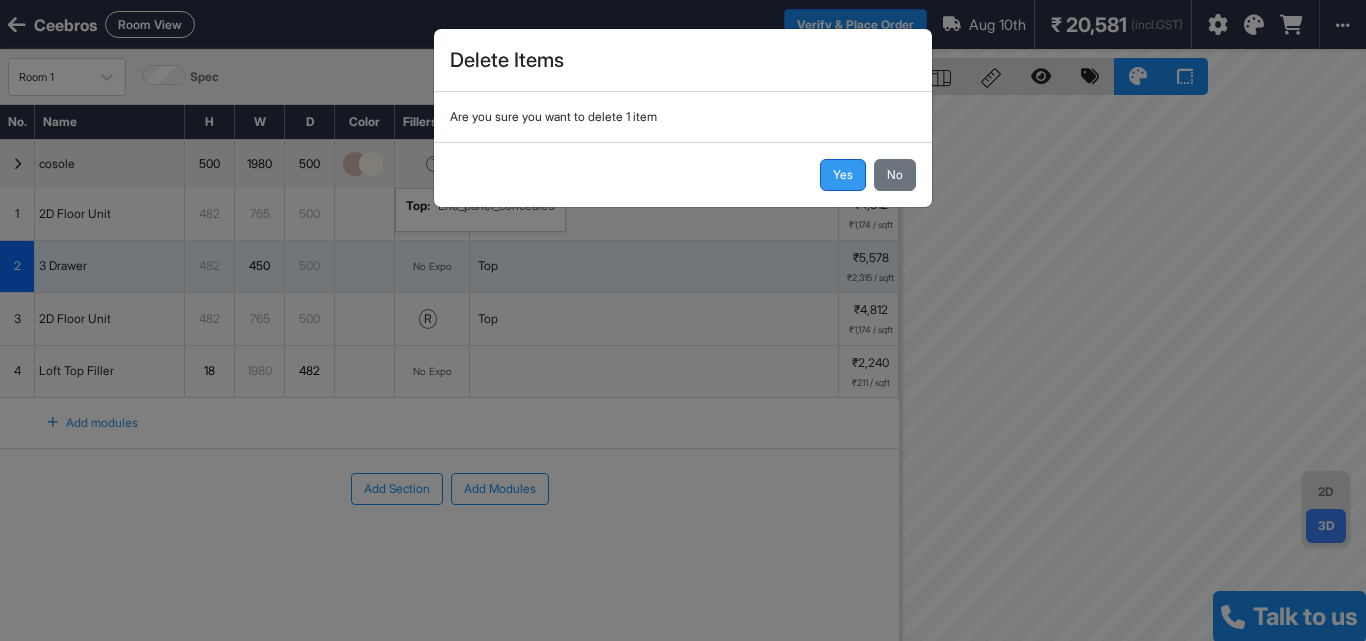 click on "Yes" at bounding box center (843, 175) 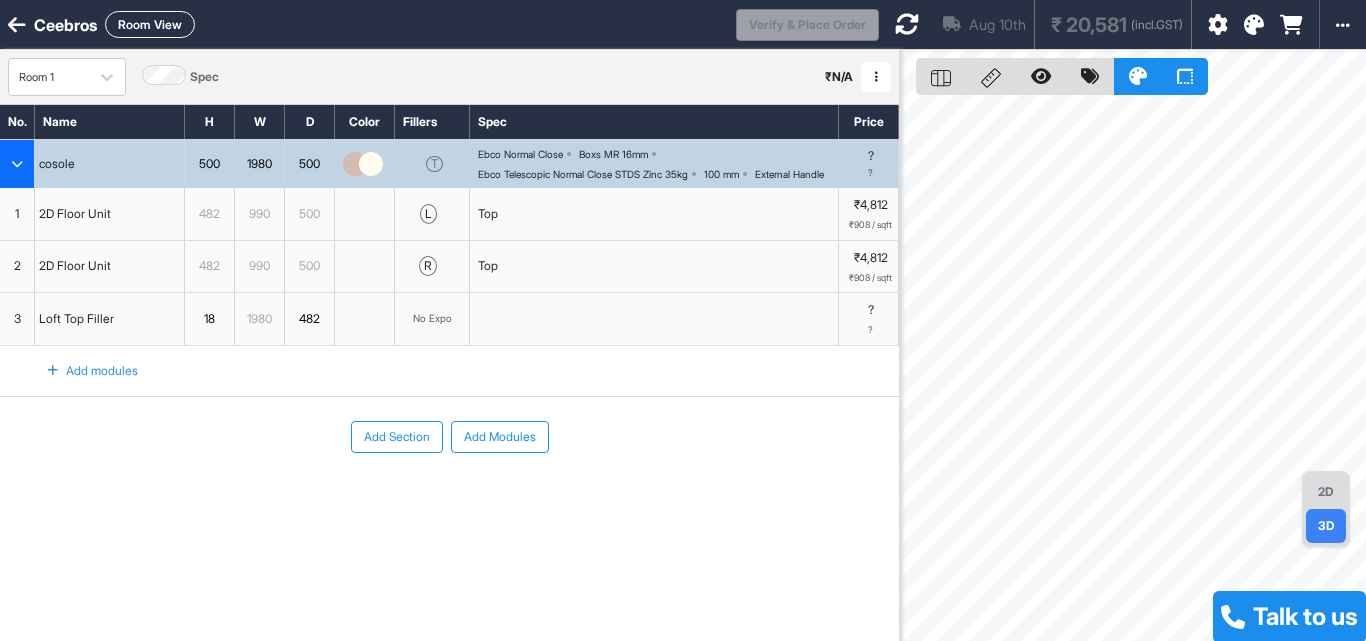 click on "Add modules" at bounding box center [81, 371] 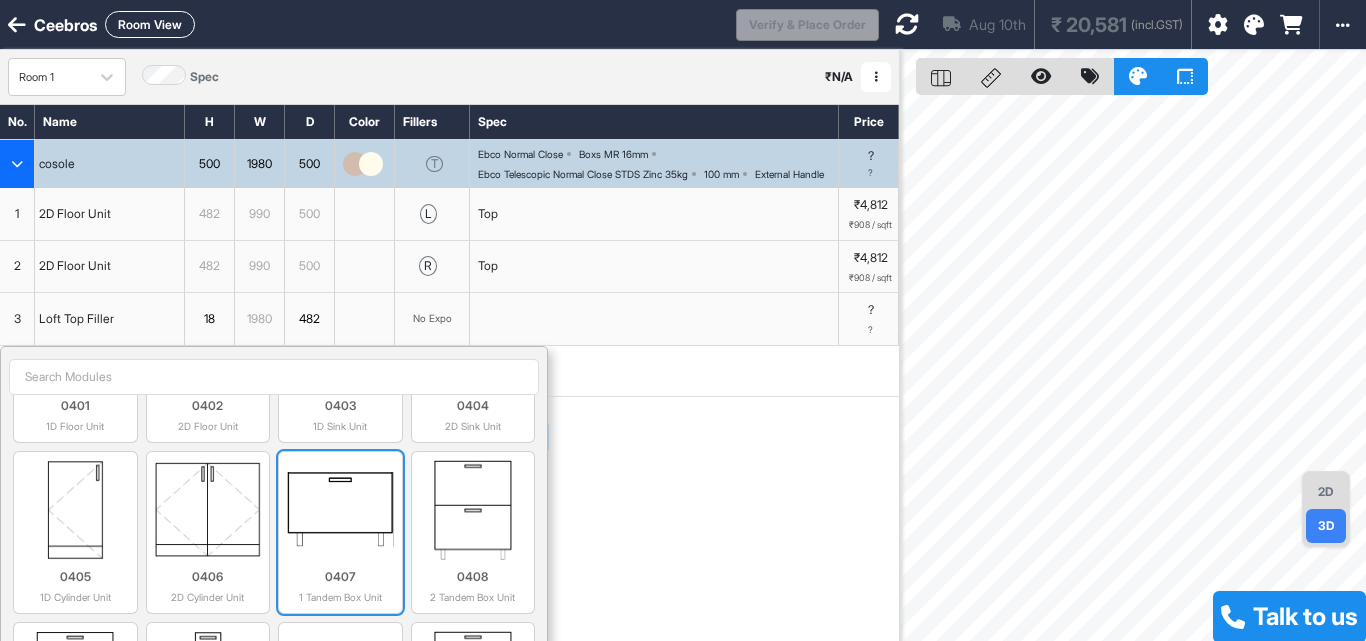 scroll, scrollTop: 200, scrollLeft: 0, axis: vertical 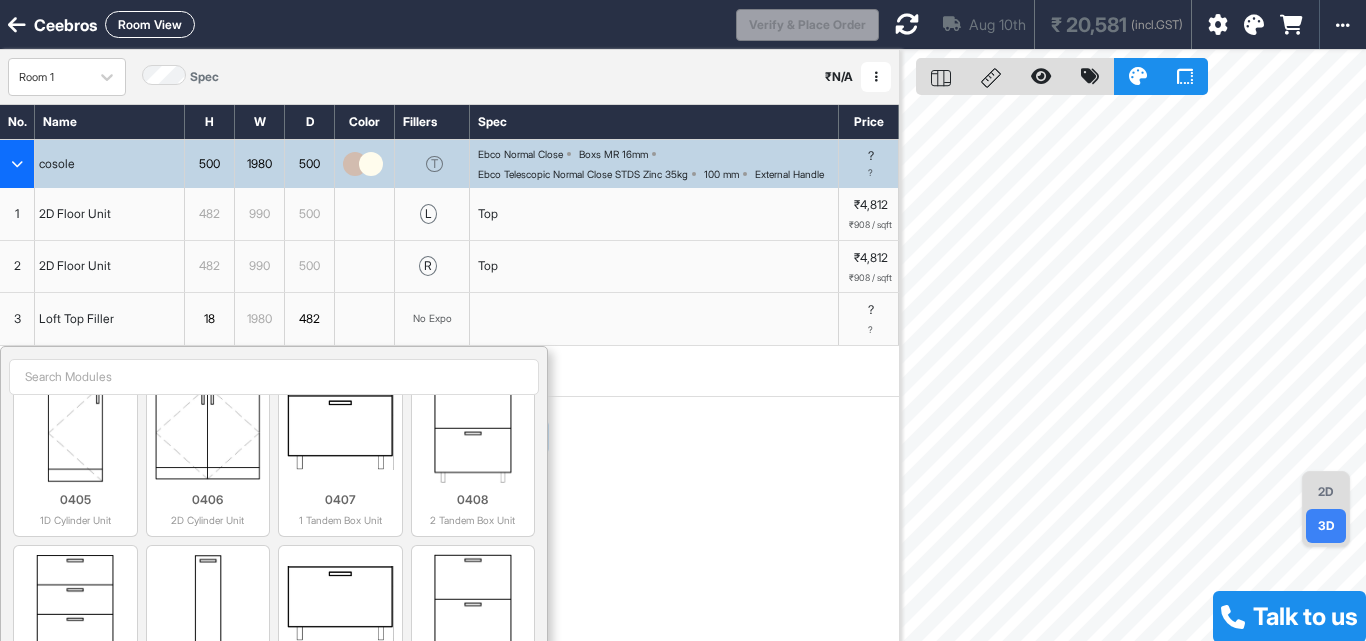 click at bounding box center [274, 377] 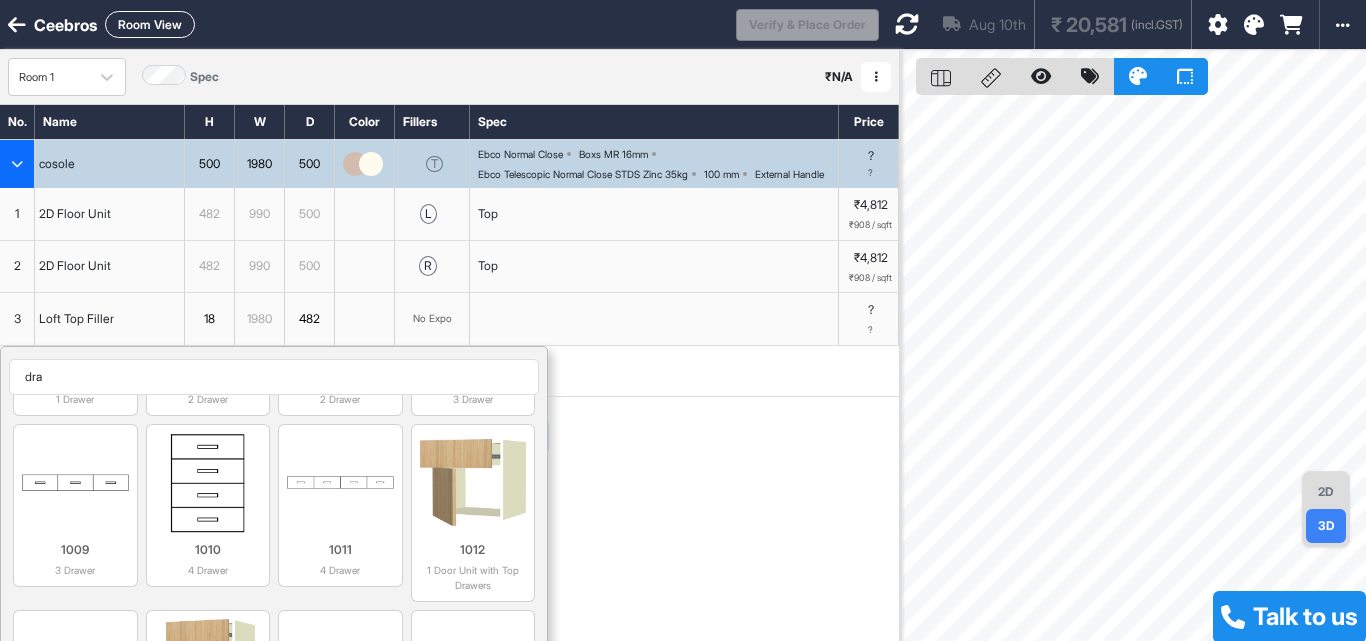scroll, scrollTop: 165, scrollLeft: 0, axis: vertical 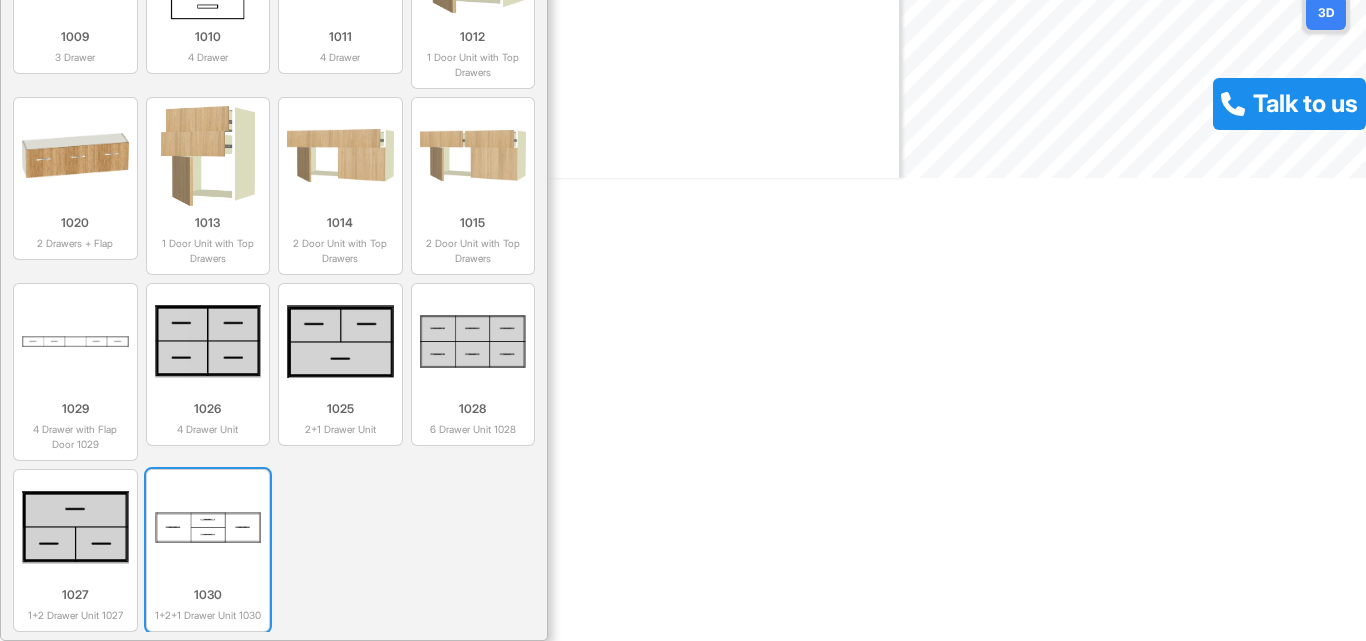 type on "drawer" 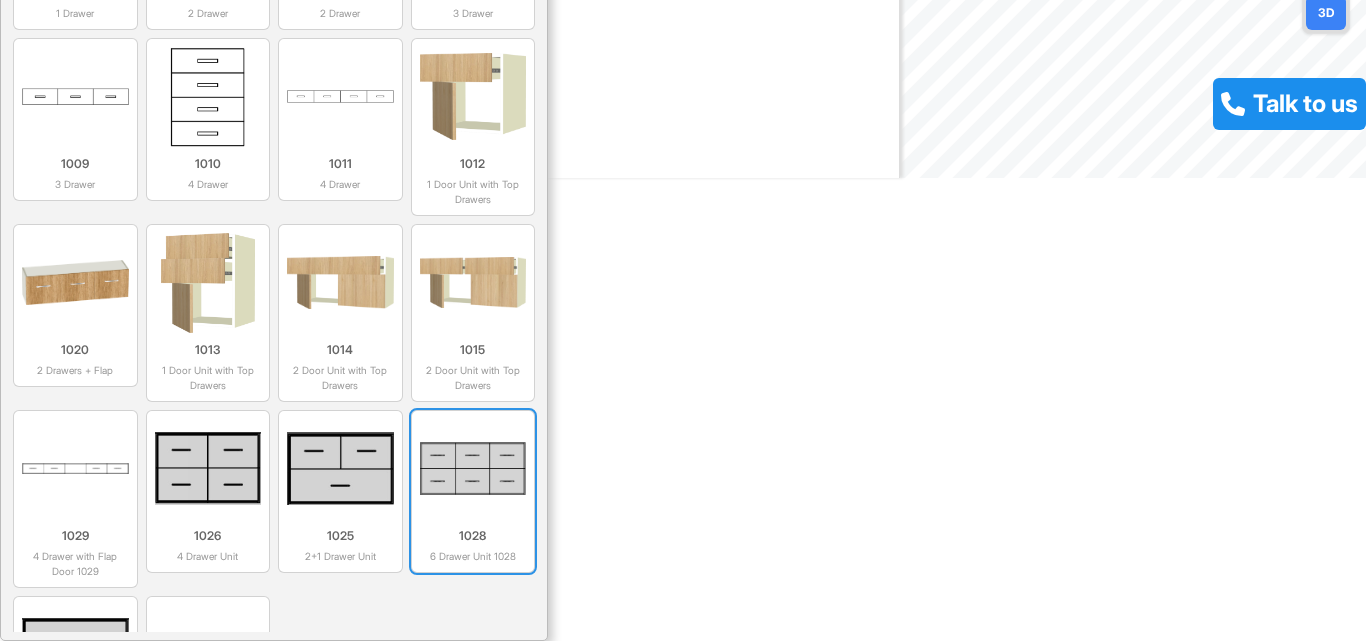 scroll, scrollTop: 0, scrollLeft: 0, axis: both 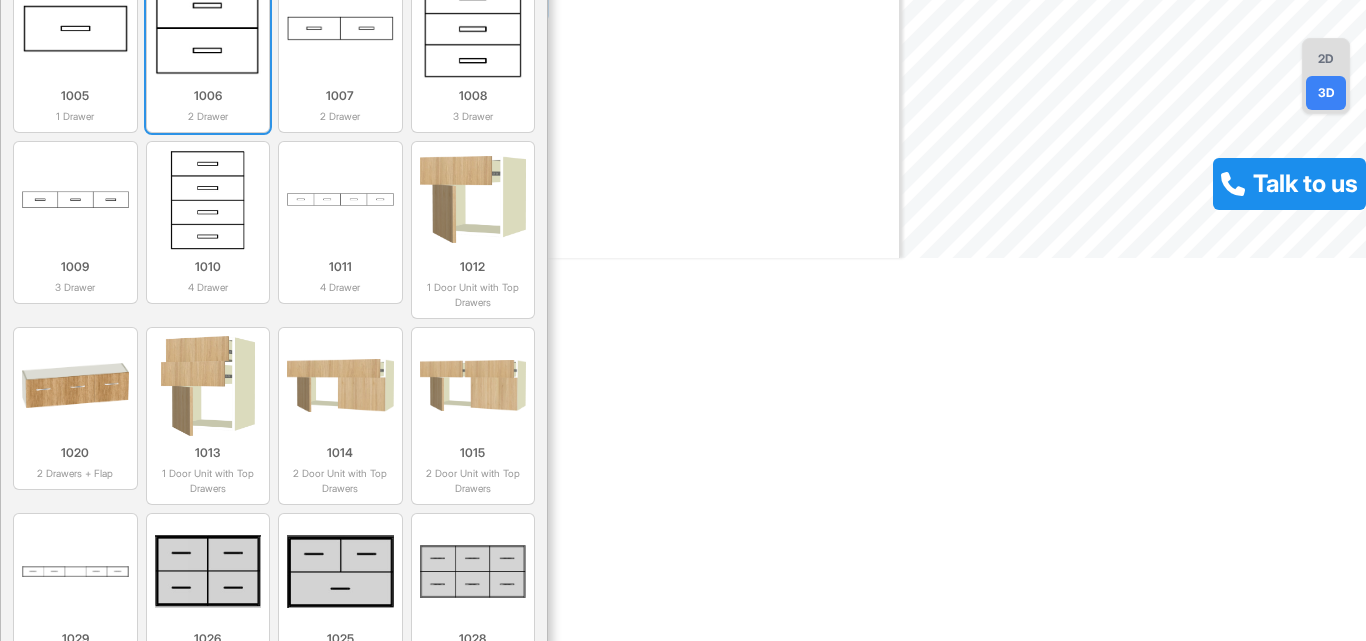 click at bounding box center [208, 29] 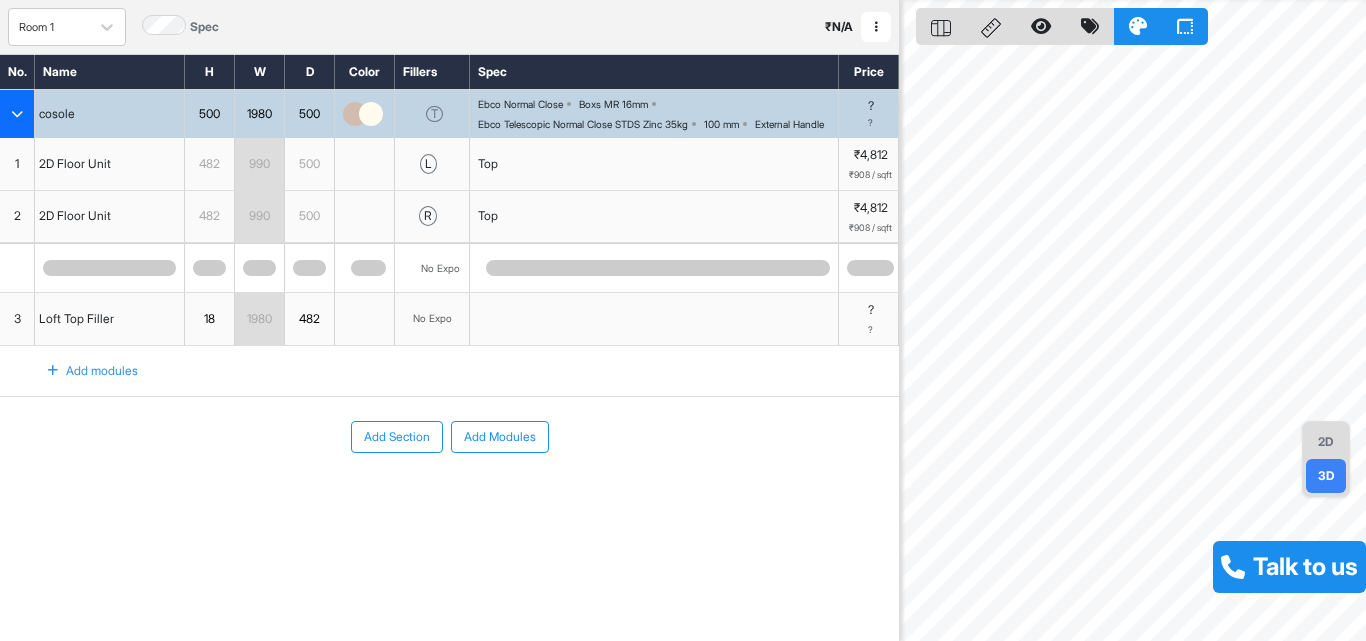 scroll, scrollTop: 55, scrollLeft: 0, axis: vertical 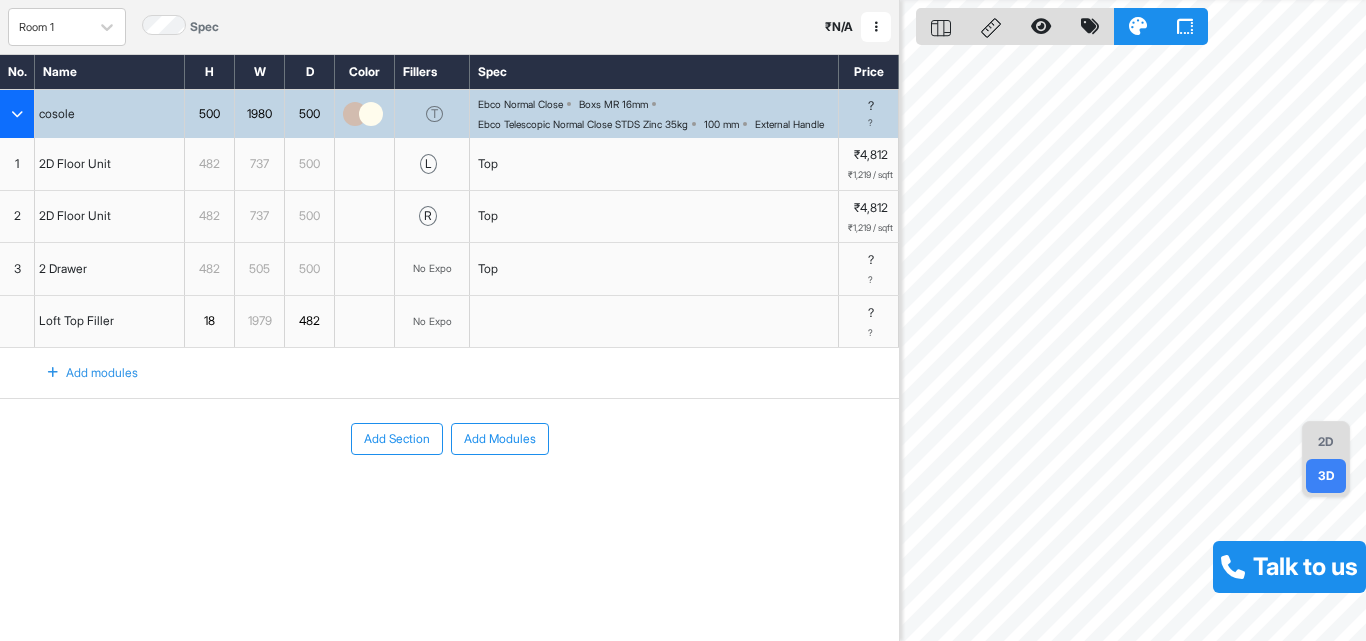 drag, startPoint x: 125, startPoint y: 312, endPoint x: 116, endPoint y: 282, distance: 31.320919 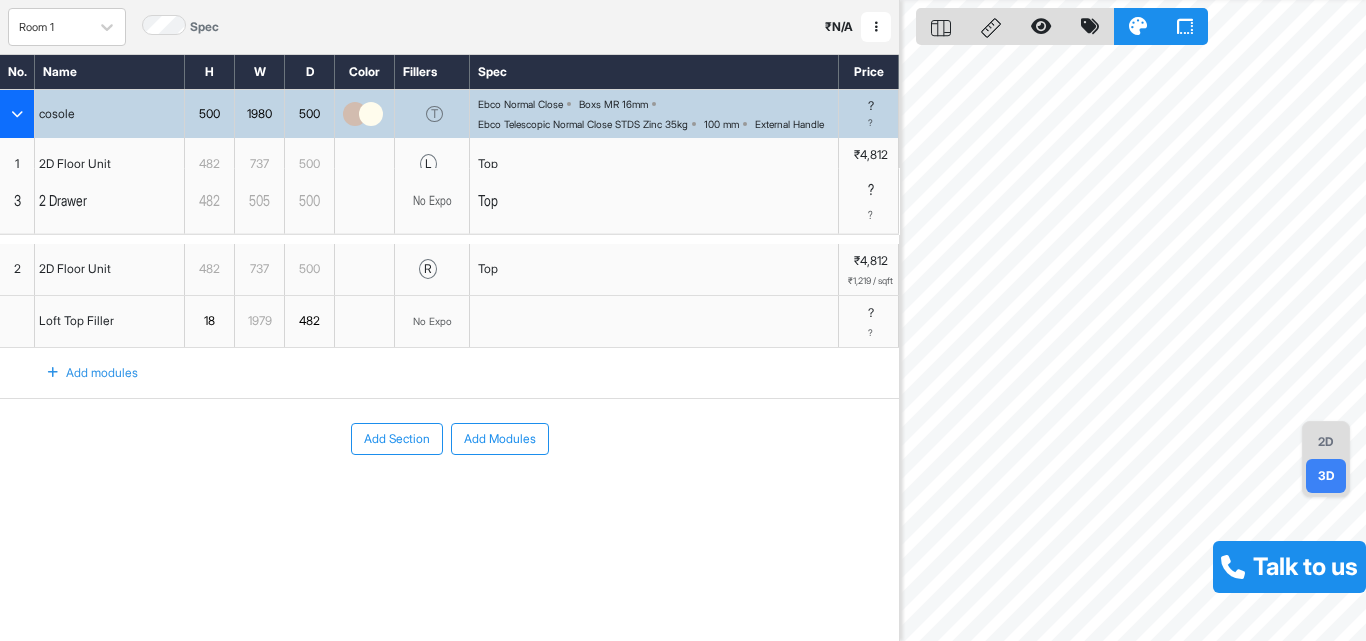 drag, startPoint x: 20, startPoint y: 302, endPoint x: 35, endPoint y: 228, distance: 75.50497 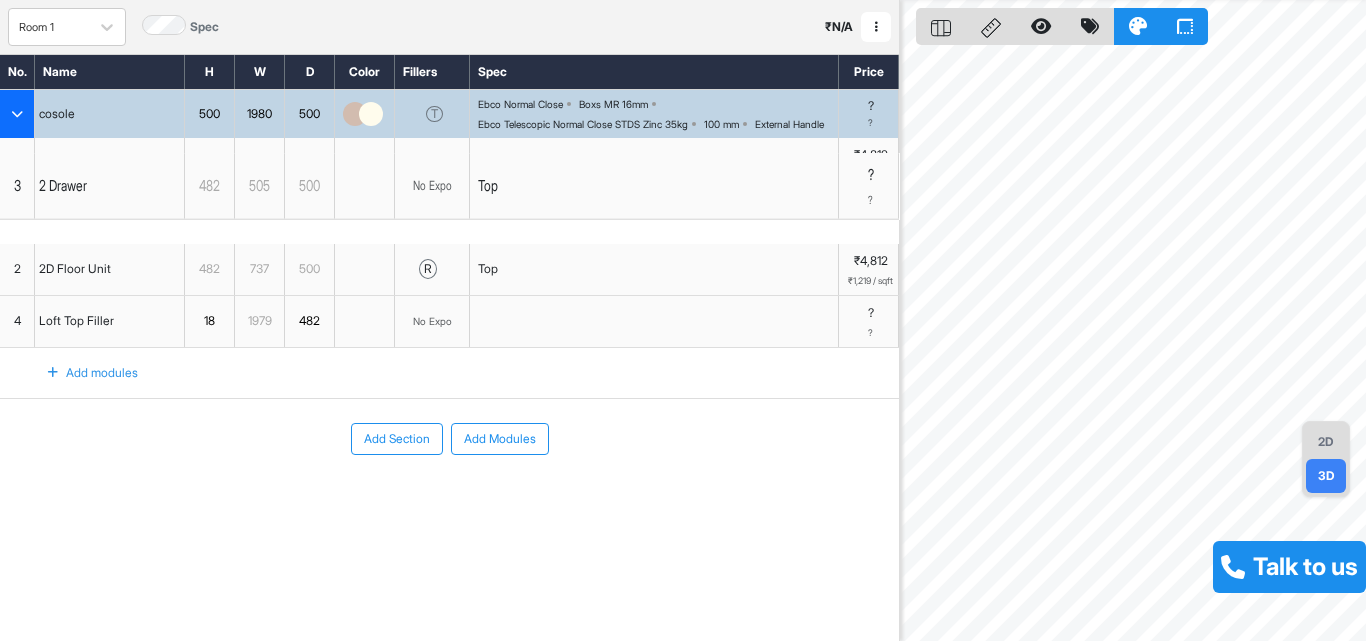 drag, startPoint x: 21, startPoint y: 321, endPoint x: 19, endPoint y: 238, distance: 83.02409 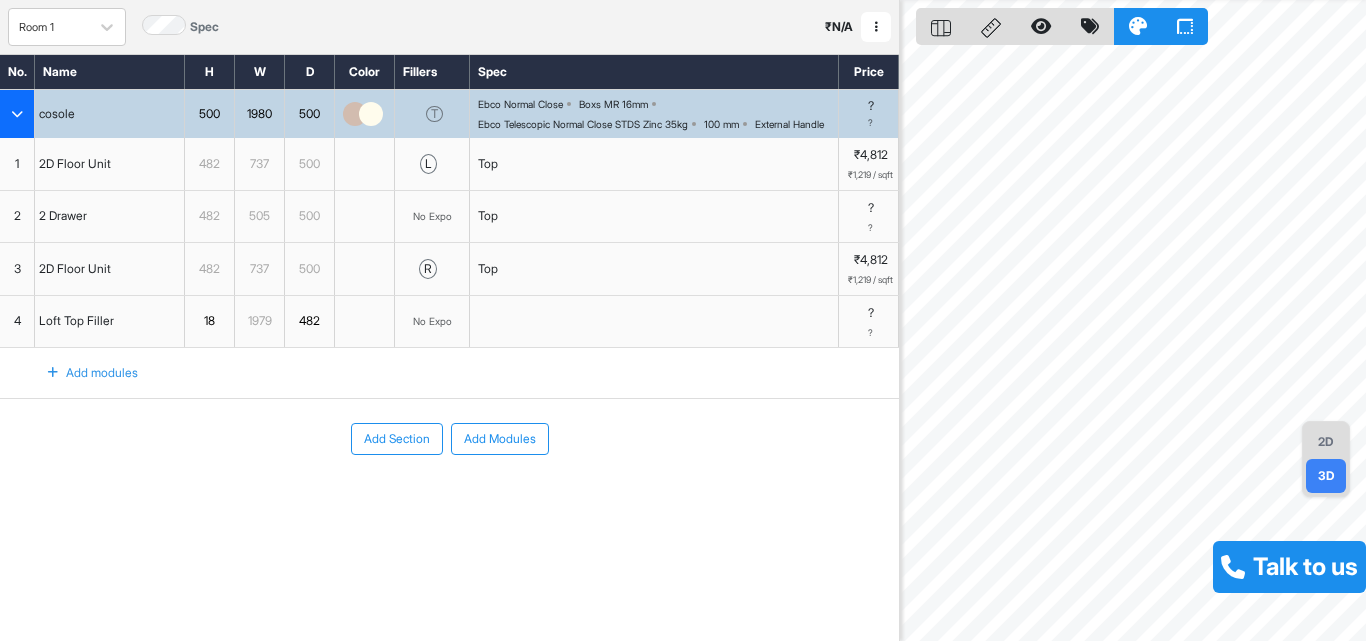 drag, startPoint x: 192, startPoint y: 308, endPoint x: 210, endPoint y: 314, distance: 18.973665 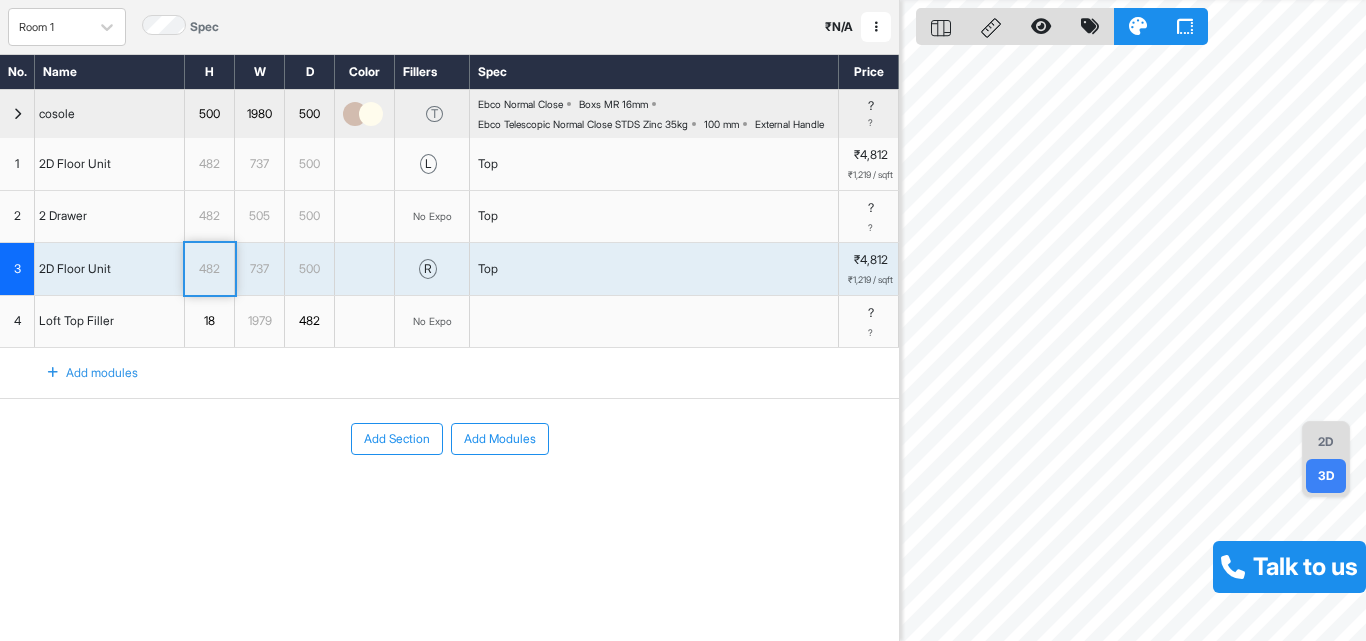 click on "482" at bounding box center (210, 217) 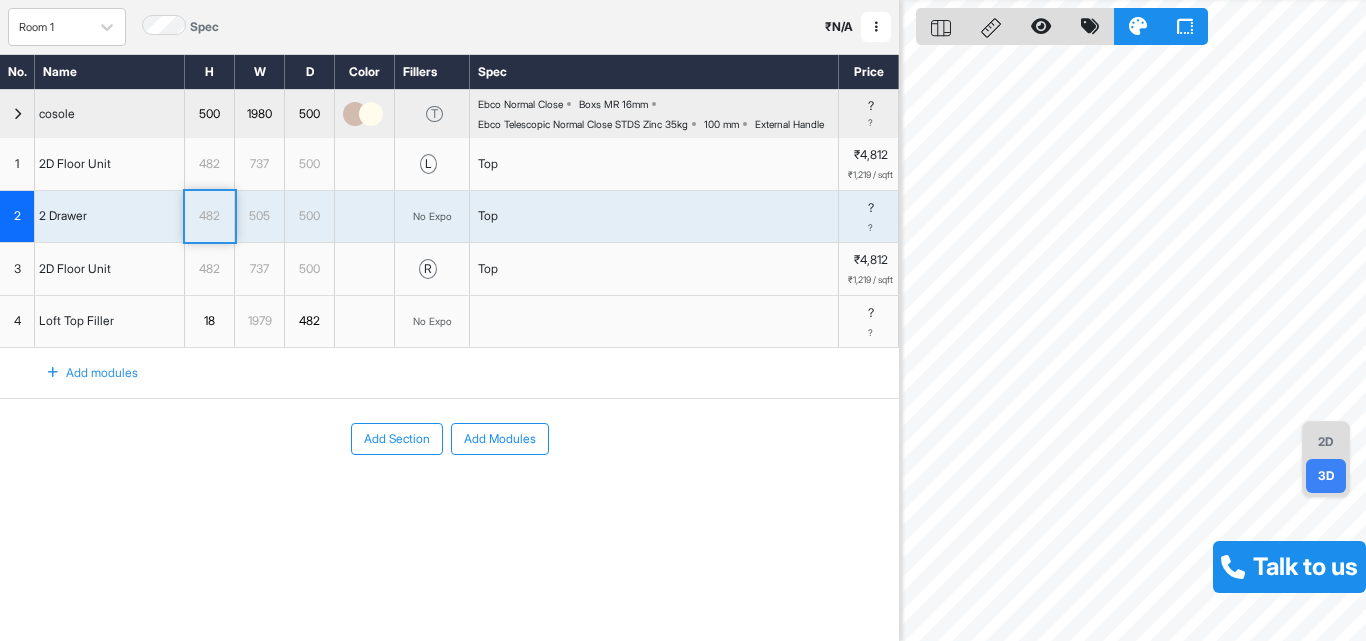 click on "482" at bounding box center (209, 216) 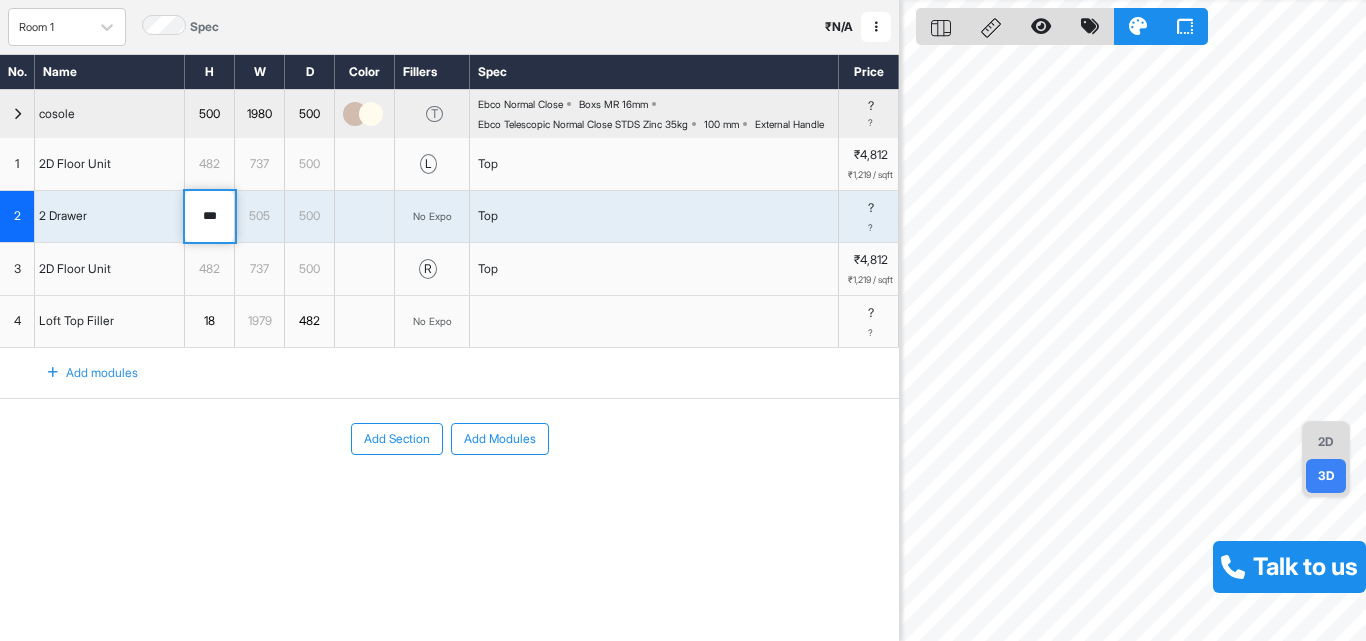 type on "***" 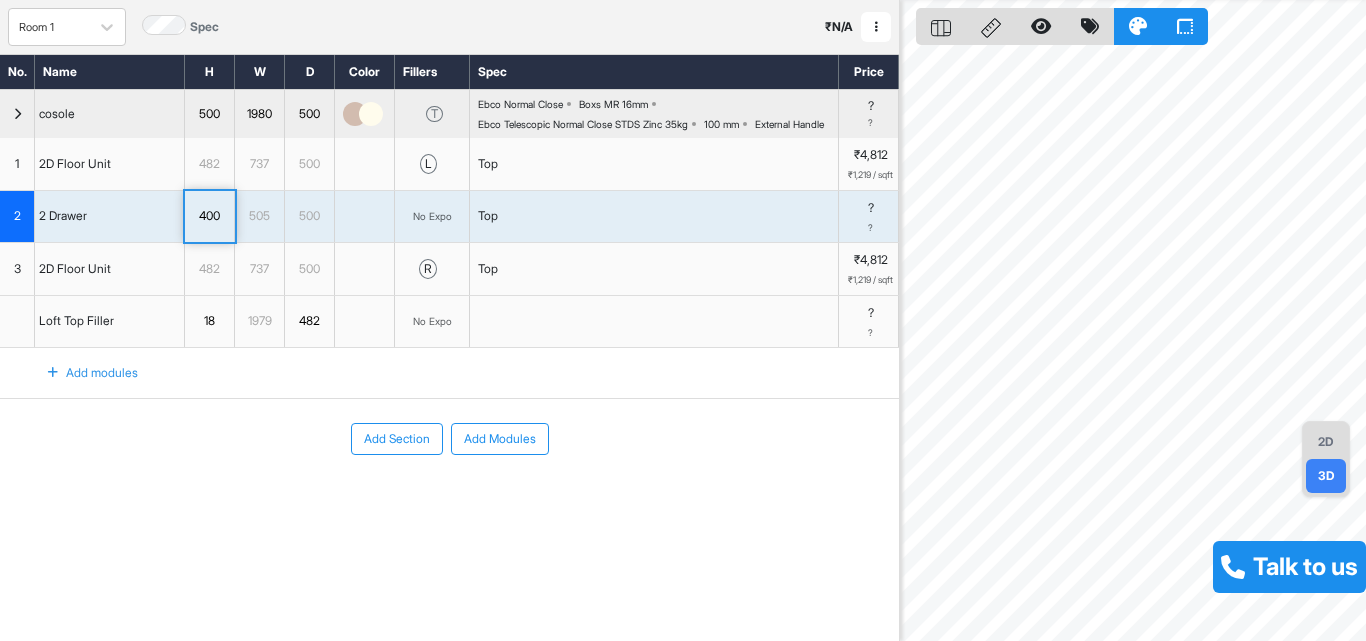 click on "505" at bounding box center (259, 216) 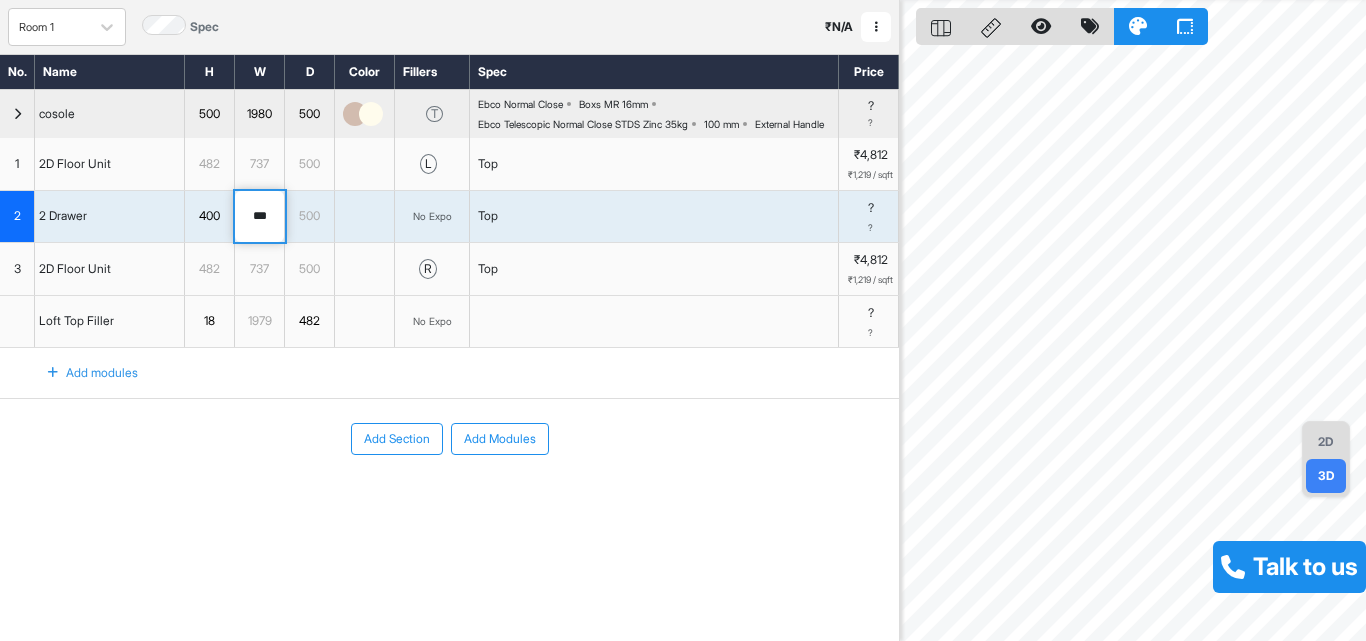 type on "***" 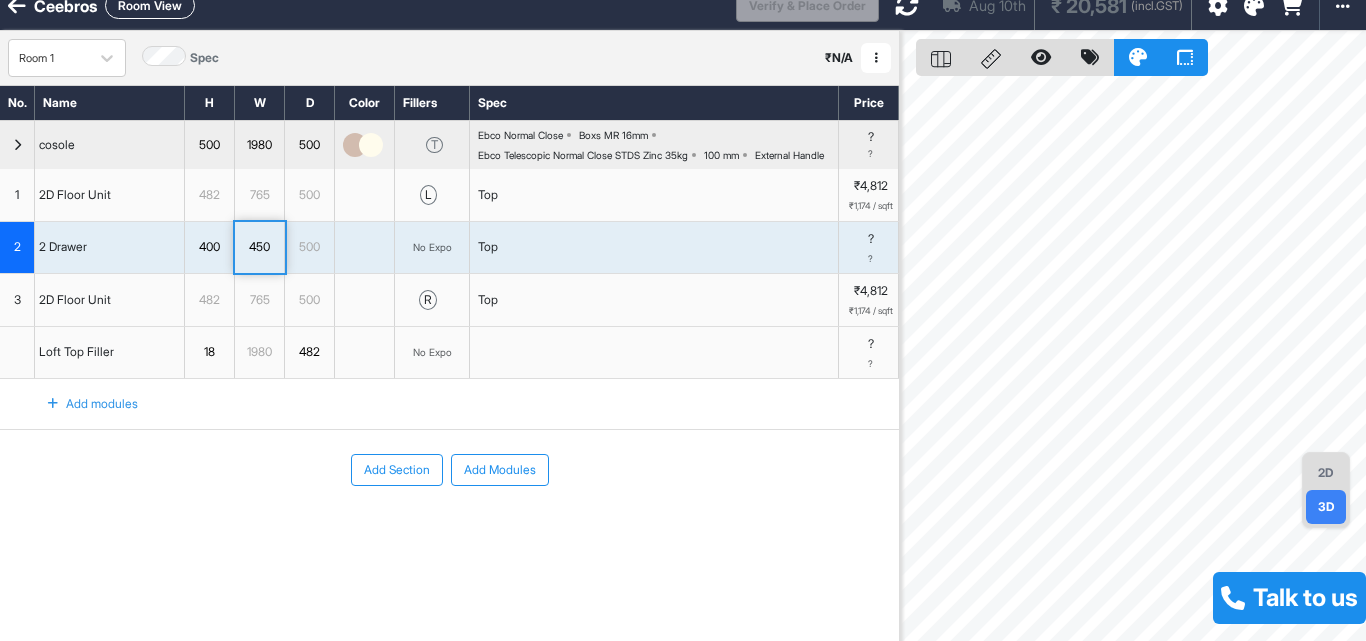 scroll, scrollTop: 0, scrollLeft: 0, axis: both 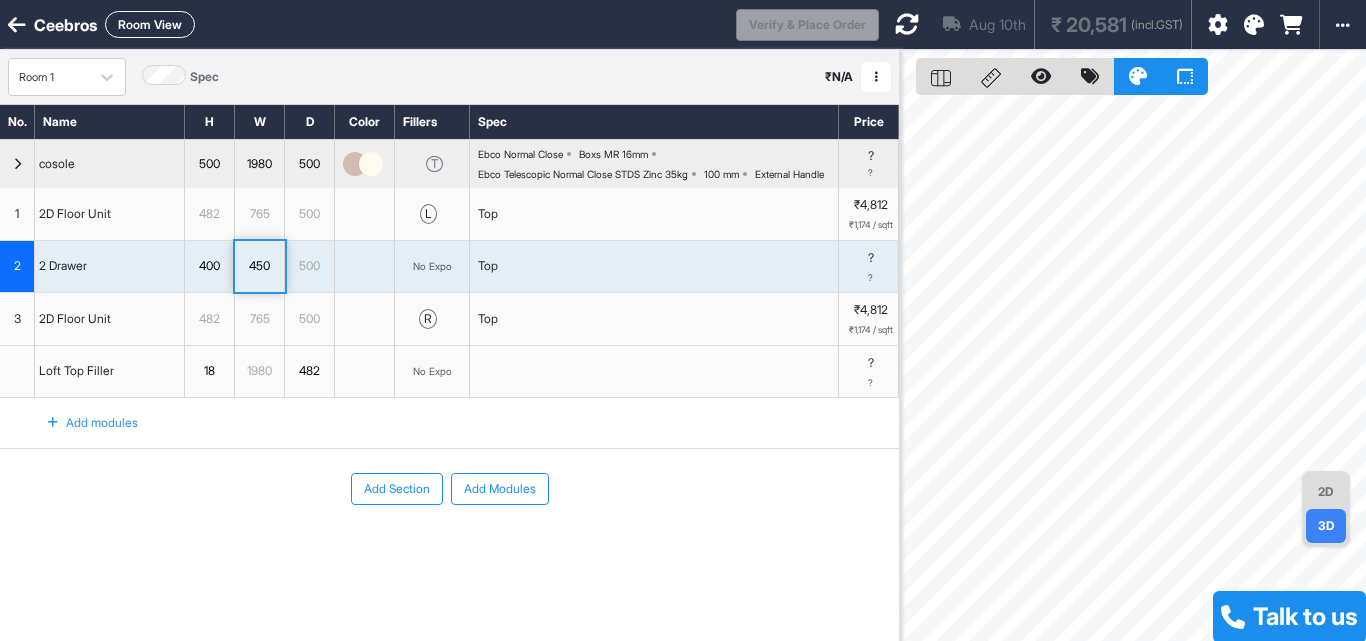 click at bounding box center (907, 24) 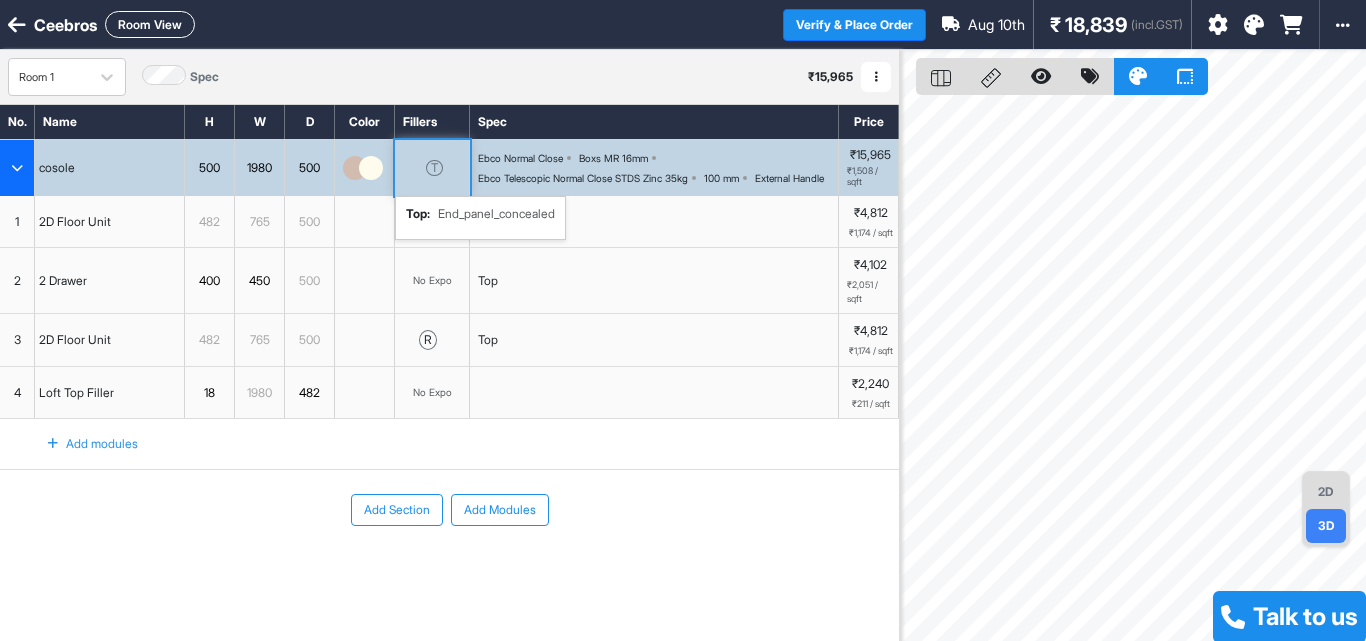 click on "T" at bounding box center (432, 168) 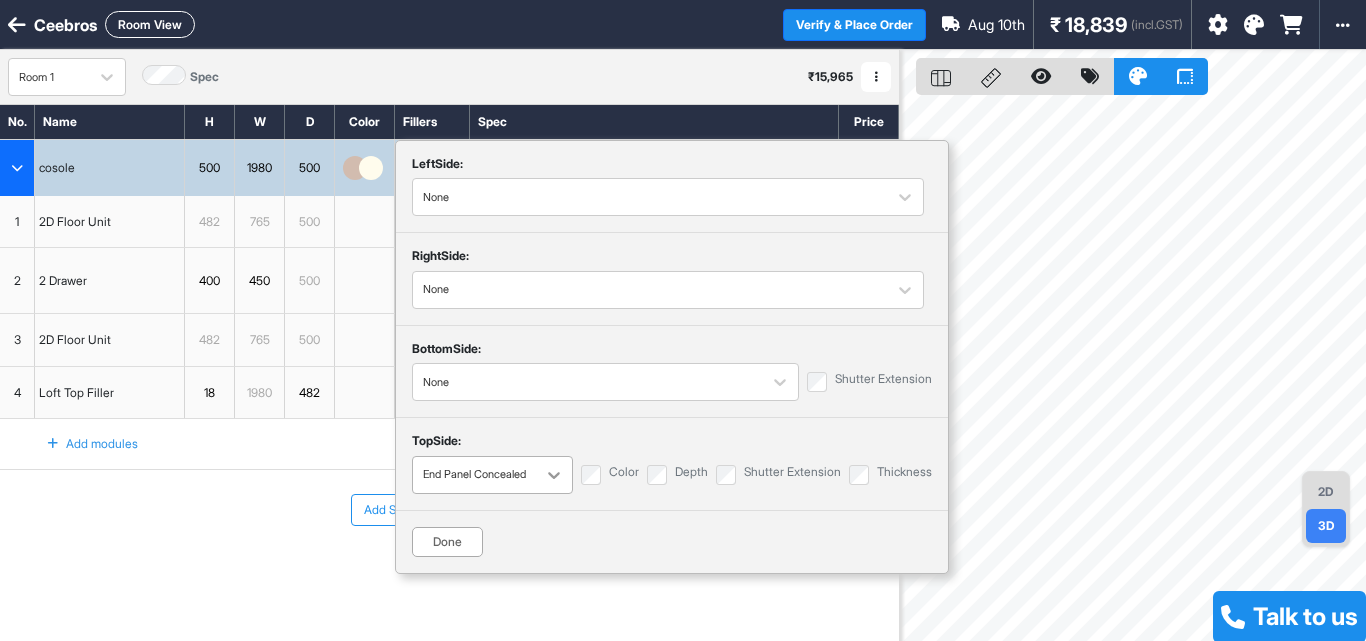 click 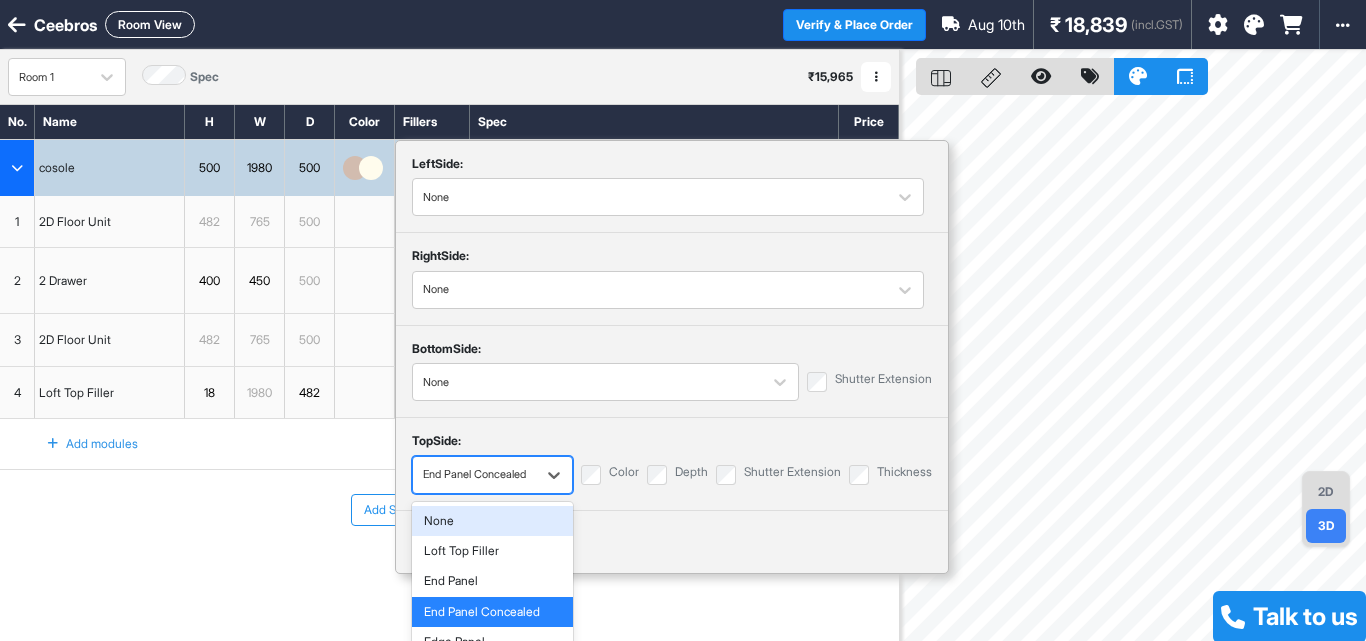 click on "None" at bounding box center [492, 521] 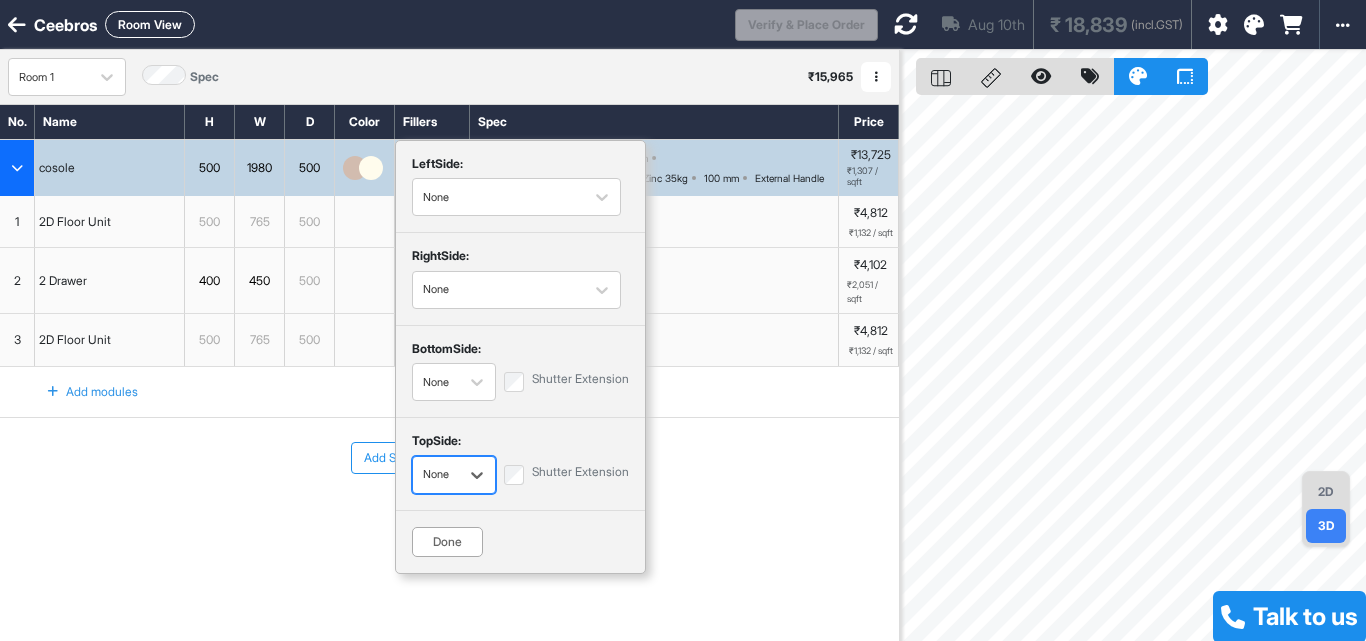 click on "Done" at bounding box center [447, 542] 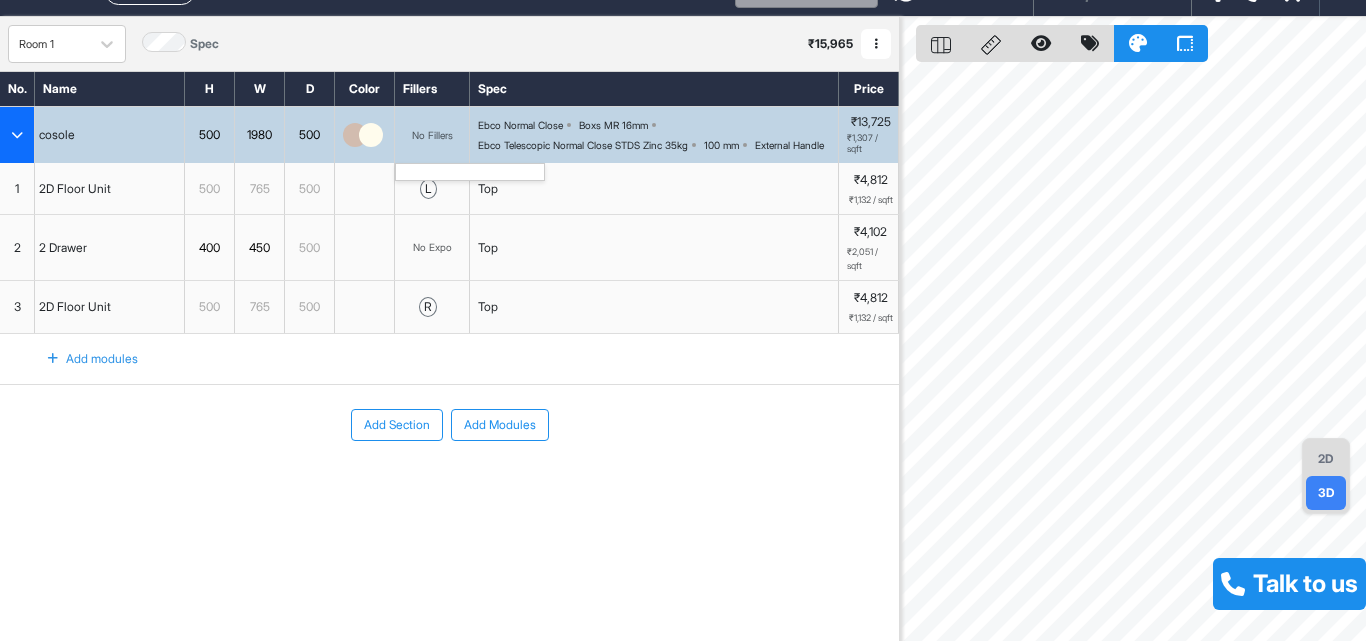 scroll, scrollTop: 50, scrollLeft: 0, axis: vertical 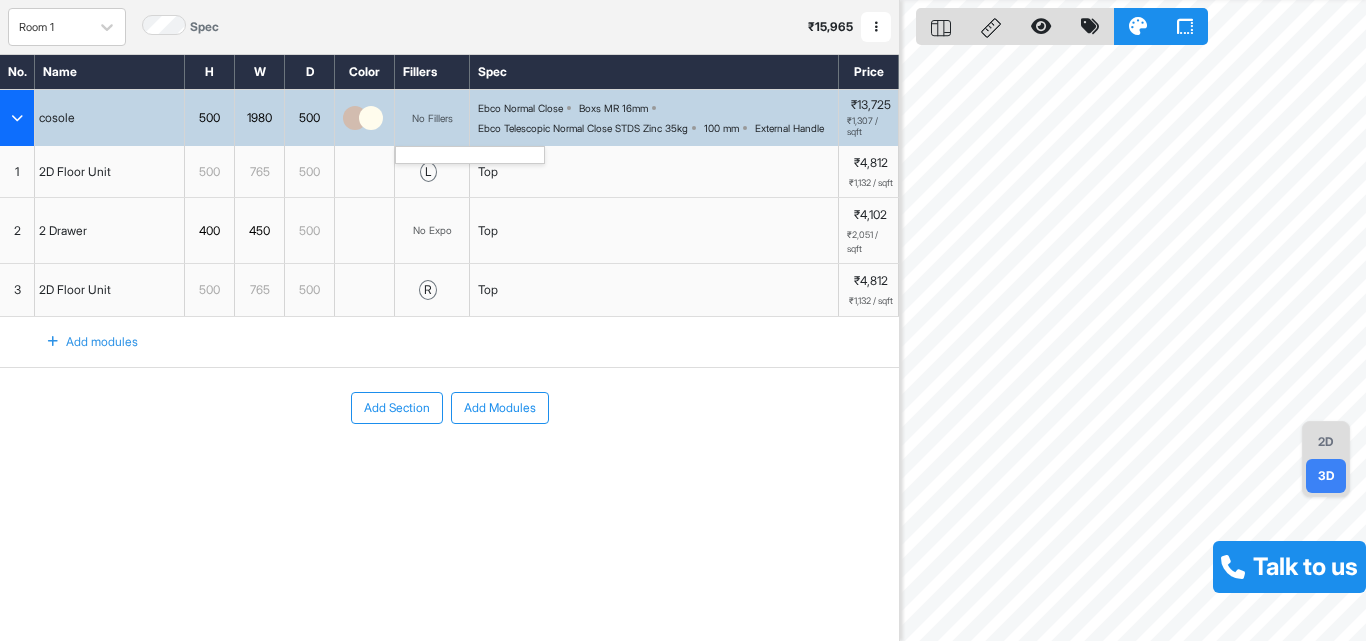 click on "Add Section Add Modules" at bounding box center (449, 468) 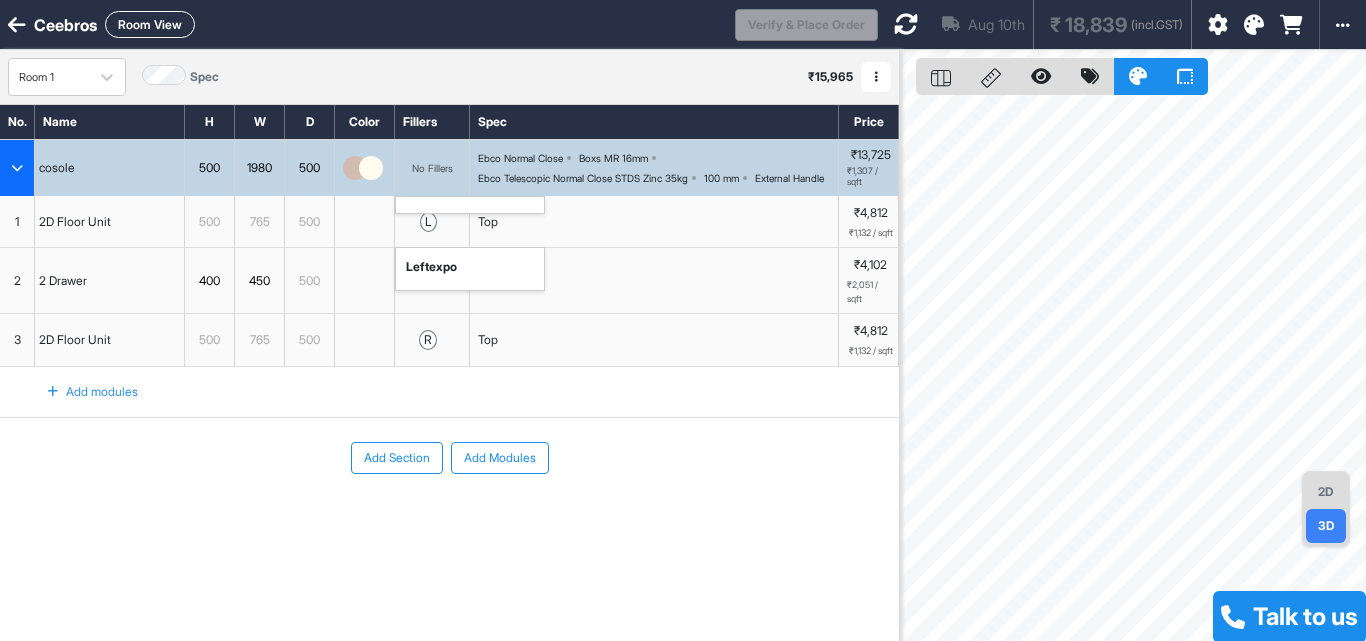 click on "l left  expo" at bounding box center (432, 222) 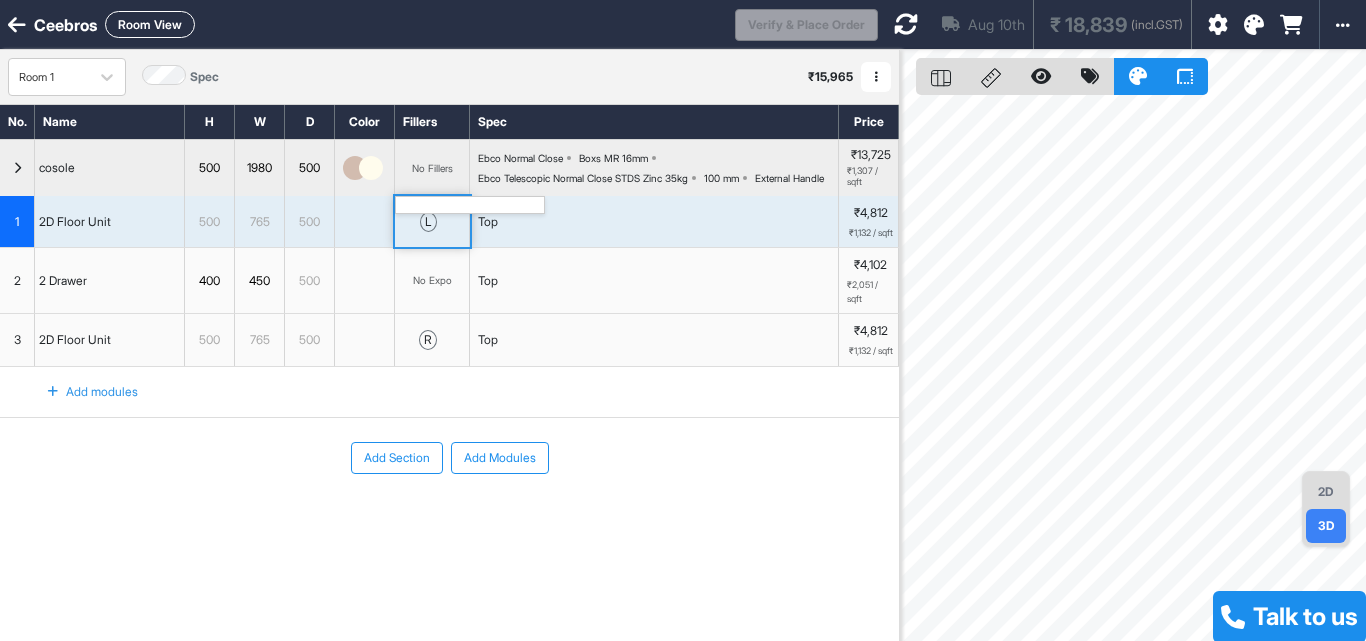 click on "Top" at bounding box center (654, 222) 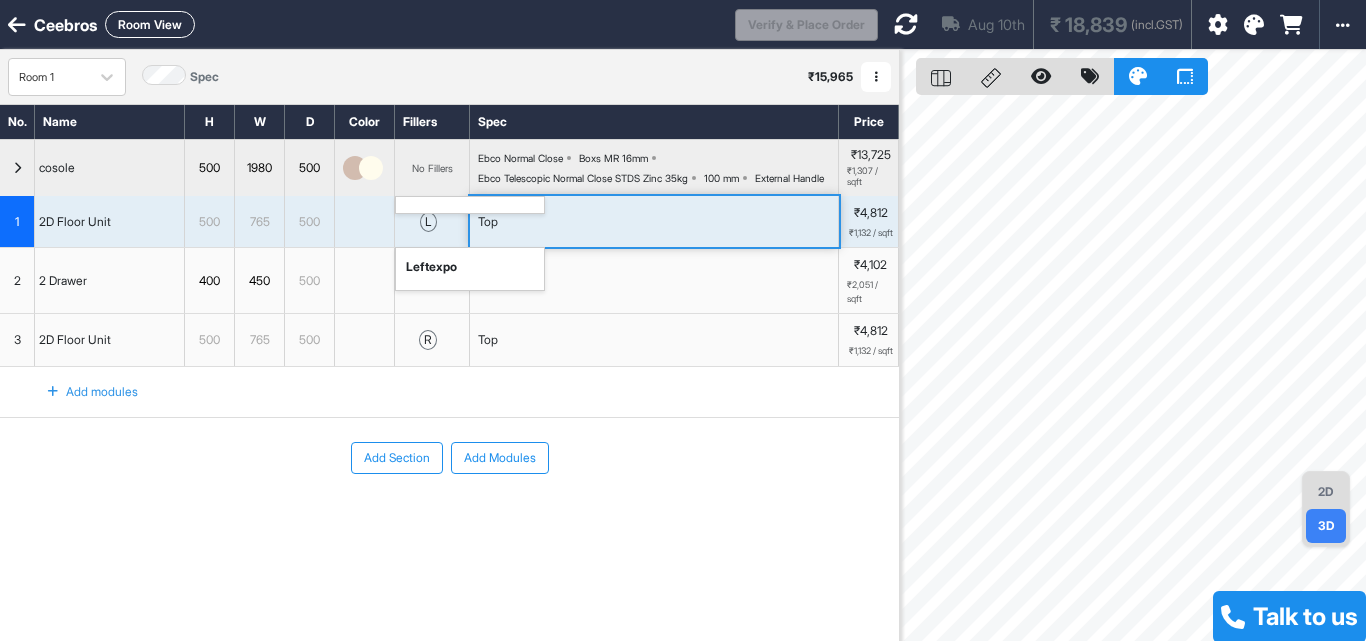 click on "l left  expo" at bounding box center [432, 222] 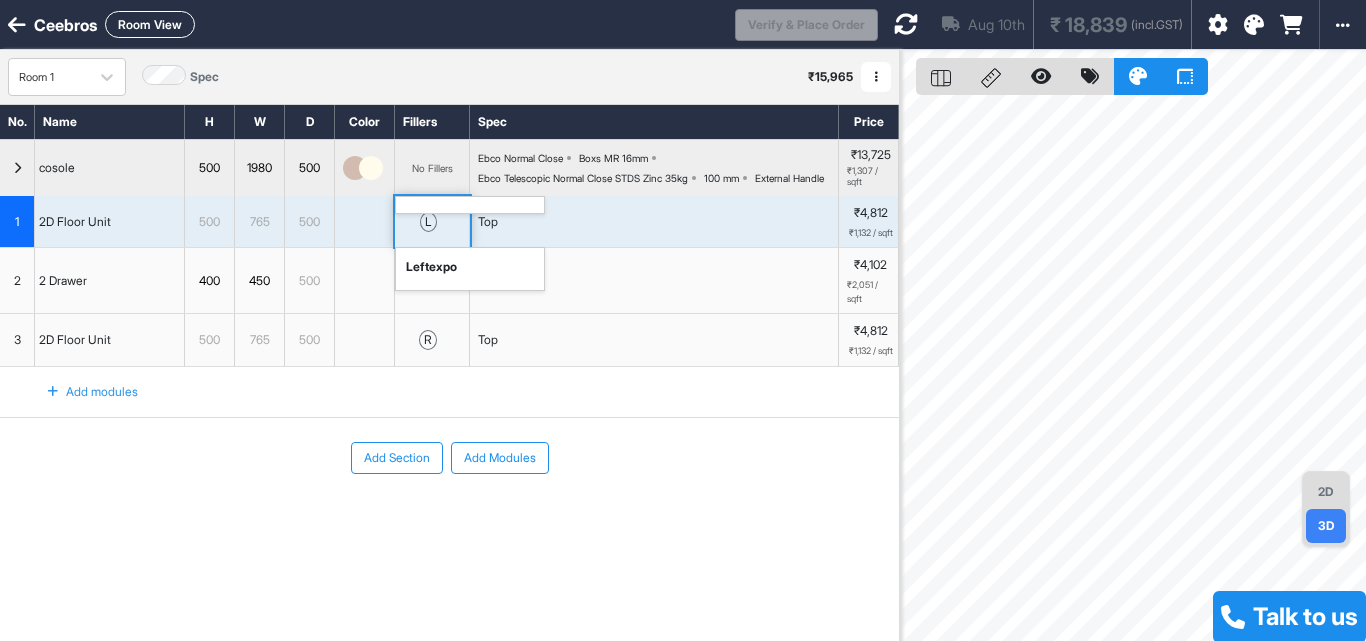 click on "l left  expo" at bounding box center (432, 222) 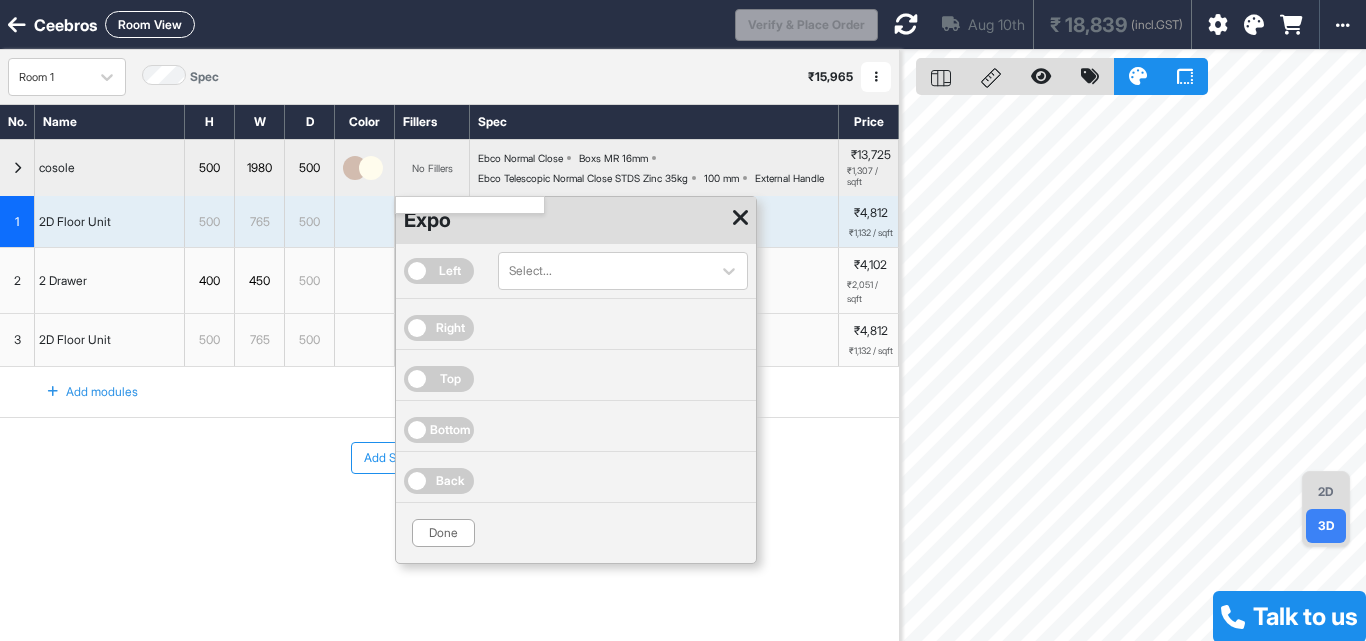 click on "Top" at bounding box center (439, 379) 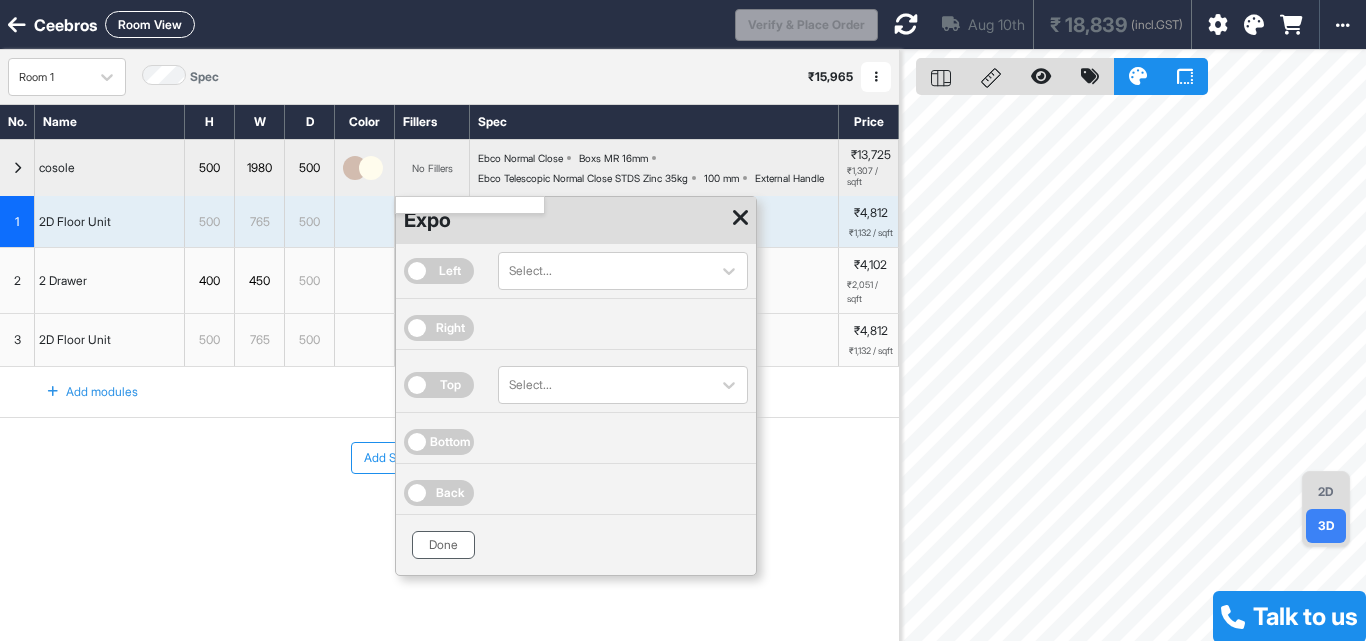 click on "Done" at bounding box center [443, 545] 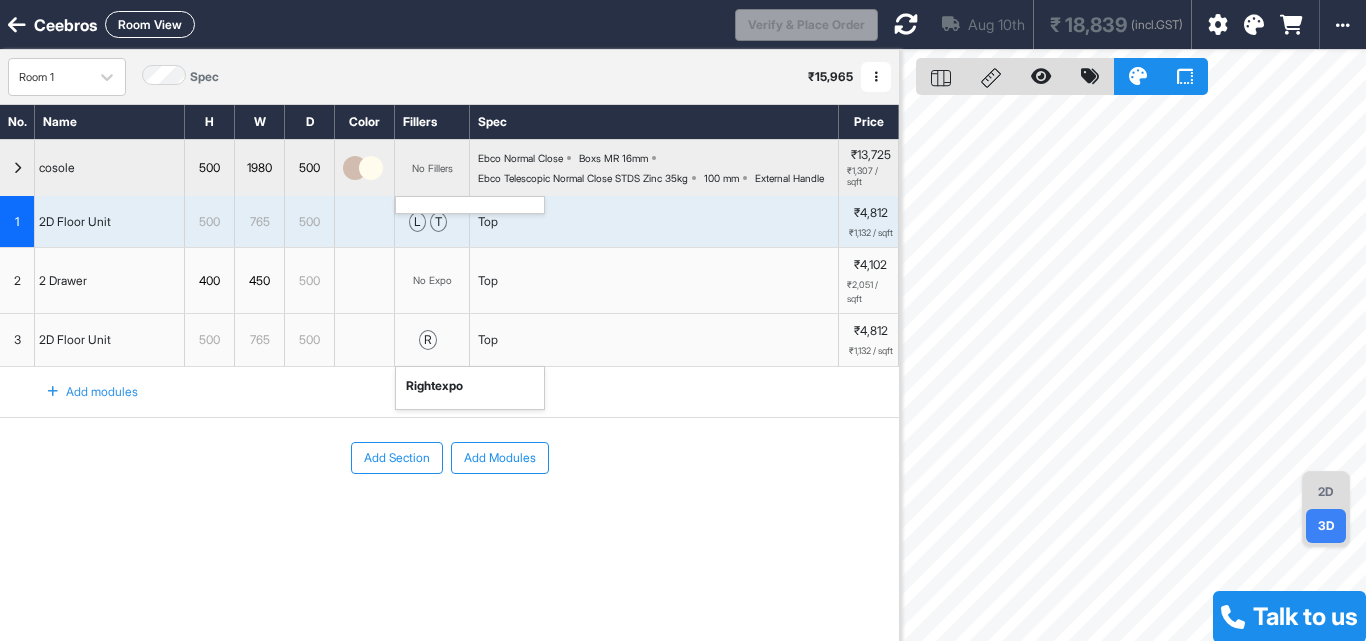 click on "r right  expo" at bounding box center (432, 340) 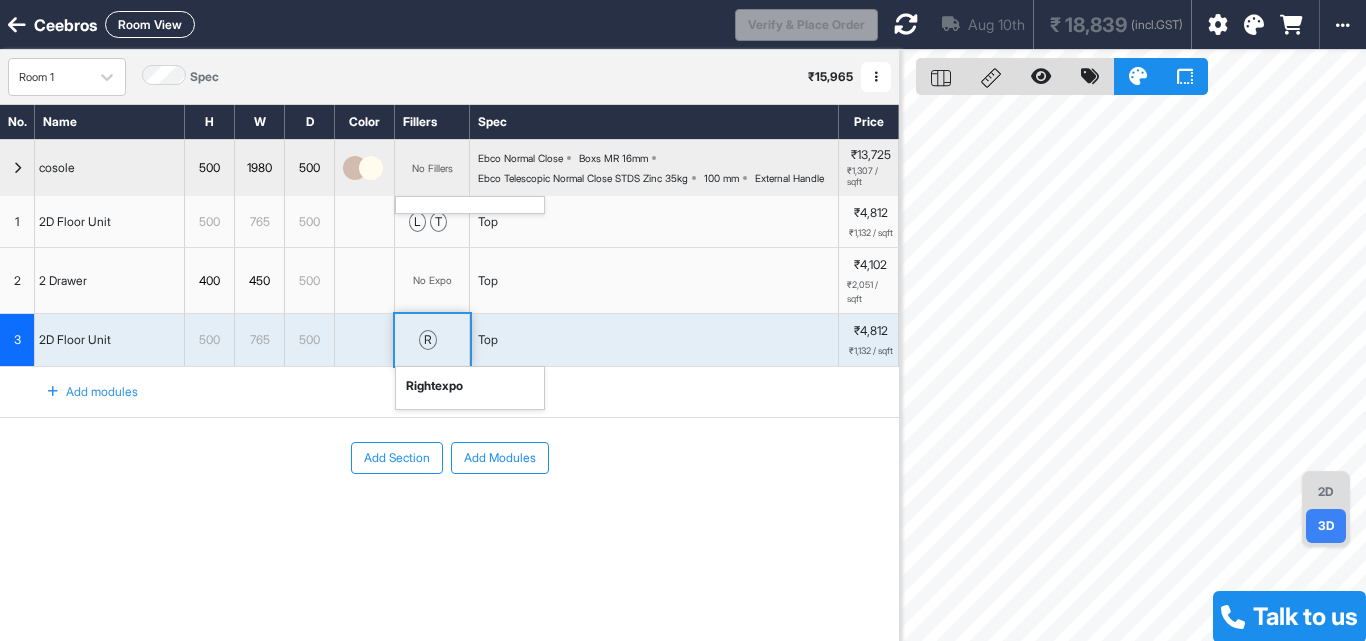 click on "r right  expo" at bounding box center (432, 340) 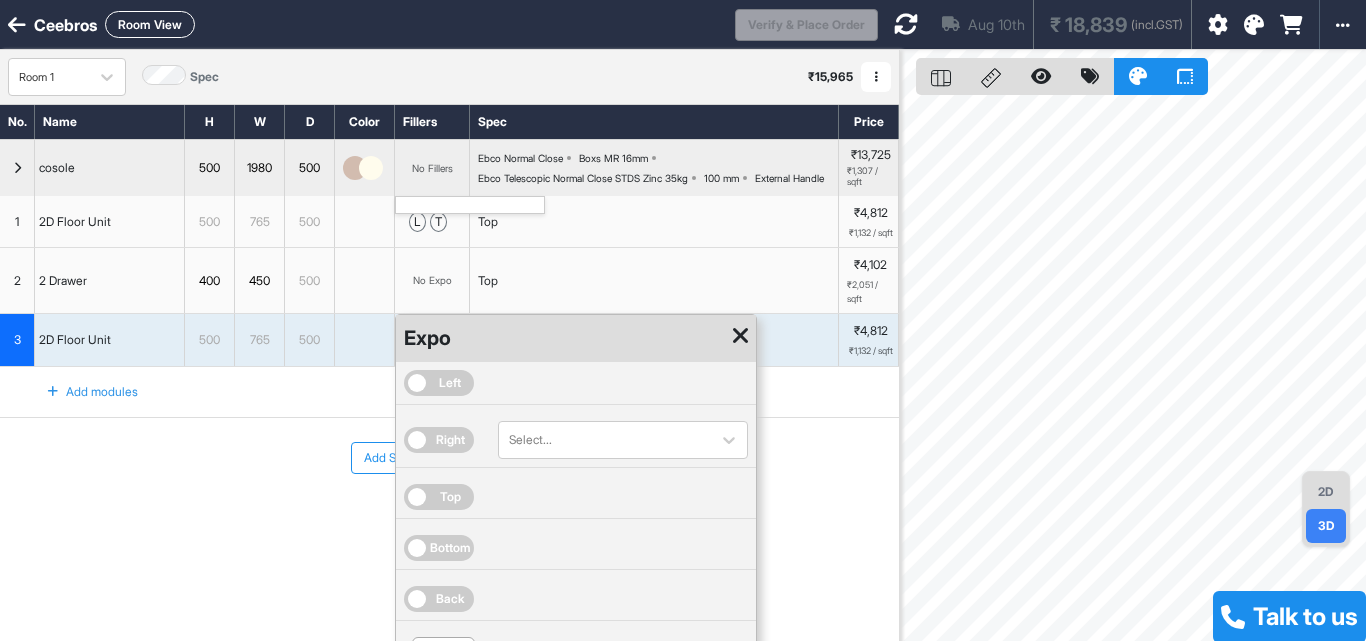 click on "Top" at bounding box center (439, 497) 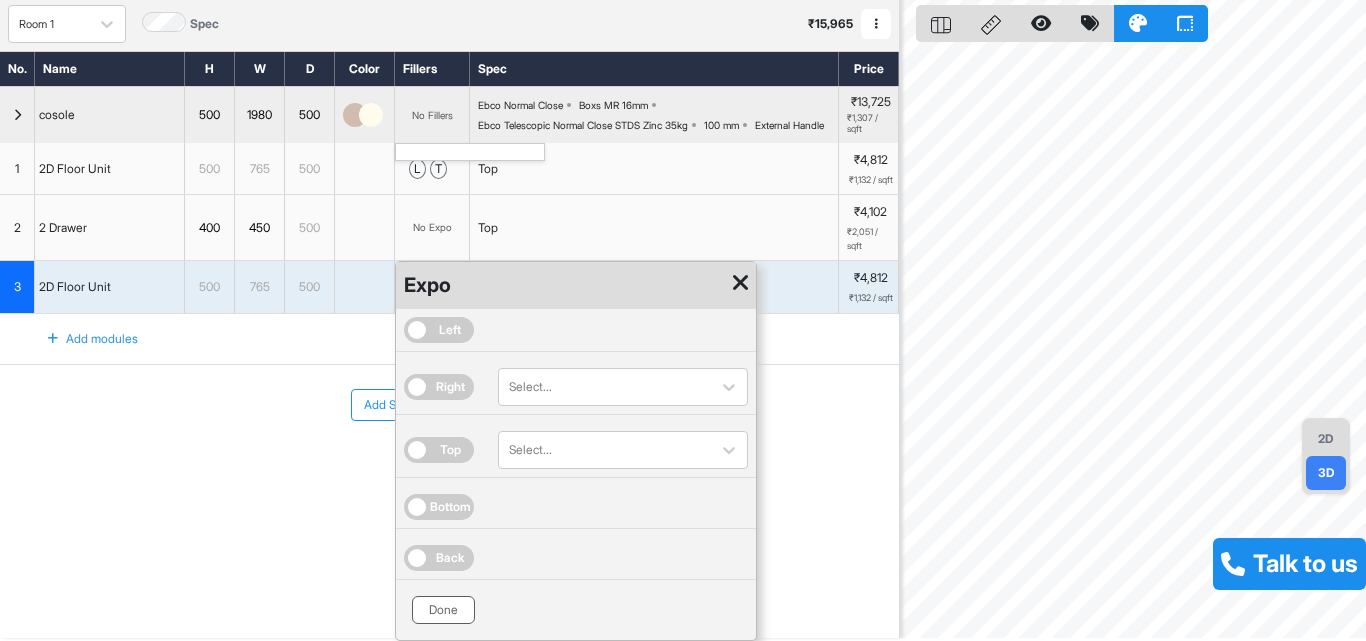 click on "Done" at bounding box center (443, 610) 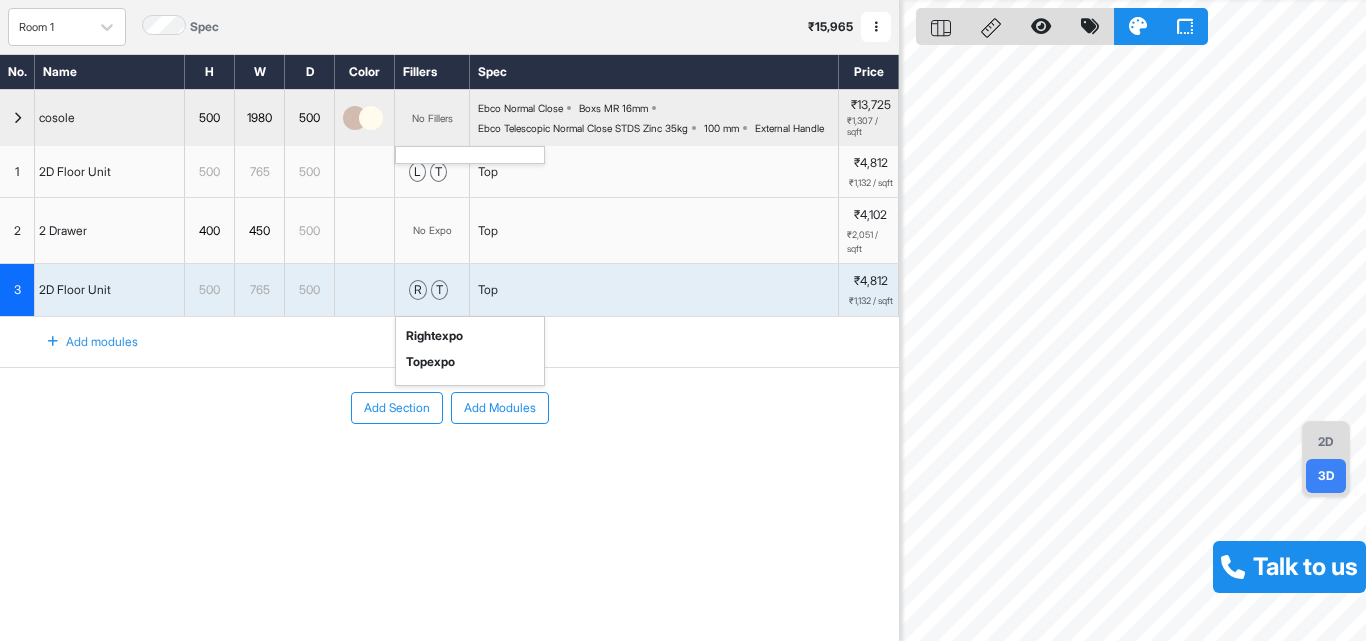 scroll, scrollTop: 50, scrollLeft: 0, axis: vertical 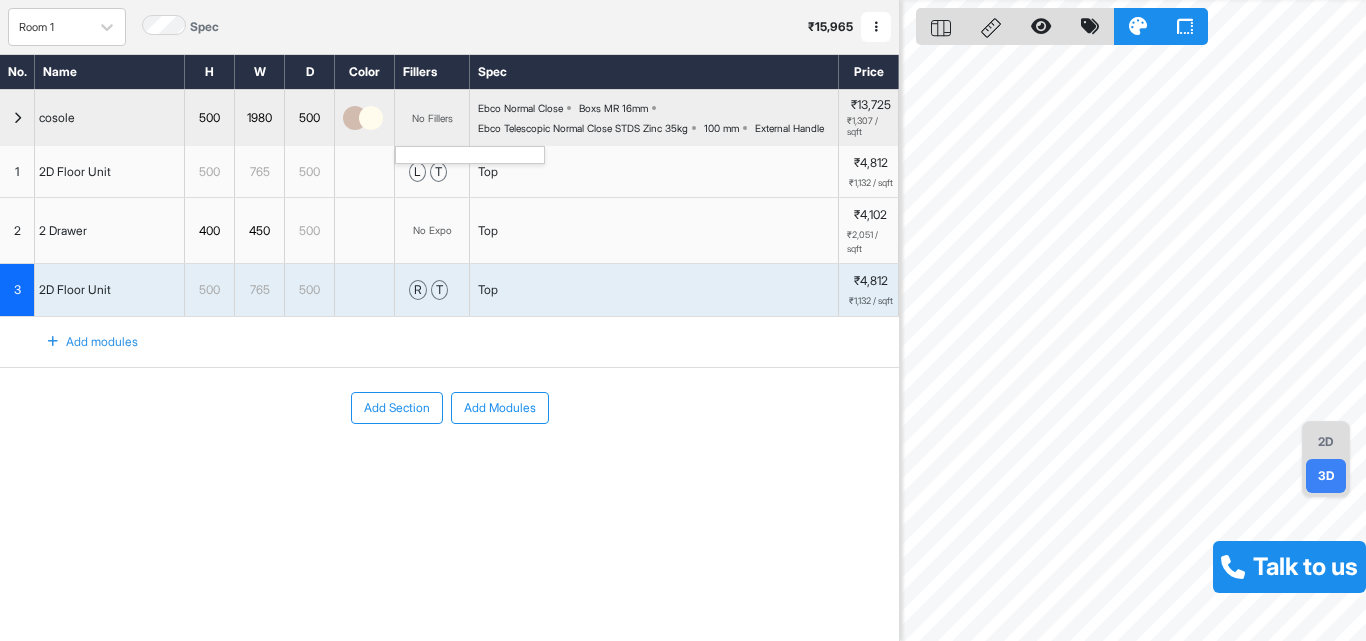 click on "Add modules" at bounding box center [81, 342] 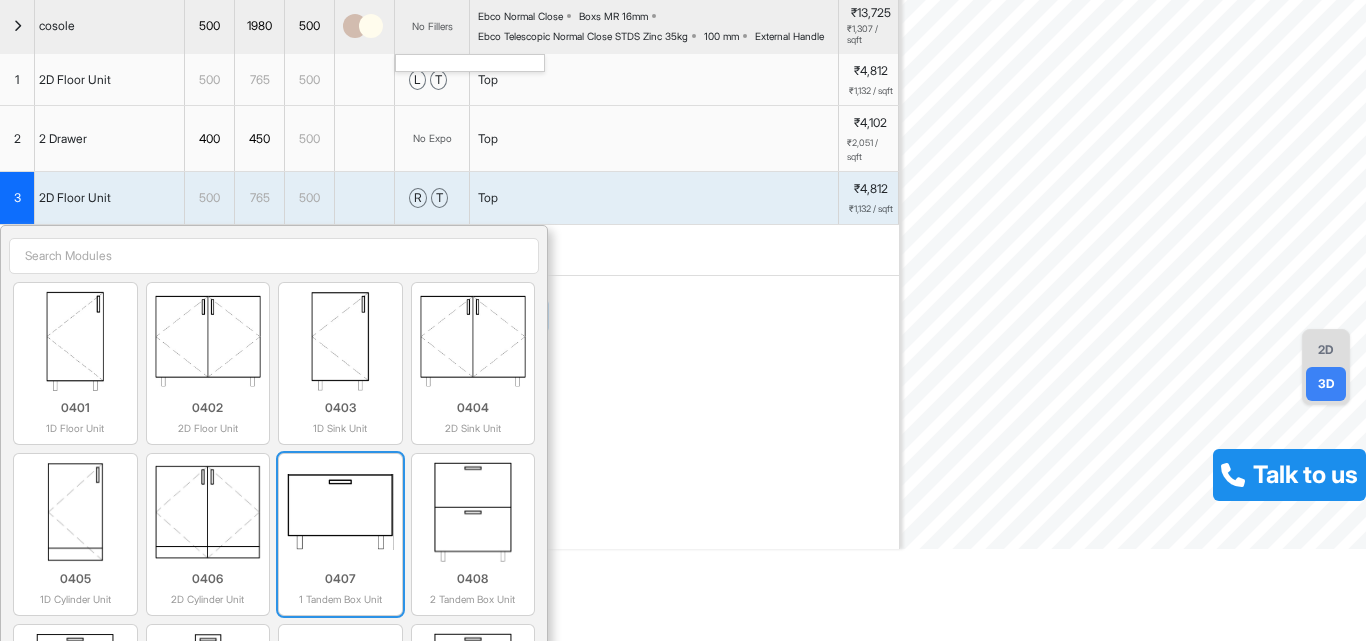 scroll, scrollTop: 100, scrollLeft: 0, axis: vertical 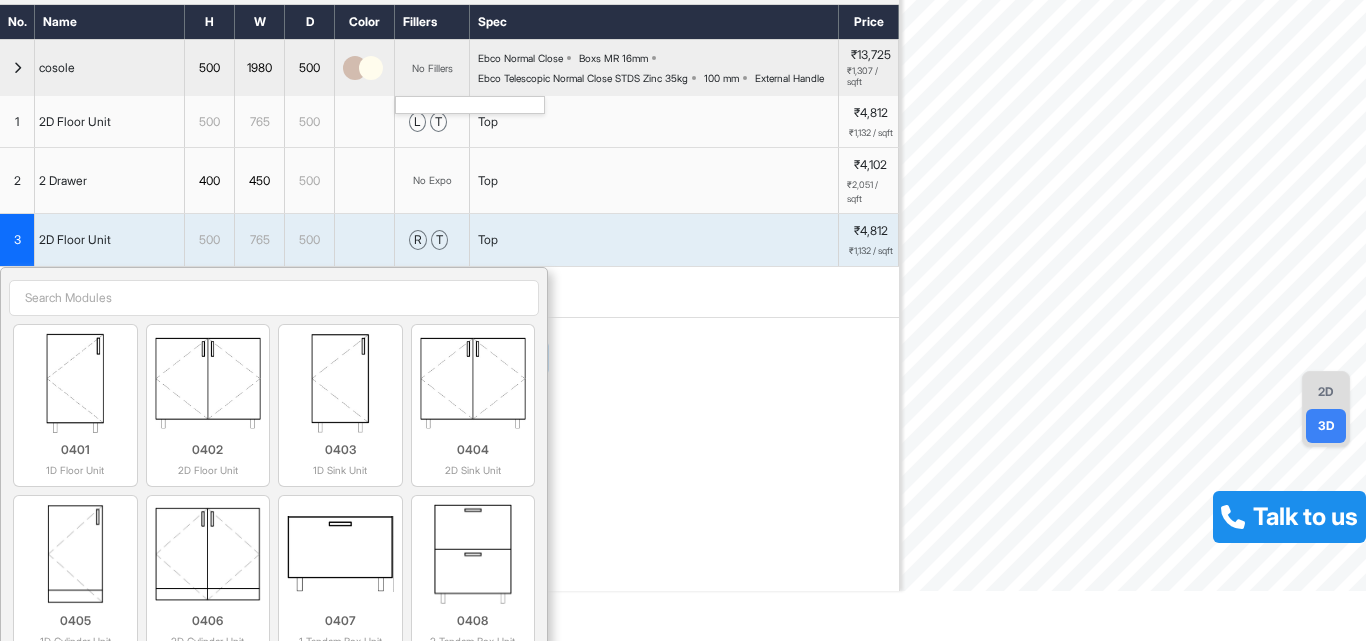 click on "Add Section Add Modules" at bounding box center (449, 418) 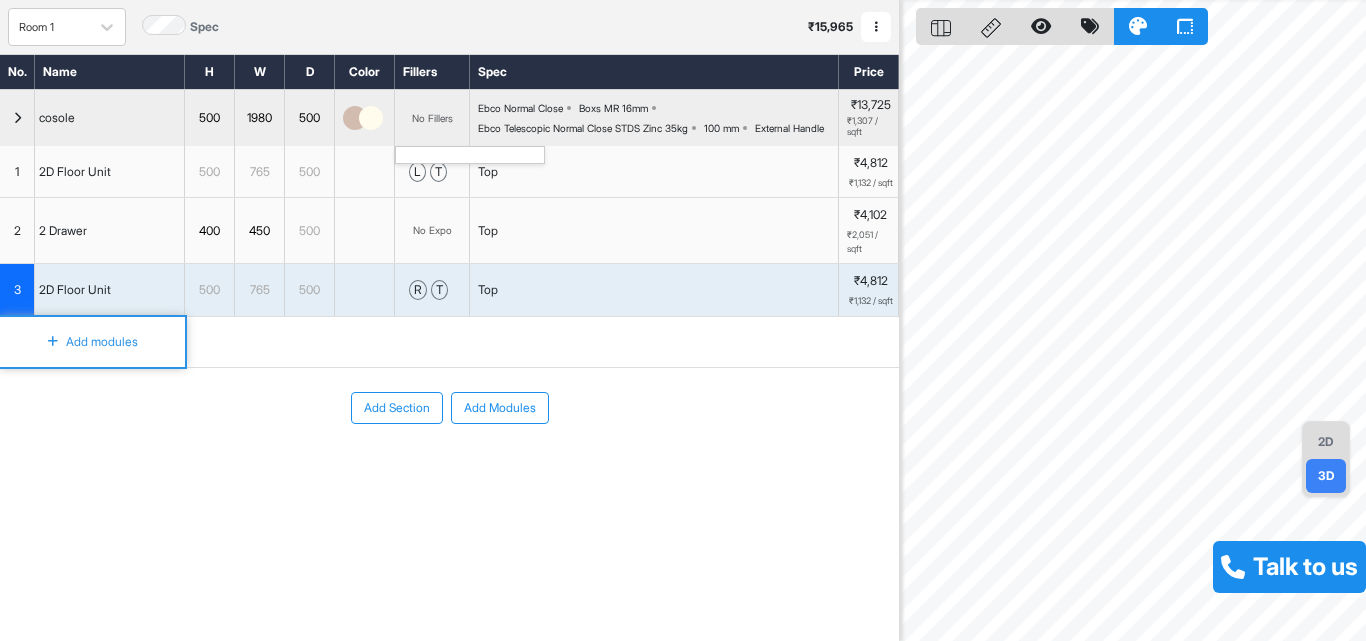 scroll, scrollTop: 50, scrollLeft: 0, axis: vertical 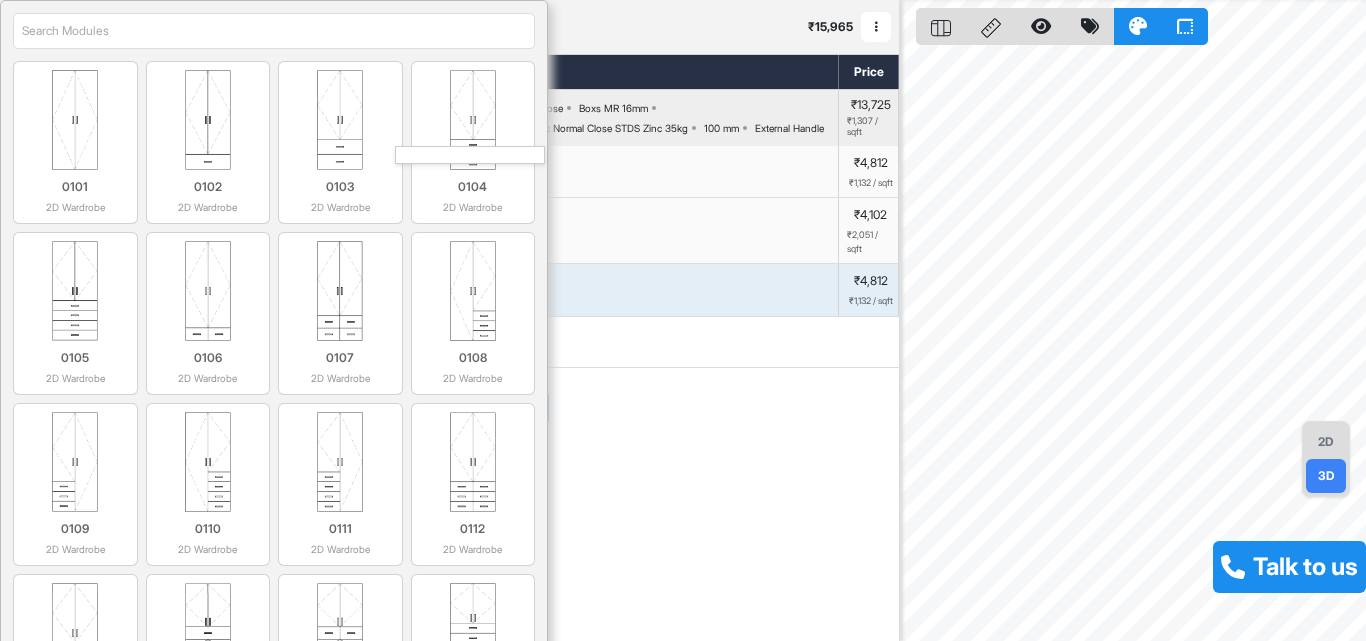 click at bounding box center (274, 31) 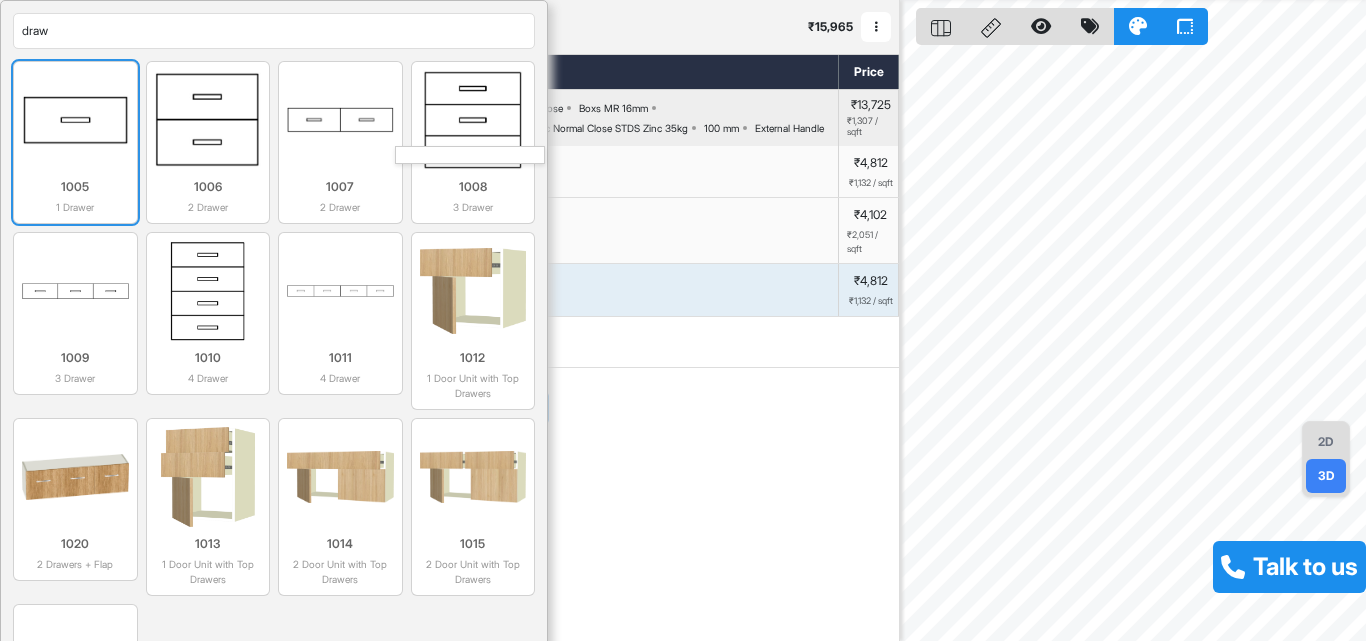 type on "draw" 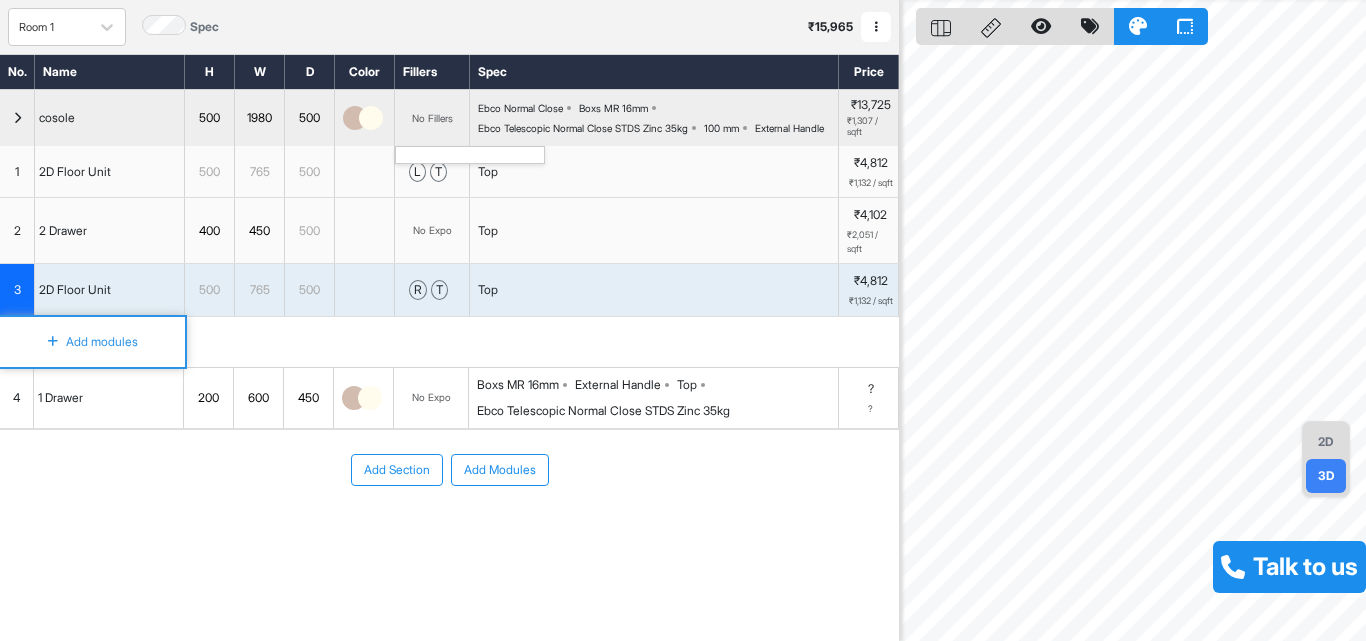 click on "200" at bounding box center (208, 398) 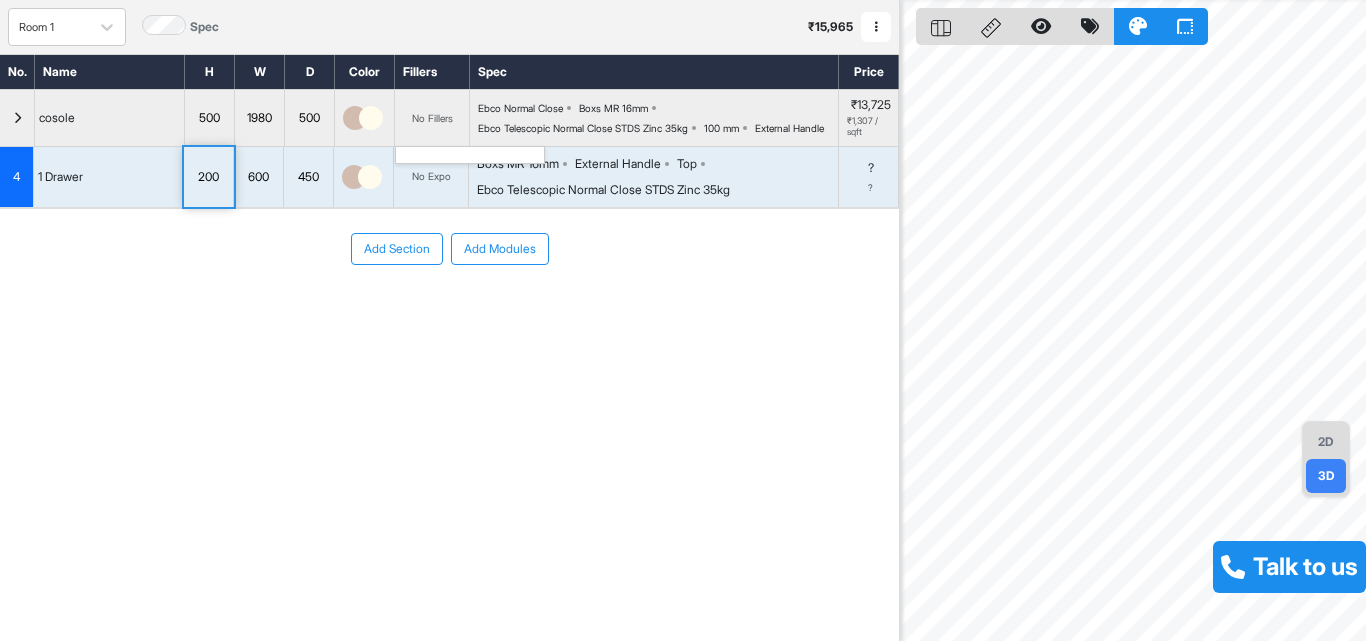 click on "200" at bounding box center [208, 177] 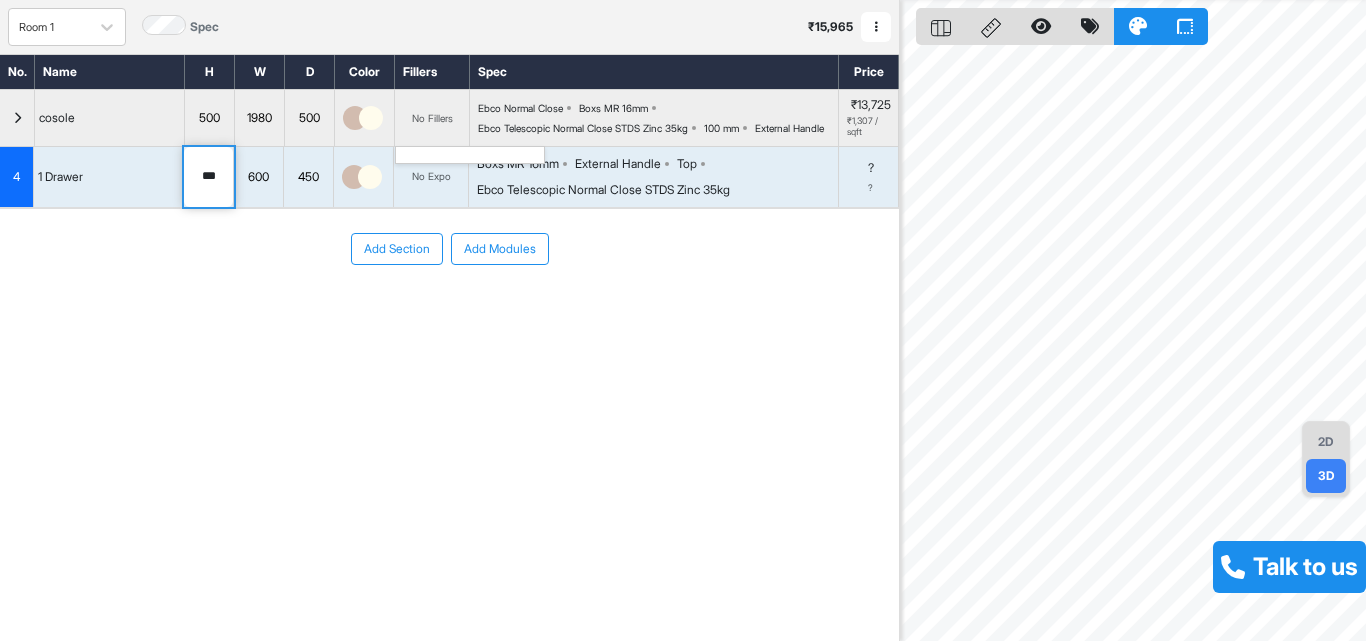 drag, startPoint x: 225, startPoint y: 190, endPoint x: 172, endPoint y: 192, distance: 53.037724 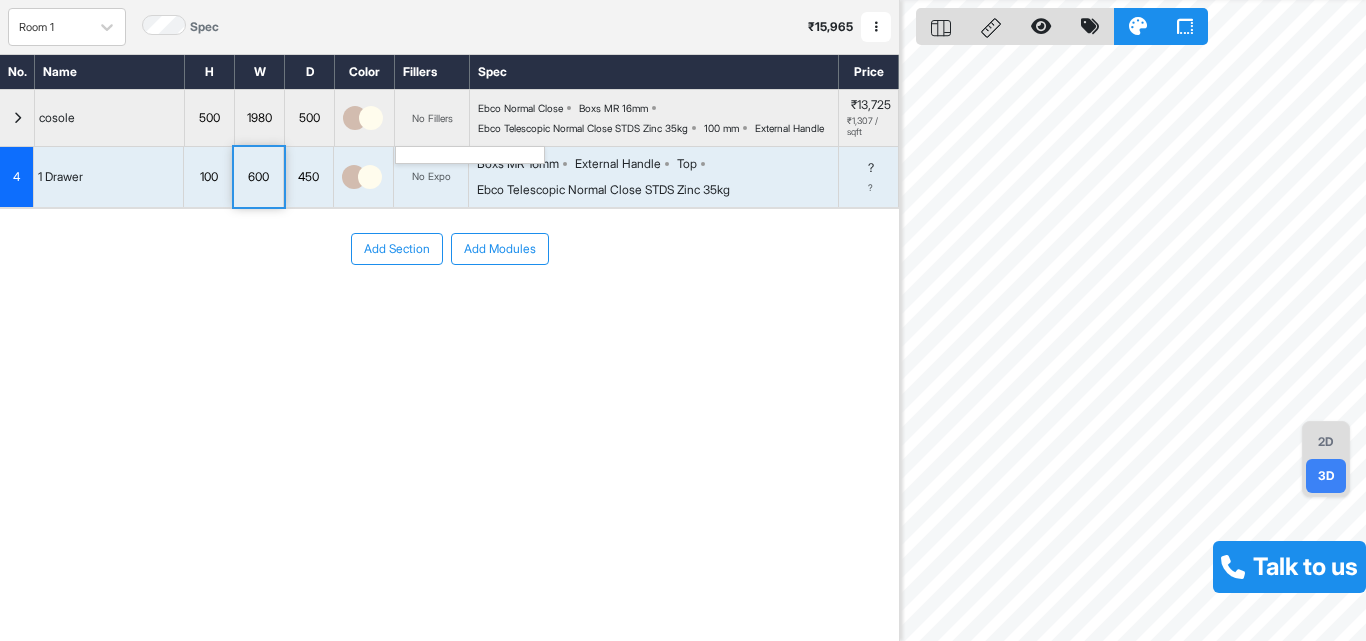 click on "600" at bounding box center (258, 177) 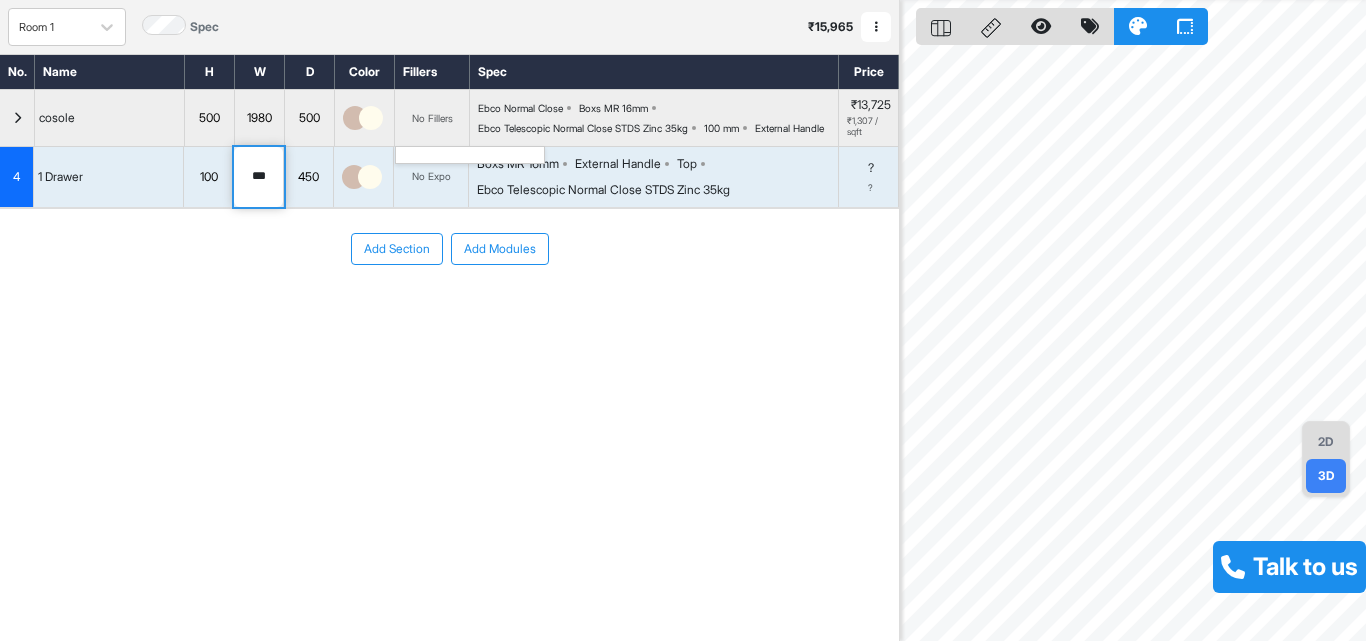 type on "***" 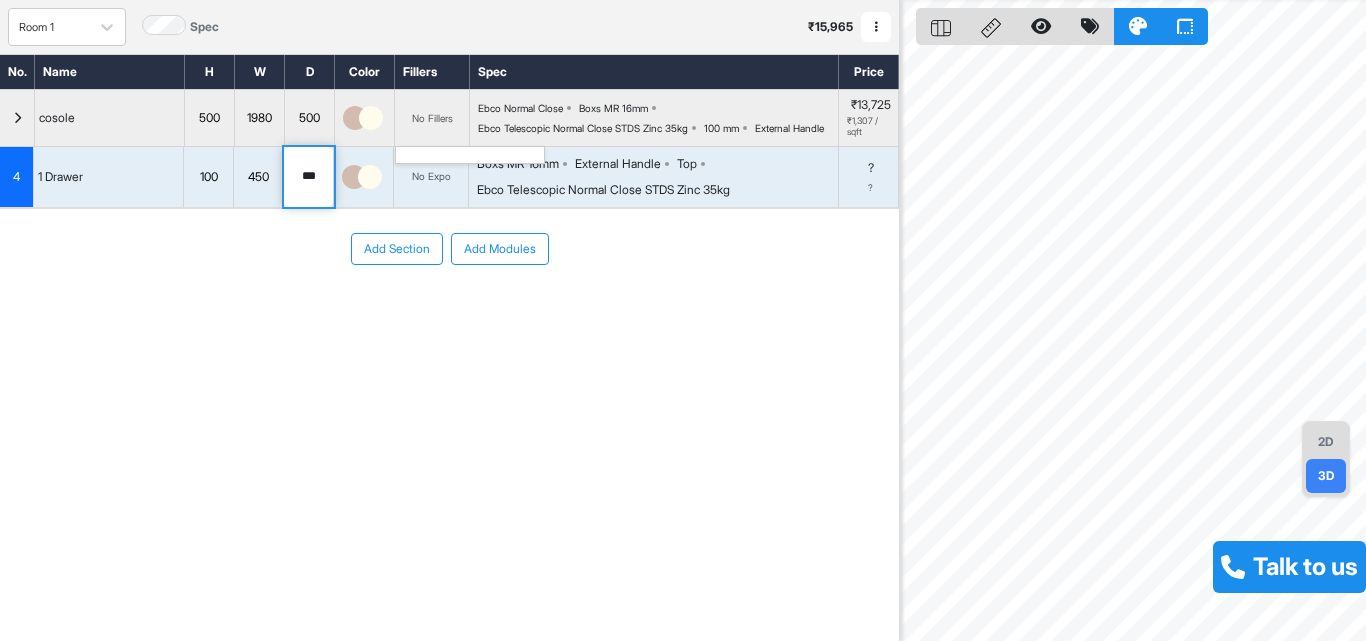 type on "***" 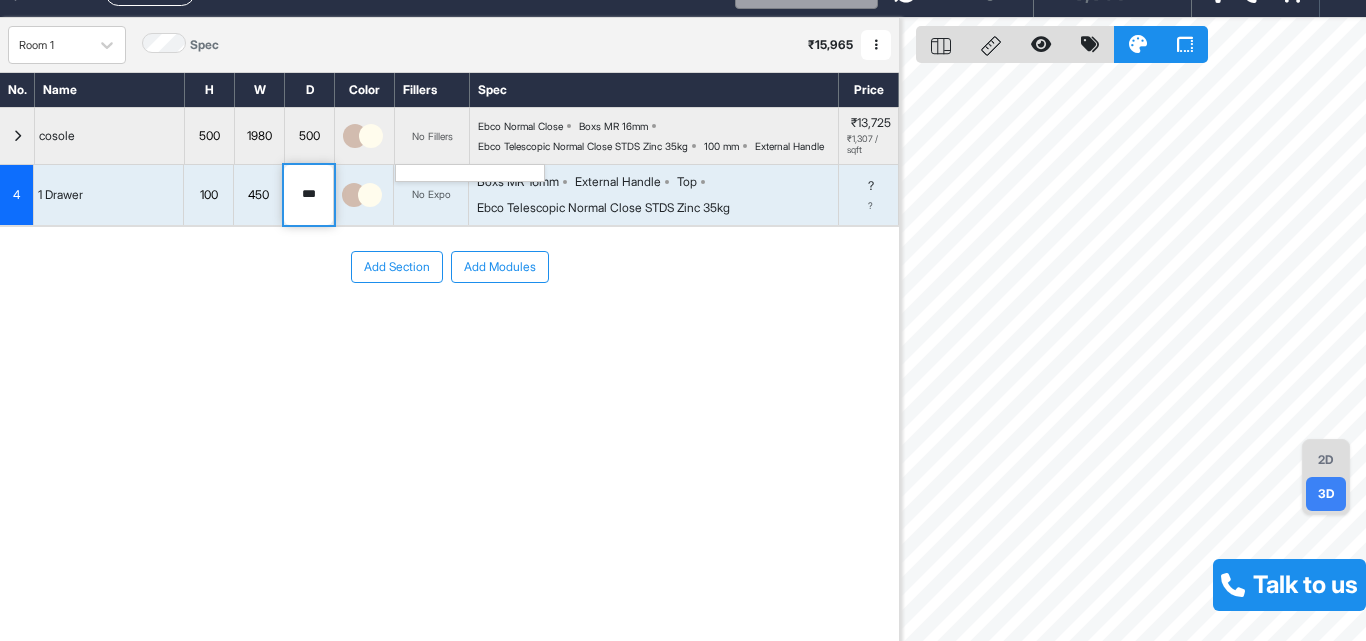 scroll, scrollTop: 0, scrollLeft: 0, axis: both 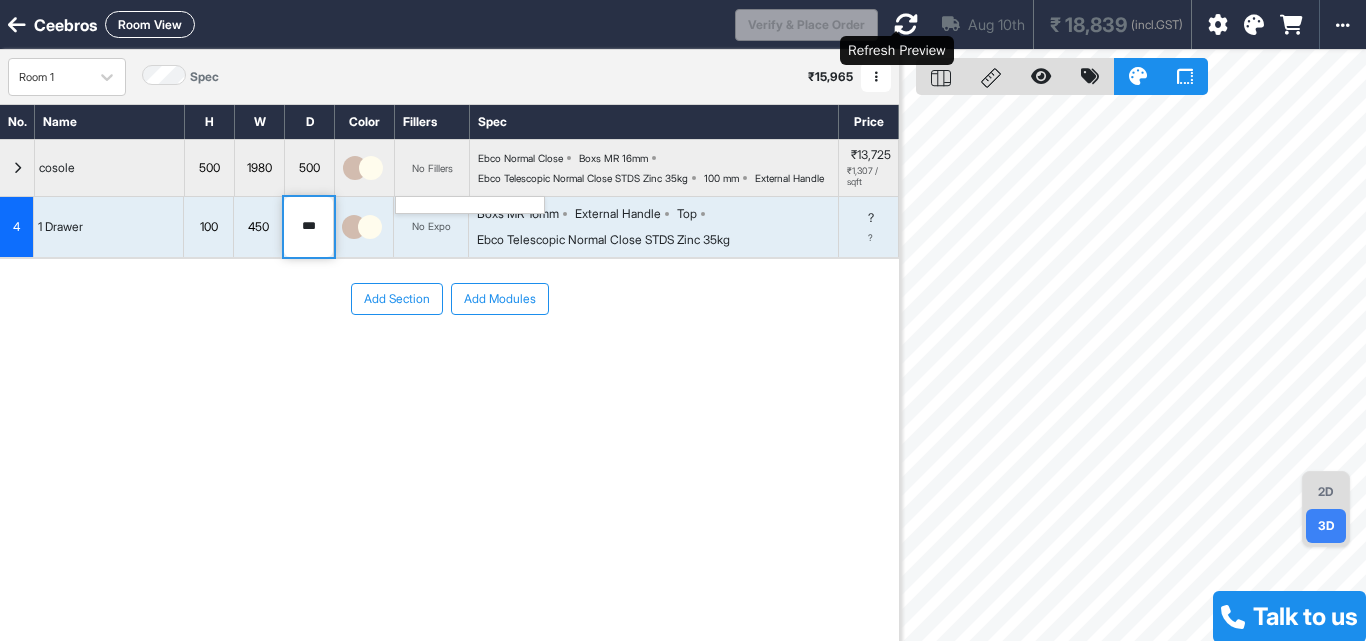 click at bounding box center (906, 24) 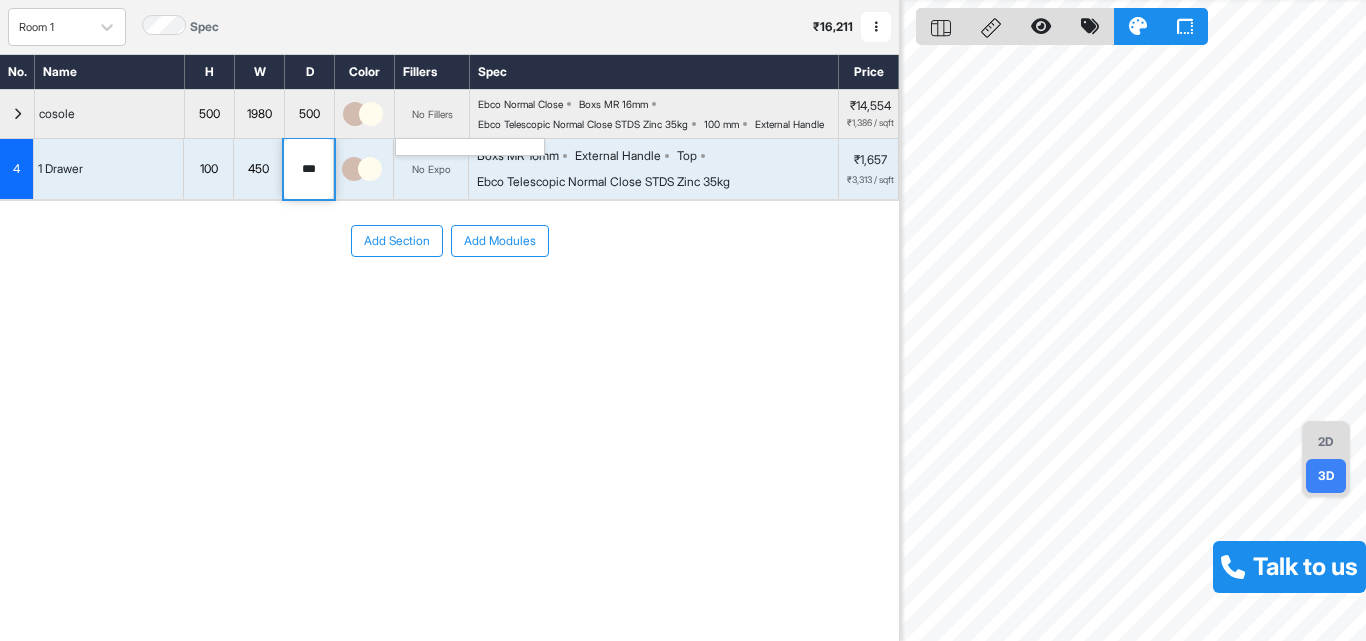 scroll, scrollTop: 0, scrollLeft: 0, axis: both 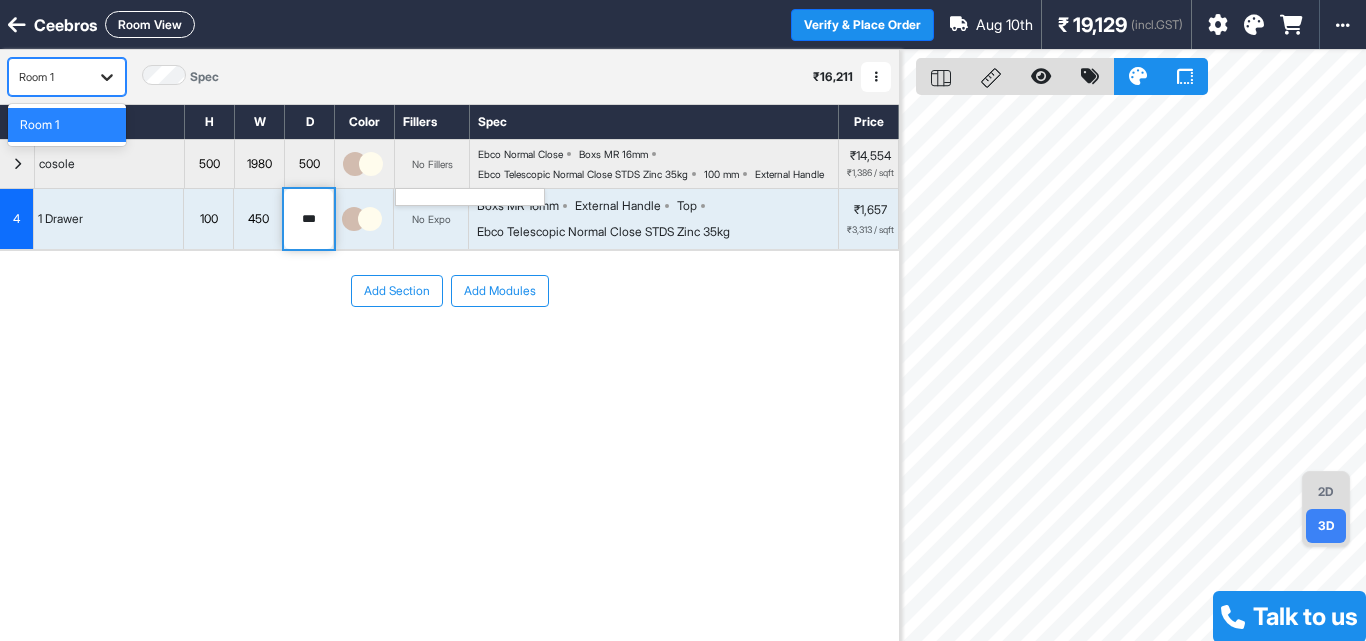 click at bounding box center [107, 77] 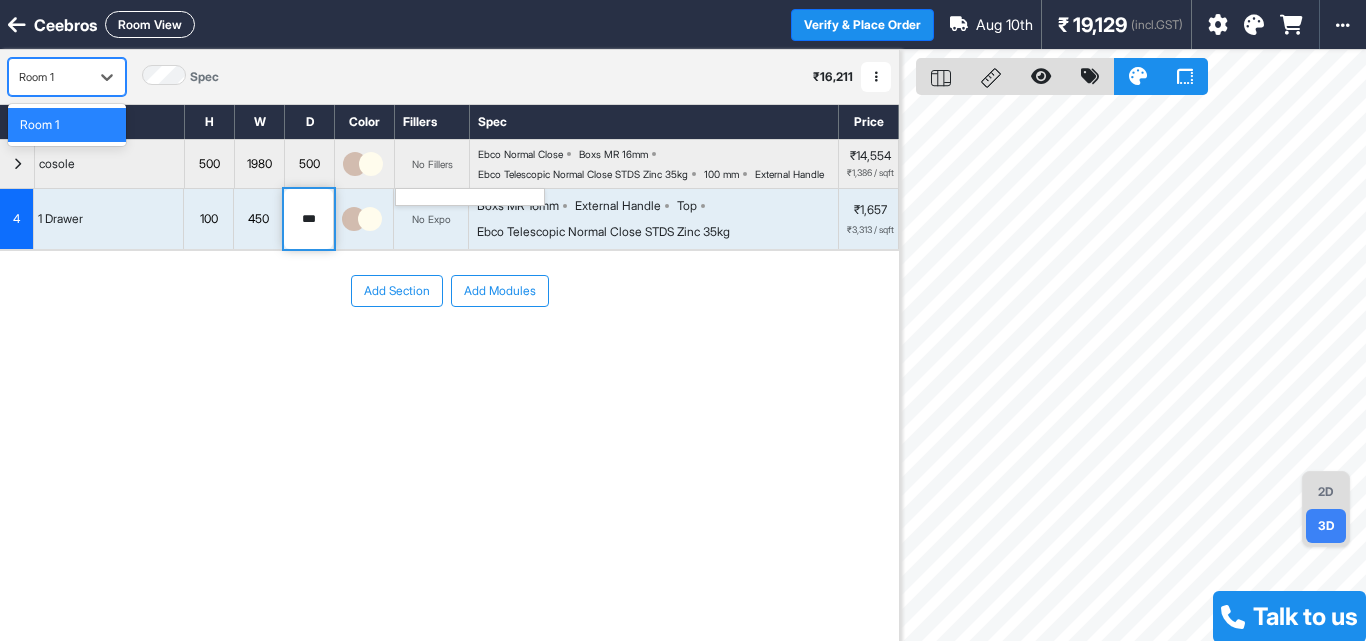 click on "Ceebros Room View Verify & Place Order Aug 10th ₹   19,129 (incl.GST) Import Assembly Archive Rename Refresh Price" at bounding box center (683, 25) 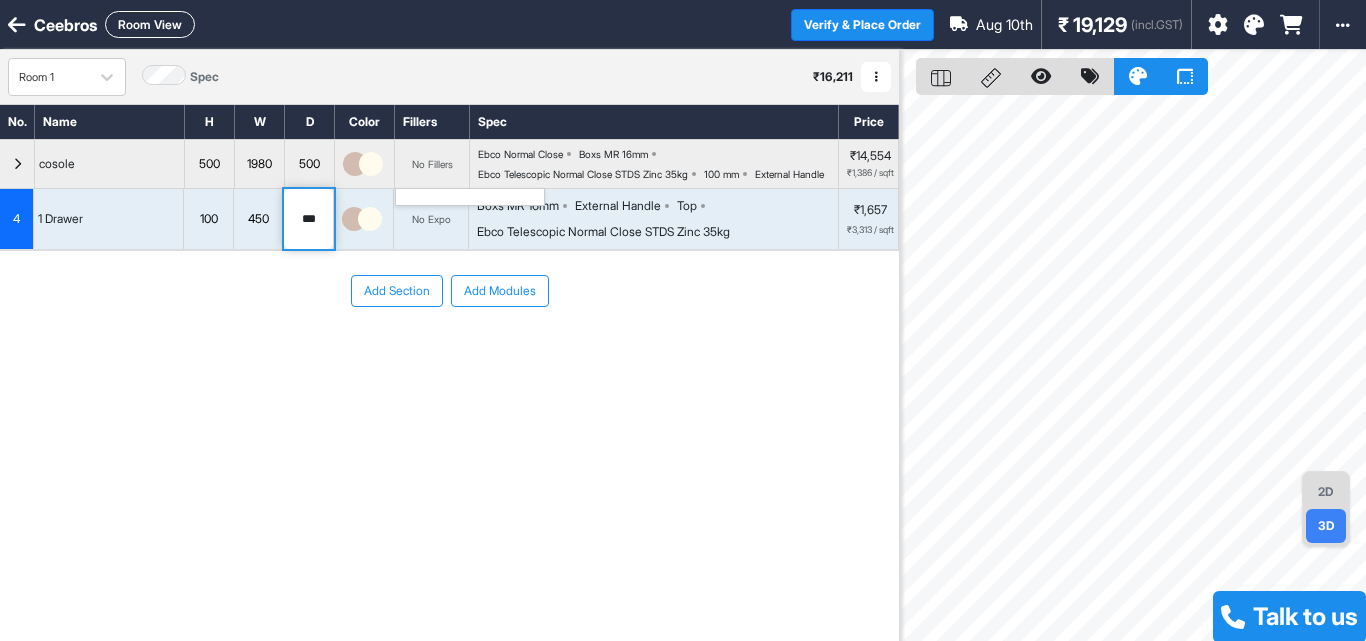 click on "Room View" at bounding box center [150, 24] 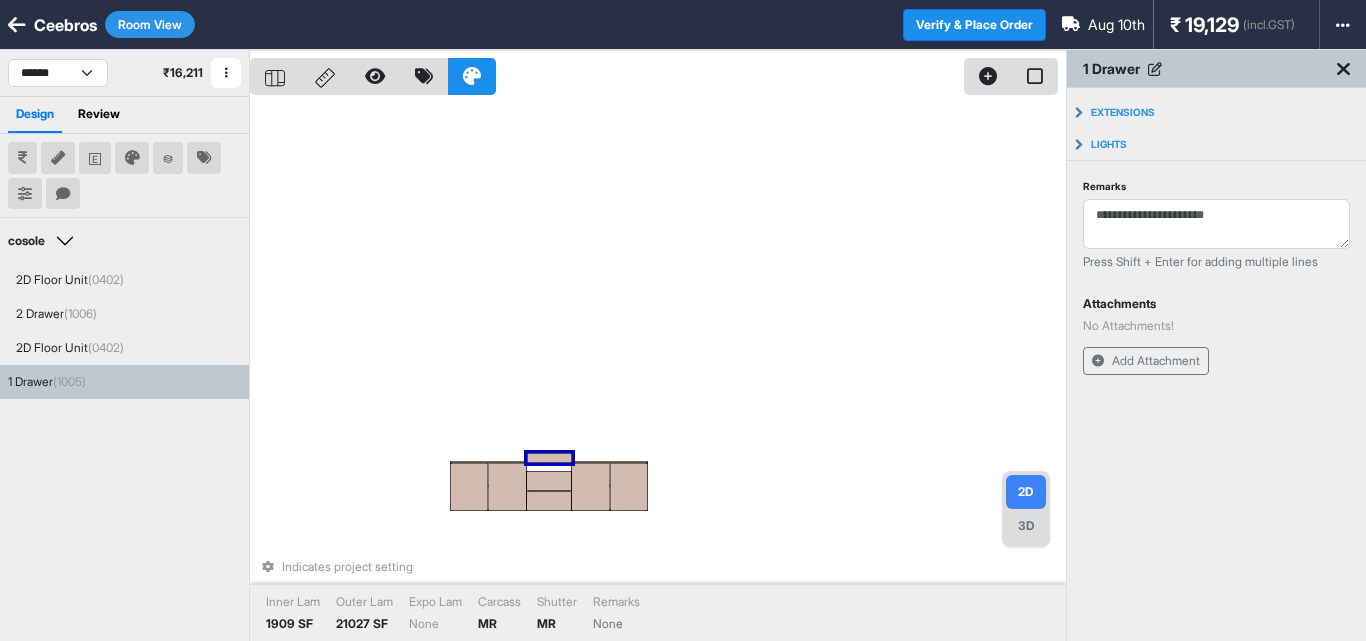 drag, startPoint x: 481, startPoint y: 503, endPoint x: 557, endPoint y: 455, distance: 89.88882 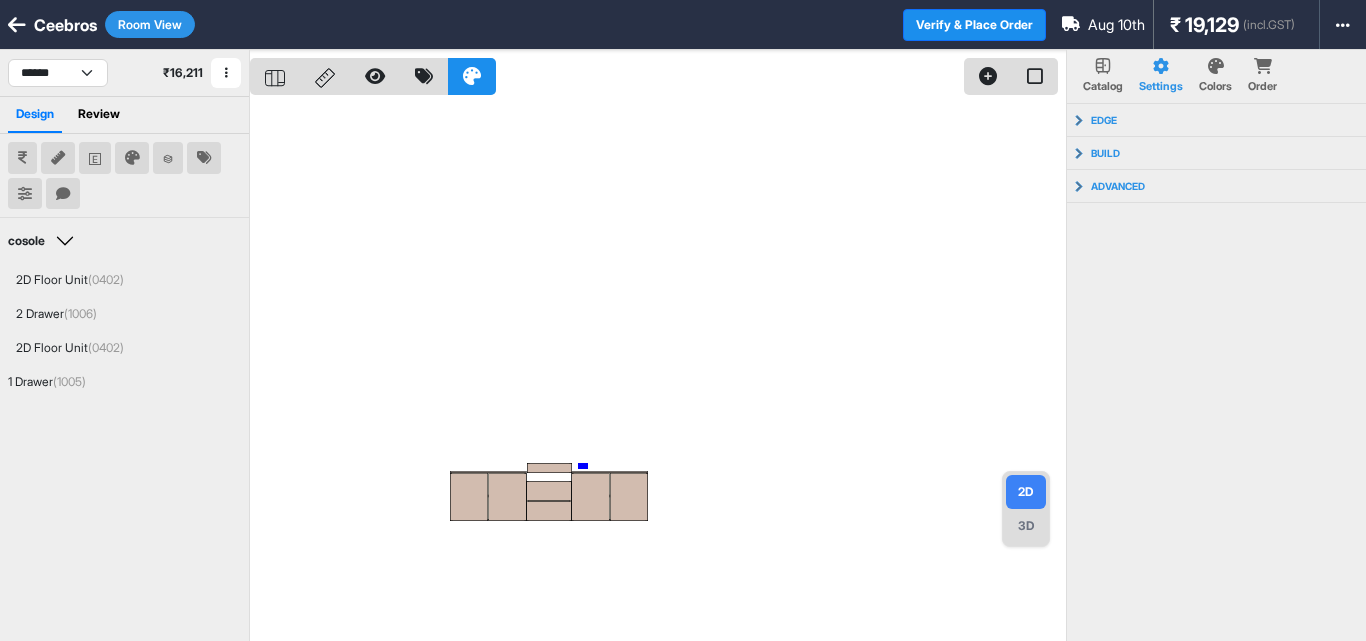 click at bounding box center [658, 370] 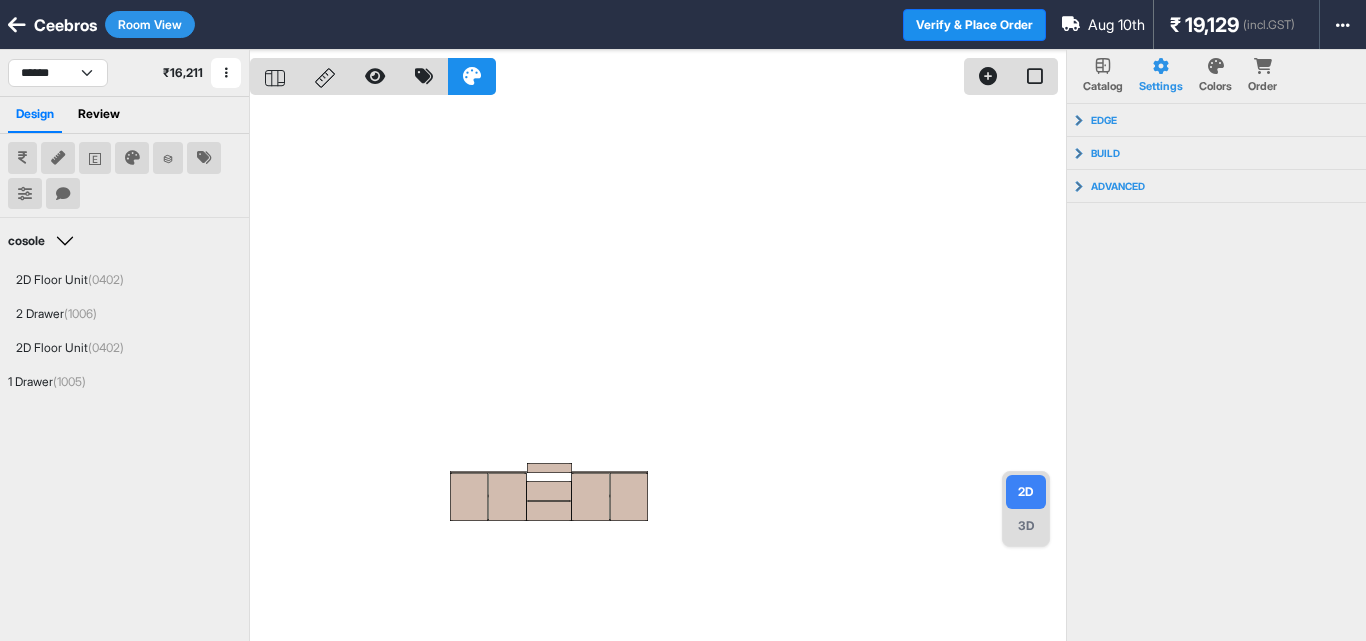click at bounding box center [658, 370] 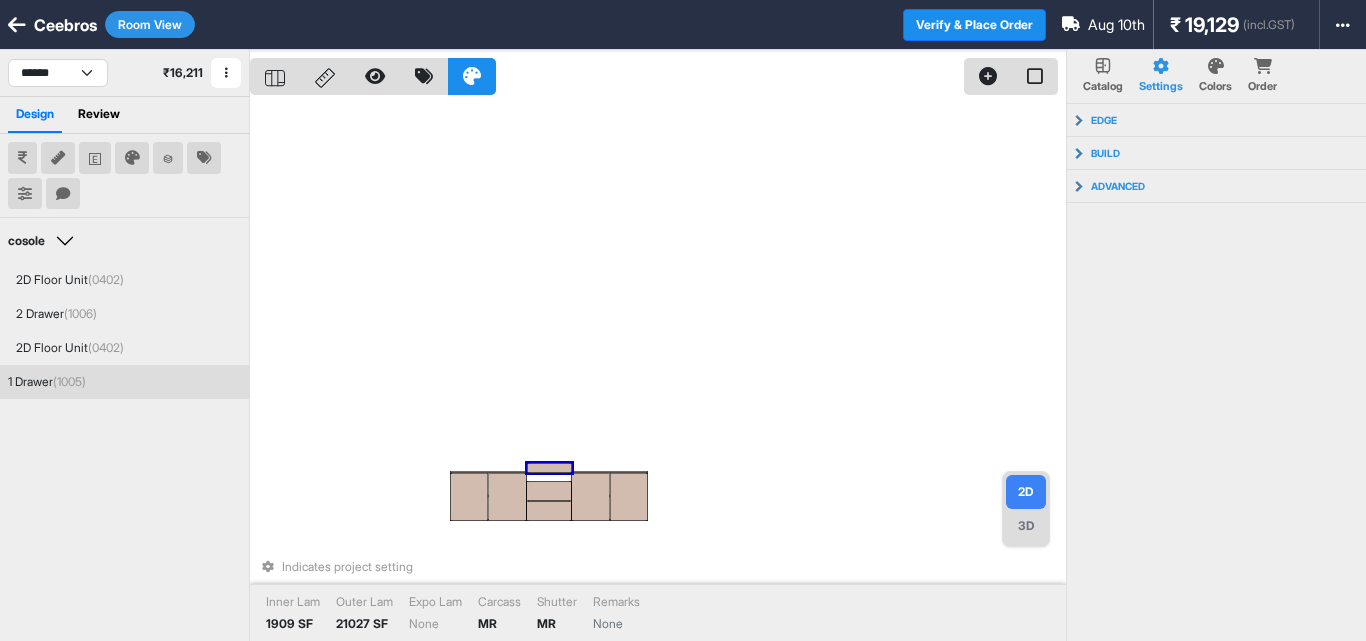 click at bounding box center [549, 468] 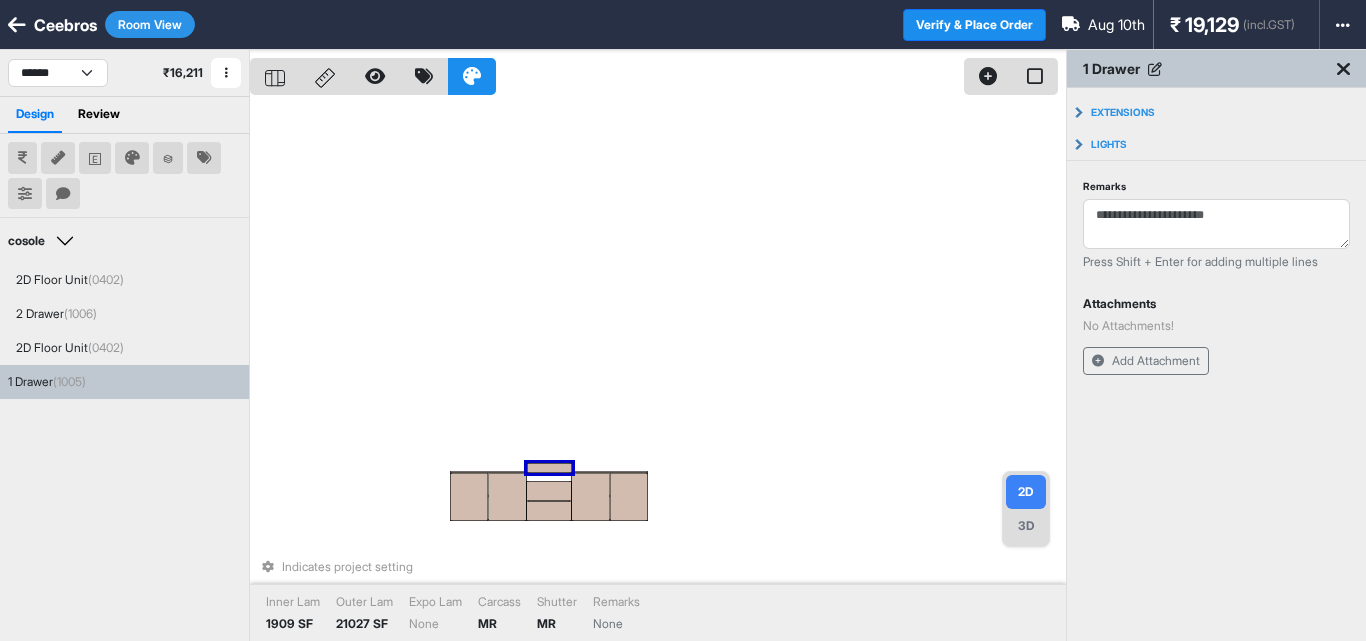 click on "Indicates project setting Inner Lam 1909 SF Outer Lam 21027 SF Expo Lam None Carcass MR Shutter MR Remarks None" at bounding box center (658, 370) 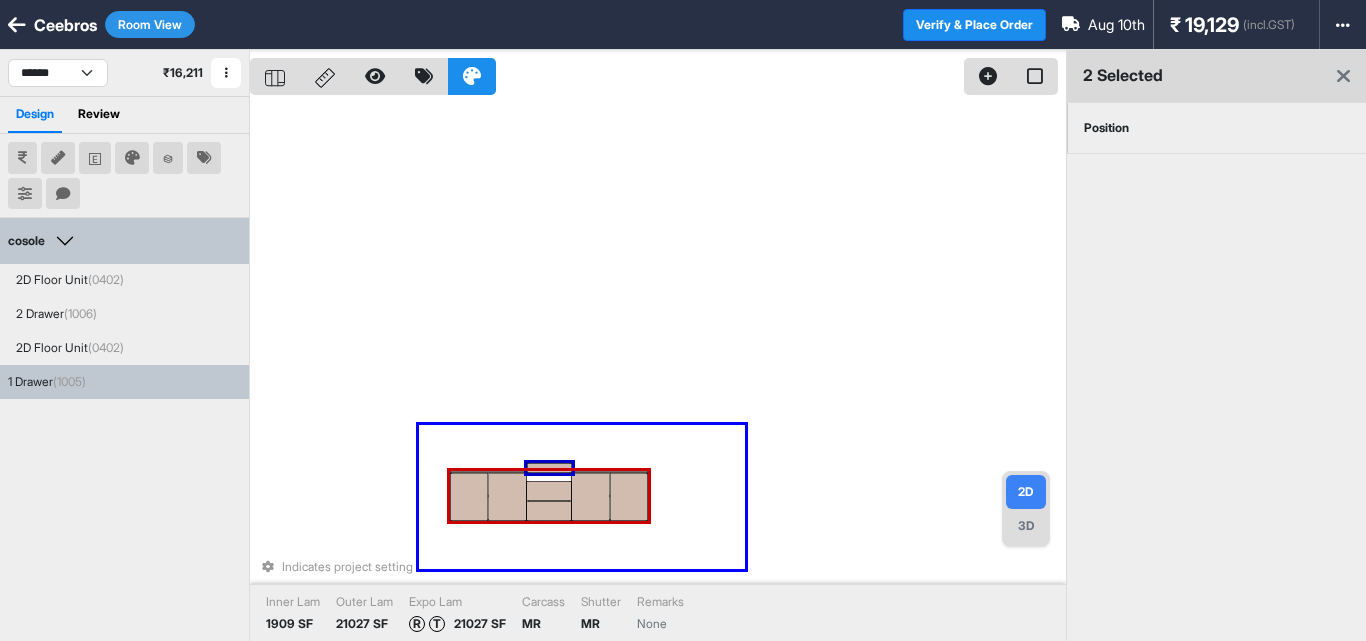 drag, startPoint x: 419, startPoint y: 425, endPoint x: 745, endPoint y: 569, distance: 356.38742 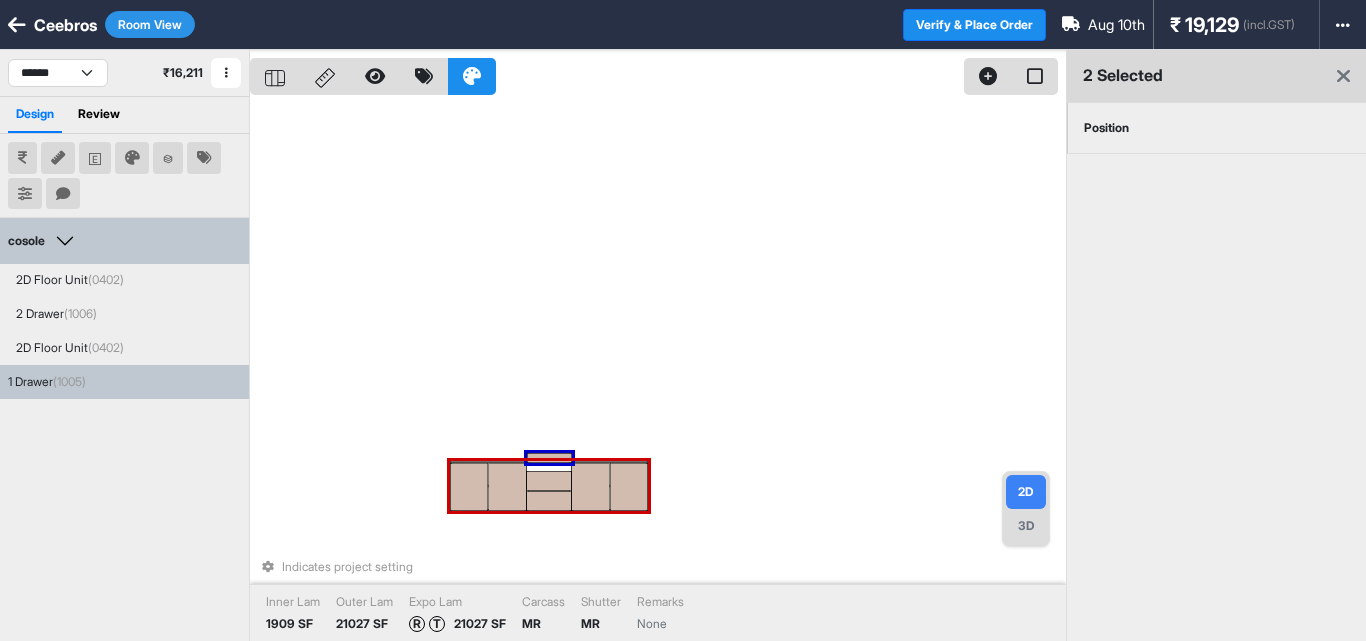 click on "Position" at bounding box center [1106, 128] 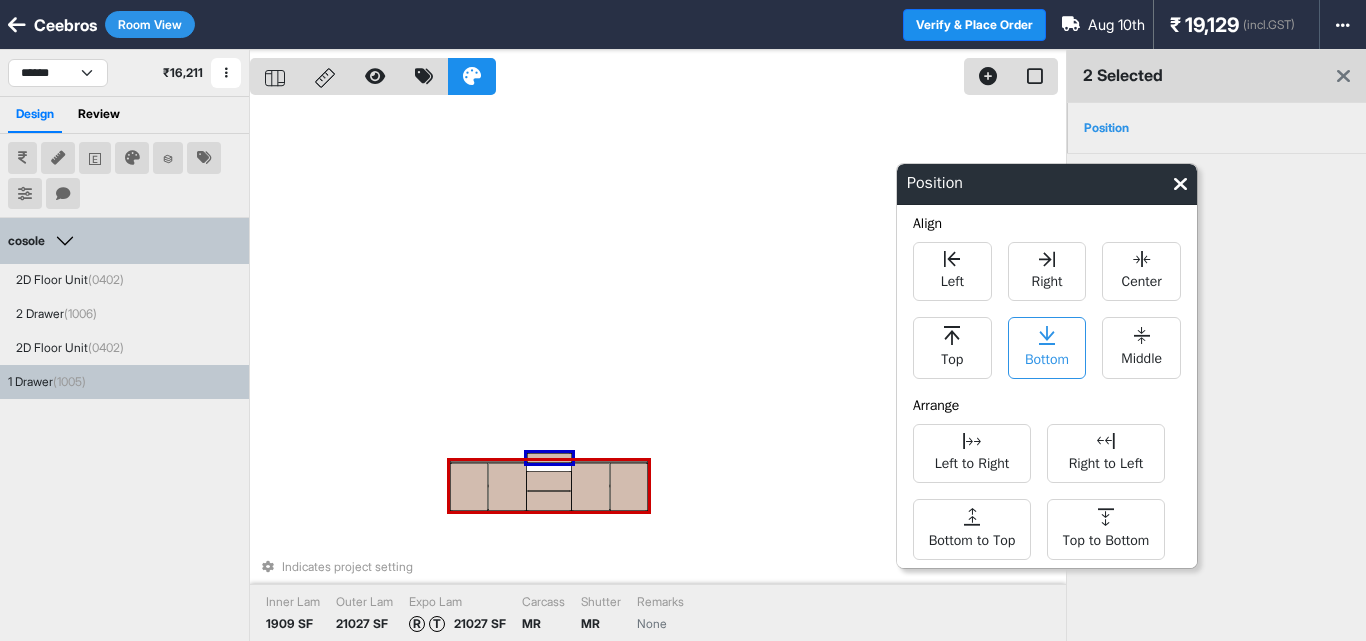 click on "Bottom" at bounding box center [1047, 357] 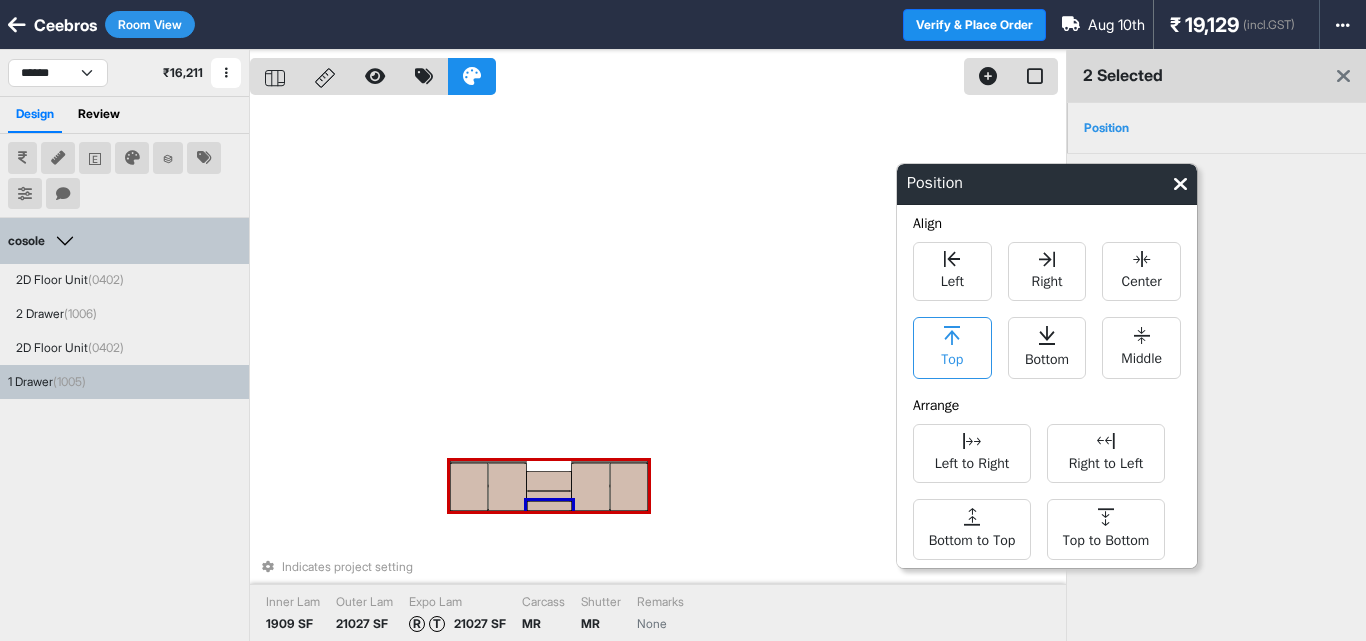 click on "Top" at bounding box center [952, 348] 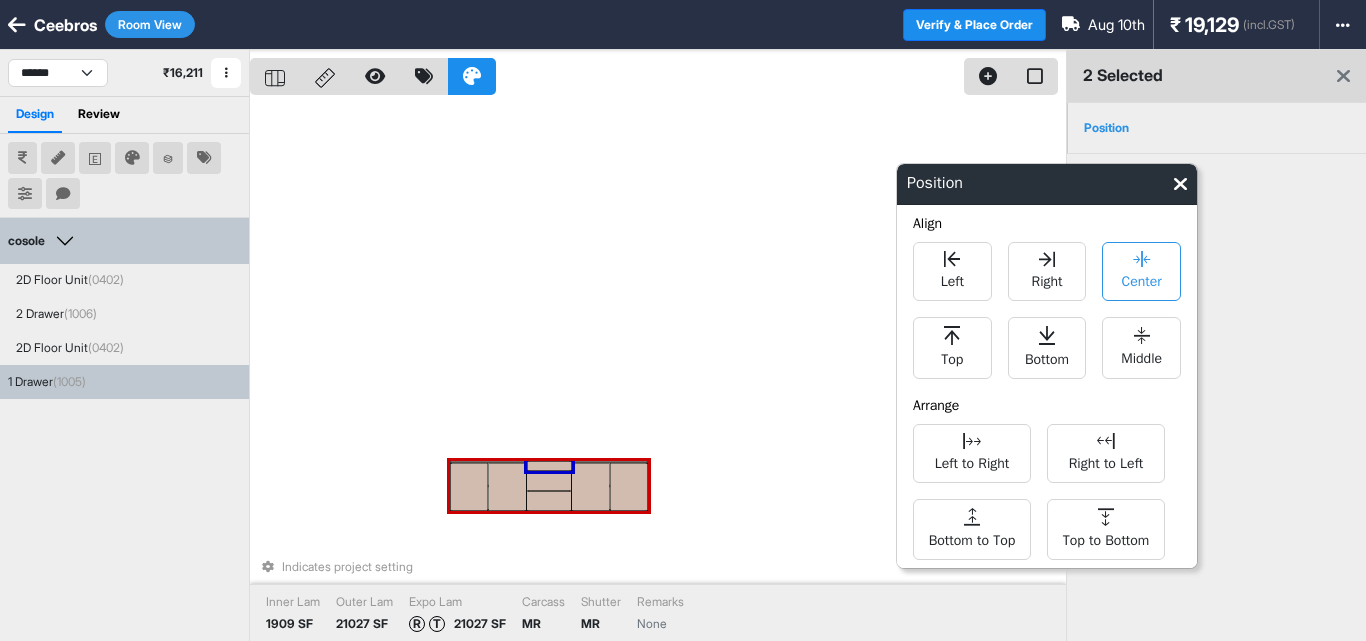 click on "Center" at bounding box center (1141, 271) 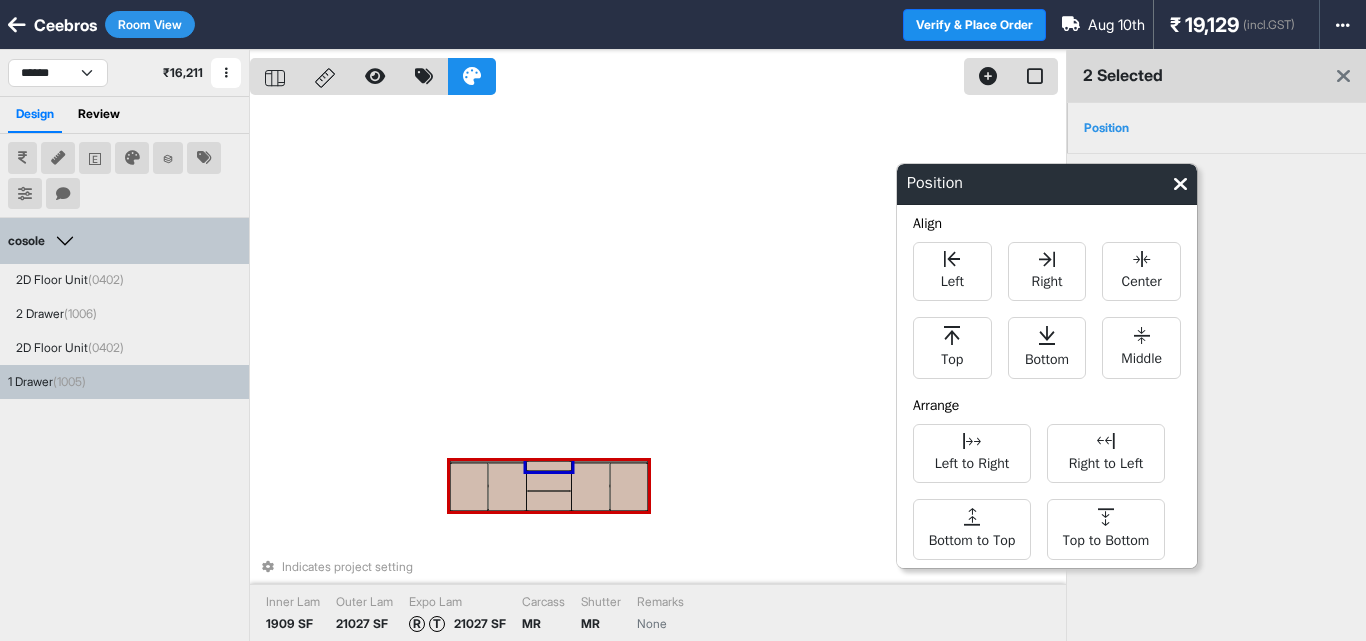click on "Left Right Center Top Bottom Middle" at bounding box center [1047, 310] 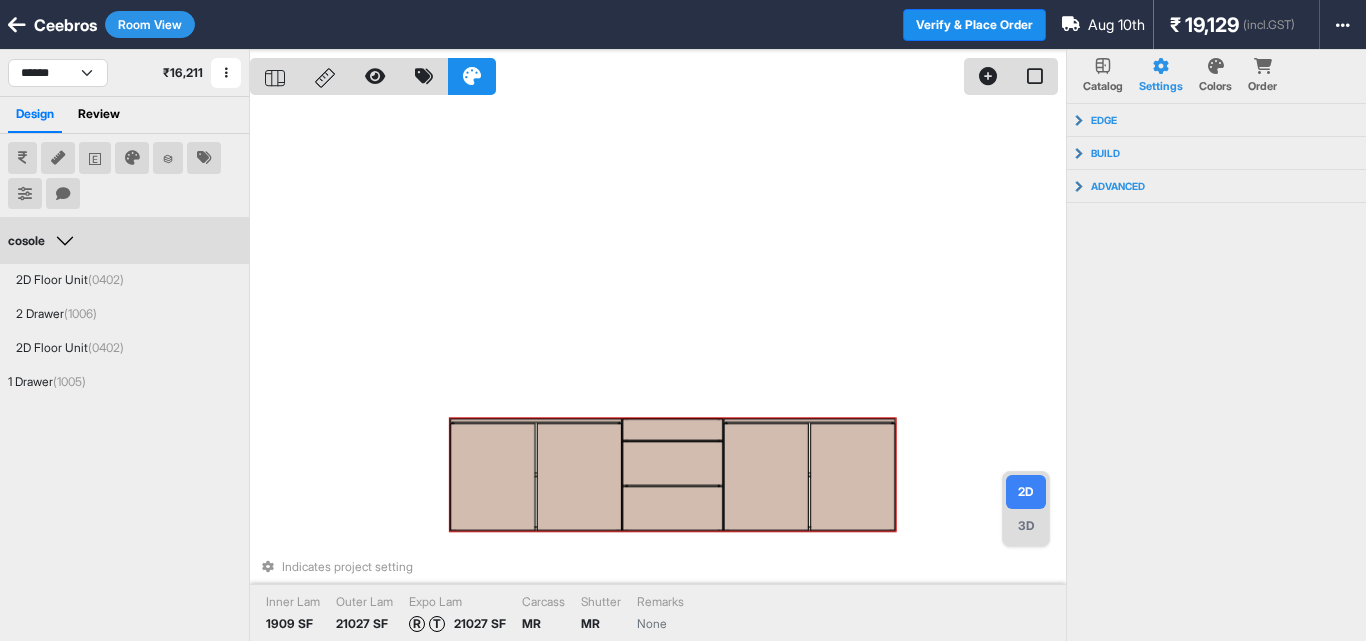 drag, startPoint x: 676, startPoint y: 429, endPoint x: 777, endPoint y: 505, distance: 126.40016 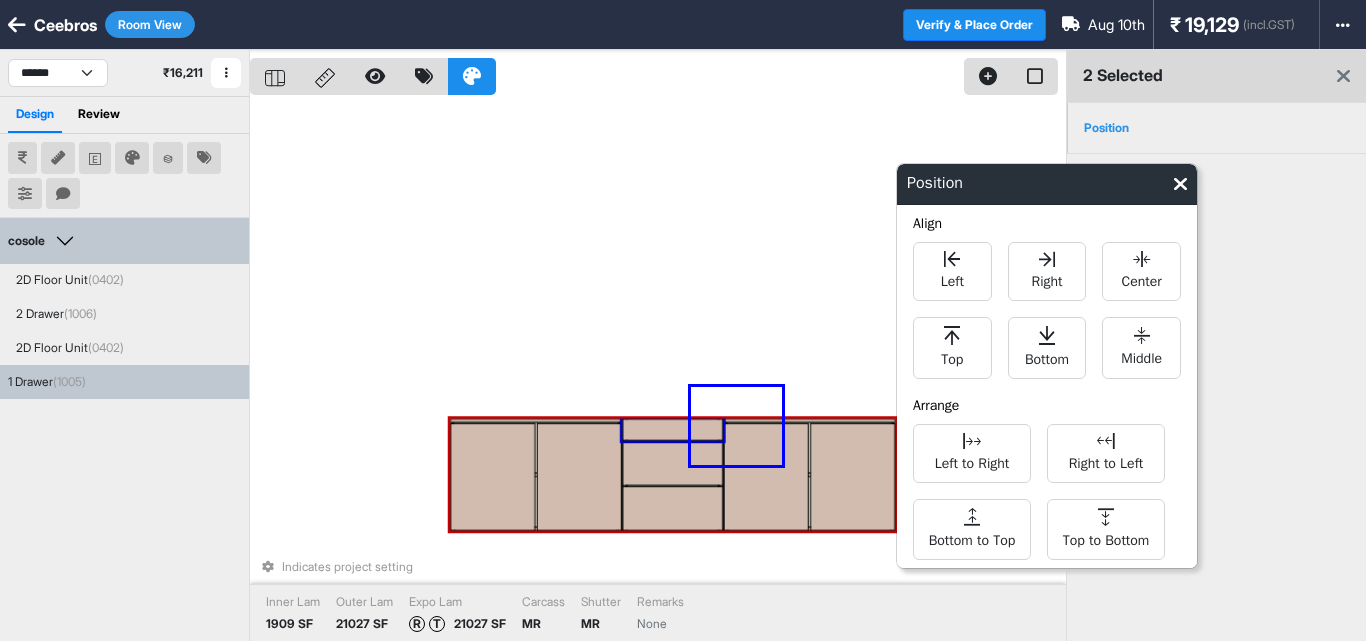 drag, startPoint x: 691, startPoint y: 387, endPoint x: 777, endPoint y: 464, distance: 115.43397 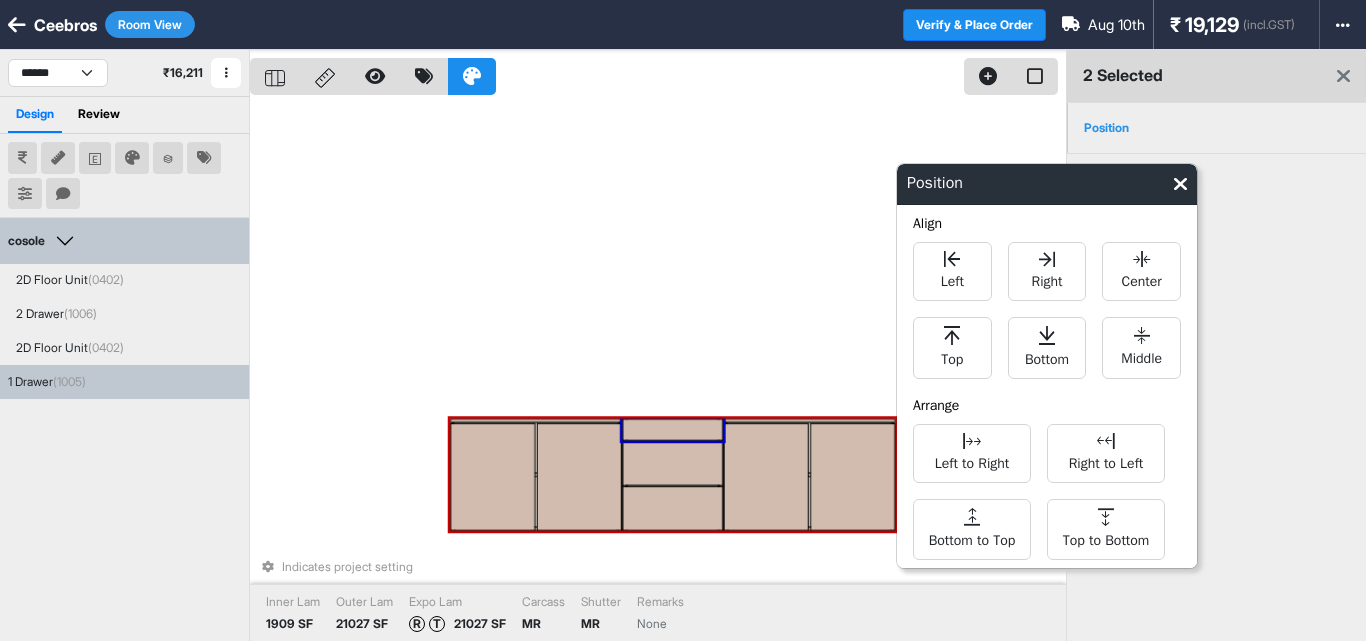 drag, startPoint x: 777, startPoint y: 464, endPoint x: 685, endPoint y: 339, distance: 155.20631 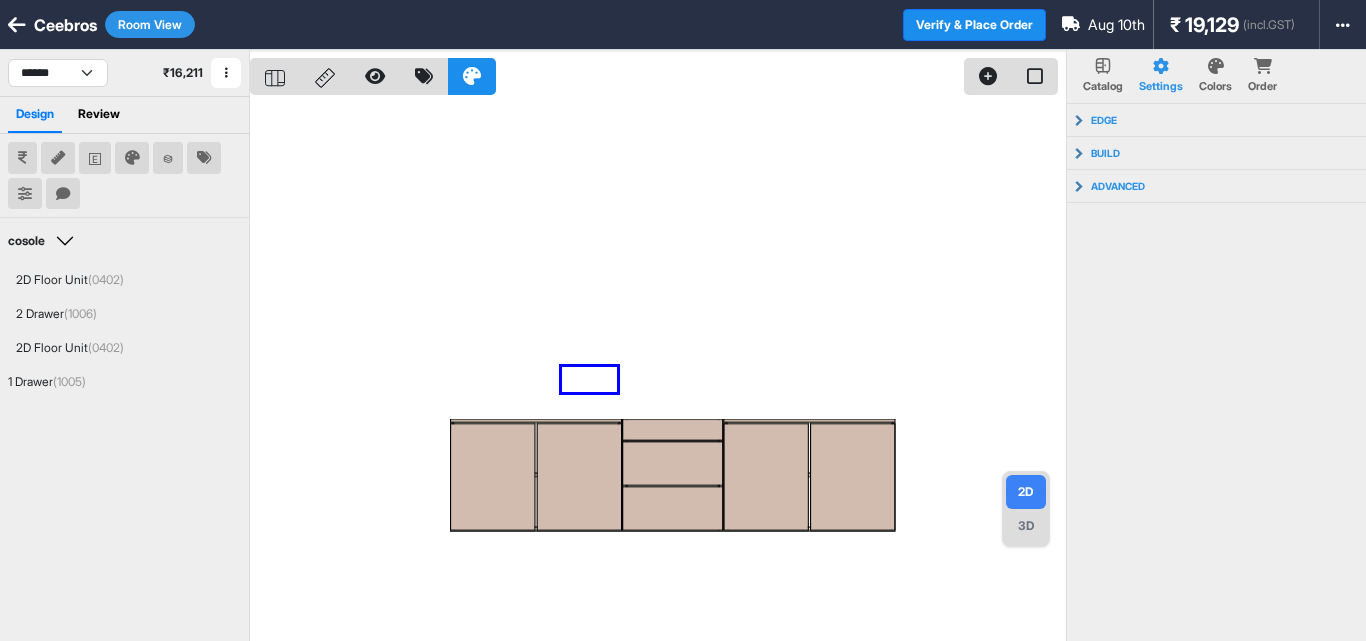 drag, startPoint x: 562, startPoint y: 367, endPoint x: 652, endPoint y: 407, distance: 98.48858 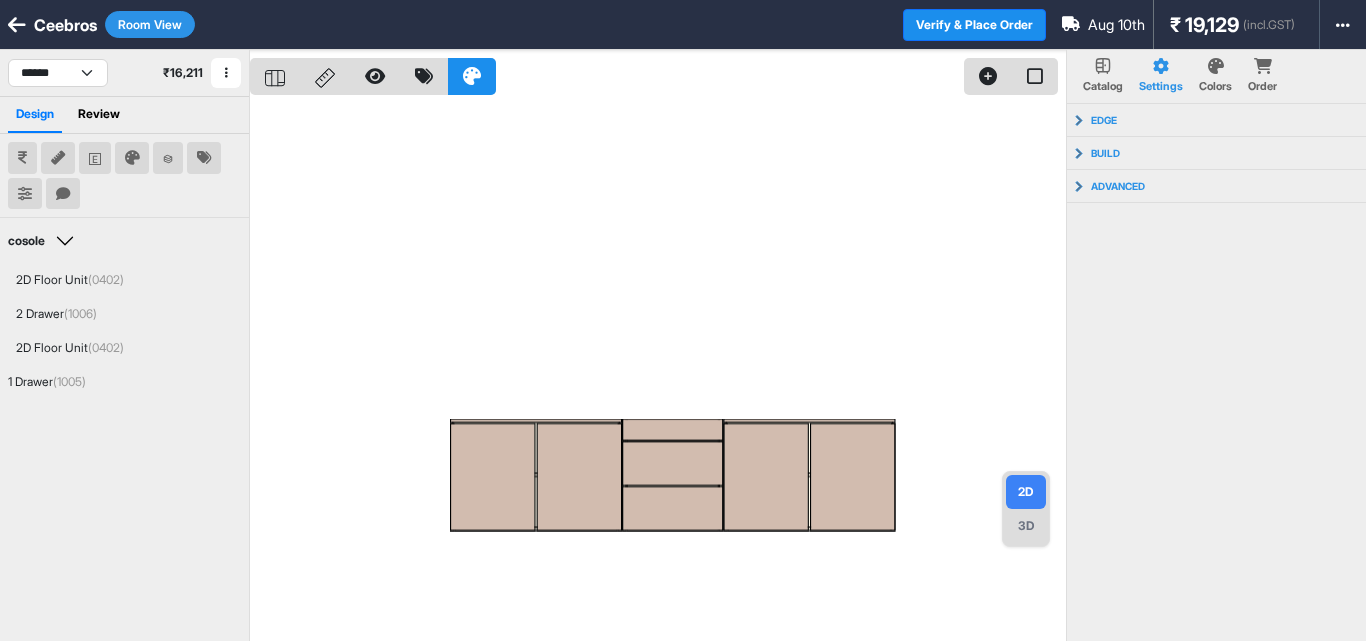 drag, startPoint x: 652, startPoint y: 407, endPoint x: 608, endPoint y: 329, distance: 89.55445 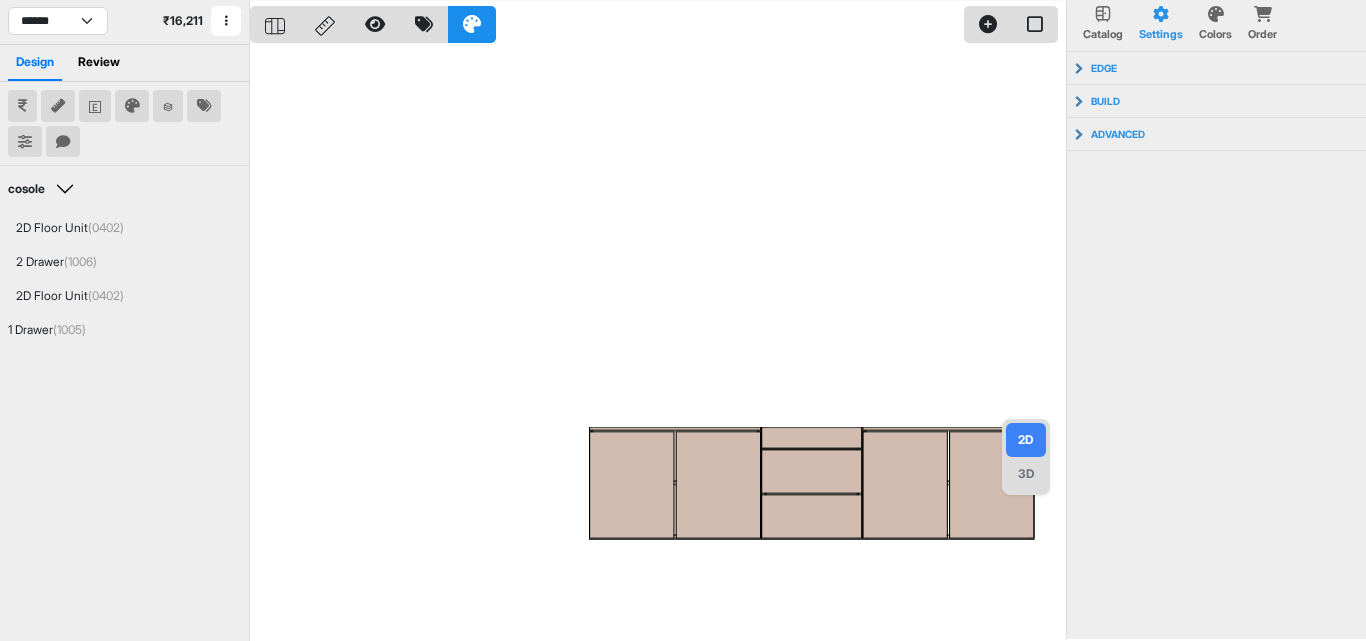 drag, startPoint x: 602, startPoint y: 326, endPoint x: 741, endPoint y: 386, distance: 151.39684 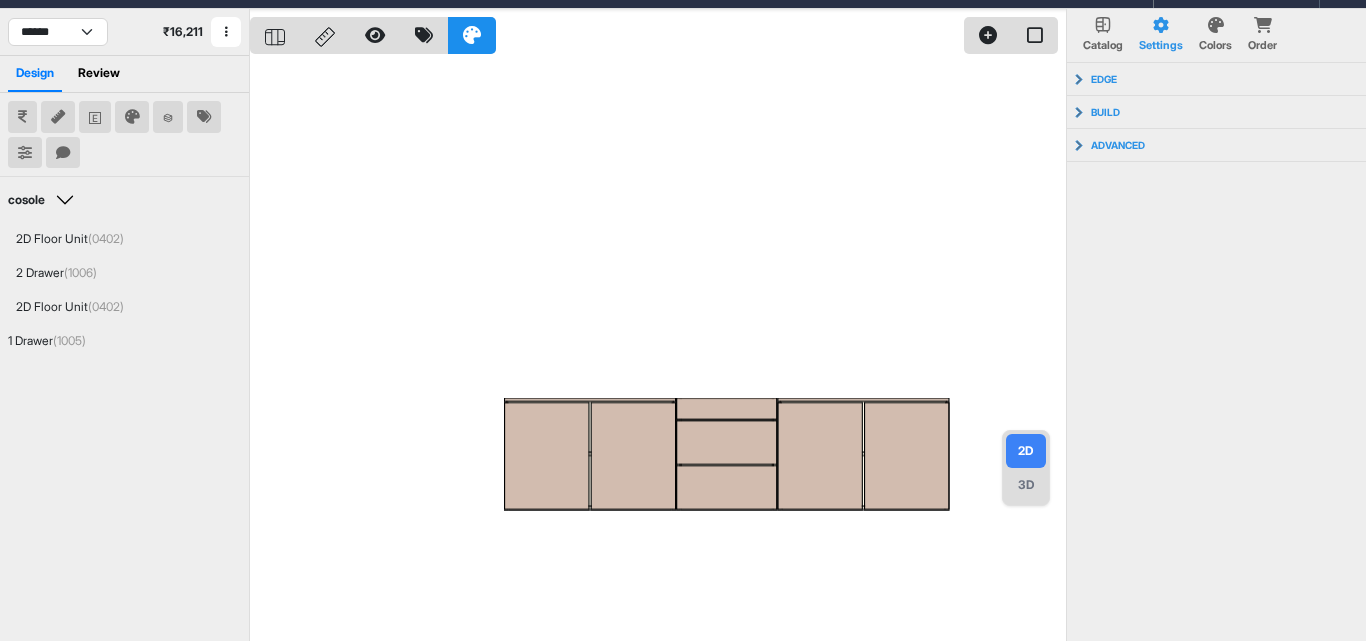 drag, startPoint x: 732, startPoint y: 389, endPoint x: 628, endPoint y: 311, distance: 130 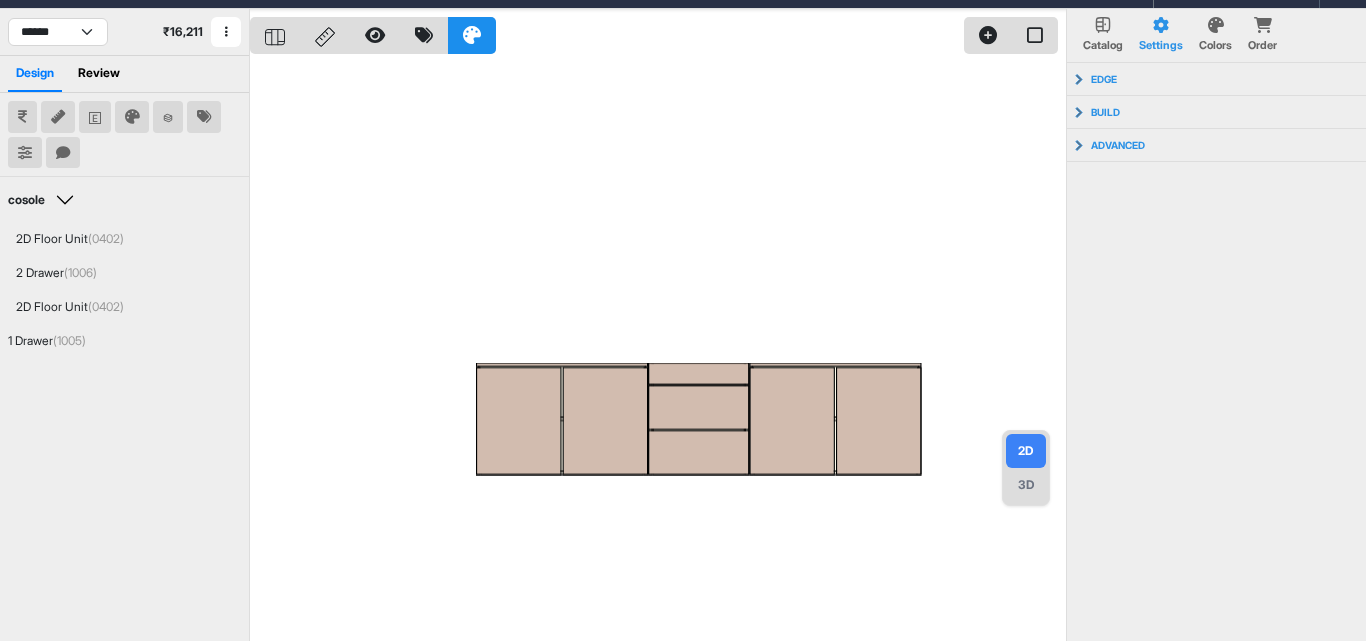 scroll, scrollTop: 16, scrollLeft: 0, axis: vertical 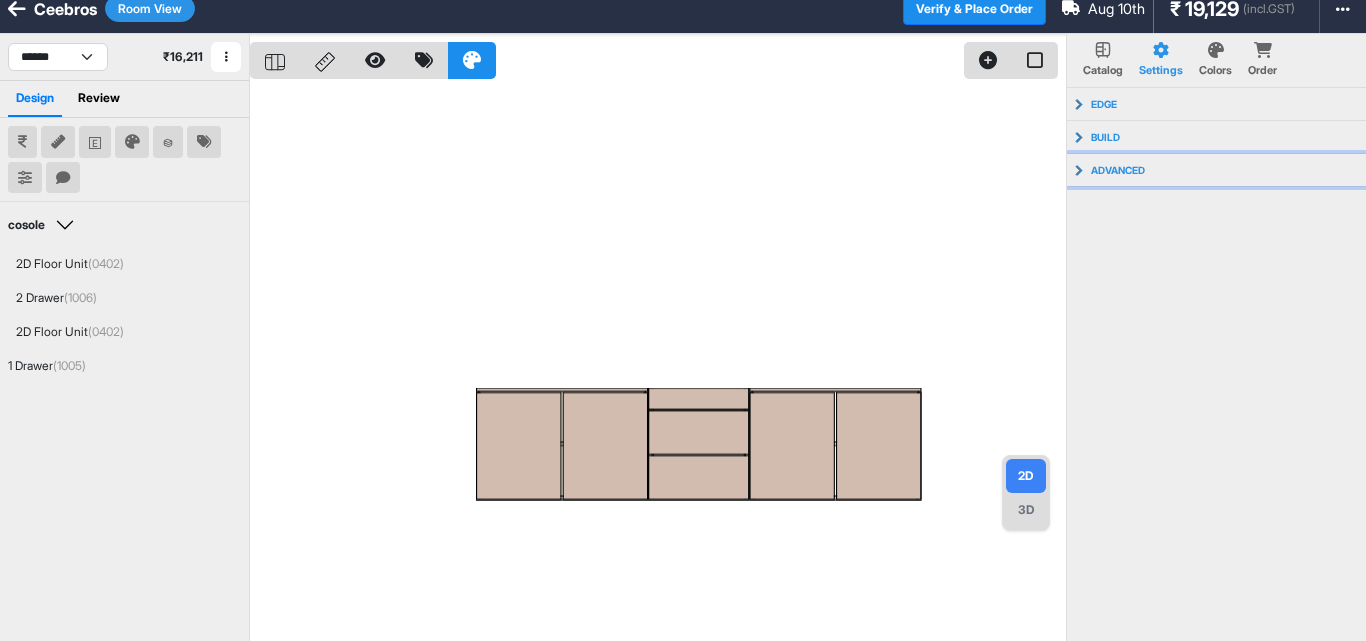 click on "advanced" at bounding box center [1118, 170] 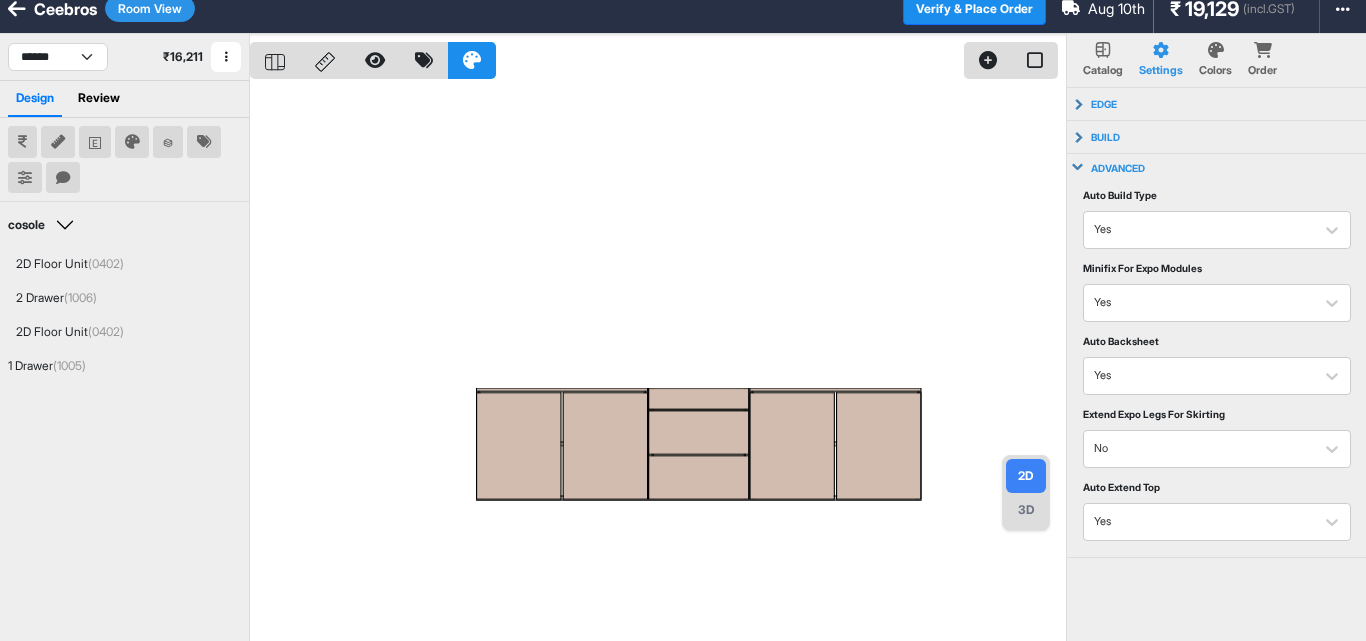 click at bounding box center [658, 354] 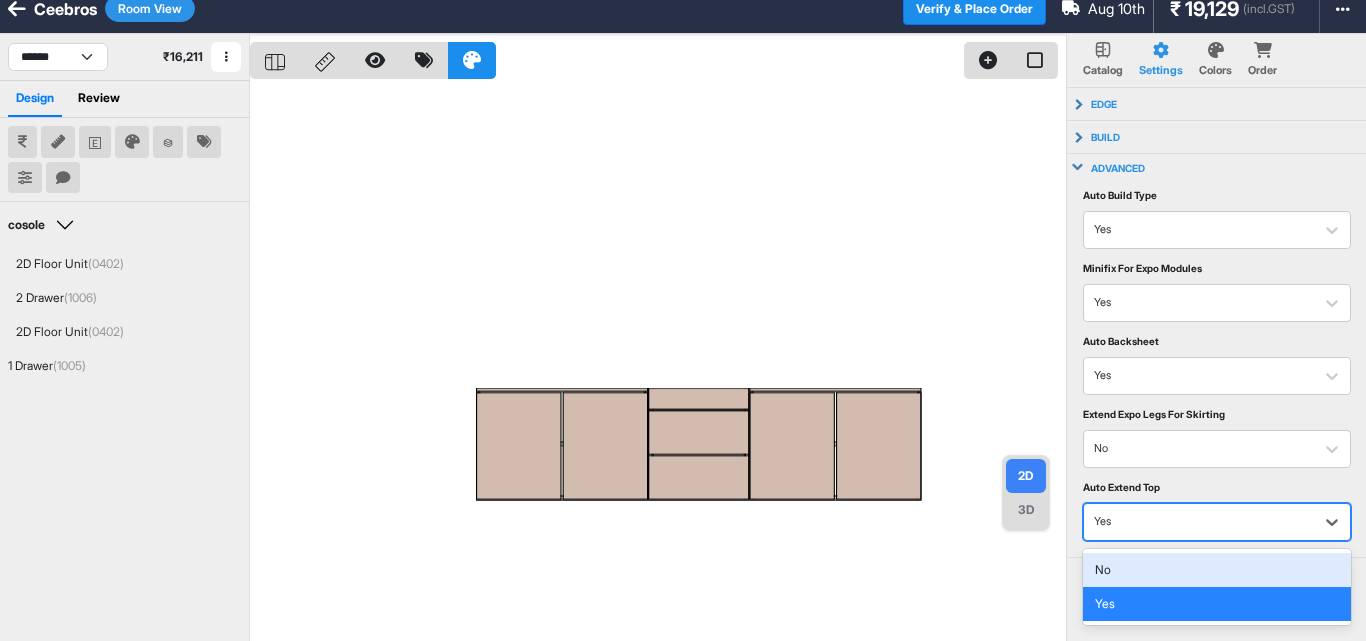 click at bounding box center [1199, 522] 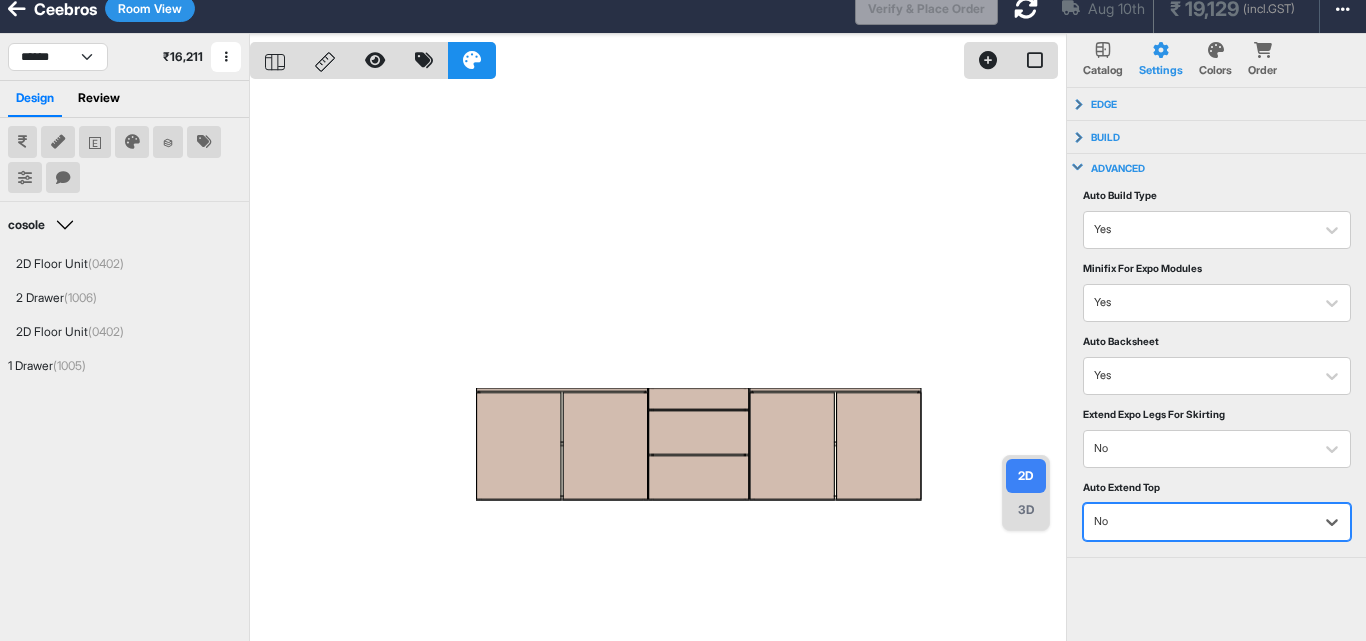 click at bounding box center (1026, 8) 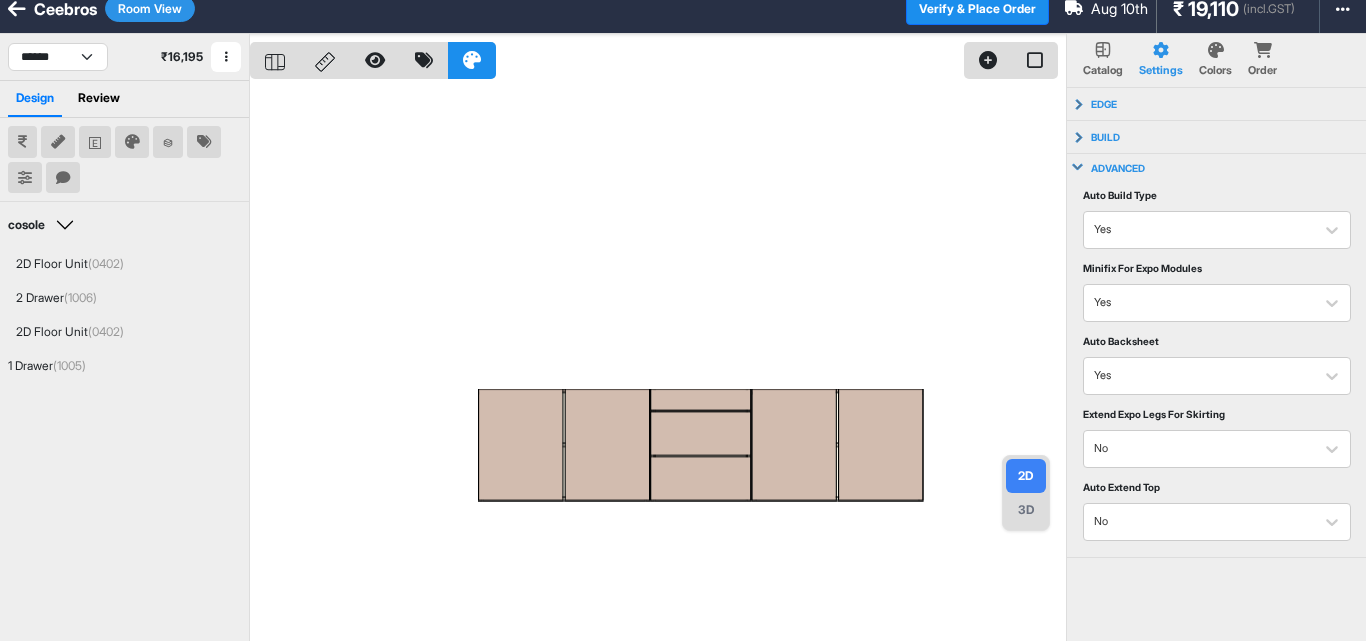 drag, startPoint x: 751, startPoint y: 387, endPoint x: 1033, endPoint y: 507, distance: 306.4702 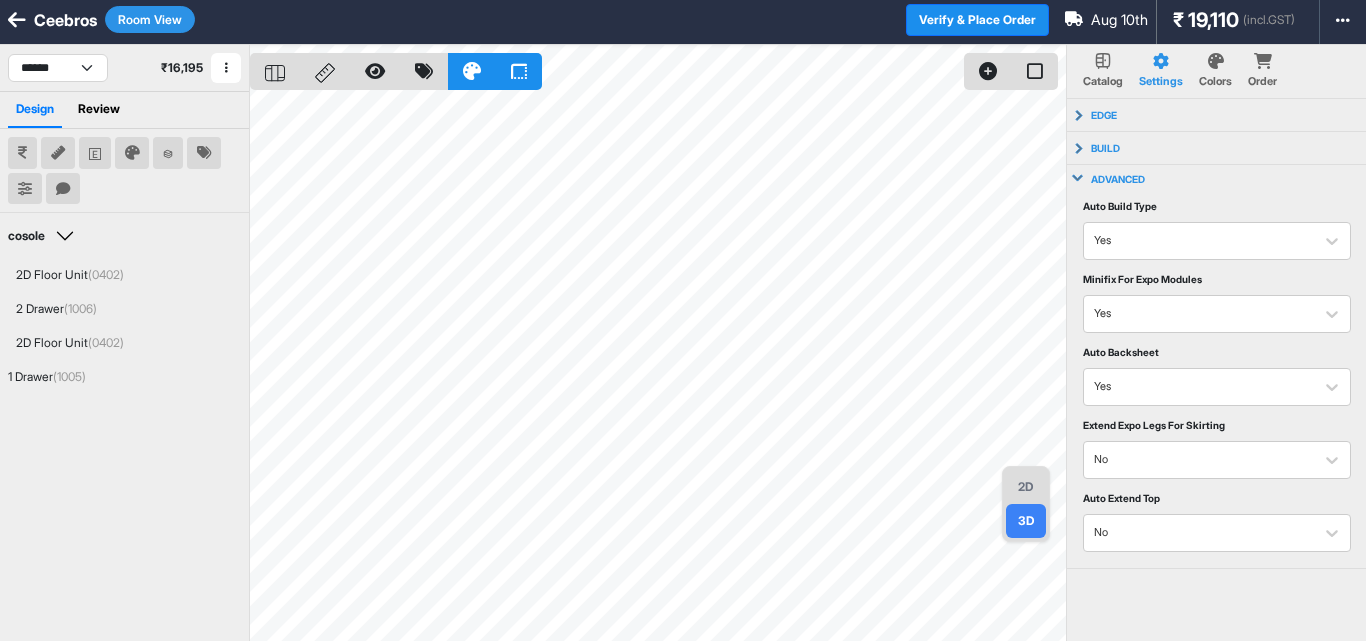 scroll, scrollTop: 8, scrollLeft: 0, axis: vertical 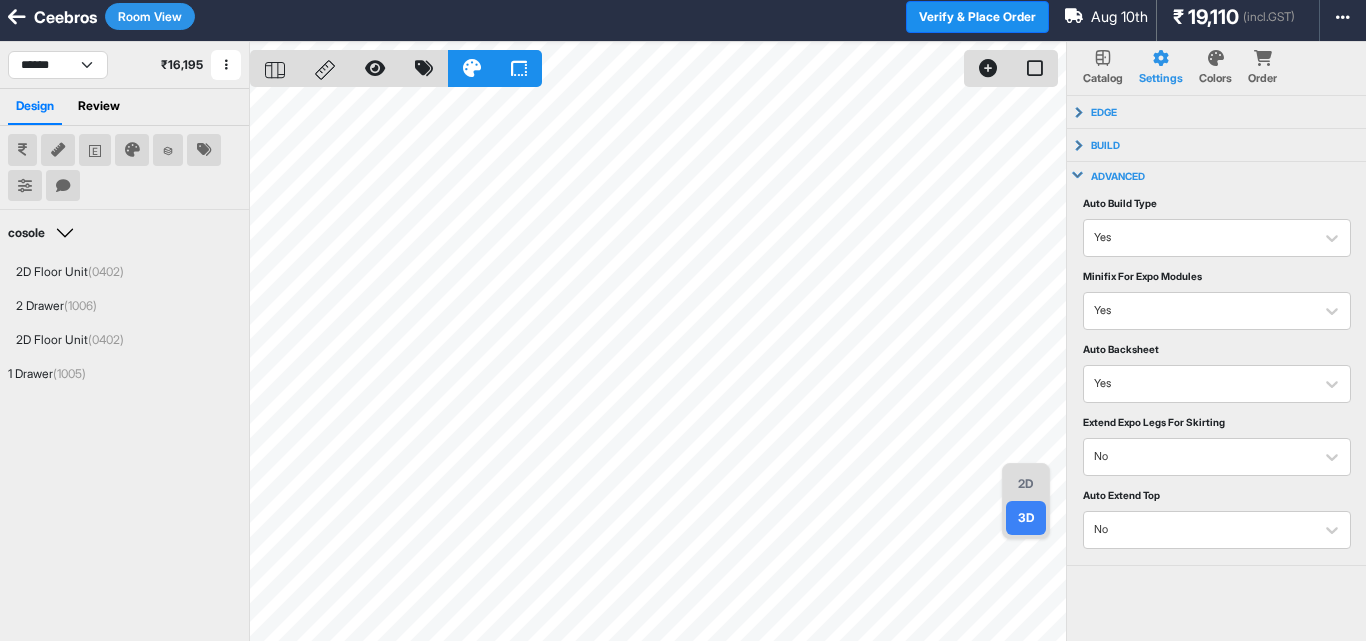 drag, startPoint x: 143, startPoint y: 20, endPoint x: 119, endPoint y: 24, distance: 24.33105 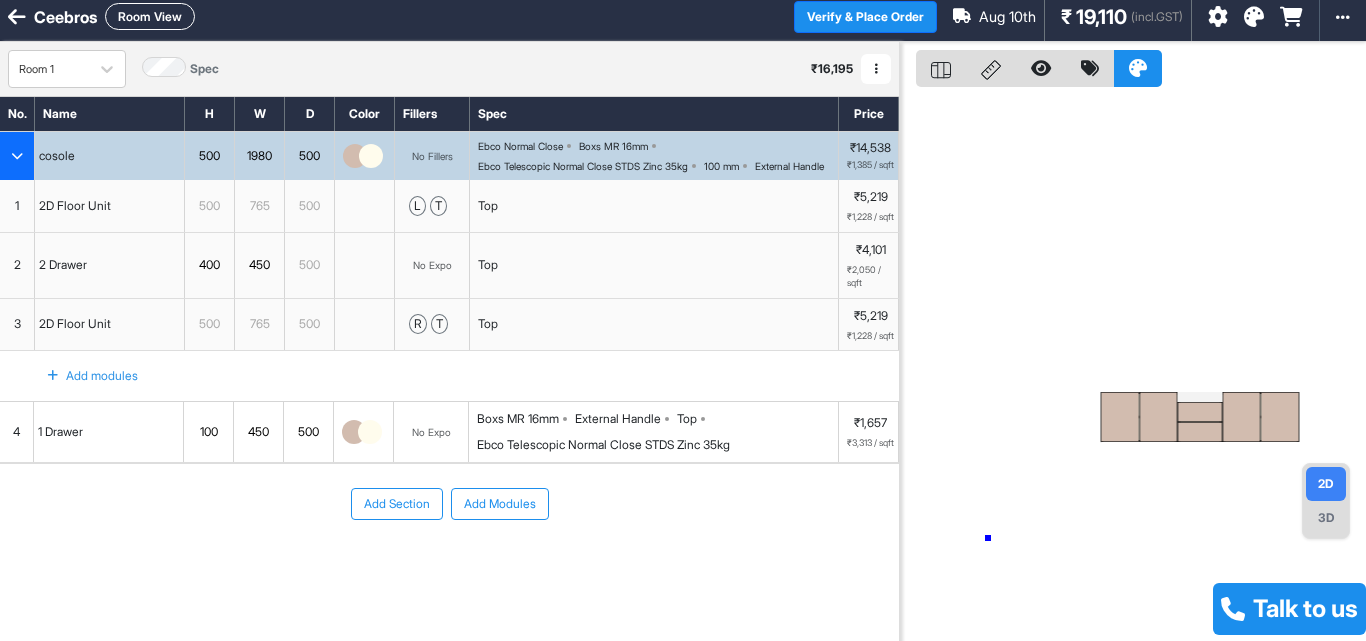 click at bounding box center [1133, 362] 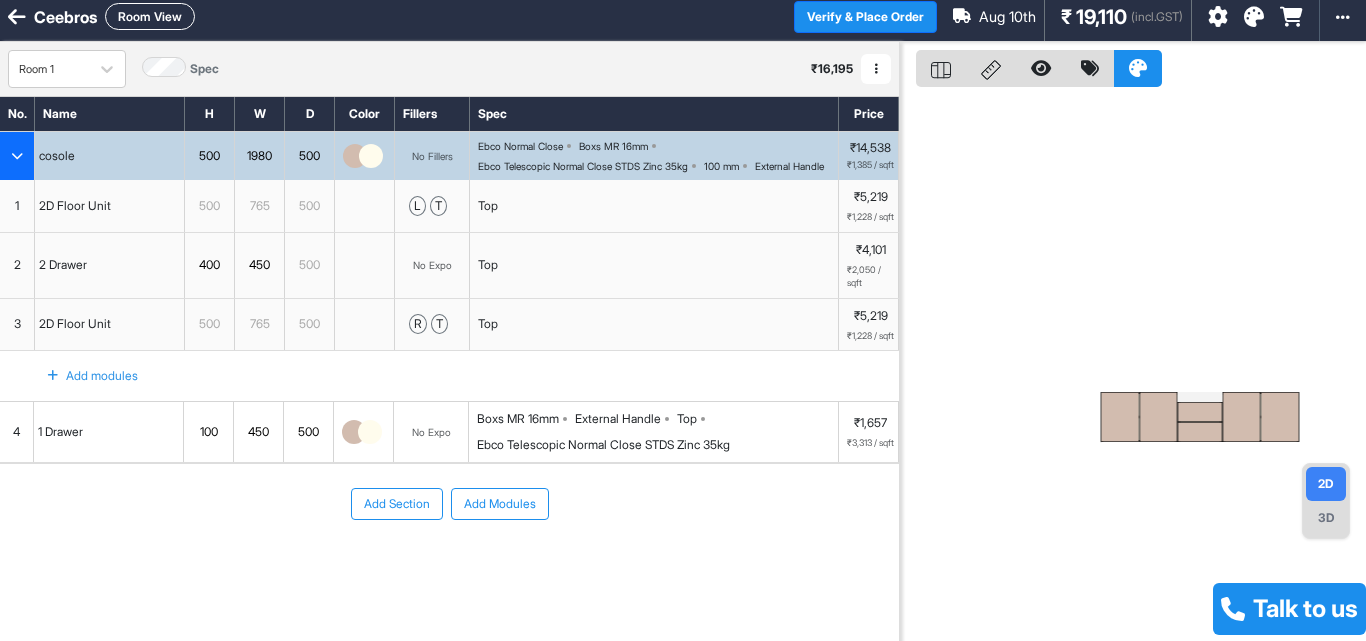 click on "Ebco Telescopic Normal Close STDS Zinc 35kg" at bounding box center (603, 445) 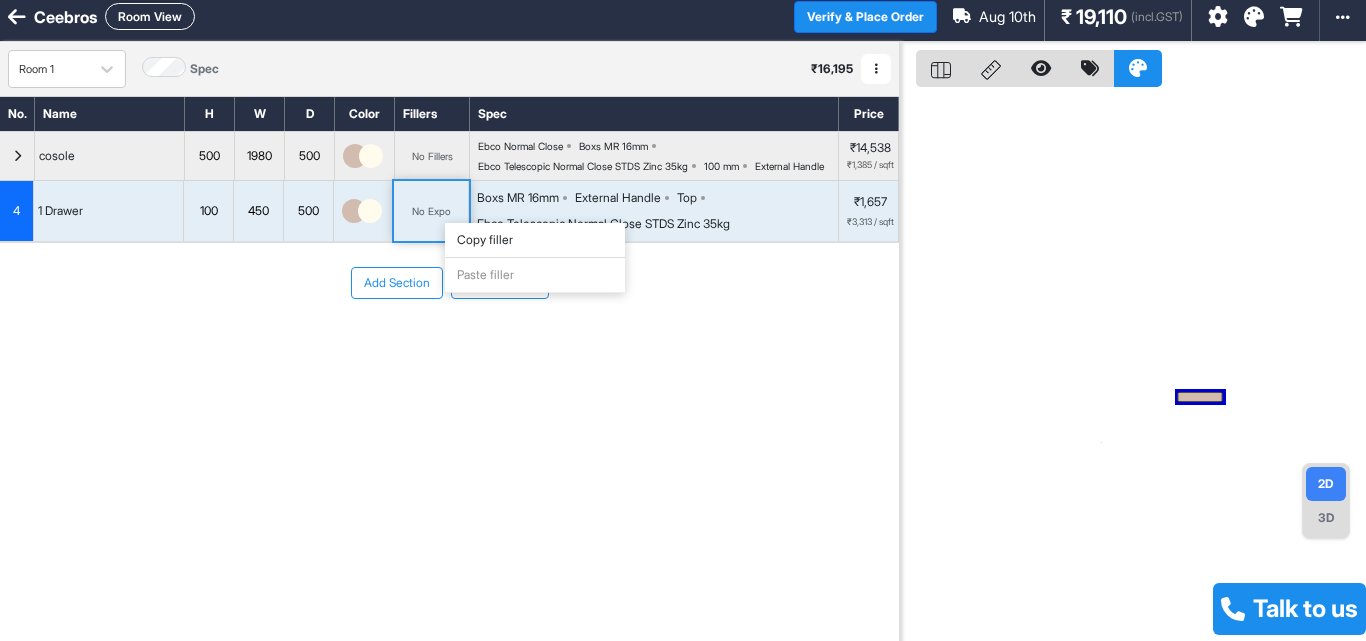 click on "No Expo" at bounding box center [431, 211] 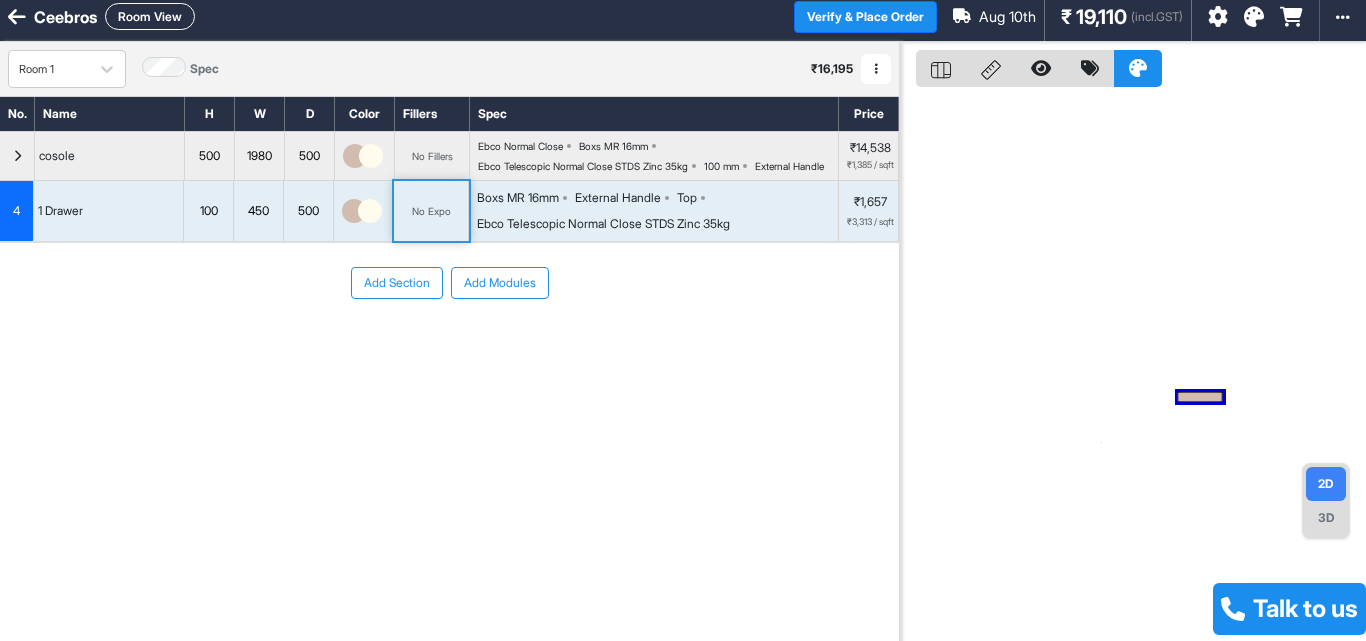 click on "No Expo" at bounding box center [431, 211] 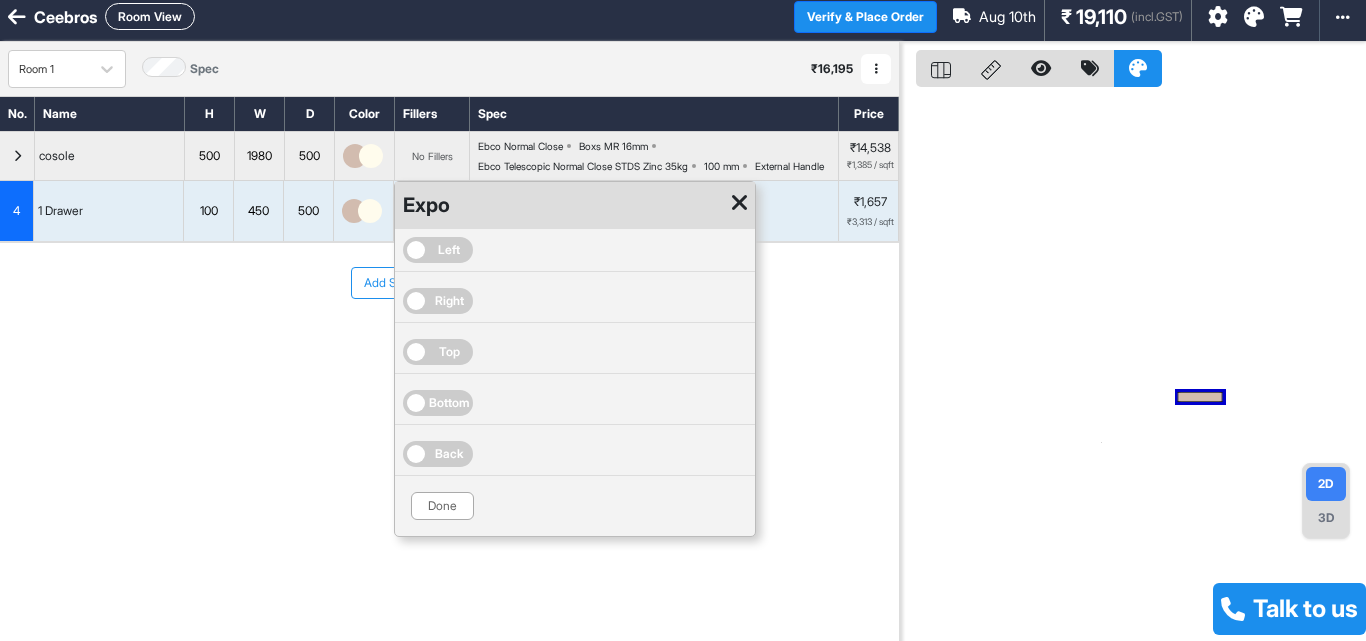 click on "Top" at bounding box center [449, 352] 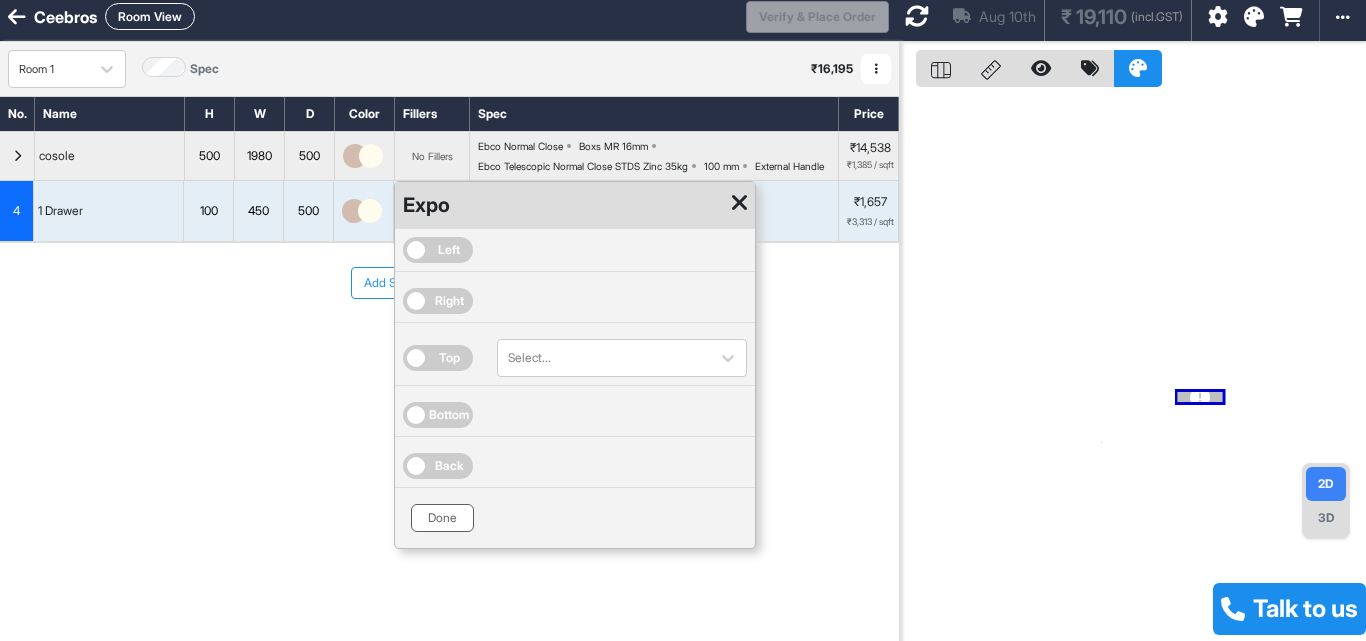 click on "Done" at bounding box center (442, 518) 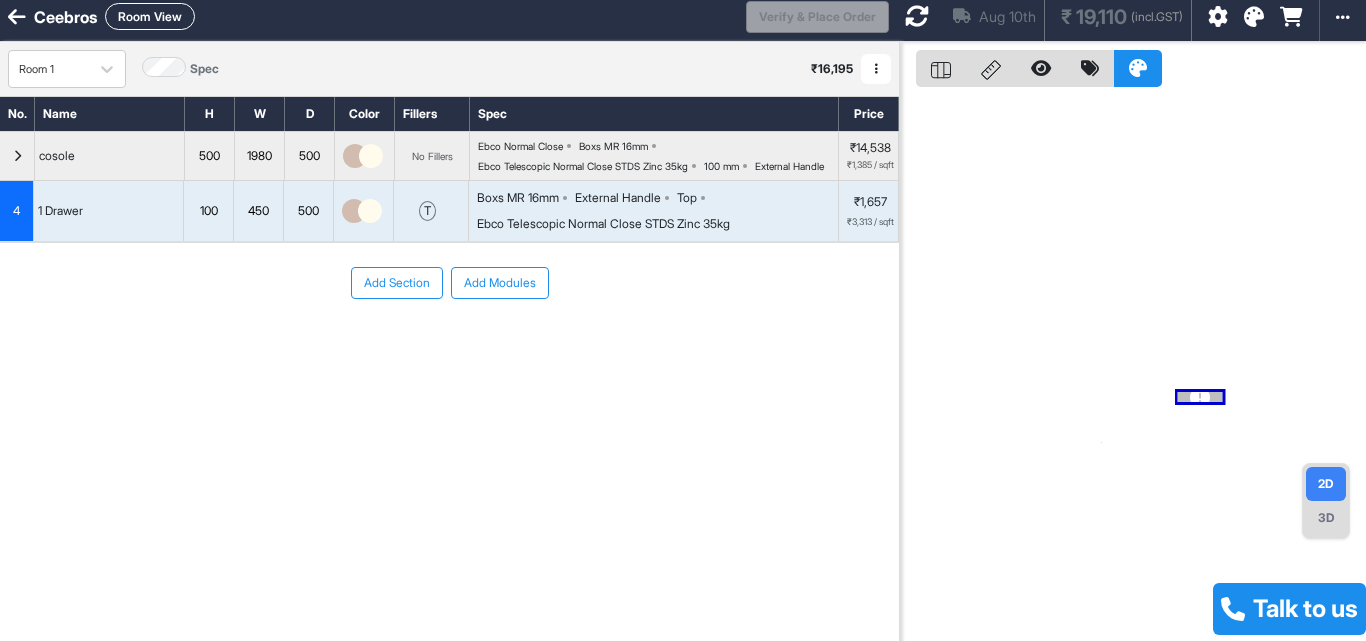 click on "Ebco Telescopic Normal Close STDS Zinc 35kg" at bounding box center (603, 224) 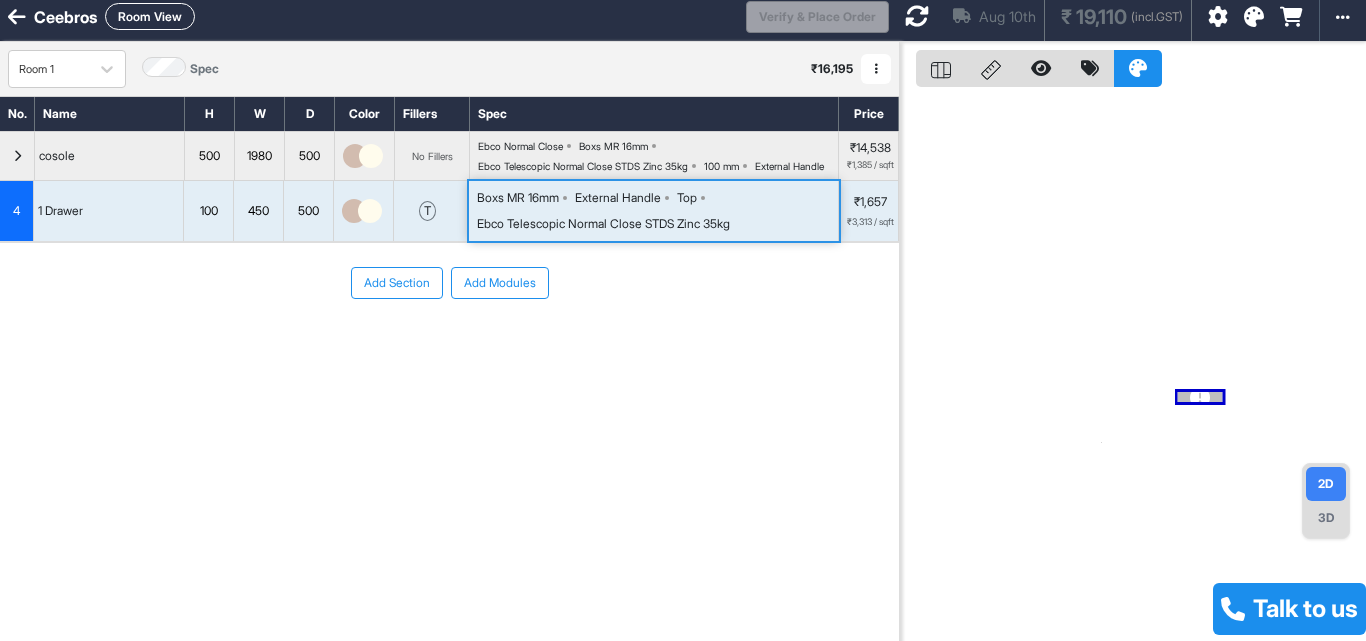 click on "Ebco Telescopic Normal Close STDS Zinc 35kg" at bounding box center (603, 224) 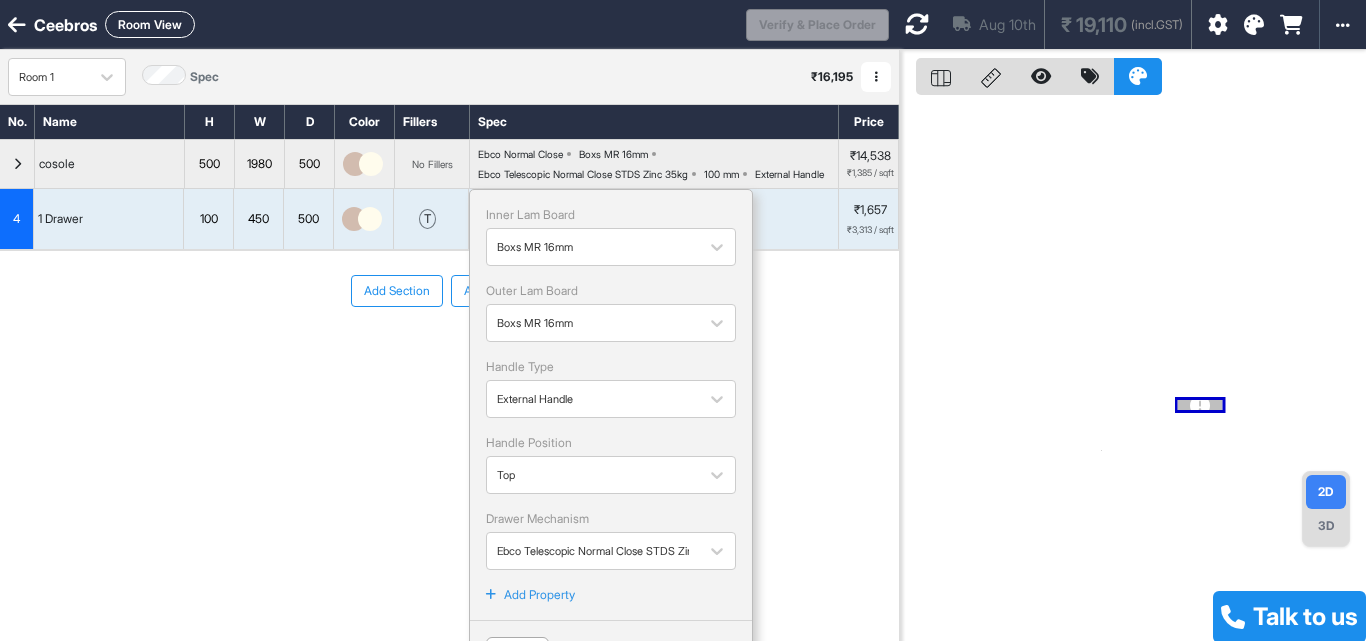 scroll, scrollTop: 61, scrollLeft: 0, axis: vertical 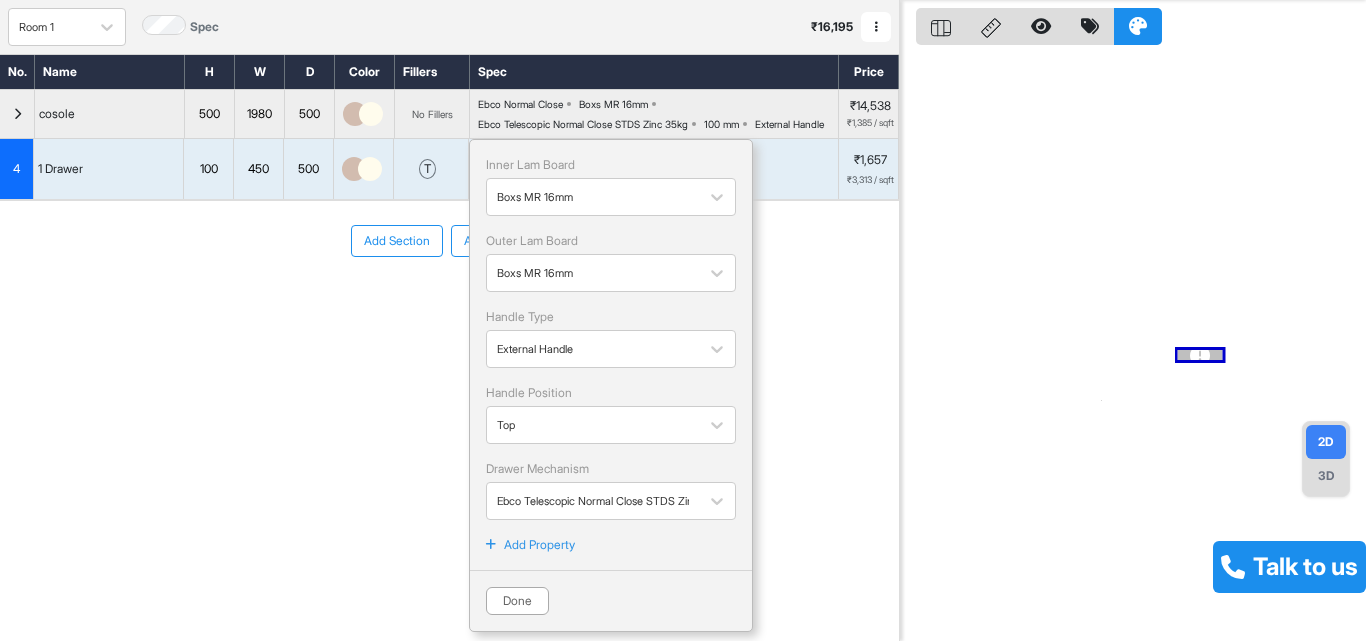 click on "Add Property" at bounding box center (539, 545) 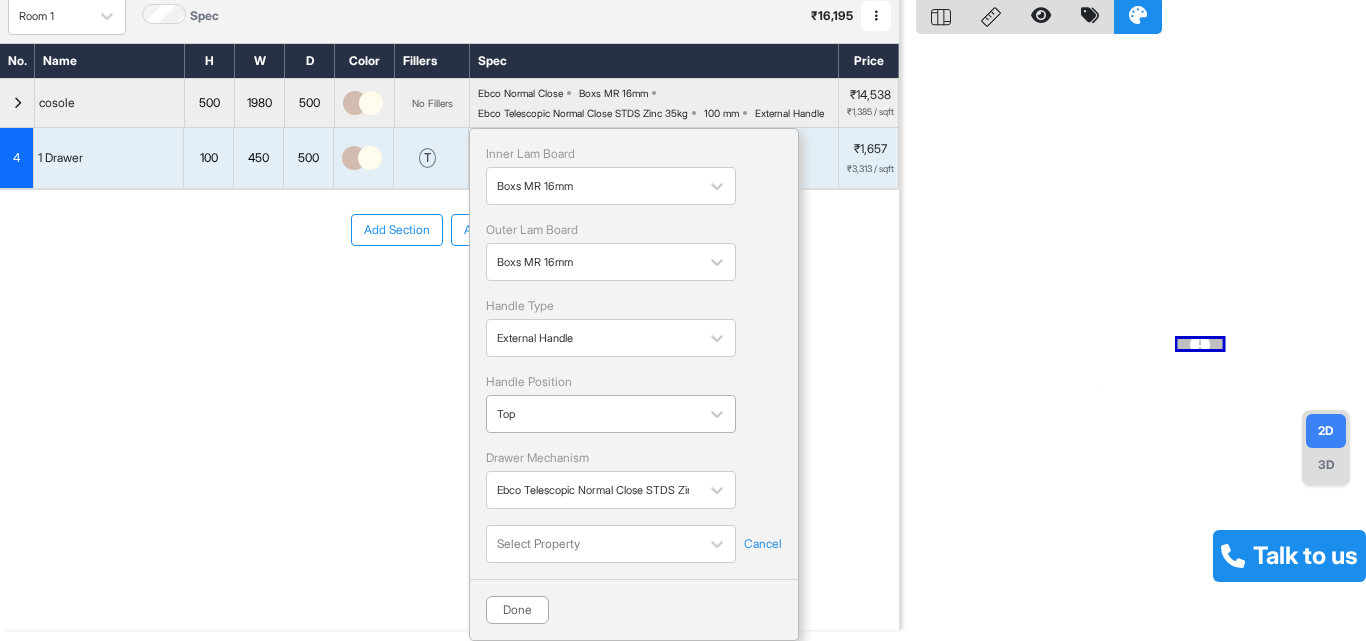 scroll, scrollTop: 81, scrollLeft: 0, axis: vertical 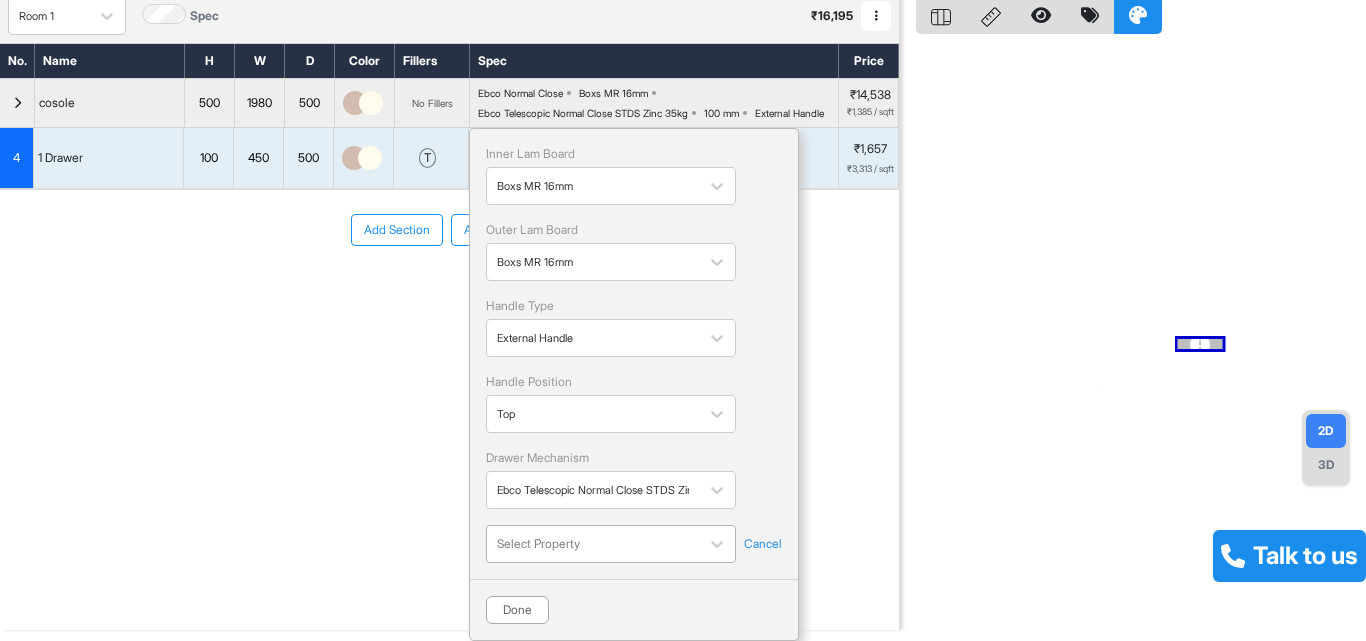 click on "Ceebros Room View Verify & Place Order Aug 10th ₹   19,110 (incl.GST) Import Assembly Archive Rename Refresh Price Room 1 Spec ₹ 16,195 Add  Room Edit  Room  Name Delete  Room Duplicate Room No. Name H W D Color Fillers Spec Price cosole 500 1980 500 No Fillers Ebco Normal Close Boxs MR 16mm Ebco Telescopic Normal Close STDS Zinc 35kg 100 mm External Handle ₹14,538 ₹1,385 / sqft 4 1 Drawer 100 450 500 t Boxs MR 16mm External Handle Top Ebco Telescopic Normal Close STDS Zinc 35kg Inner Lam Board Boxs MR 16mm Outer Lam Board Boxs MR 16mm Handle Type External Handle Handle Position Top Drawer Mechanism Ebco Telescopic Normal Close STDS Zinc 35kg Select Property Cancel Done ₹1,657 ₹3,313 / sqft
To pick up a draggable item, press the space bar.
While dragging, use the arrow keys to move the item.
Press space again to drop the item in its new position, or press escape to cancel.
Add Section Add Modules     2D 3D Talk to us" at bounding box center (683, 320) 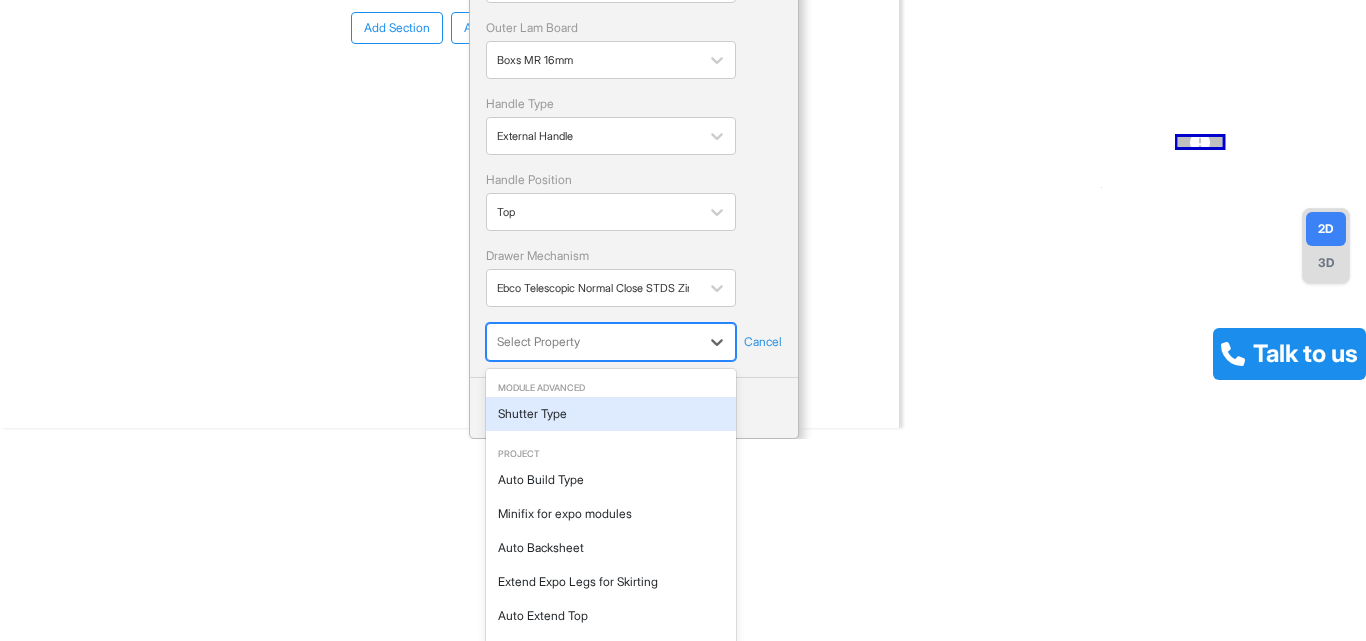 scroll, scrollTop: 206, scrollLeft: 0, axis: vertical 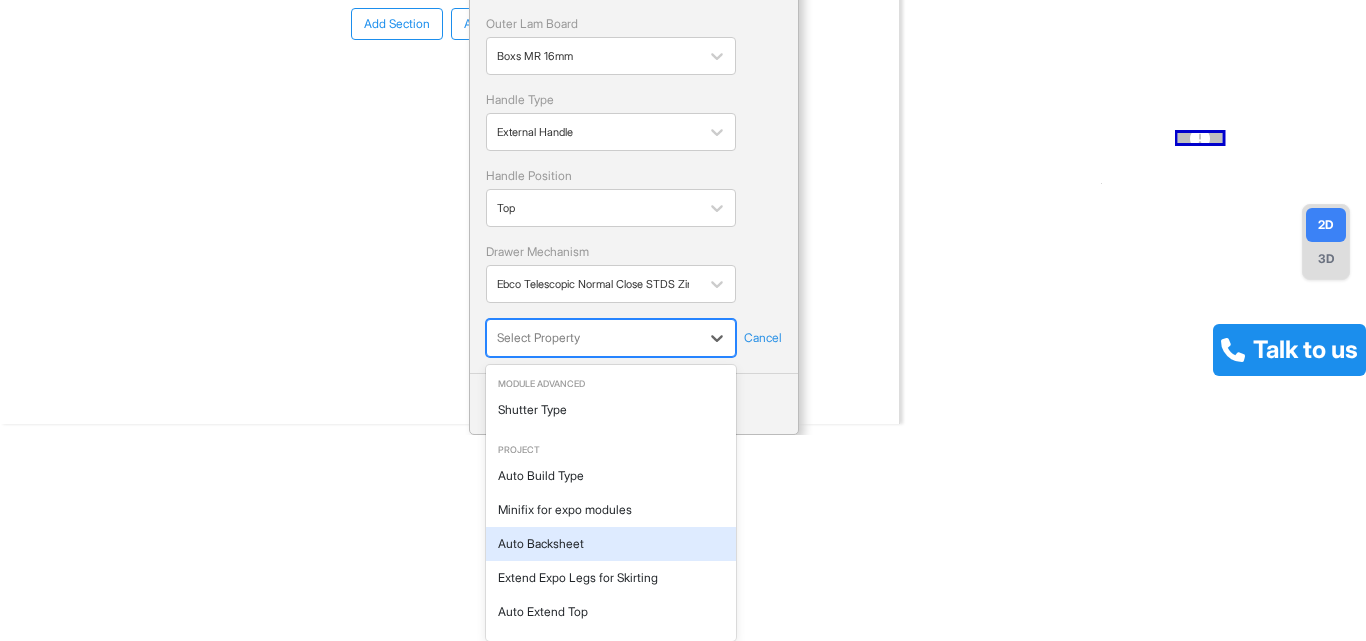 click on "Auto Backsheet" at bounding box center [611, 544] 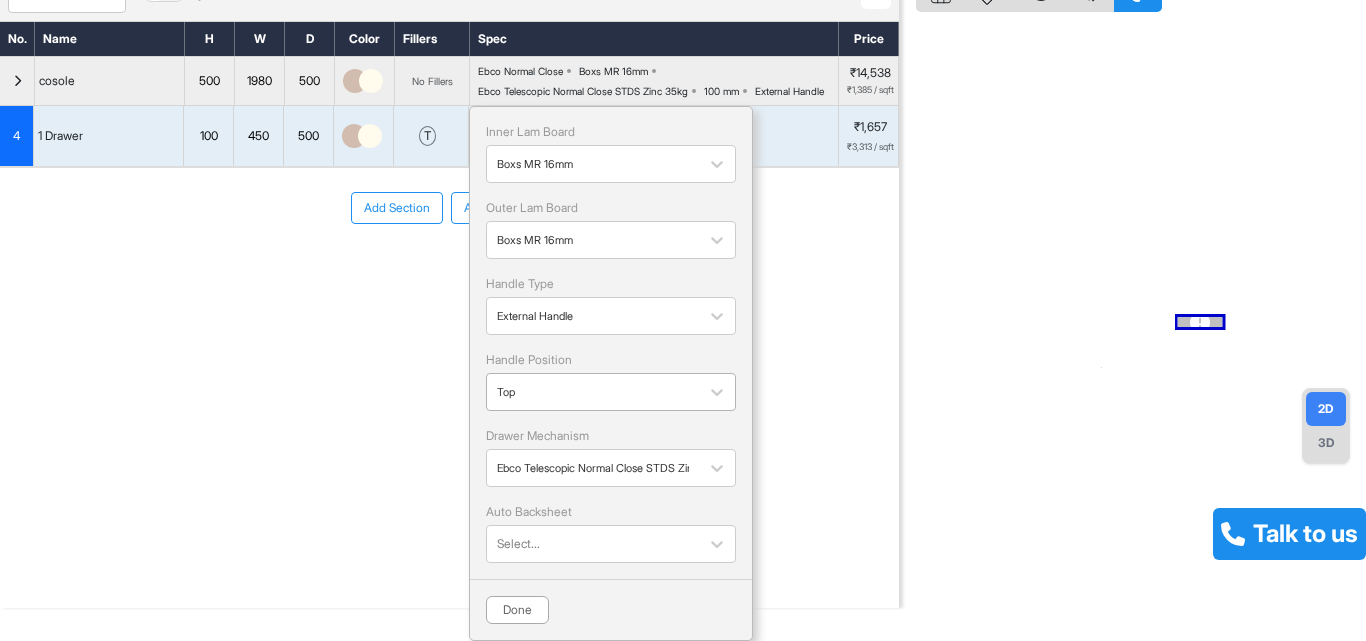 scroll, scrollTop: 103, scrollLeft: 0, axis: vertical 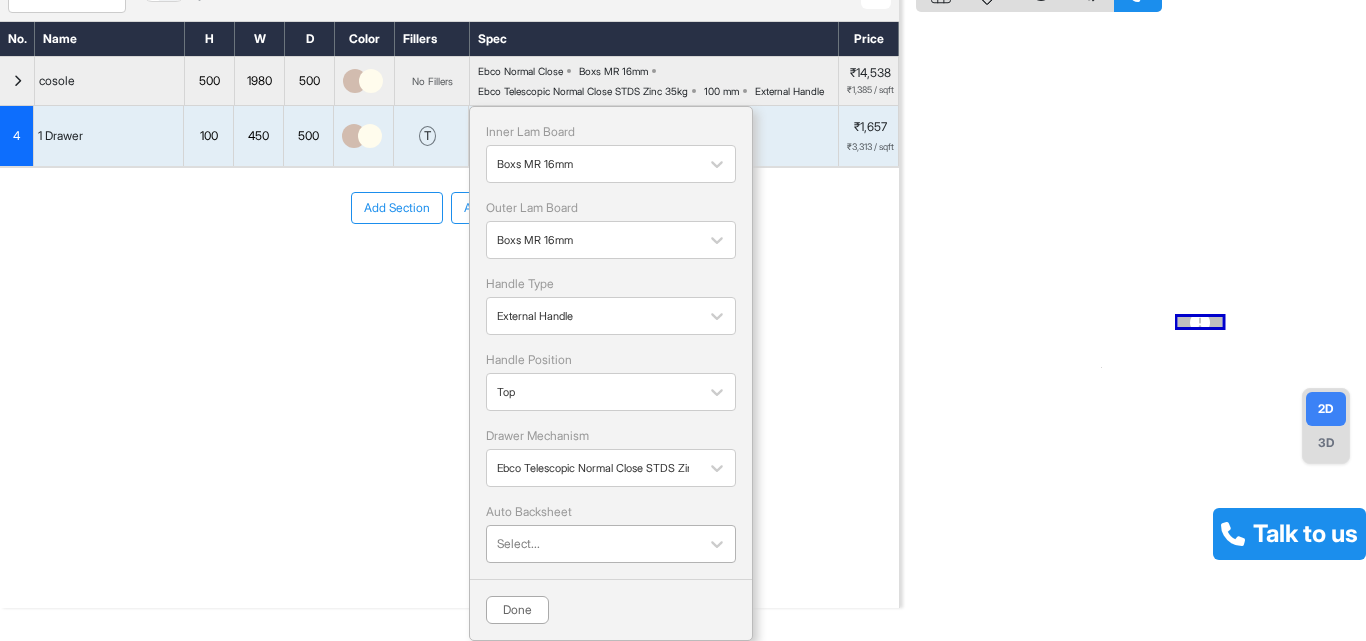 click at bounding box center (593, 544) 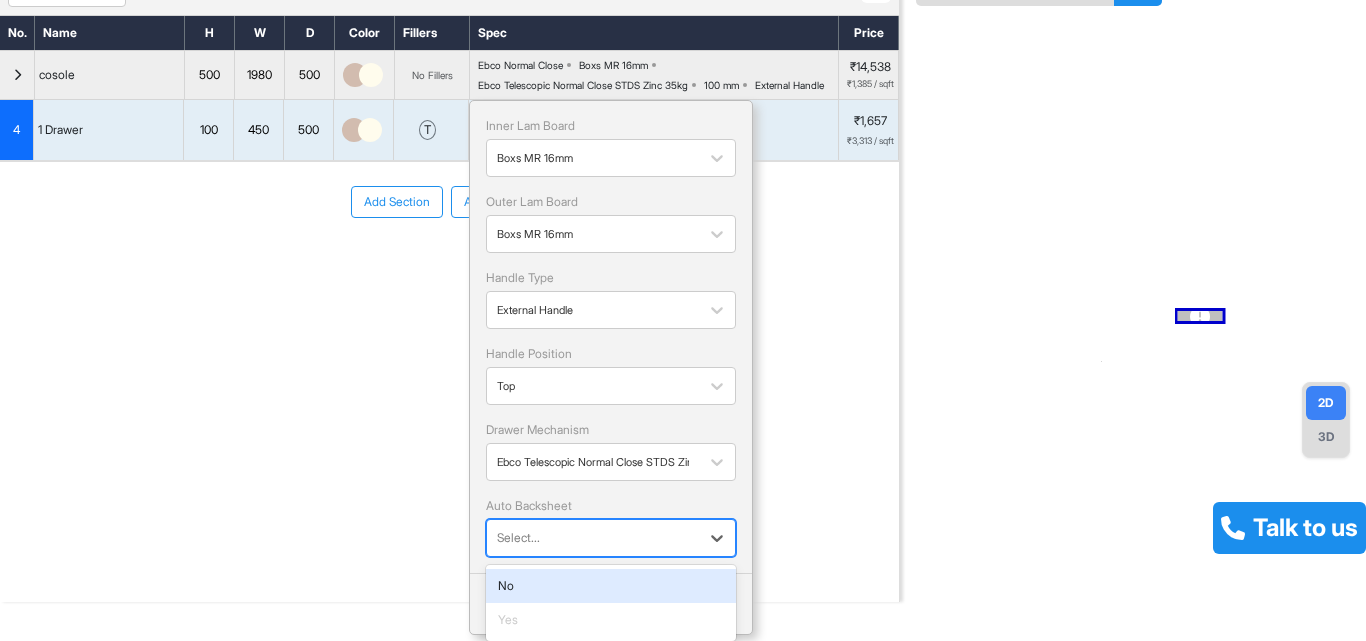 click at bounding box center [593, 538] 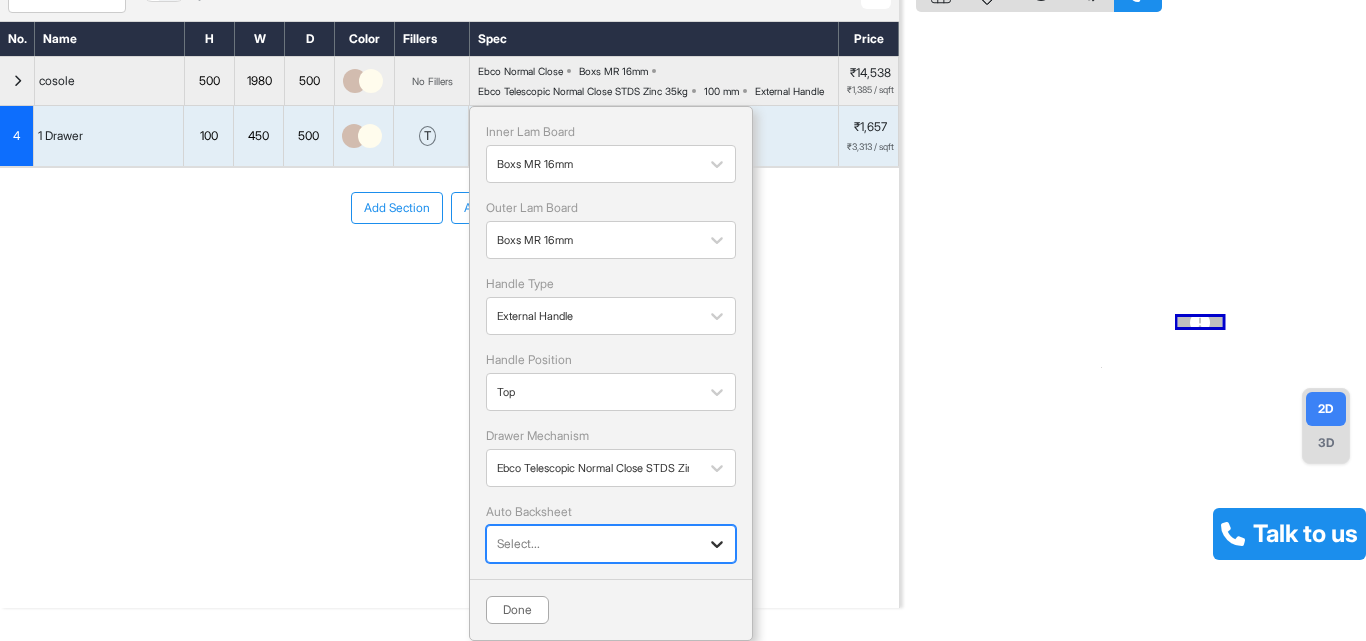 click 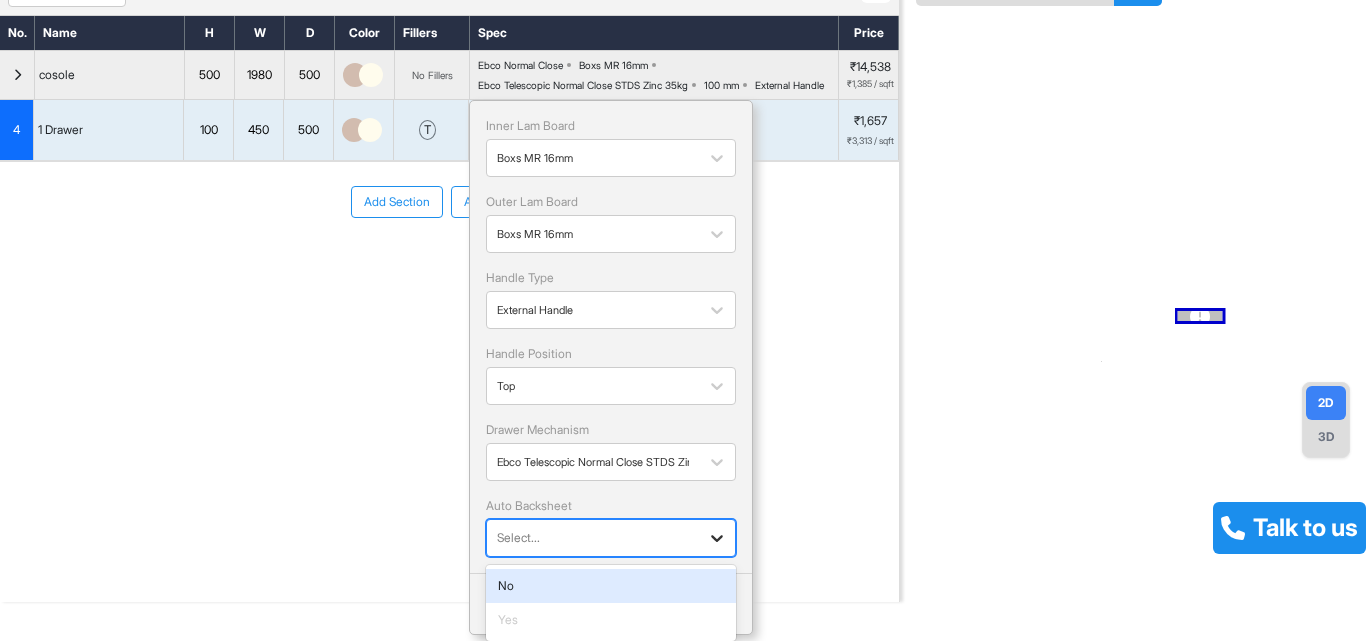 scroll, scrollTop: 103, scrollLeft: 0, axis: vertical 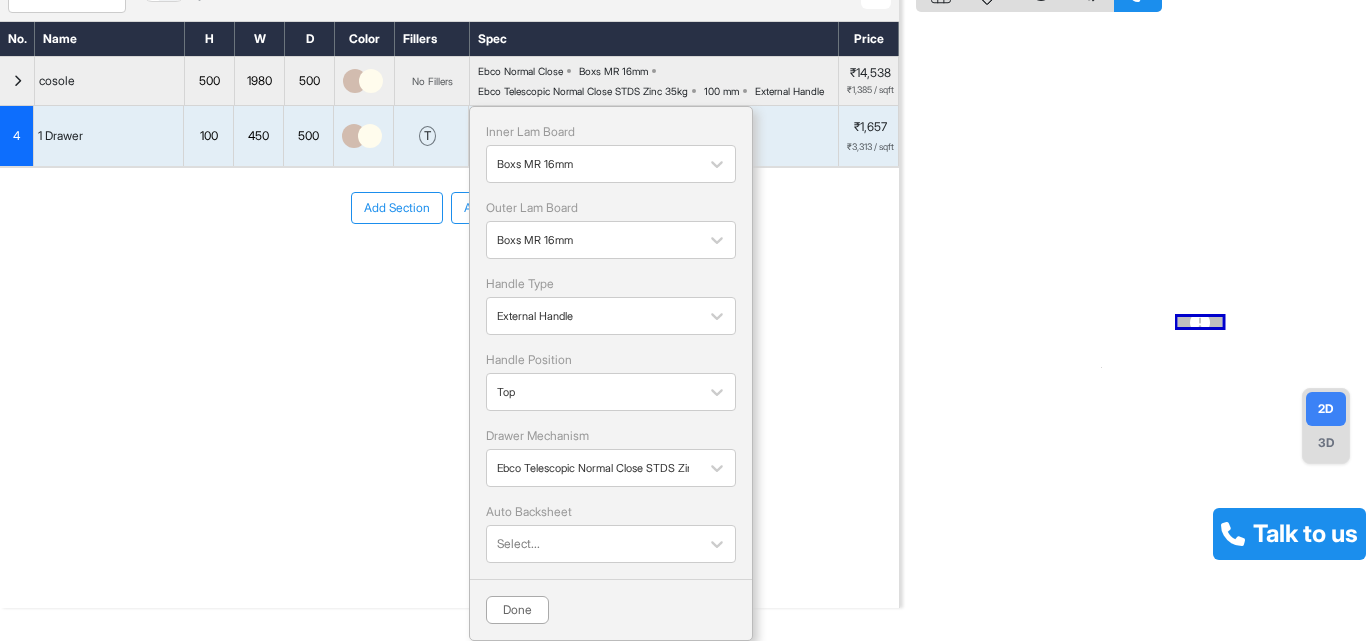 click on "No. Name H W D Color Fillers Spec Price cosole 500 1980 500 No Fillers Ebco Normal Close Boxs MR 16mm Ebco Telescopic Normal Close STDS Zinc 35kg 100 mm External Handle ₹14,538 ₹1,385 / sqft 4 1 Drawer 100 450 500 t Boxs MR 16mm External Handle Top Ebco Telescopic Normal Close STDS Zinc 35kg Inner Lam Board Boxs MR 16mm Outer Lam Board Boxs MR 16mm Handle Type External Handle Handle Position Top Drawer Mechanism Ebco Telescopic Normal Close STDS Zinc 35kg Auto Backsheet Select... Done ₹1,657 ₹3,313 / sqft
To pick up a draggable item, press the space bar.
While dragging, use the arrow keys to move the item.
Press space again to drop the item in its new position, or press escape to cancel.
Add Section Add Modules" at bounding box center [449, 277] 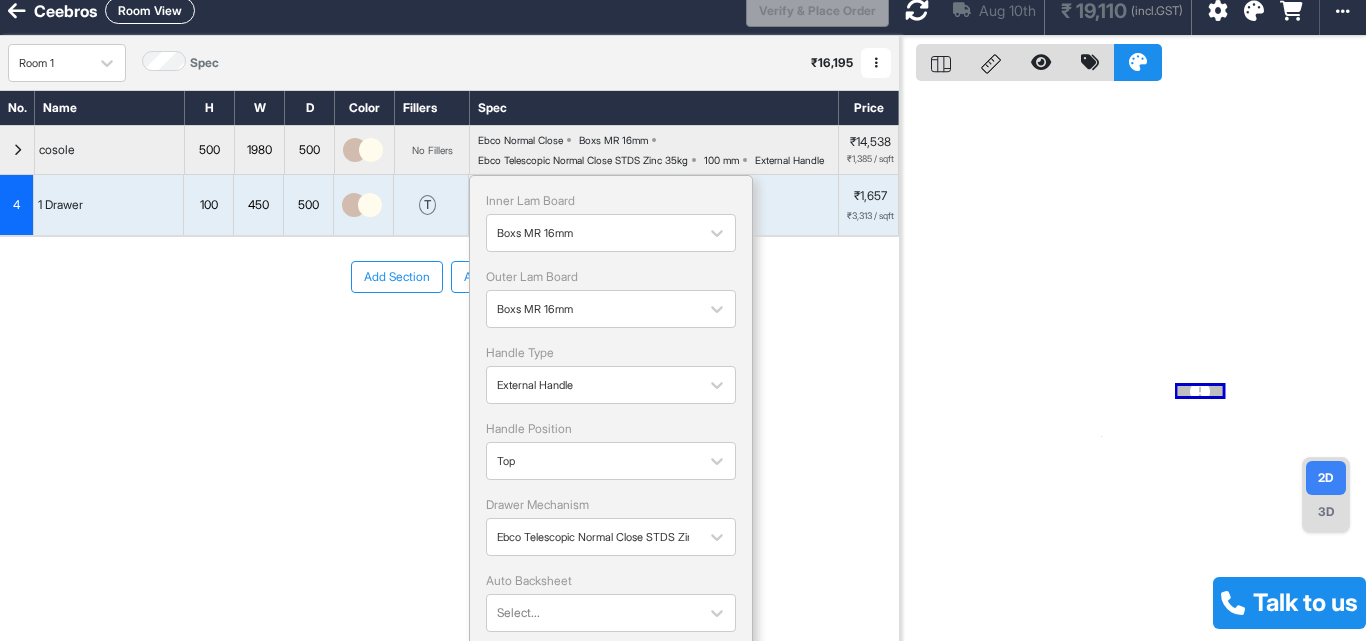 scroll, scrollTop: 103, scrollLeft: 0, axis: vertical 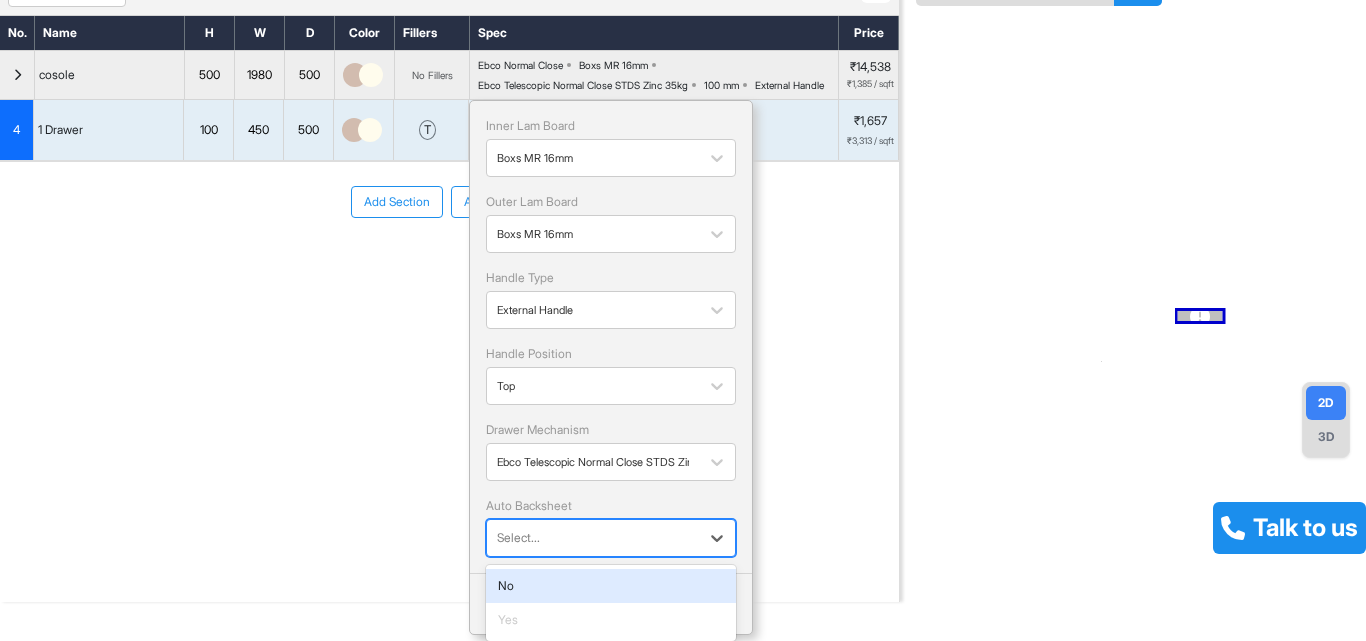 click on "Select..." at bounding box center [593, 538] 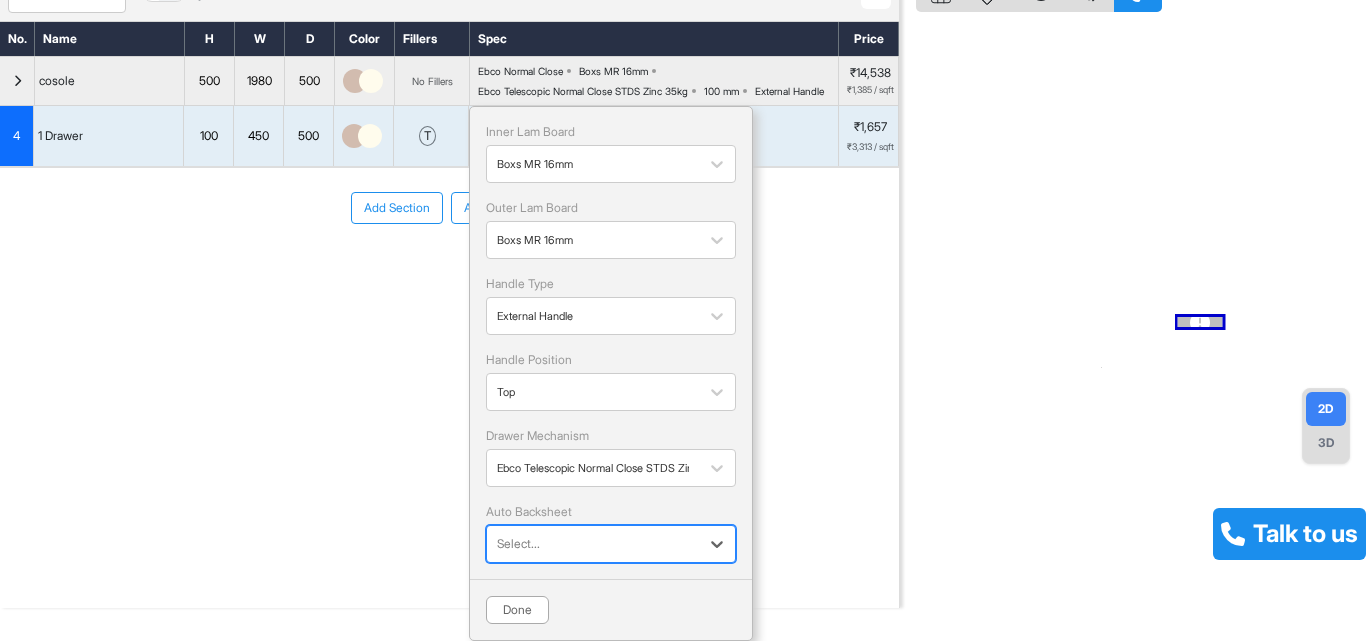 click on "Select..." at bounding box center [593, 544] 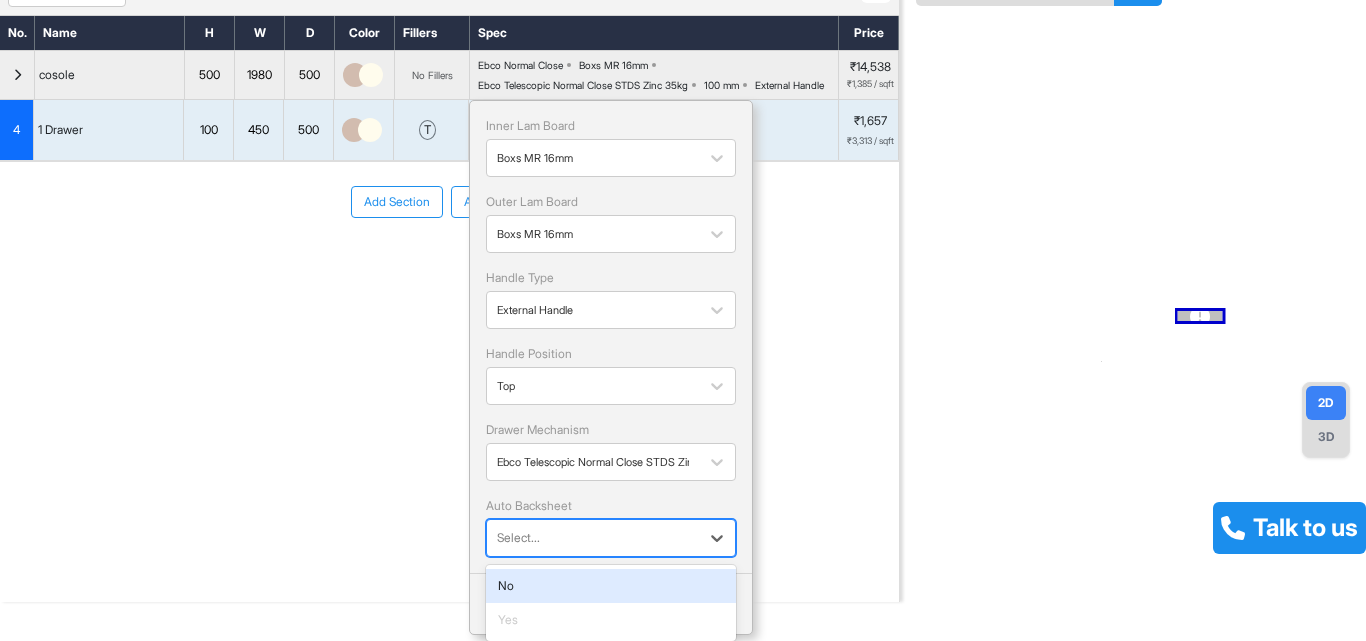 click on "No" at bounding box center [611, 586] 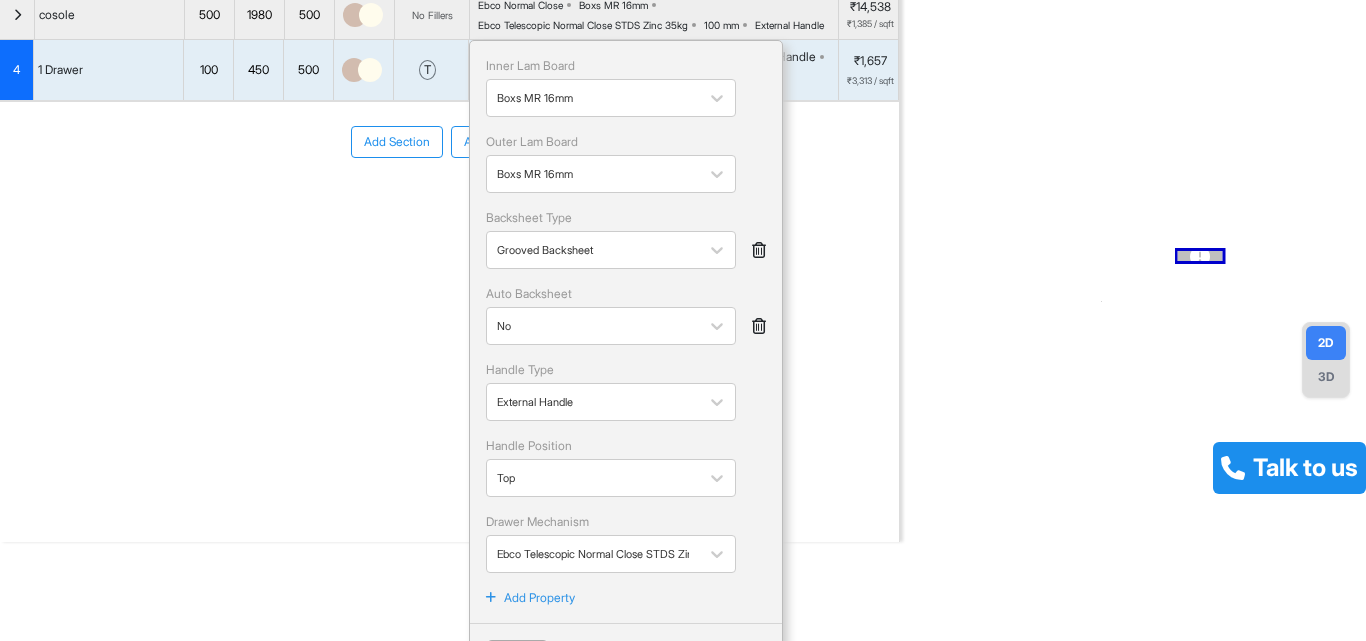 scroll, scrollTop: 113, scrollLeft: 0, axis: vertical 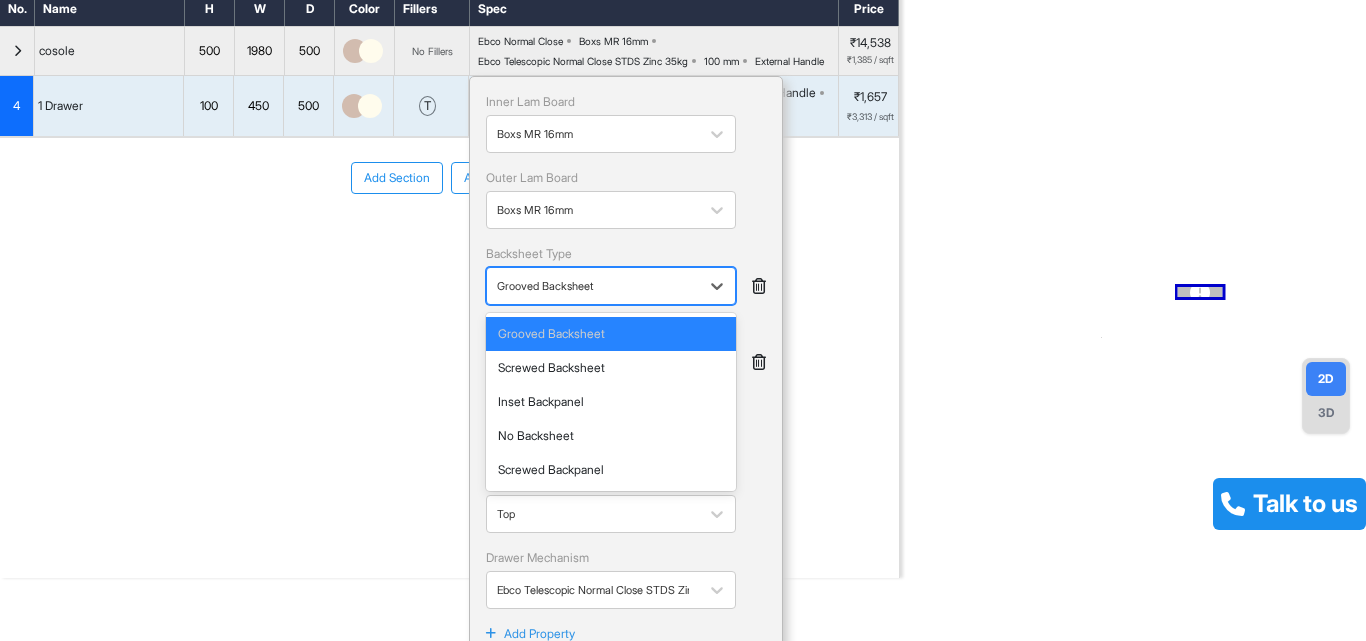 click at bounding box center (593, 286) 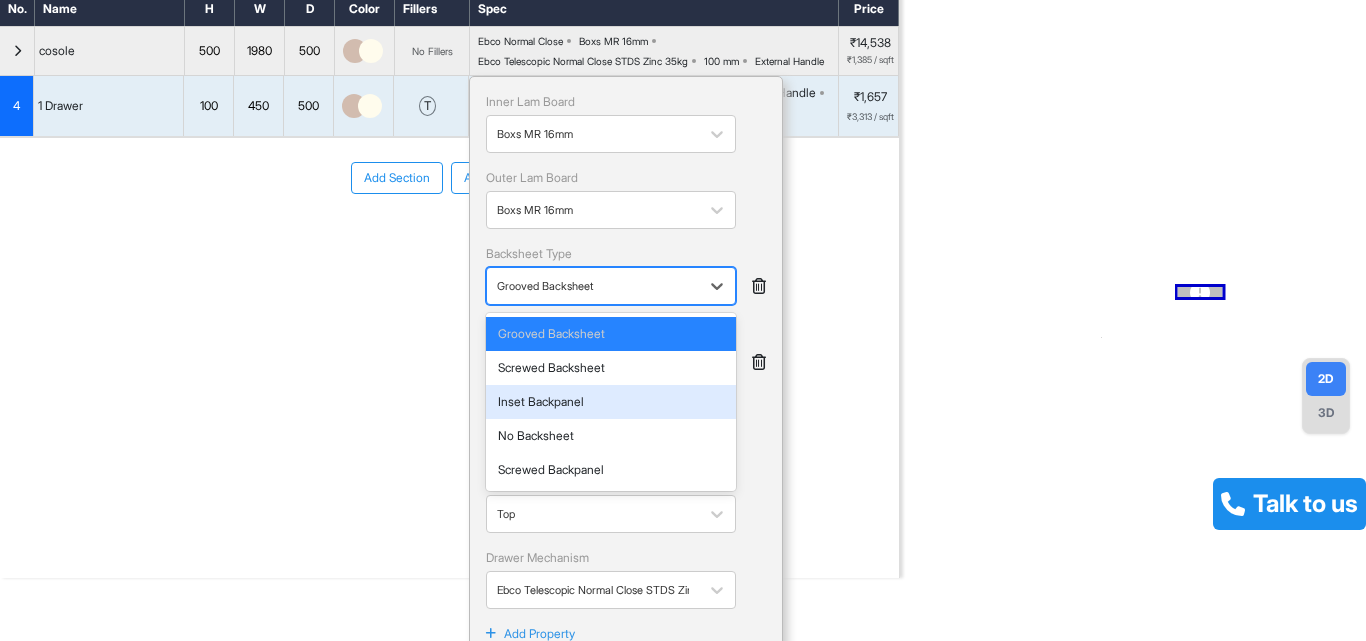 click on "Inset Backpanel" at bounding box center [611, 402] 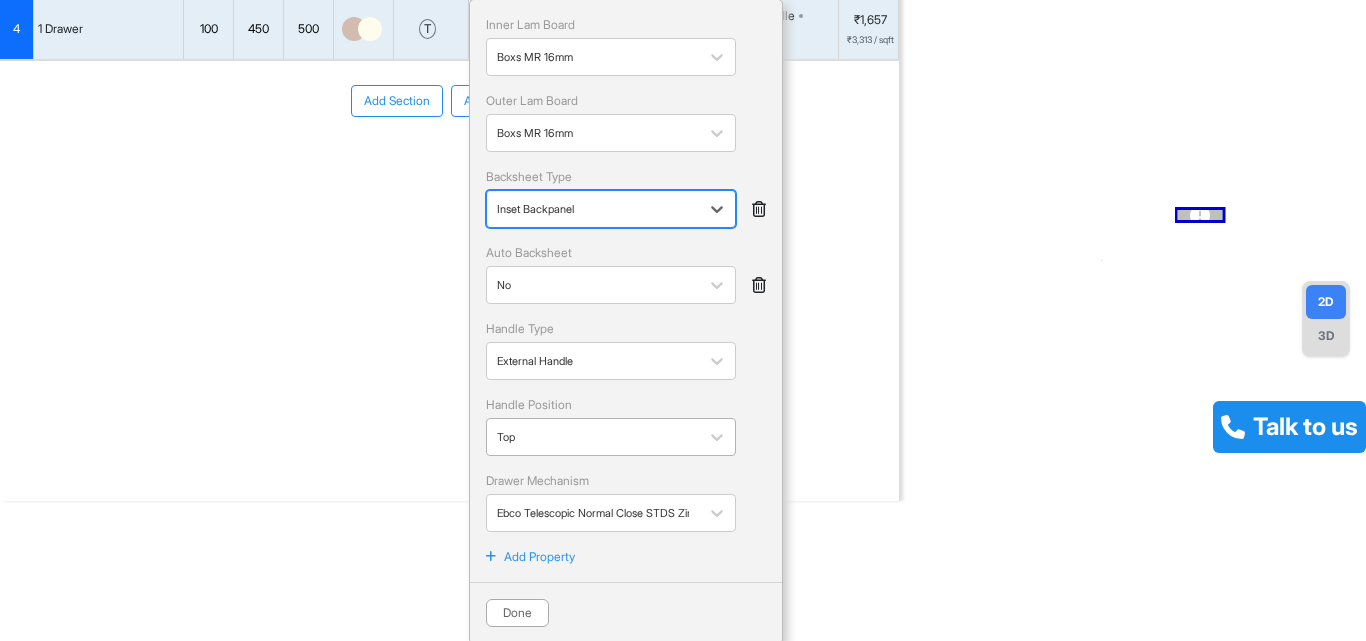 scroll, scrollTop: 213, scrollLeft: 0, axis: vertical 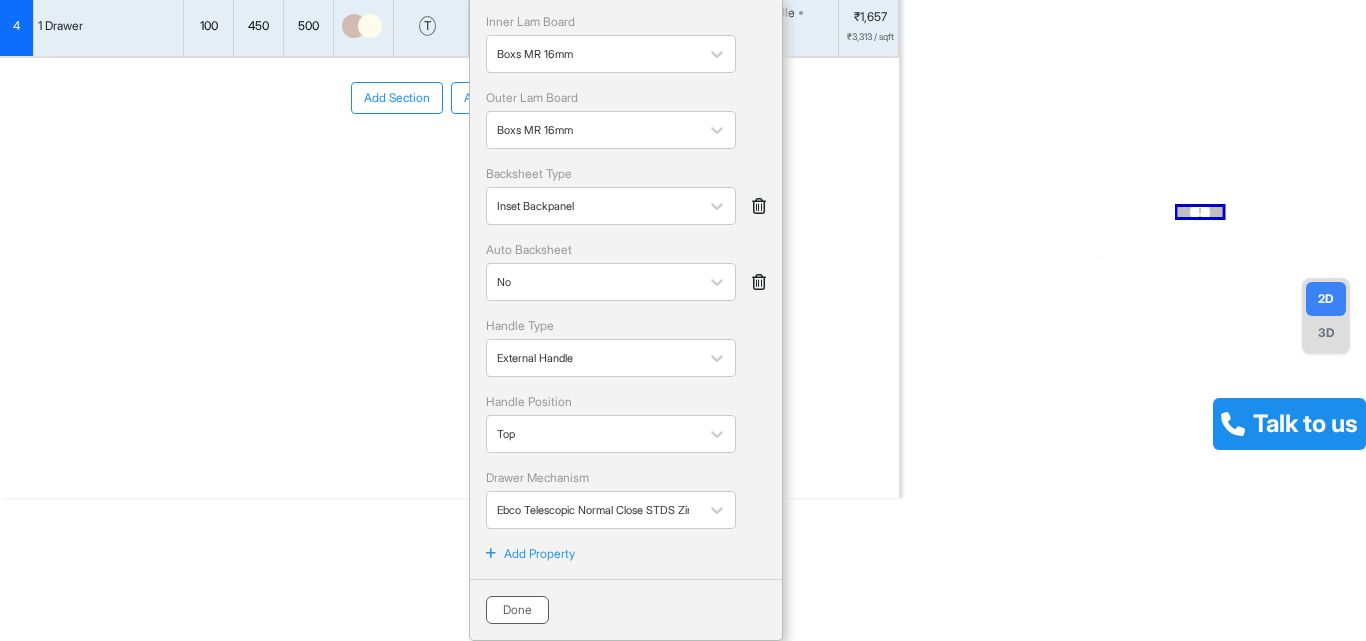 click on "Done" at bounding box center (517, 610) 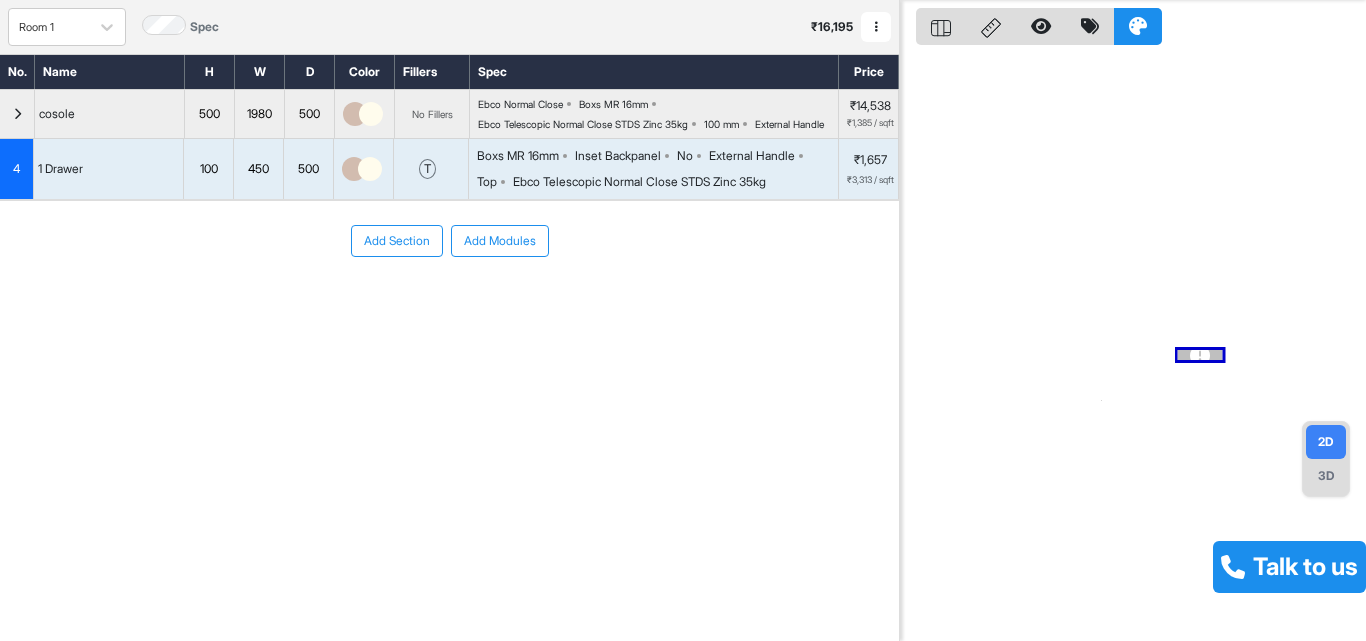 click on "Inset Backpanel" at bounding box center (618, 156) 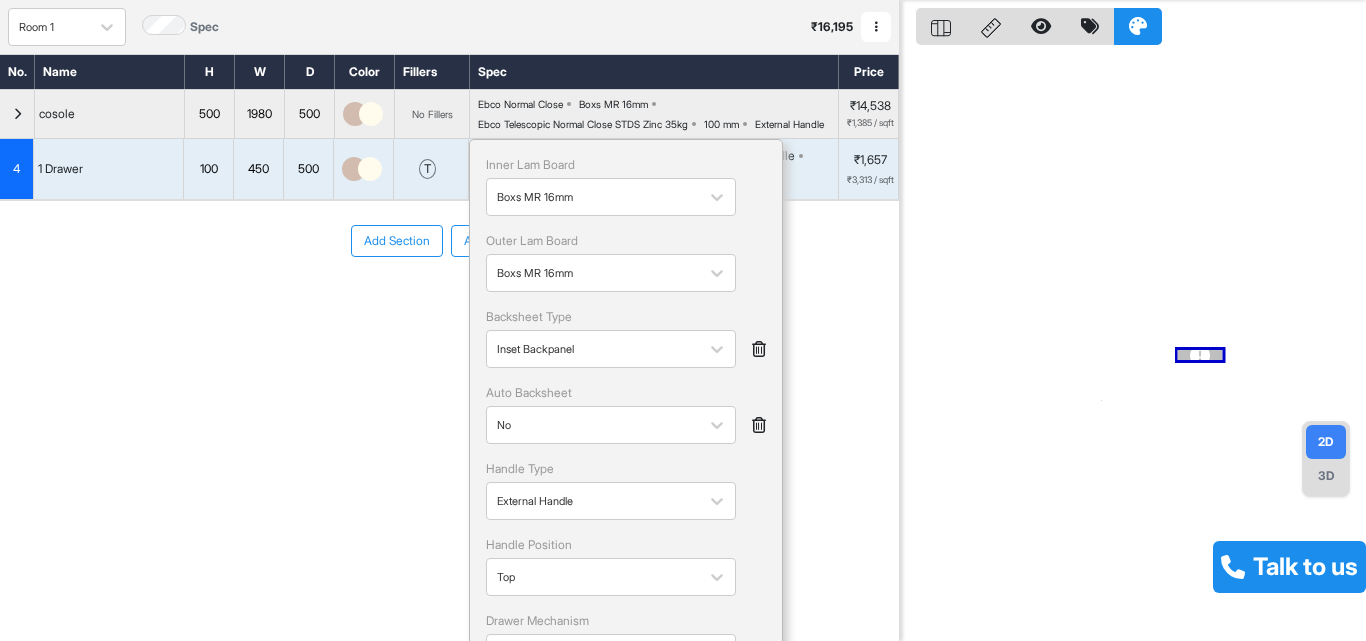 scroll, scrollTop: 213, scrollLeft: 0, axis: vertical 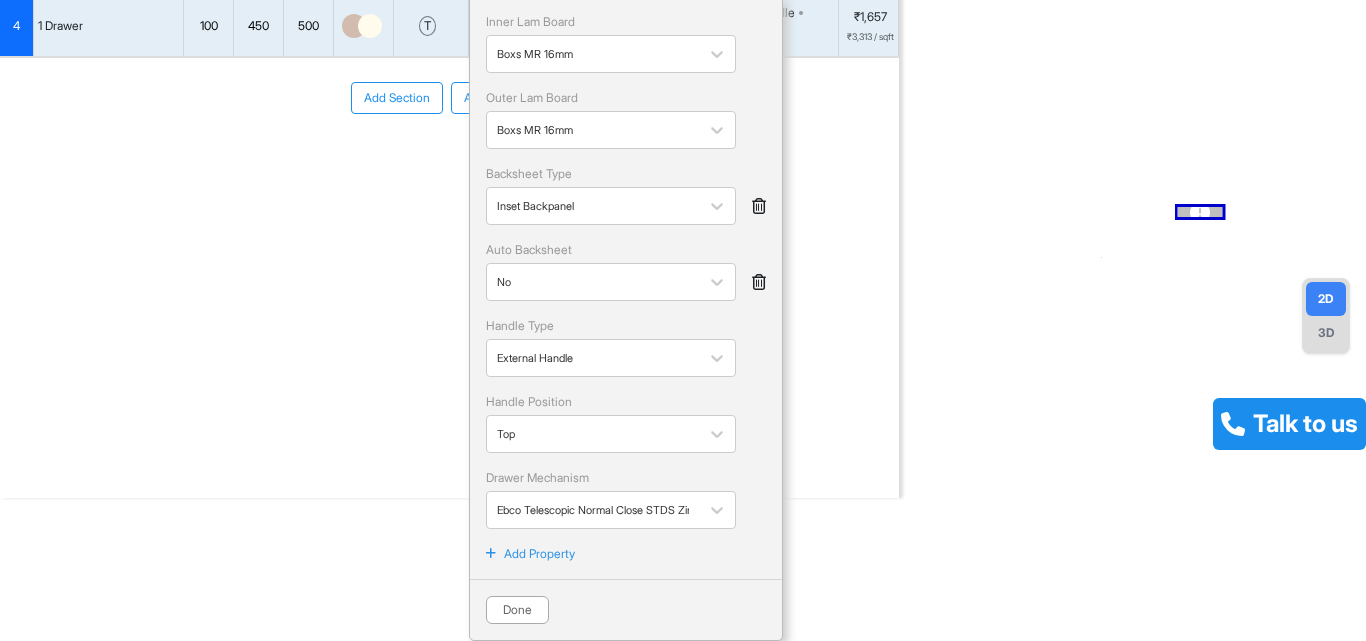 click on "Add Property" at bounding box center [539, 554] 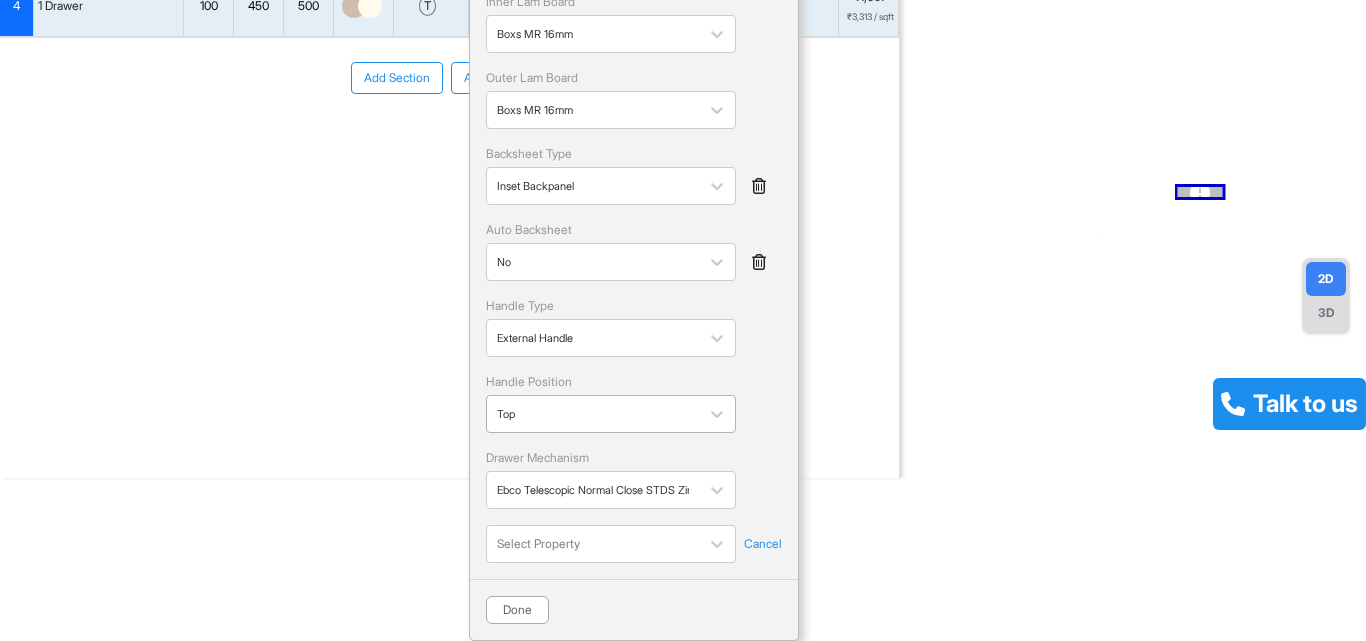 scroll, scrollTop: 233, scrollLeft: 0, axis: vertical 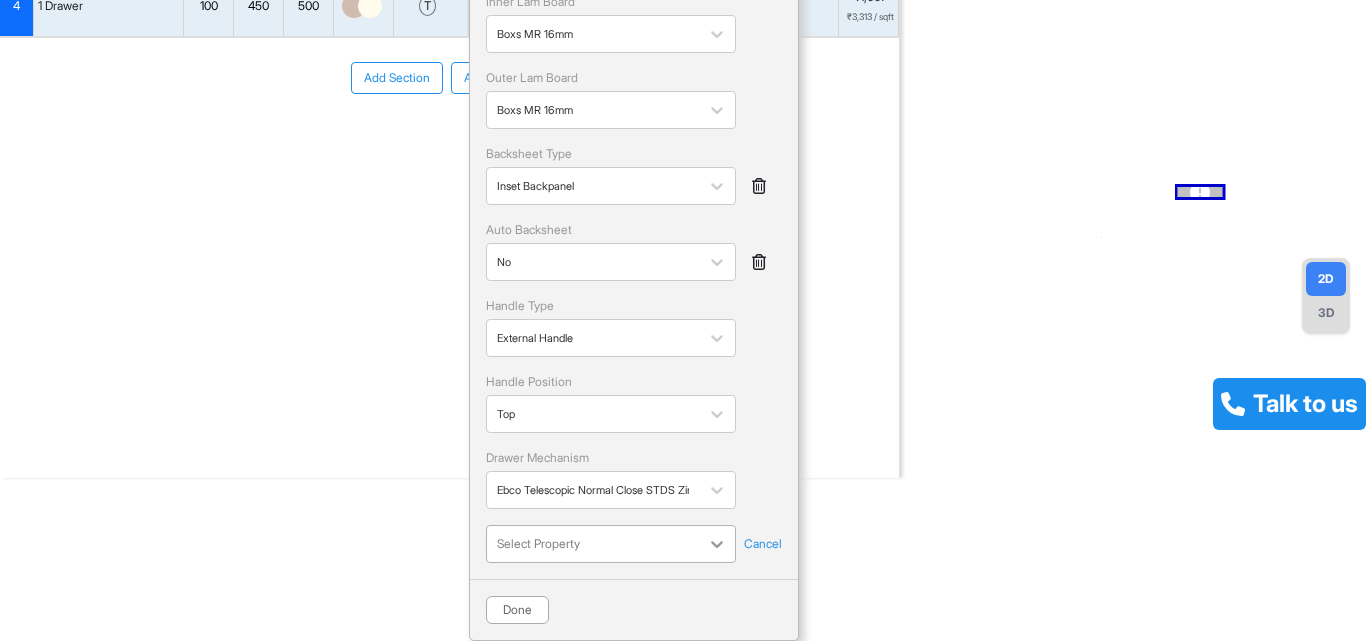 click on "Ceebros Room View Verify & Place Order Aug 10th ₹   19,110 (incl.GST) Import Assembly Archive Rename Refresh Price Room 1 Spec ₹ 16,195 Add  Room Edit  Room  Name Delete  Room Duplicate Room No. Name H W D Color Fillers Spec Price cosole 500 1980 500 No Fillers Ebco Normal Close Boxs MR 16mm Ebco Telescopic Normal Close STDS Zinc 35kg 100 mm External Handle ₹14,538 ₹1,385 / sqft 4 1 Drawer 100 450 500 t Boxs MR 16mm Inset Backpanel No External Handle Top Ebco Telescopic Normal Close STDS Zinc 35kg Inner Lam Board Boxs MR 16mm Outer Lam Board Boxs MR 16mm Backsheet Type Inset Backpanel Auto Backsheet No Handle Type External Handle Handle Position Top Drawer Mechanism Ebco Telescopic Normal Close STDS Zinc 35kg Select Property Cancel Done ₹1,657 ₹3,313 / sqft
To pick up a draggable item, press the space bar.
While dragging, use the arrow keys to move the item.
Press space again to drop the item in its new position, or press escape to cancel.
Add Section Add Modules     2D" at bounding box center (683, 320) 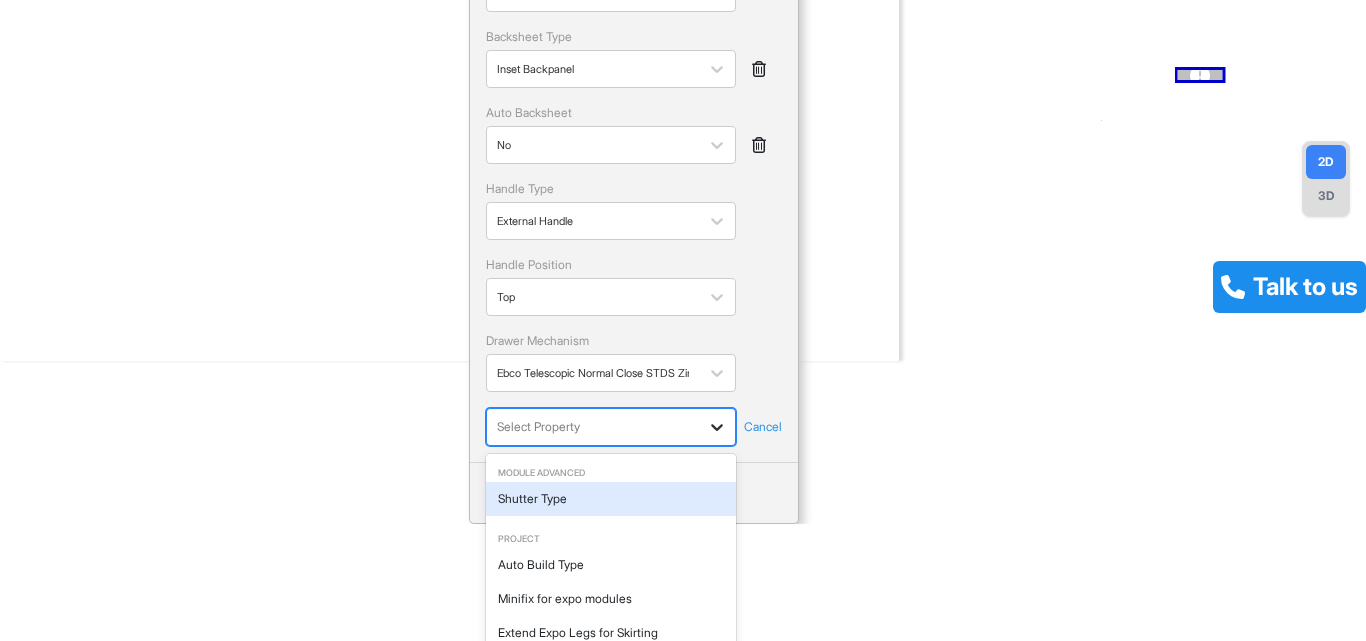 scroll, scrollTop: 172, scrollLeft: 0, axis: vertical 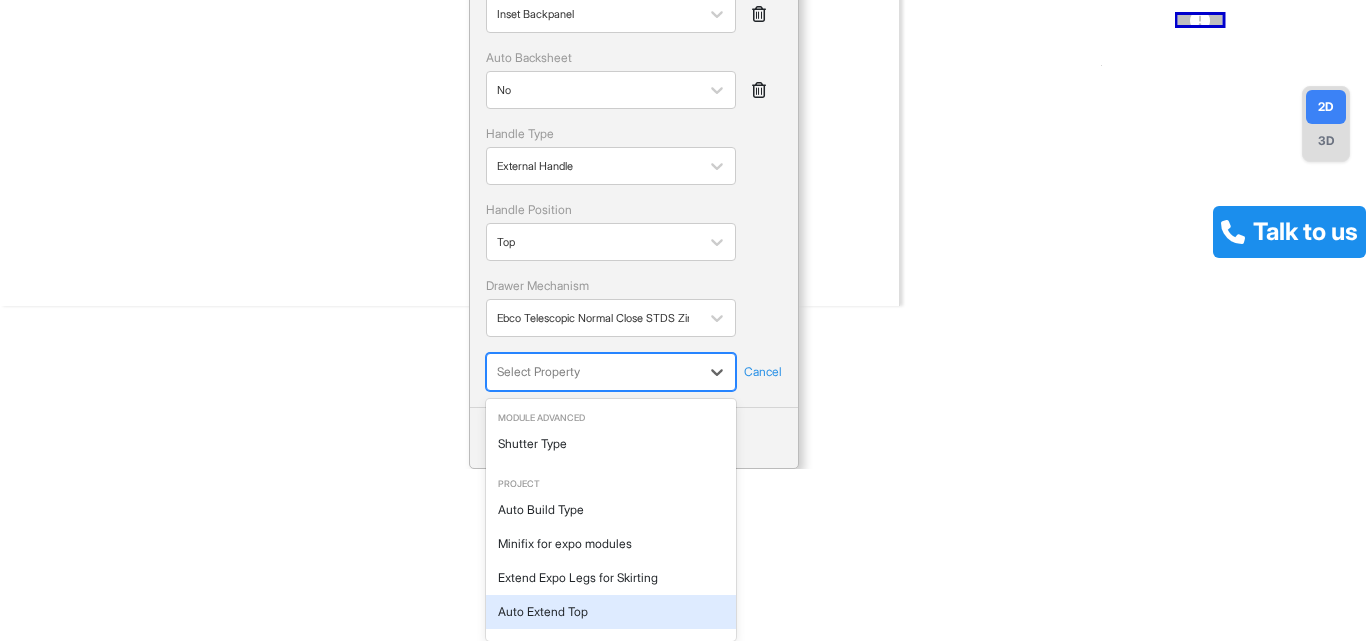 click on "Auto Extend Top" at bounding box center [611, 612] 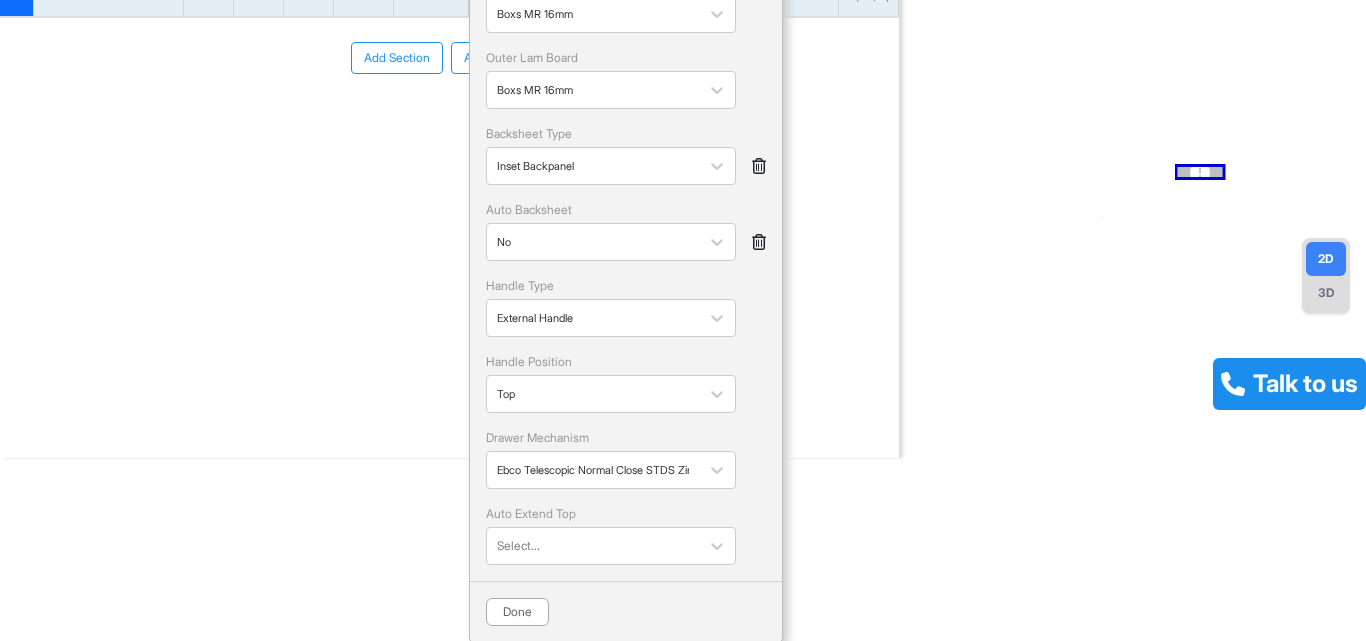 scroll, scrollTop: 0, scrollLeft: 0, axis: both 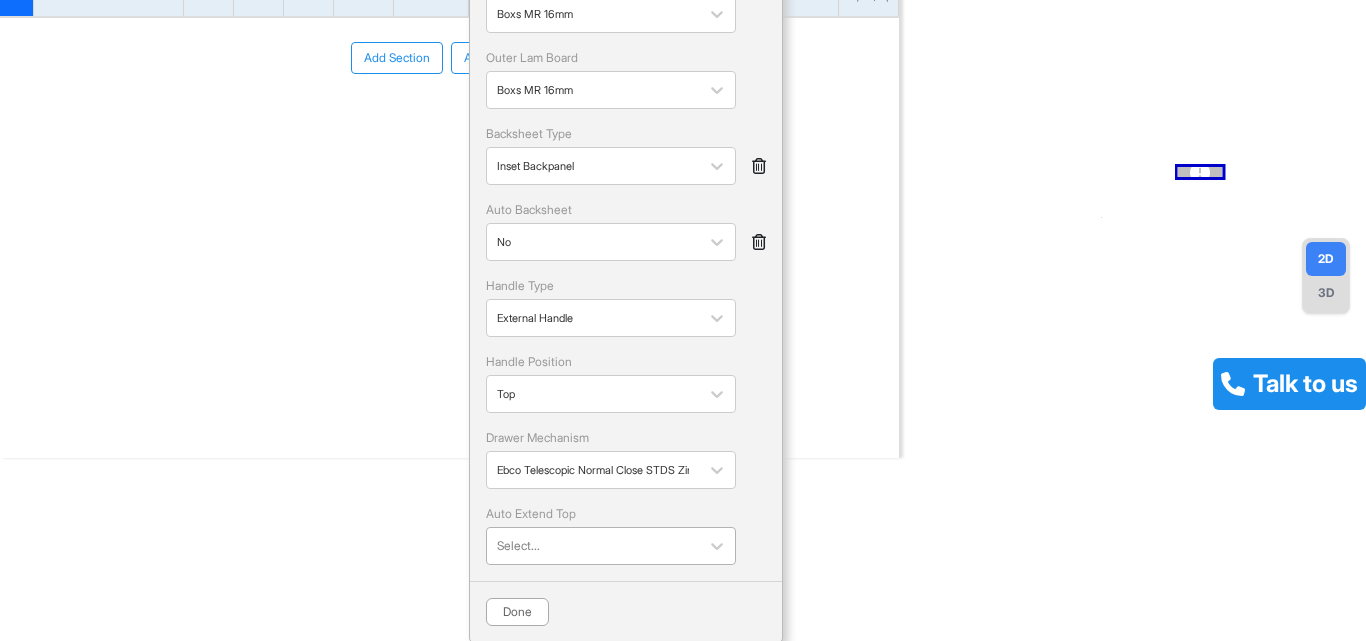 click at bounding box center (593, 546) 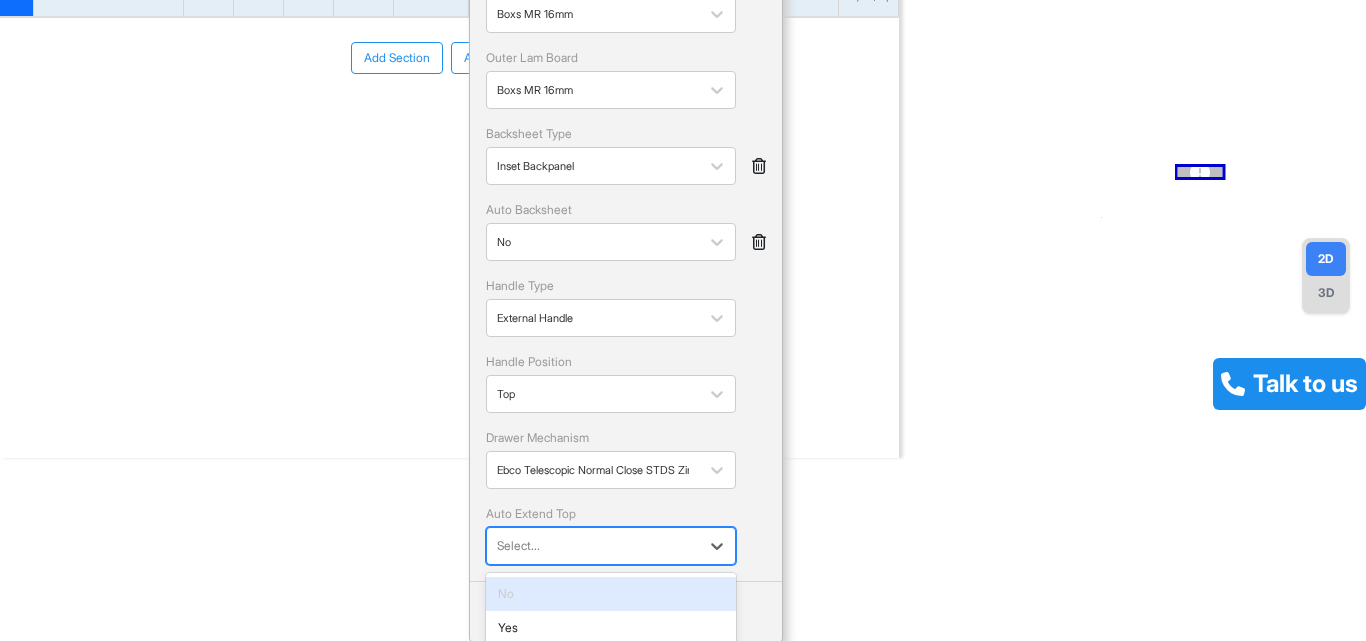 click at bounding box center (593, 546) 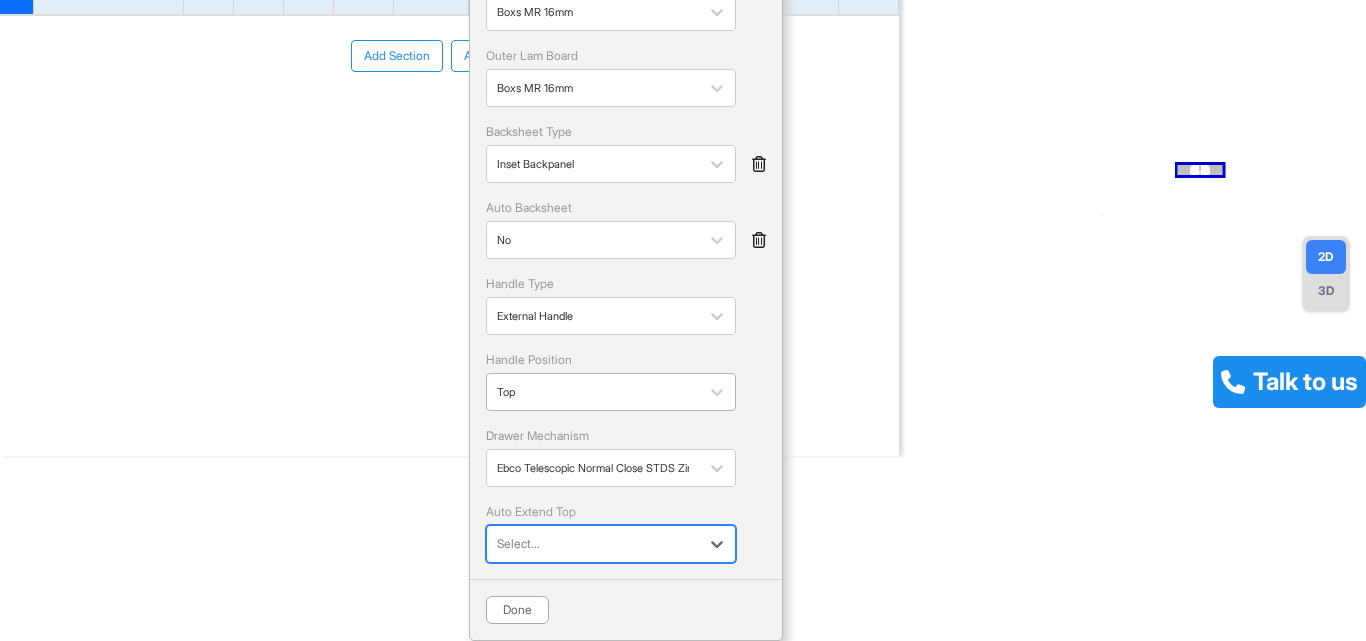 scroll, scrollTop: 255, scrollLeft: 0, axis: vertical 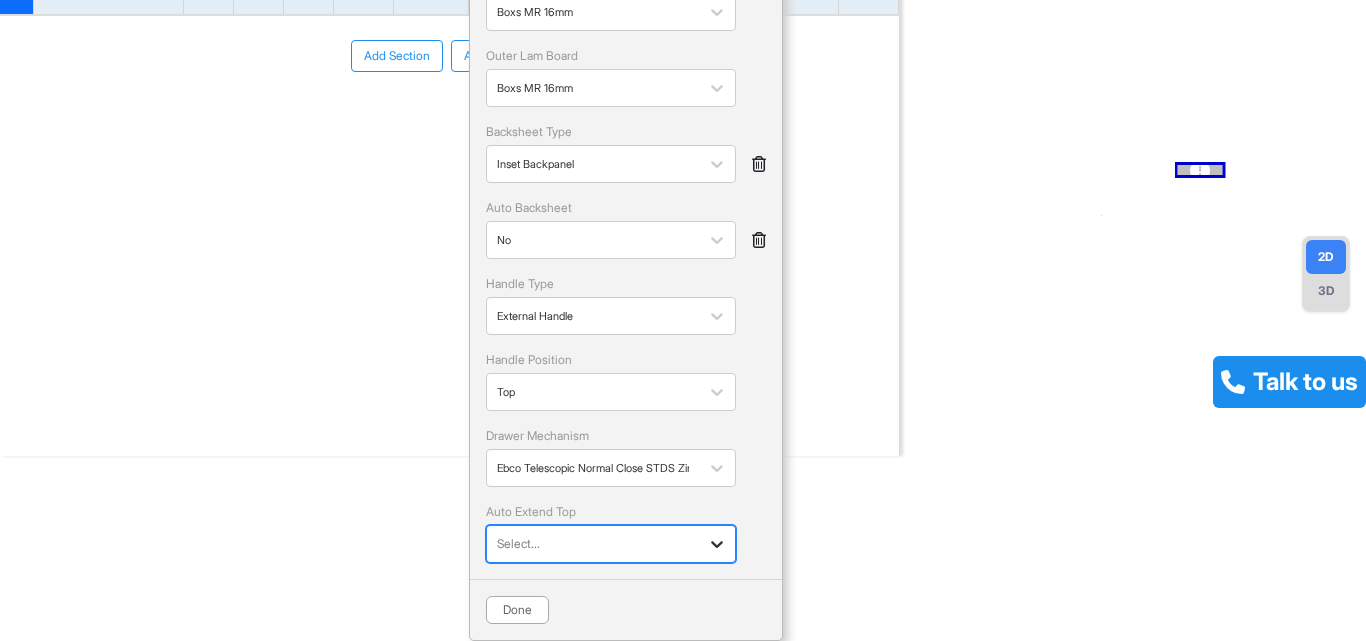 click 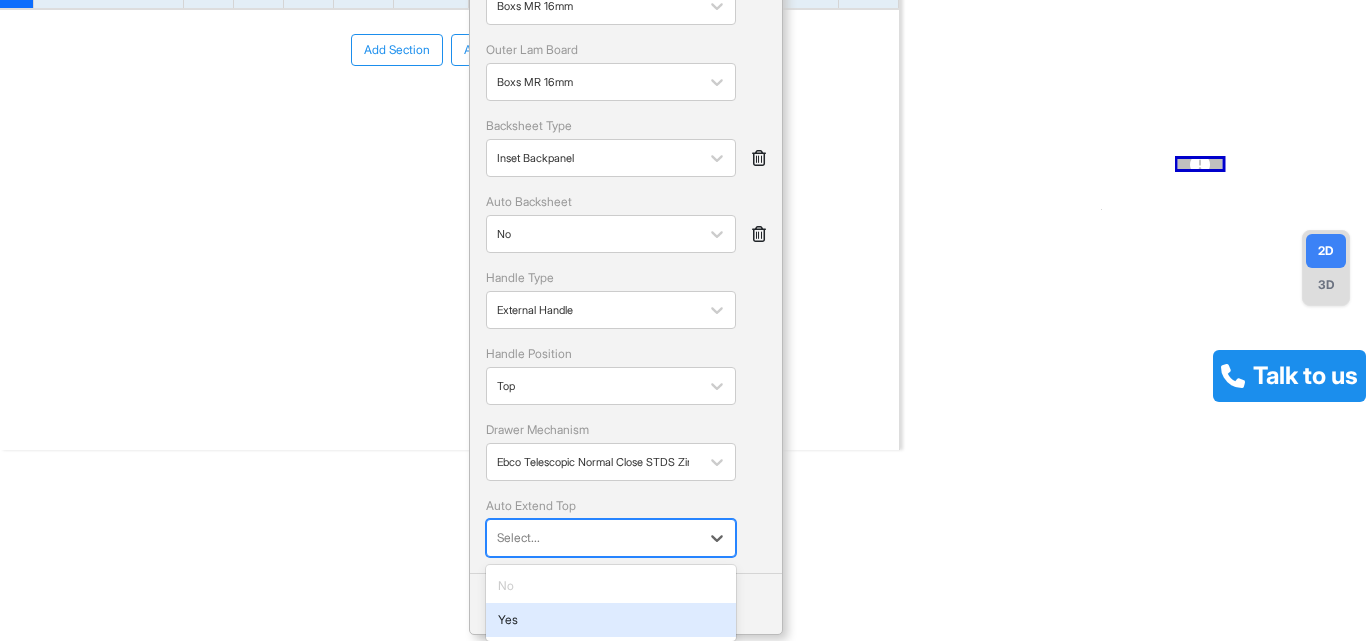 click on "Yes" at bounding box center [611, 620] 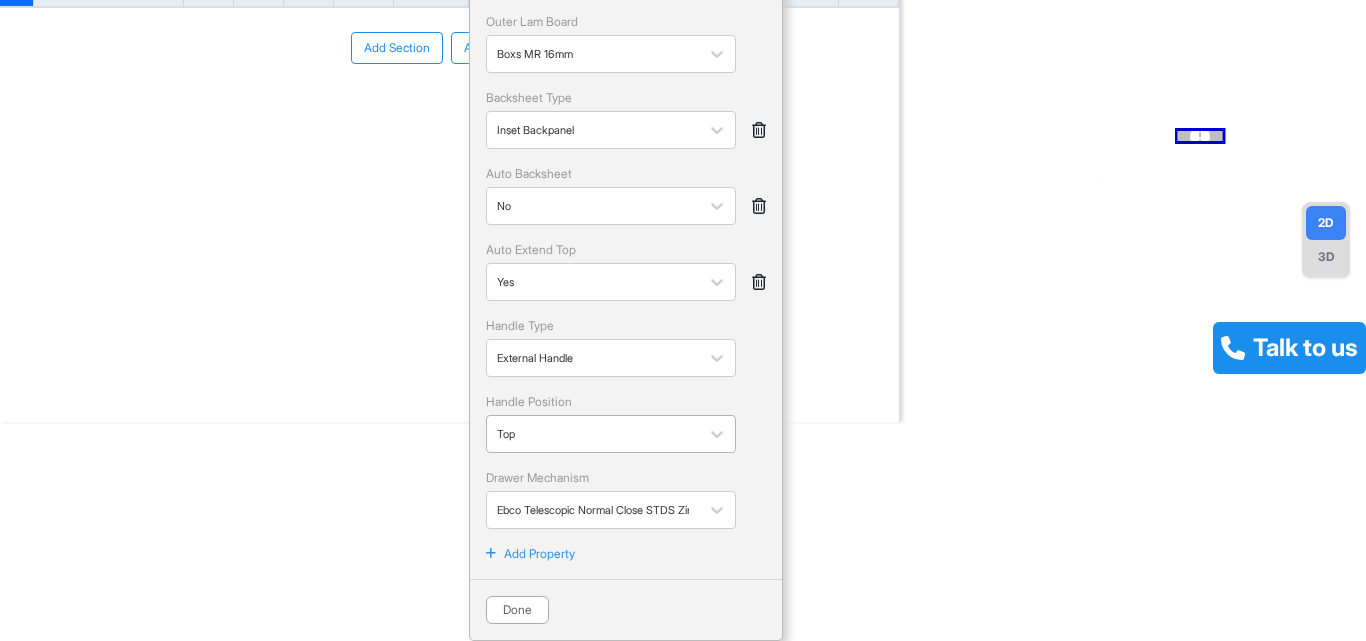scroll, scrollTop: 289, scrollLeft: 0, axis: vertical 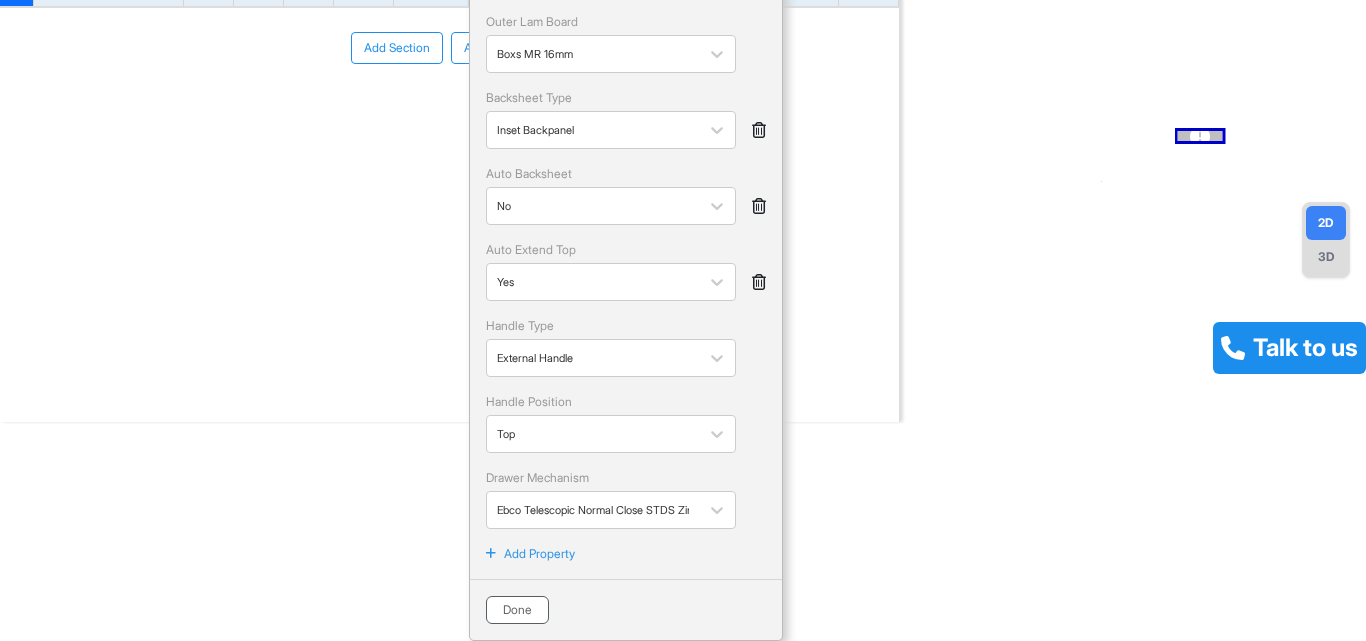 click on "Done" at bounding box center (517, 610) 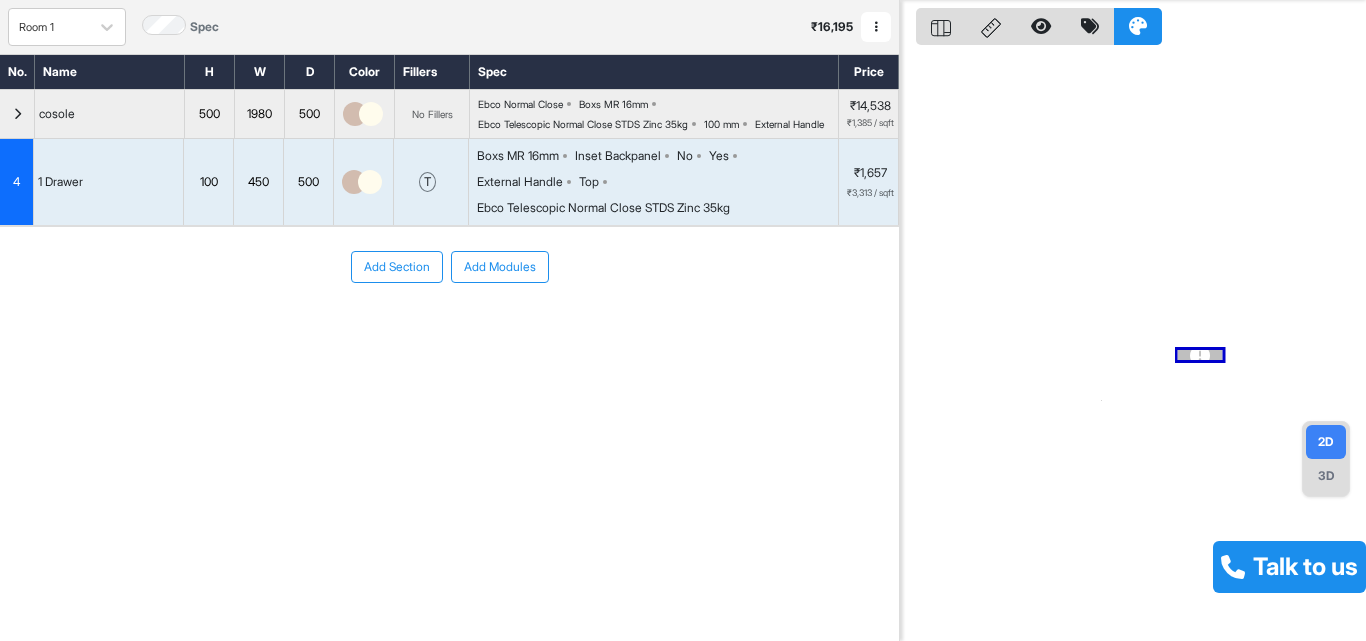scroll, scrollTop: 50, scrollLeft: 0, axis: vertical 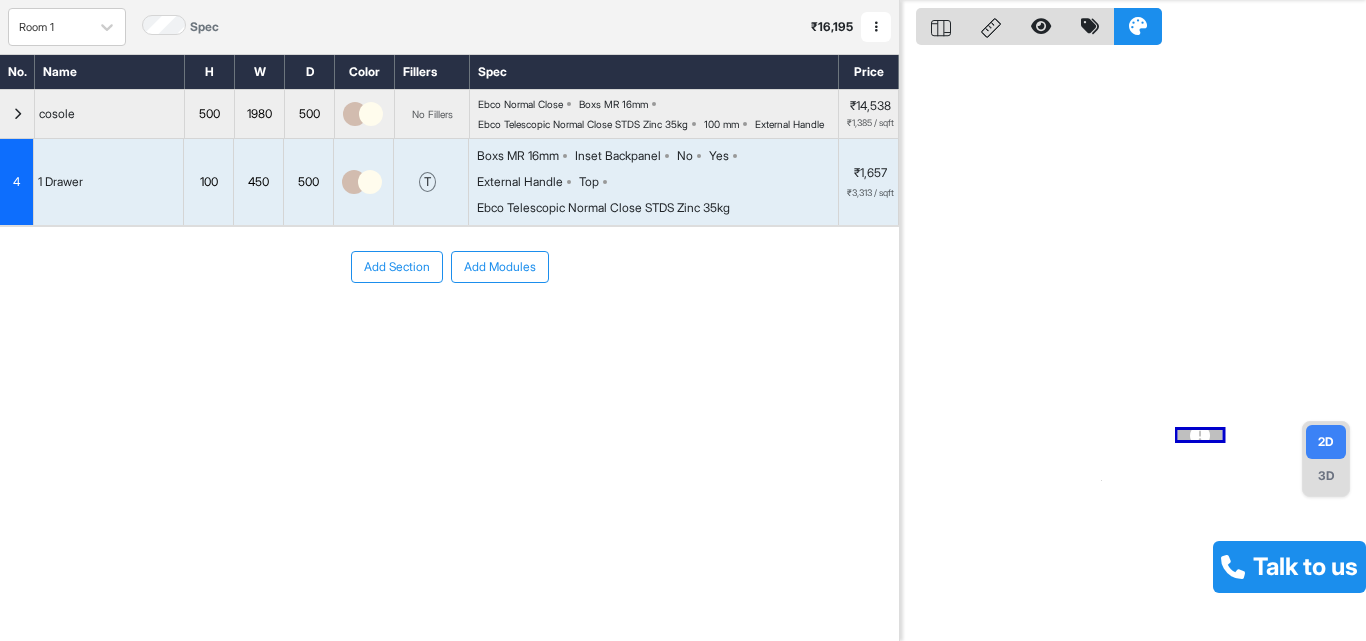 drag, startPoint x: 805, startPoint y: 404, endPoint x: 873, endPoint y: 297, distance: 126.779335 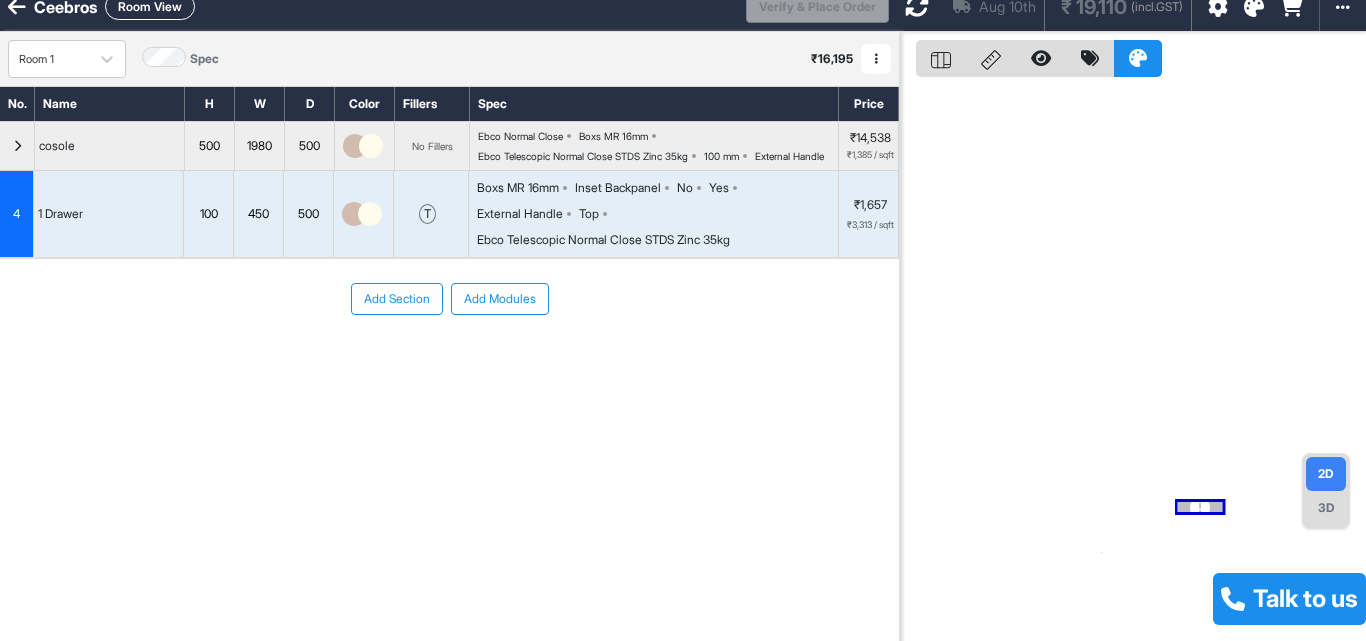 scroll, scrollTop: 0, scrollLeft: 0, axis: both 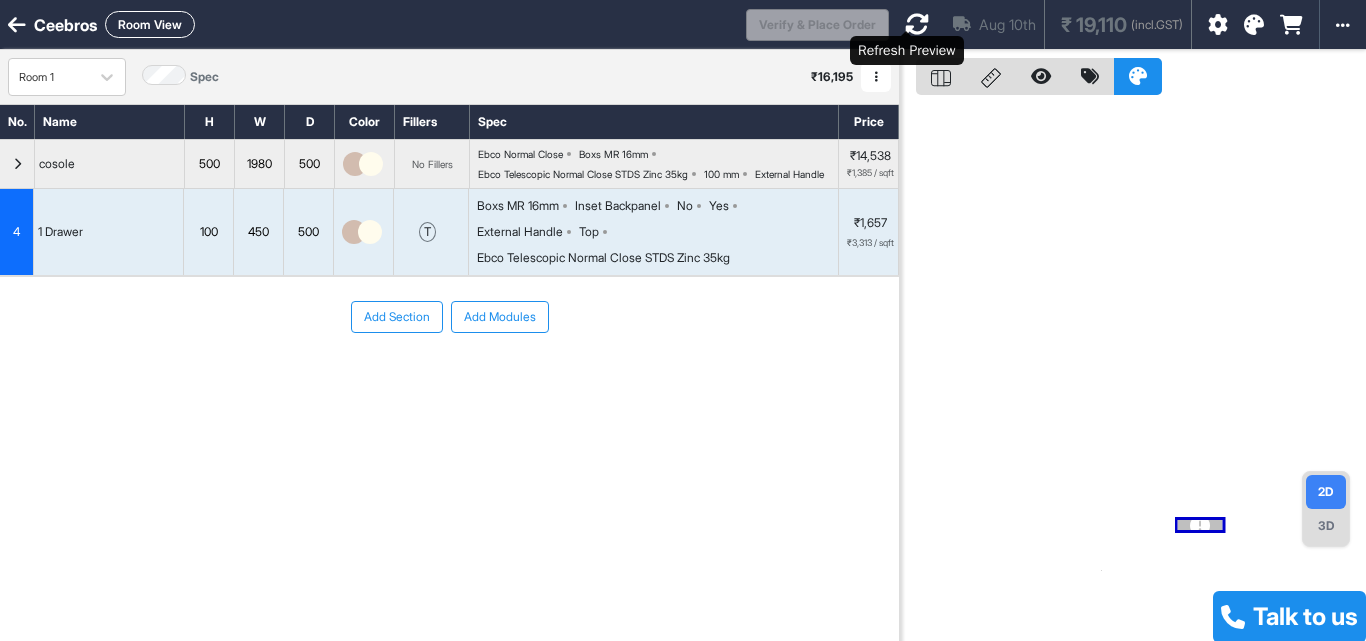 click at bounding box center (917, 24) 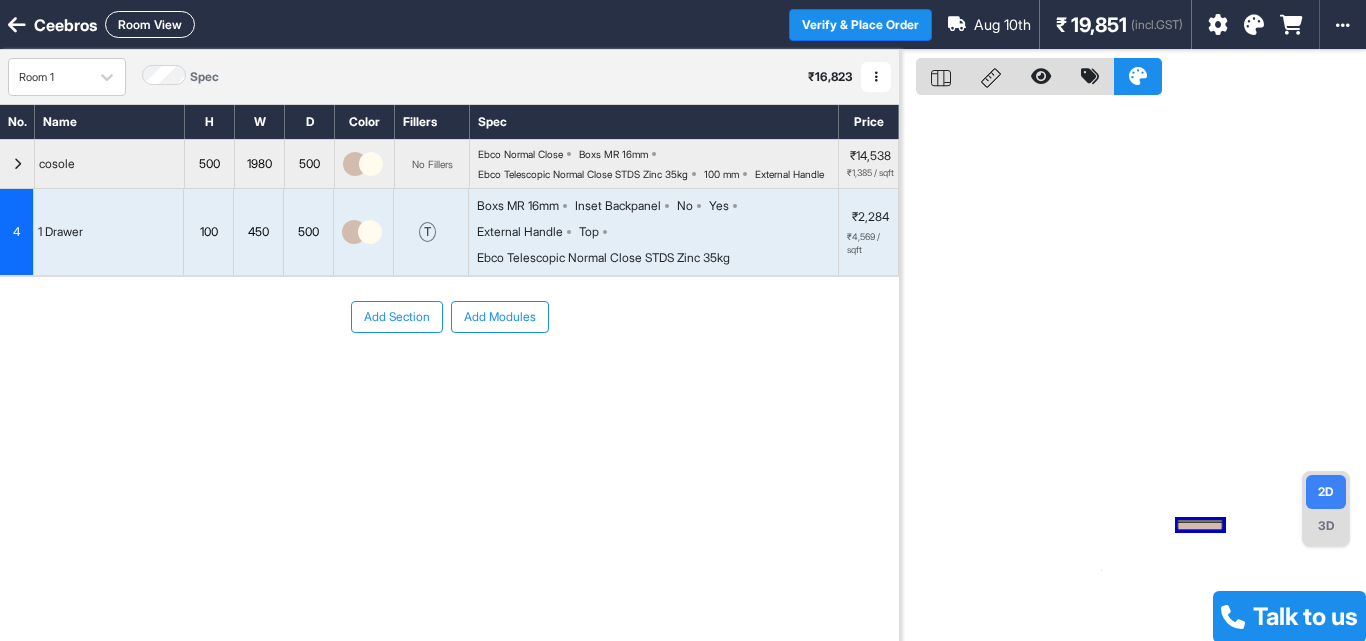 click on "Room View" at bounding box center (150, 24) 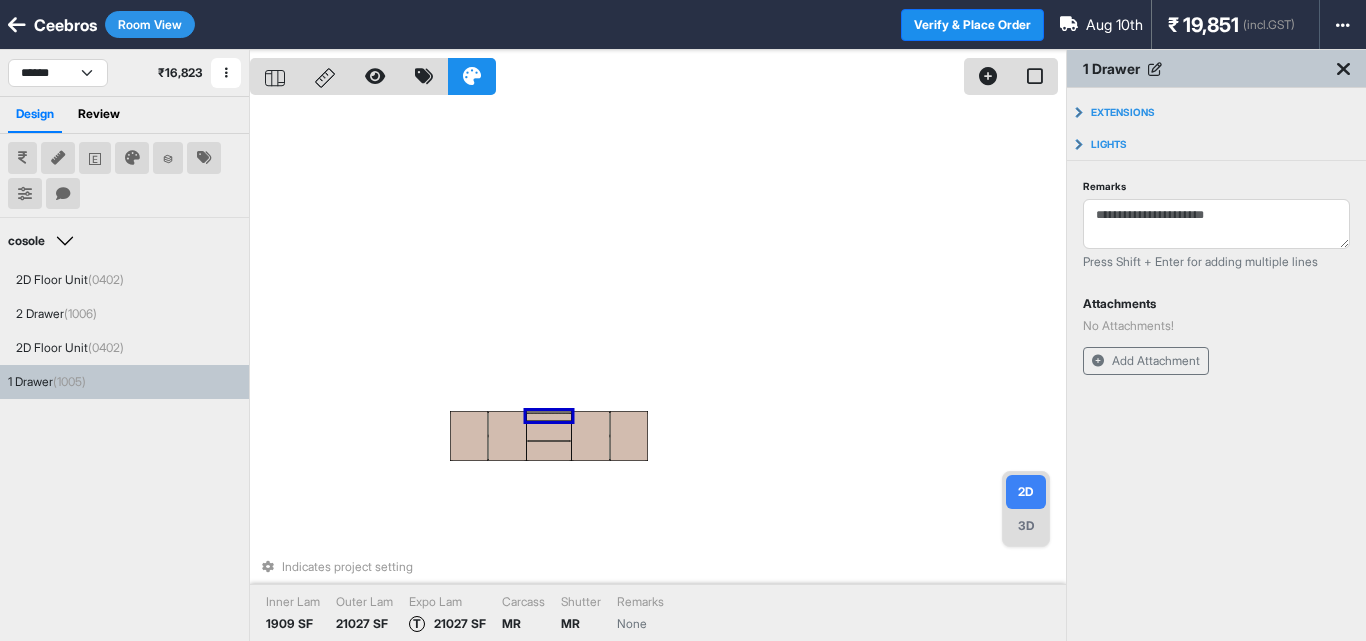click on "Indicates project setting Inner Lam 1909 SF Outer Lam 21027 SF Expo Lam T 21027 SF Carcass MR Shutter MR Remarks None" at bounding box center [658, 370] 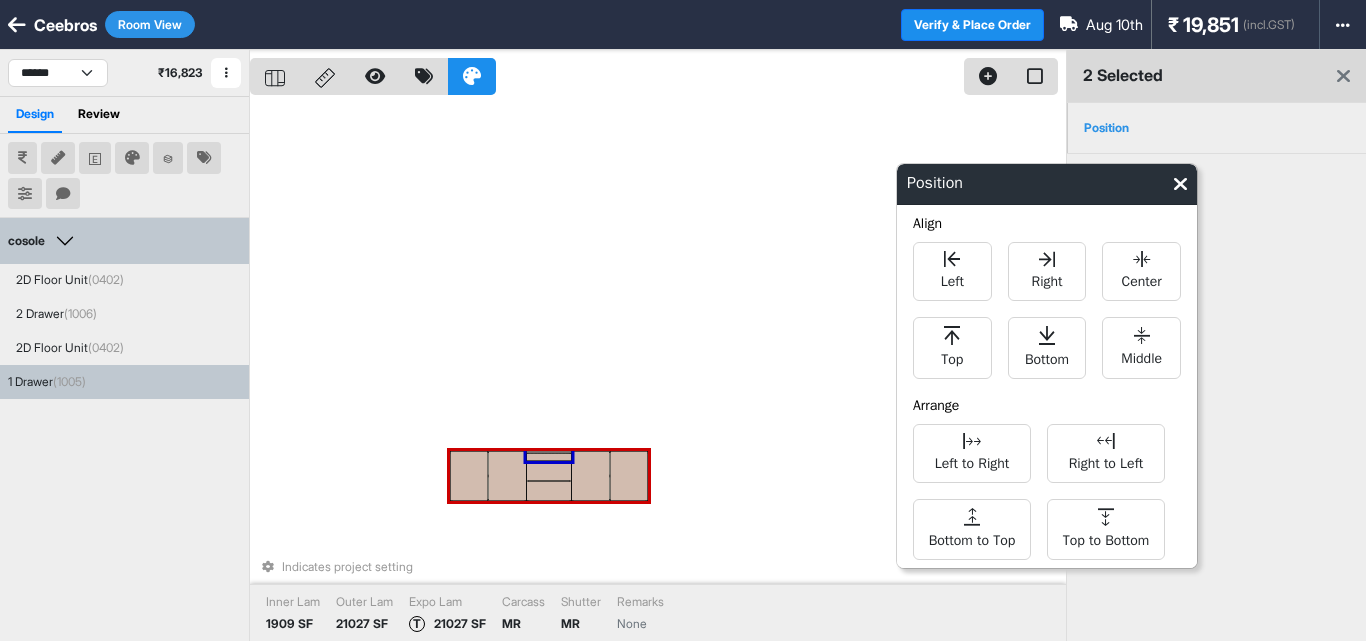 click on "Indicates project setting Inner Lam 1909 SF Outer Lam 21027 SF Expo Lam T 21027 SF Carcass MR Shutter MR Remarks None" at bounding box center [658, 370] 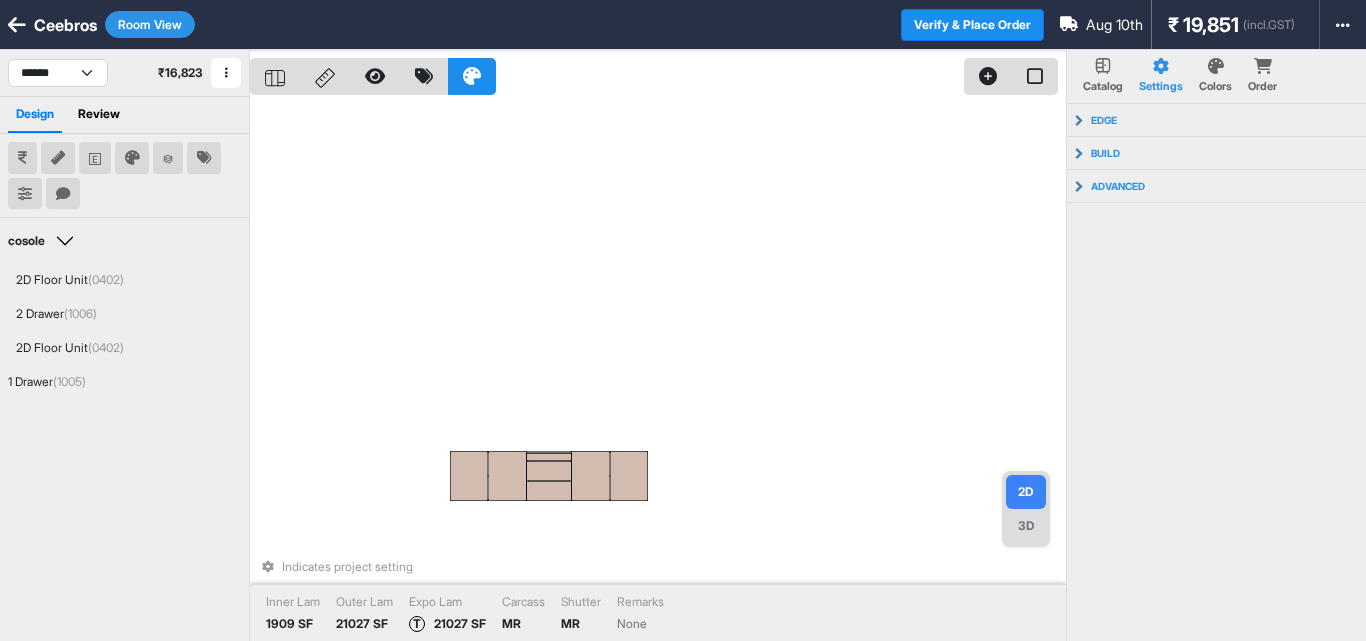 drag, startPoint x: 536, startPoint y: 442, endPoint x: 568, endPoint y: 455, distance: 34.539833 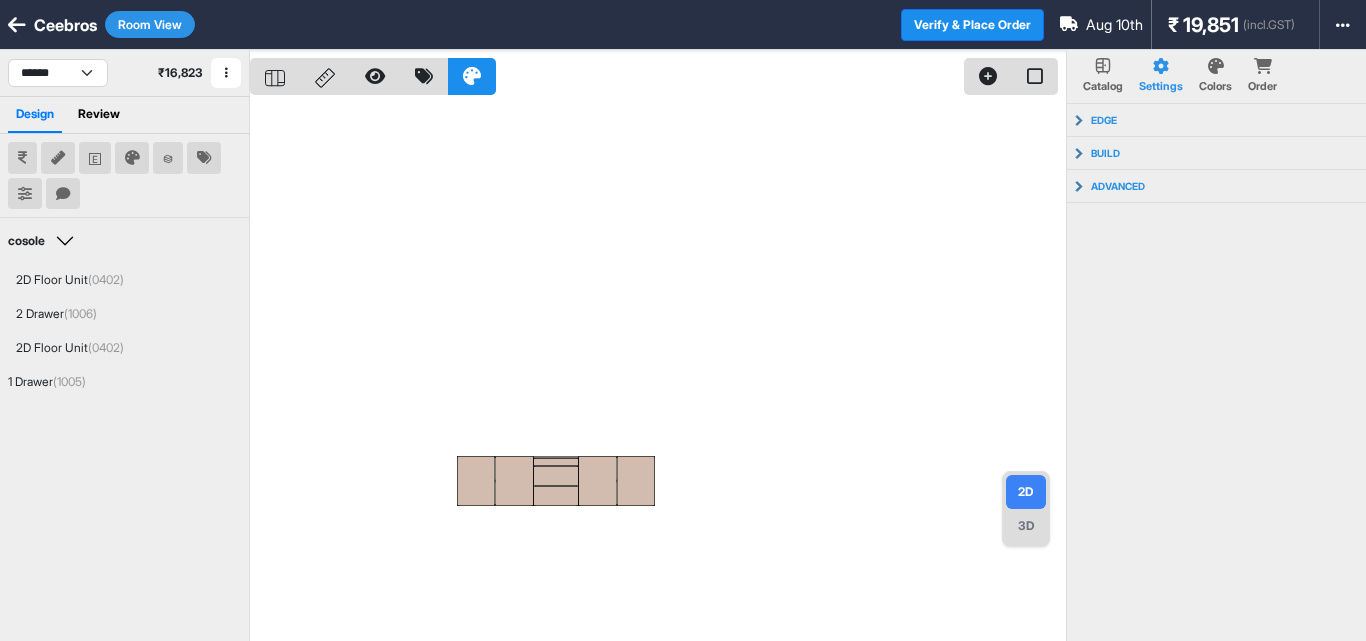 click on "3D" at bounding box center (1026, 526) 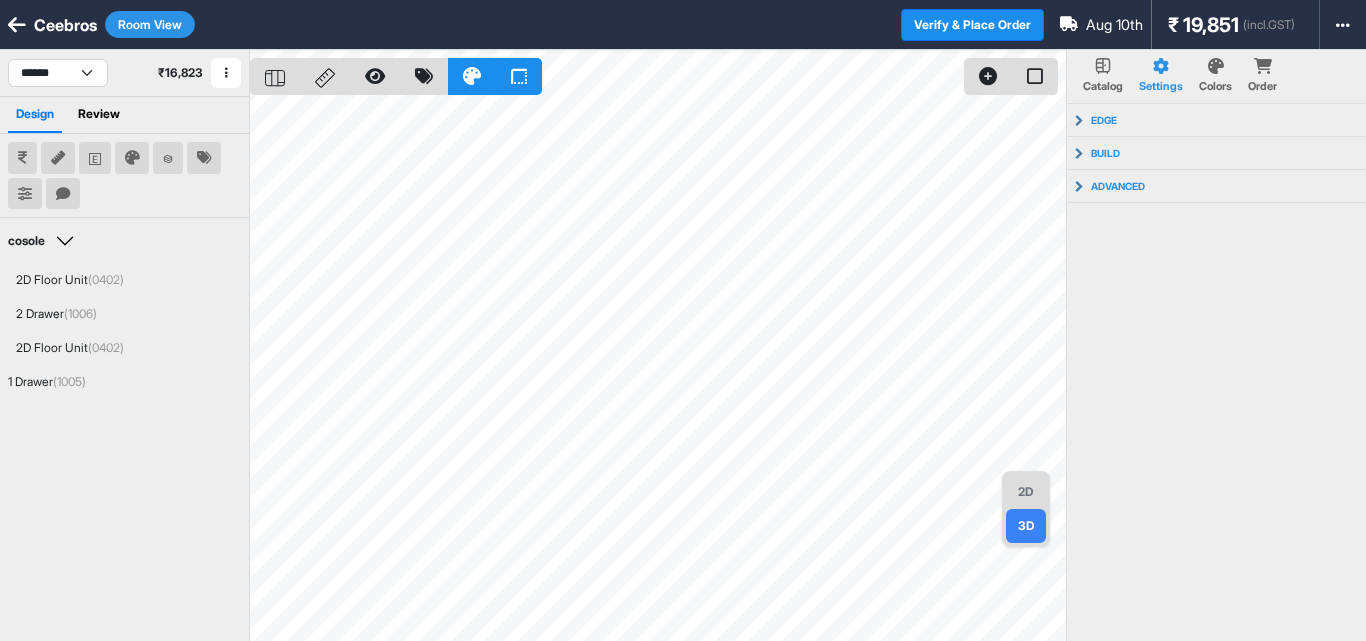 click on "Room View" at bounding box center (150, 24) 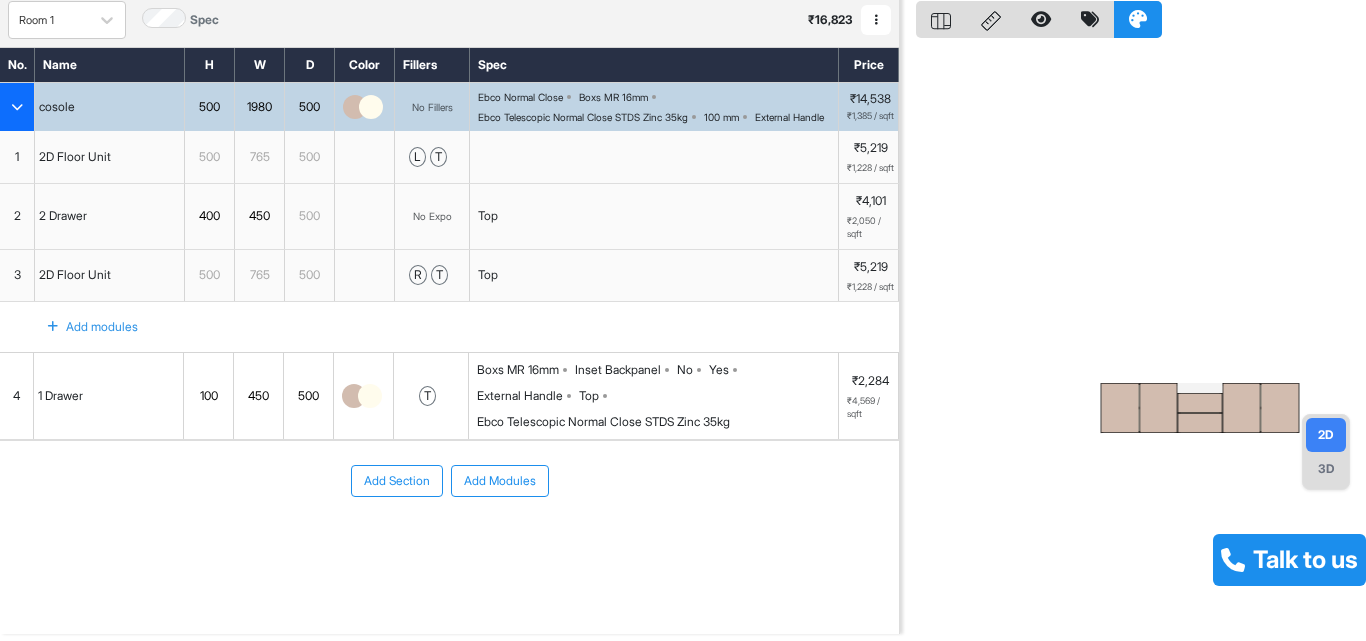 scroll, scrollTop: 104, scrollLeft: 0, axis: vertical 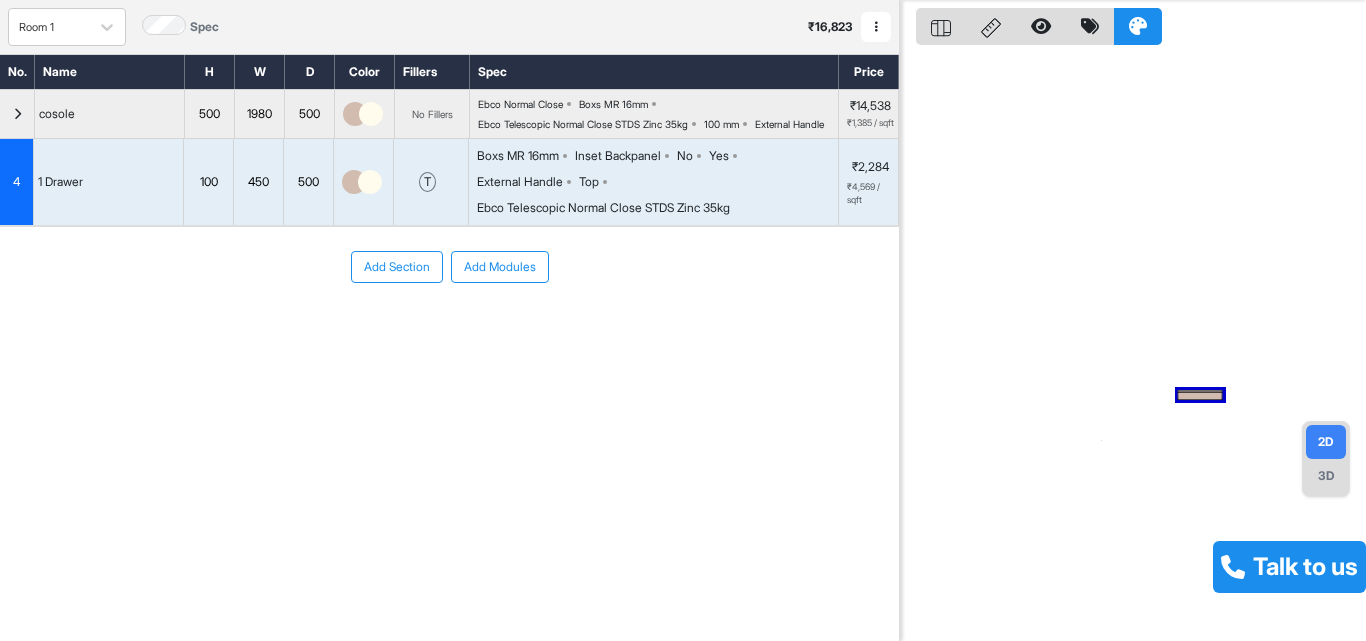 click on "External Handle" at bounding box center (520, 182) 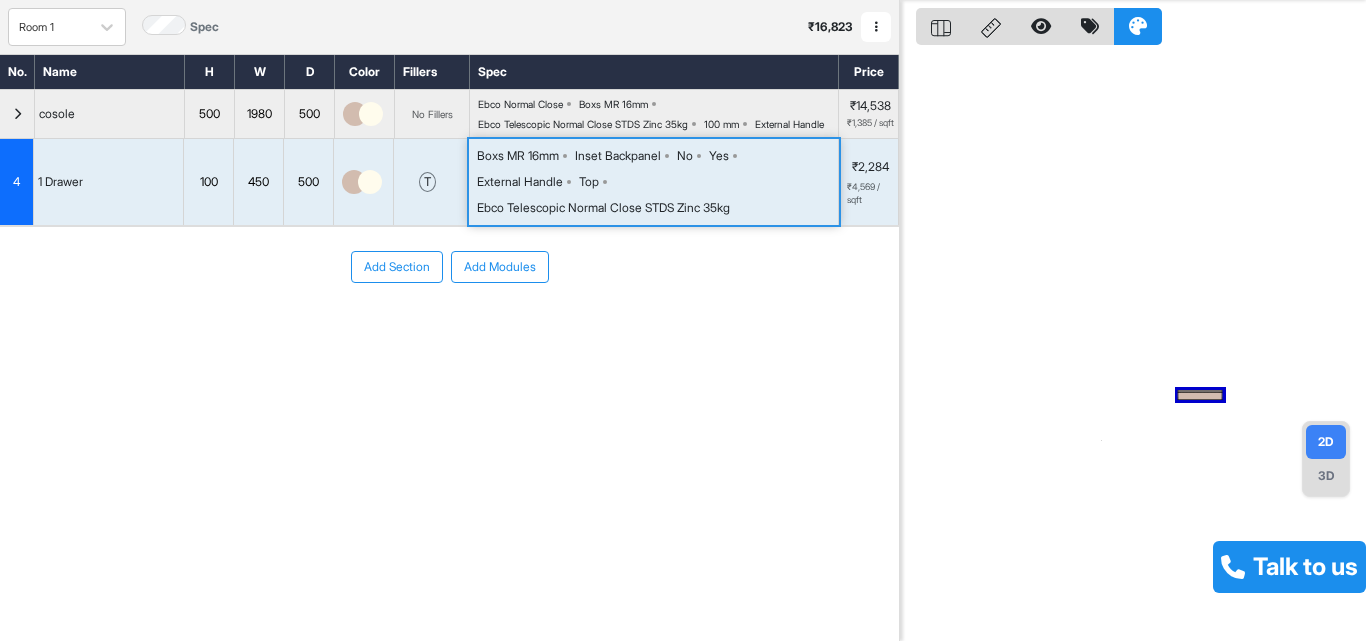 click on "External Handle" at bounding box center (520, 182) 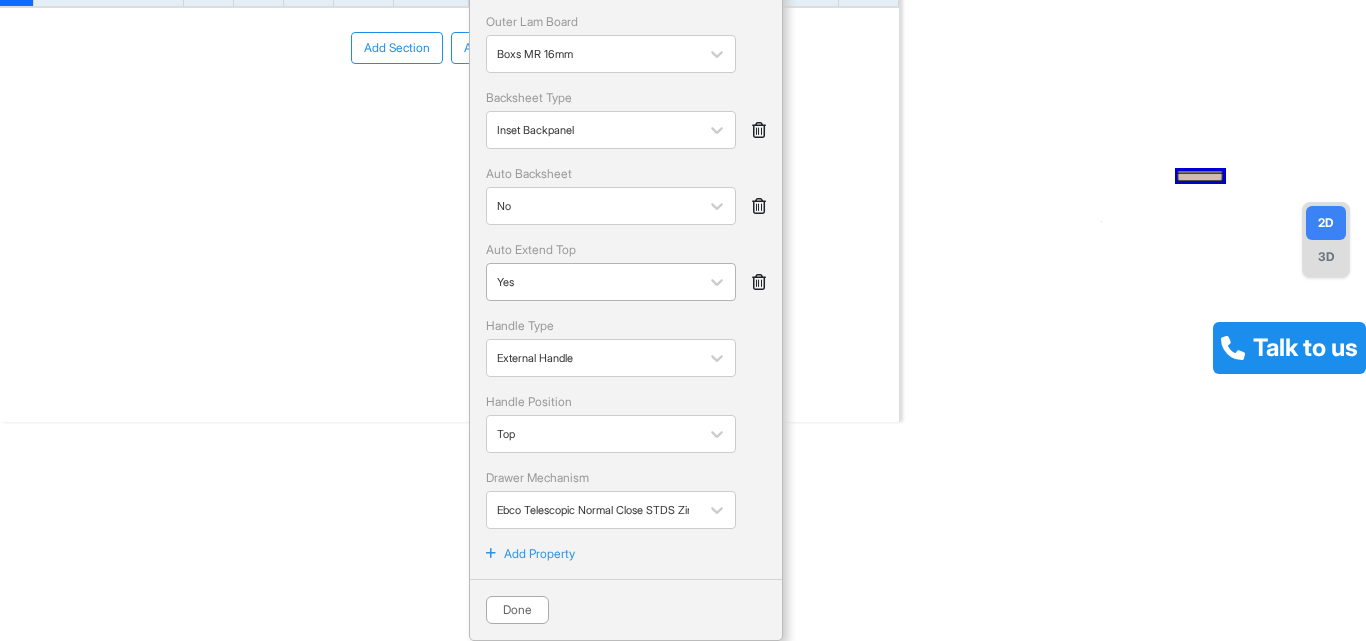 scroll, scrollTop: 289, scrollLeft: 0, axis: vertical 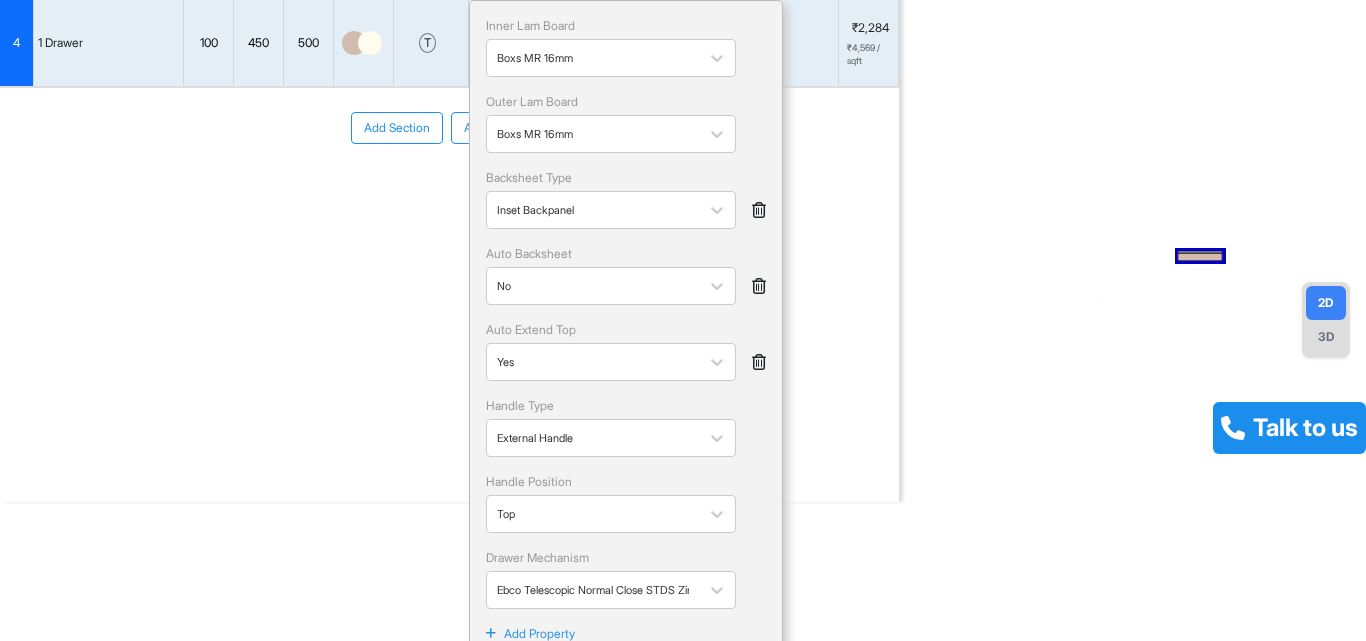 click at bounding box center [759, 362] 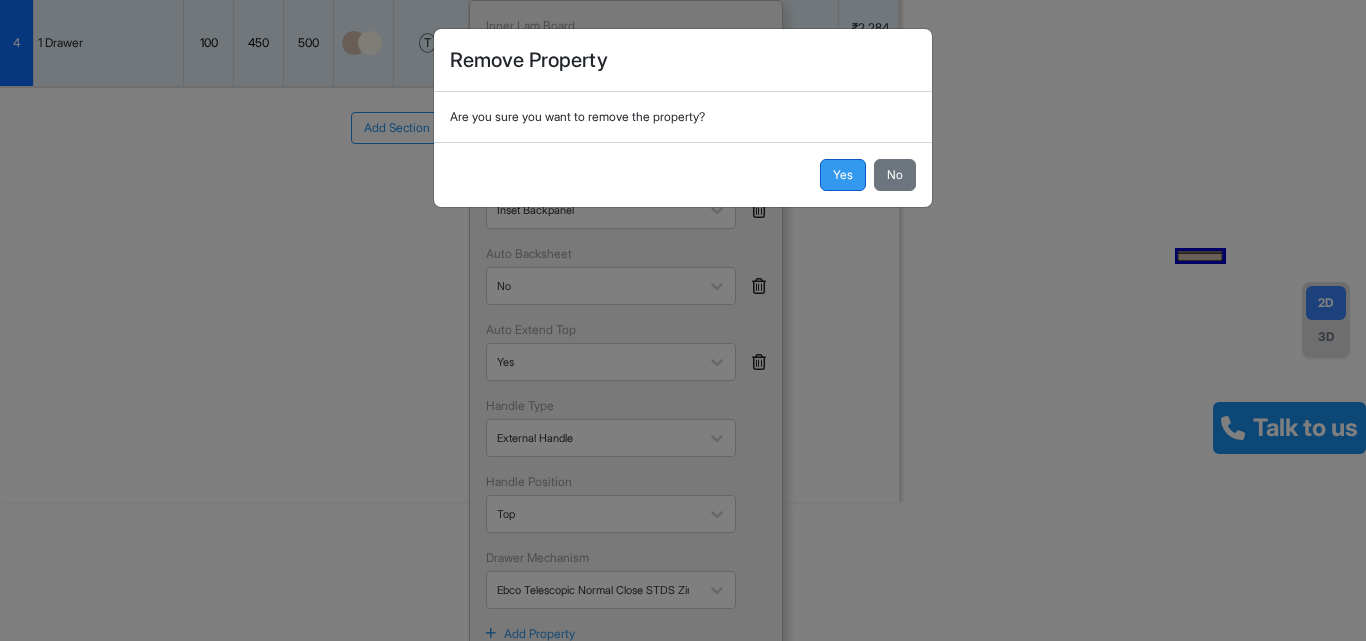 click on "Yes" at bounding box center (843, 175) 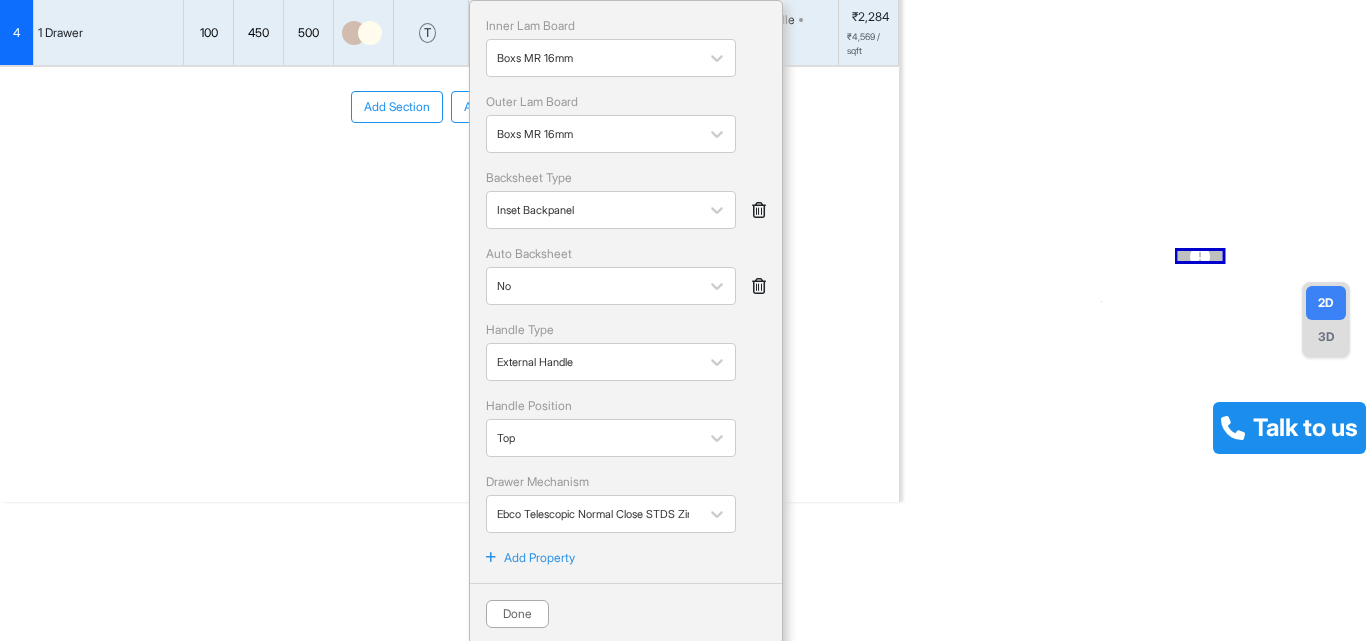 click on "Add Section Add Modules" at bounding box center (449, 167) 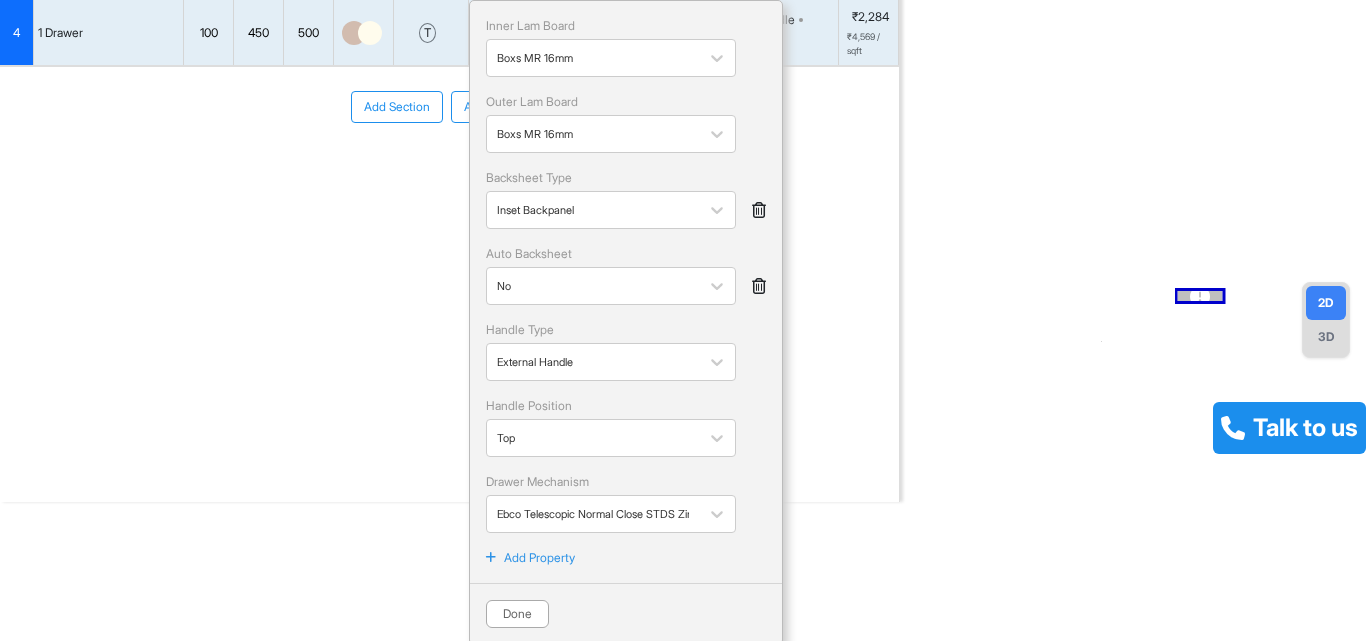 drag, startPoint x: 856, startPoint y: 252, endPoint x: 853, endPoint y: 277, distance: 25.179358 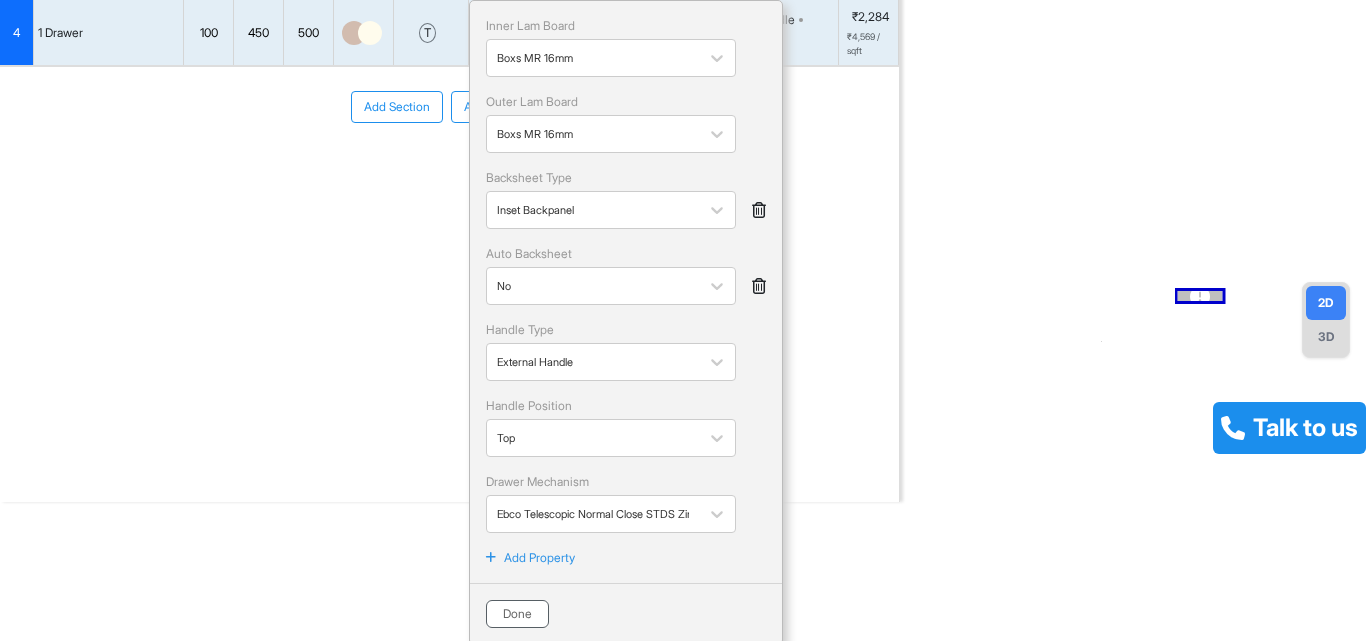 click on "Done" at bounding box center (517, 614) 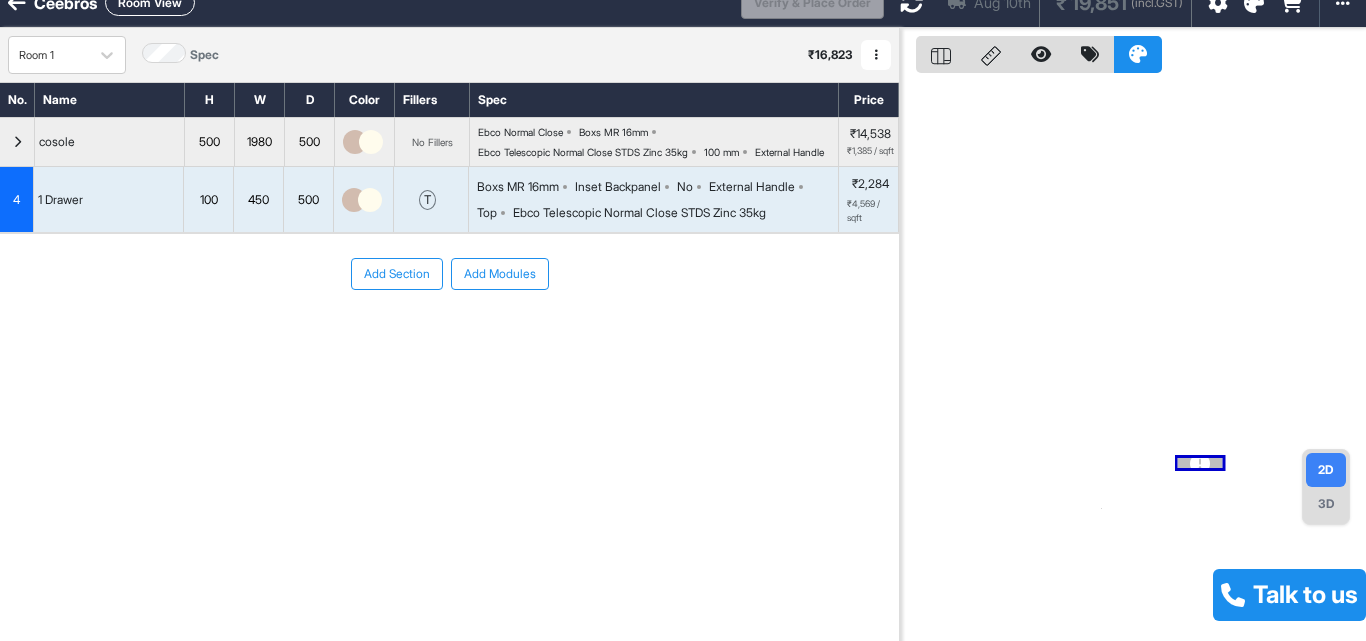 scroll, scrollTop: 0, scrollLeft: 0, axis: both 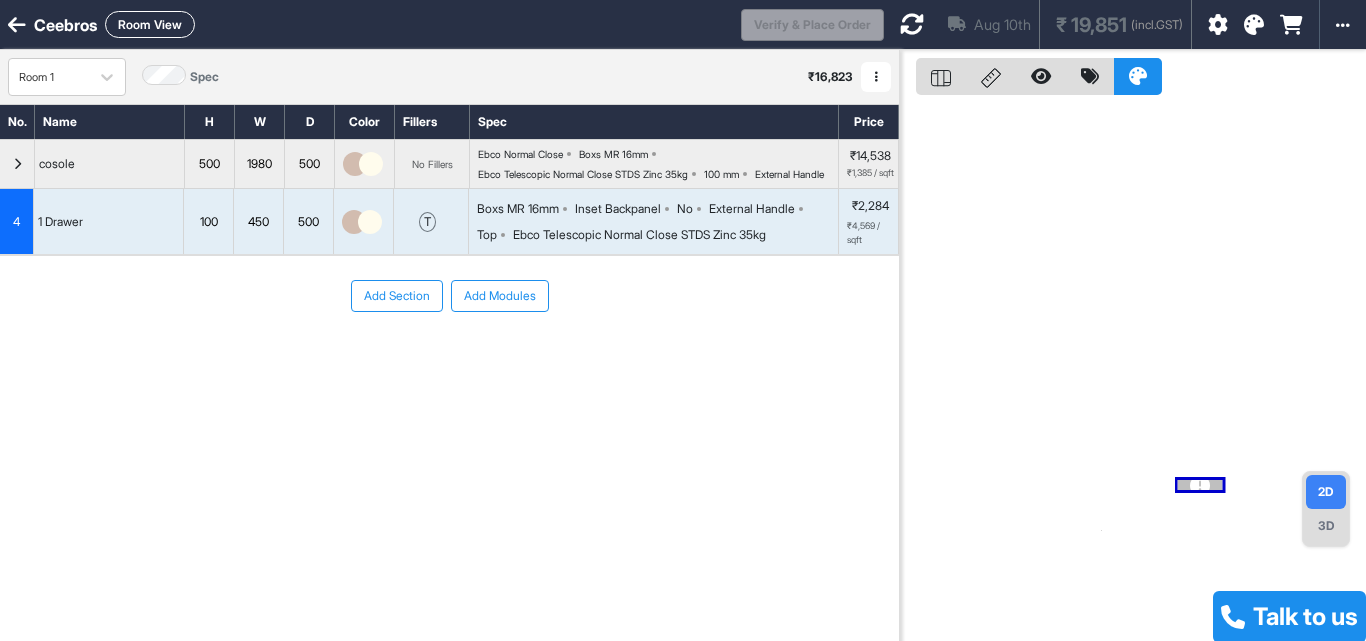 click at bounding box center (912, 24) 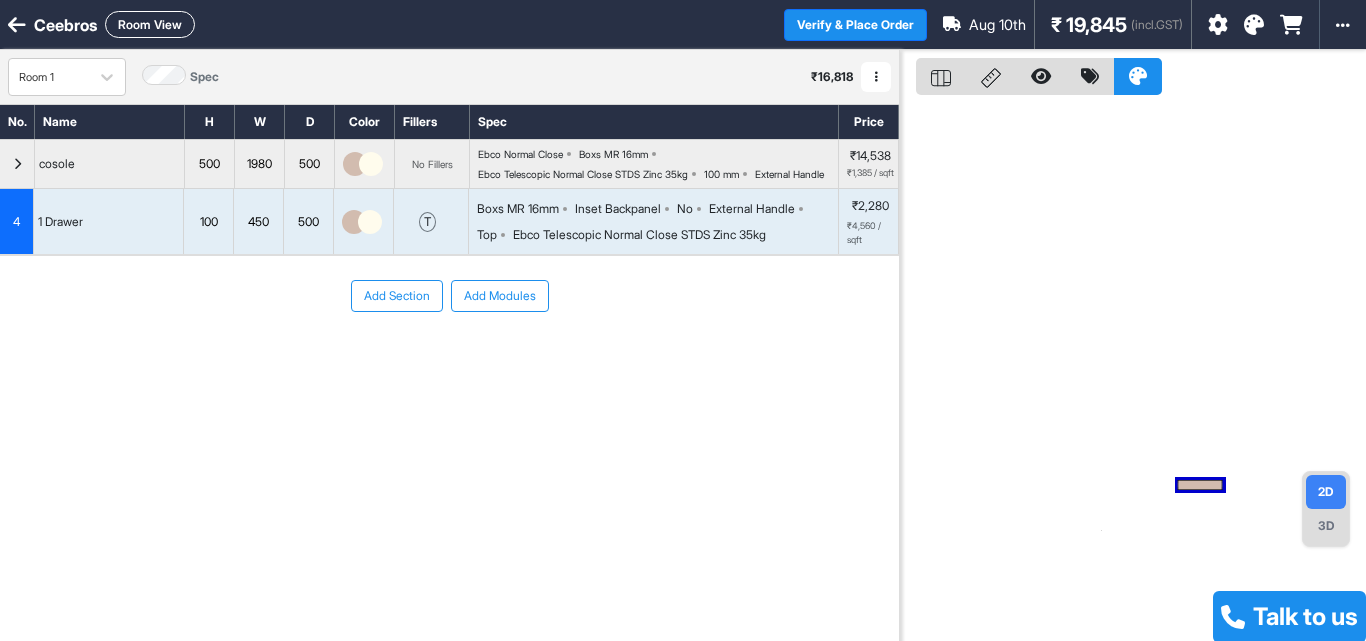 click on "Room View" at bounding box center (150, 24) 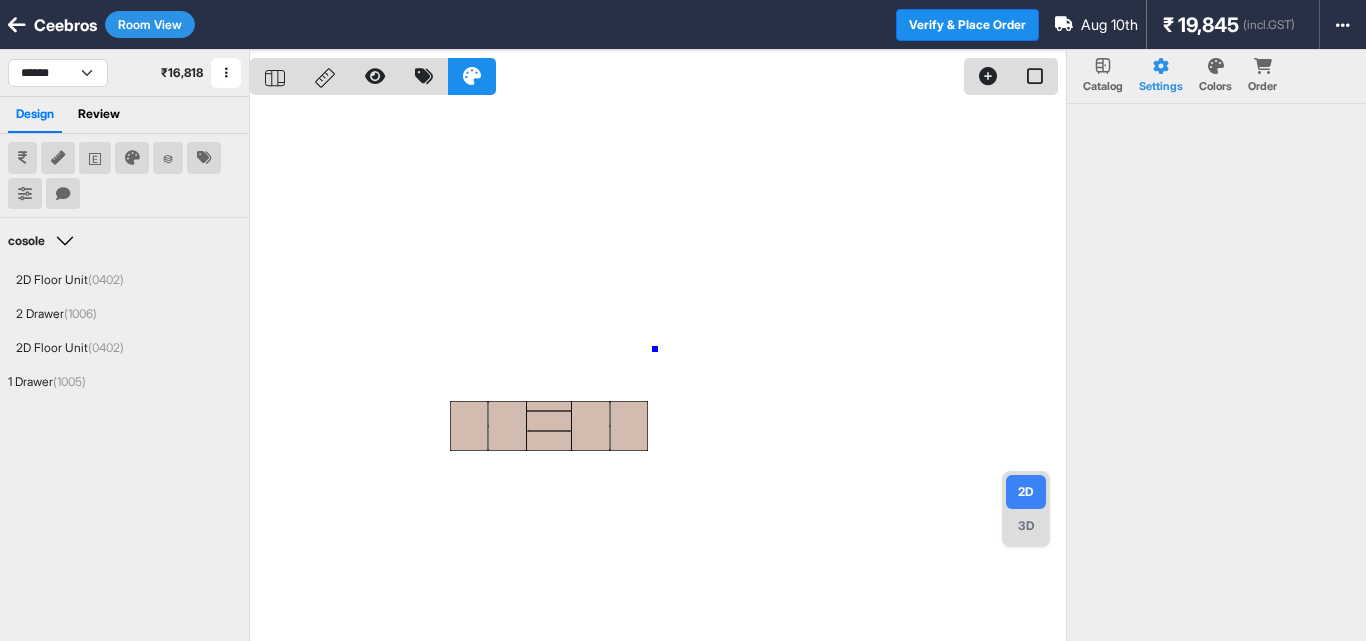 click at bounding box center (658, 370) 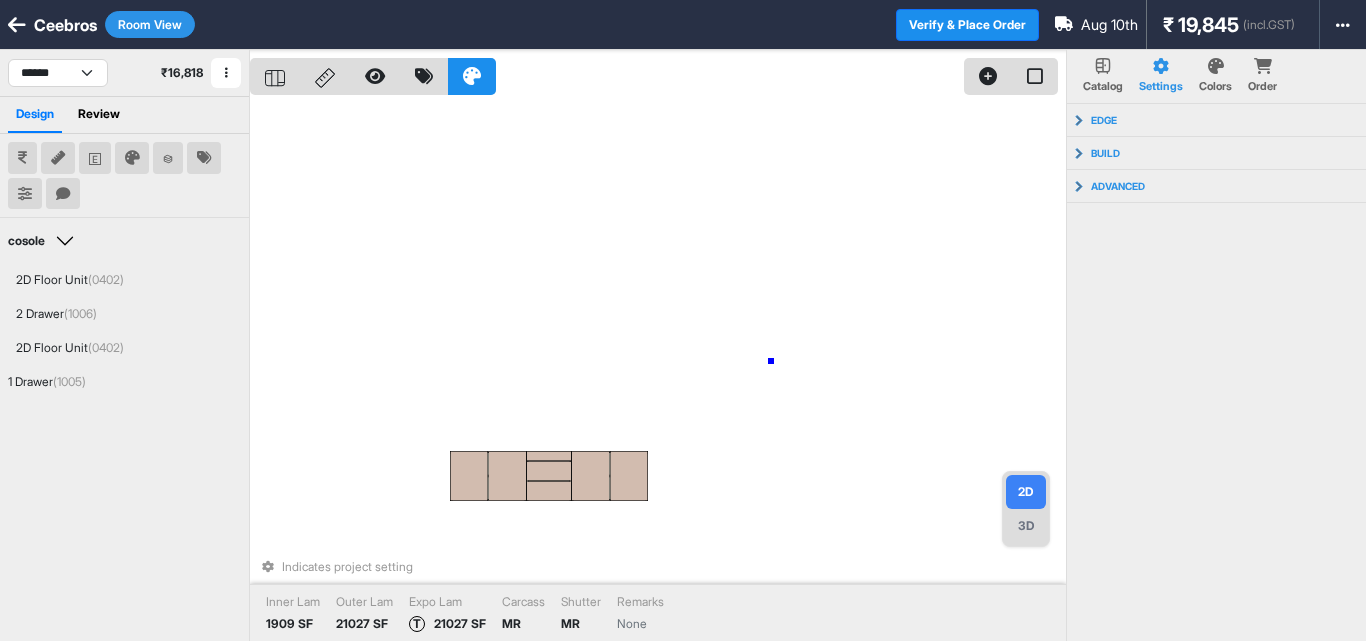 click on "Indicates project setting Inner Lam 1909 SF Outer Lam 21027 SF Expo Lam T 21027 SF Carcass MR Shutter MR Remarks None" at bounding box center [658, 370] 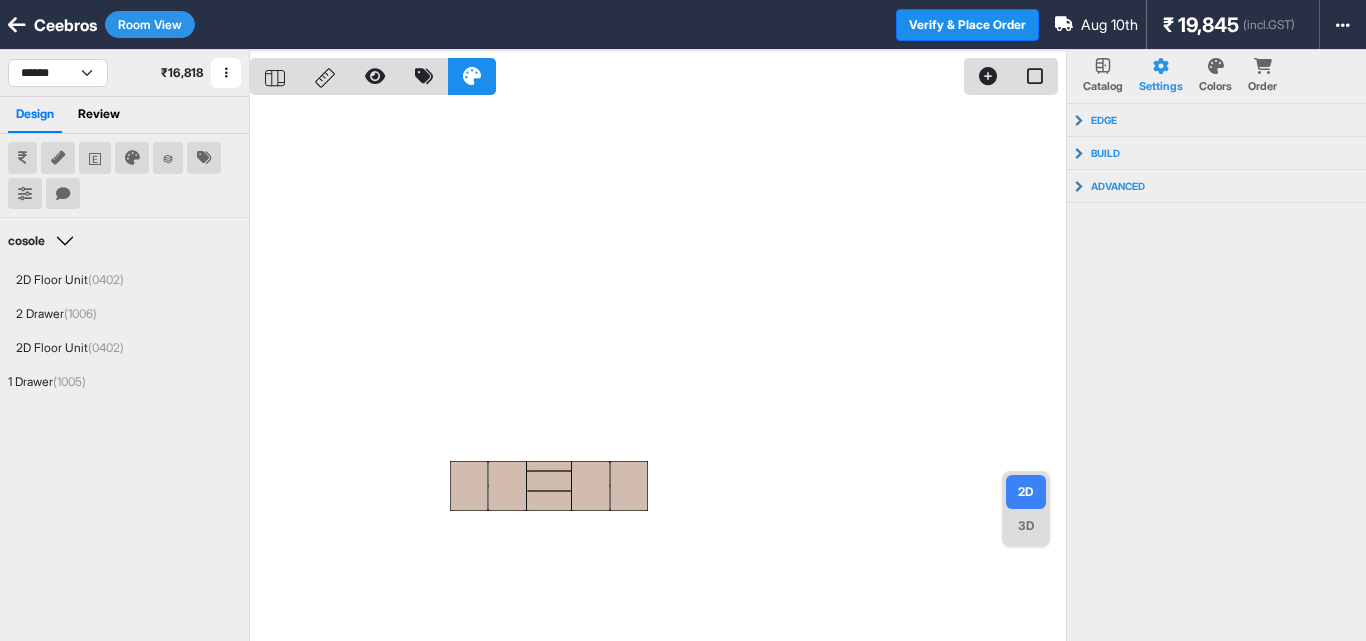 click at bounding box center [658, 370] 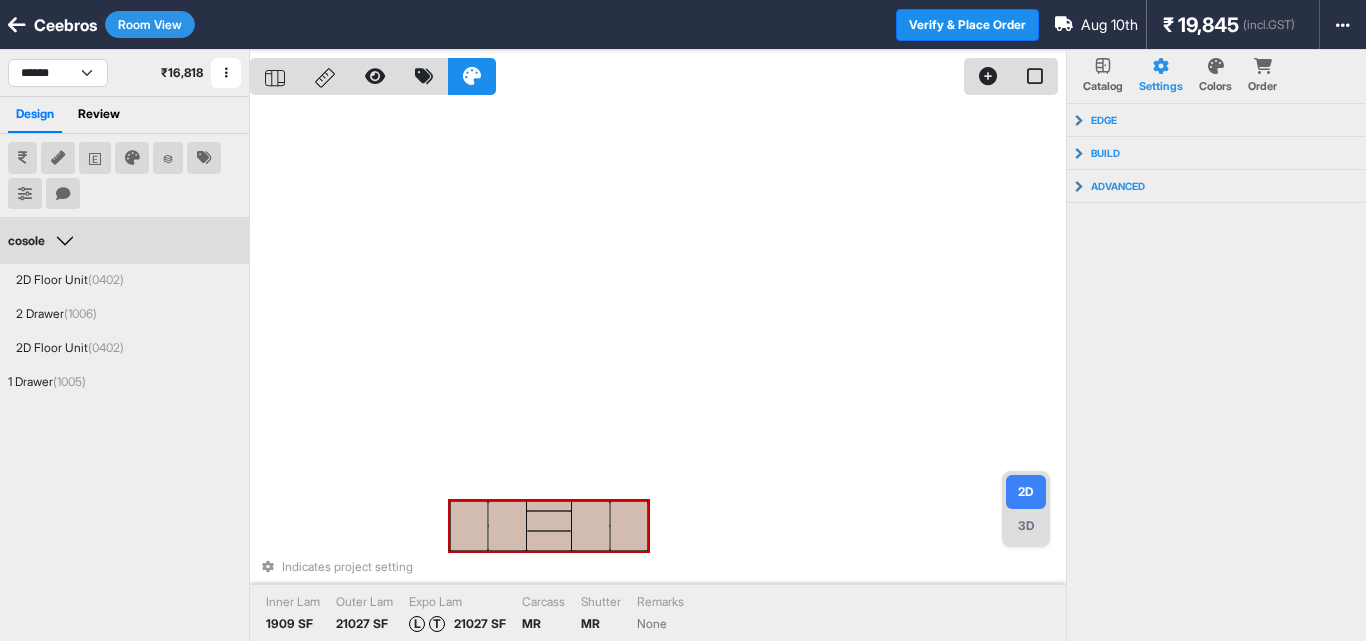drag, startPoint x: 576, startPoint y: 421, endPoint x: 628, endPoint y: 411, distance: 52.95281 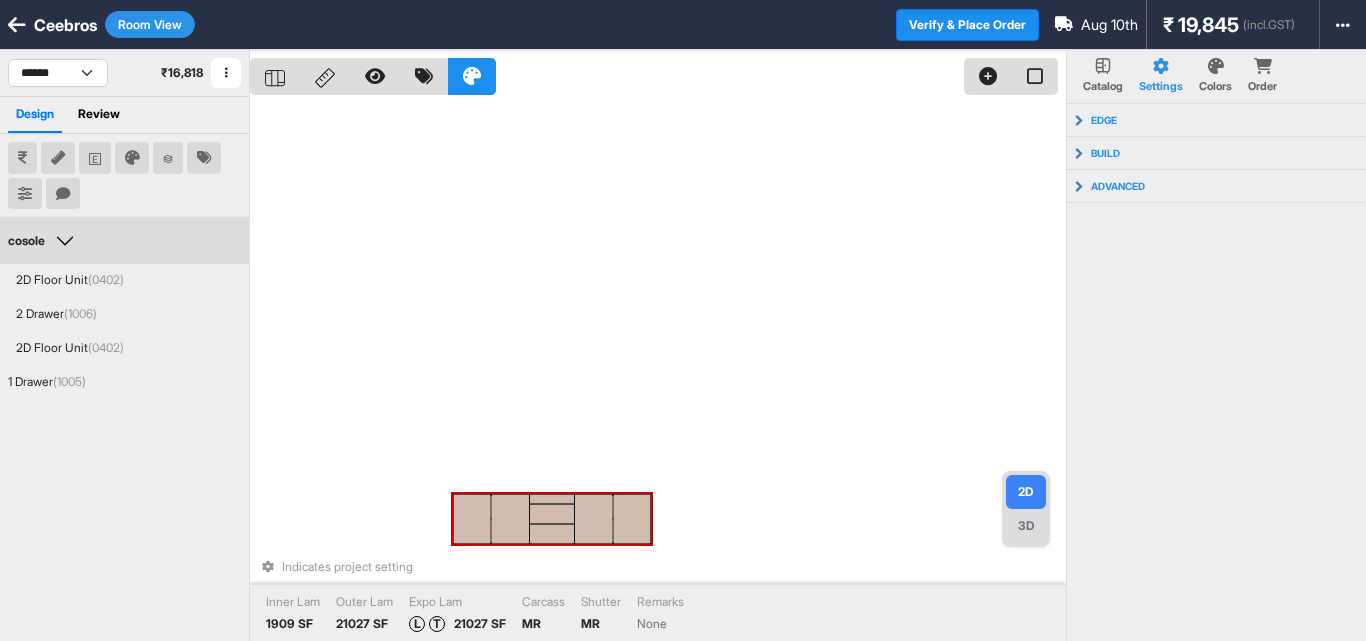 click on "3D" at bounding box center (1026, 526) 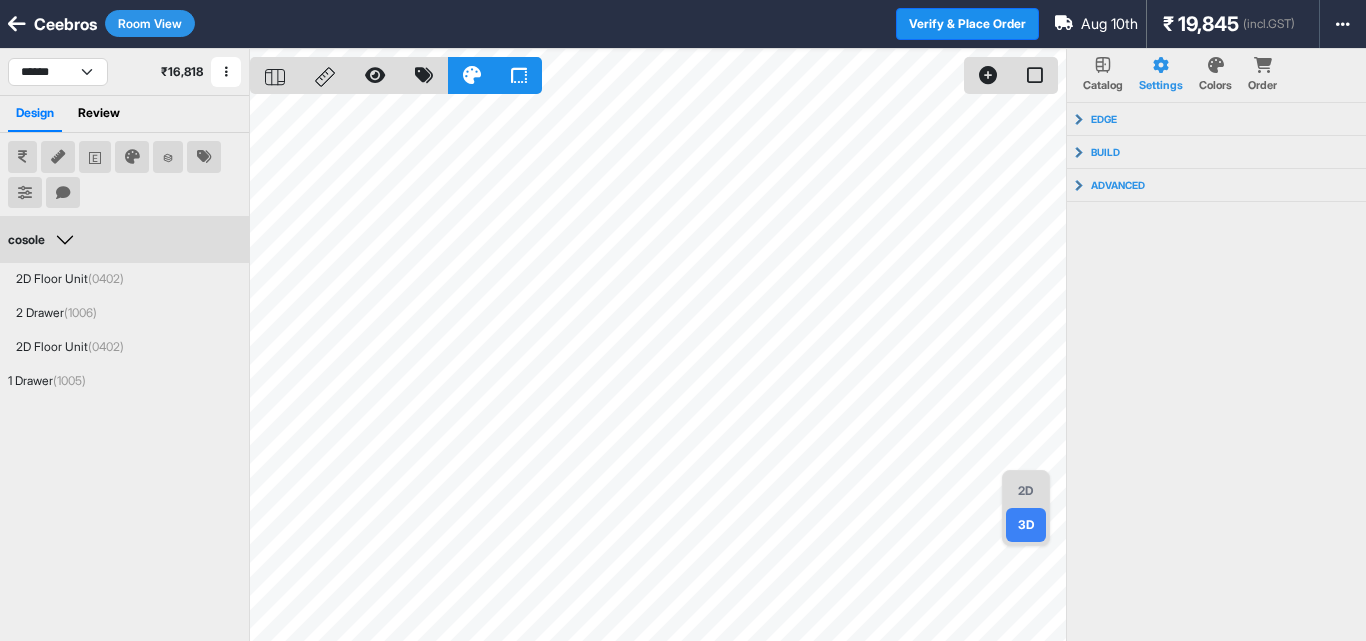 scroll, scrollTop: 0, scrollLeft: 0, axis: both 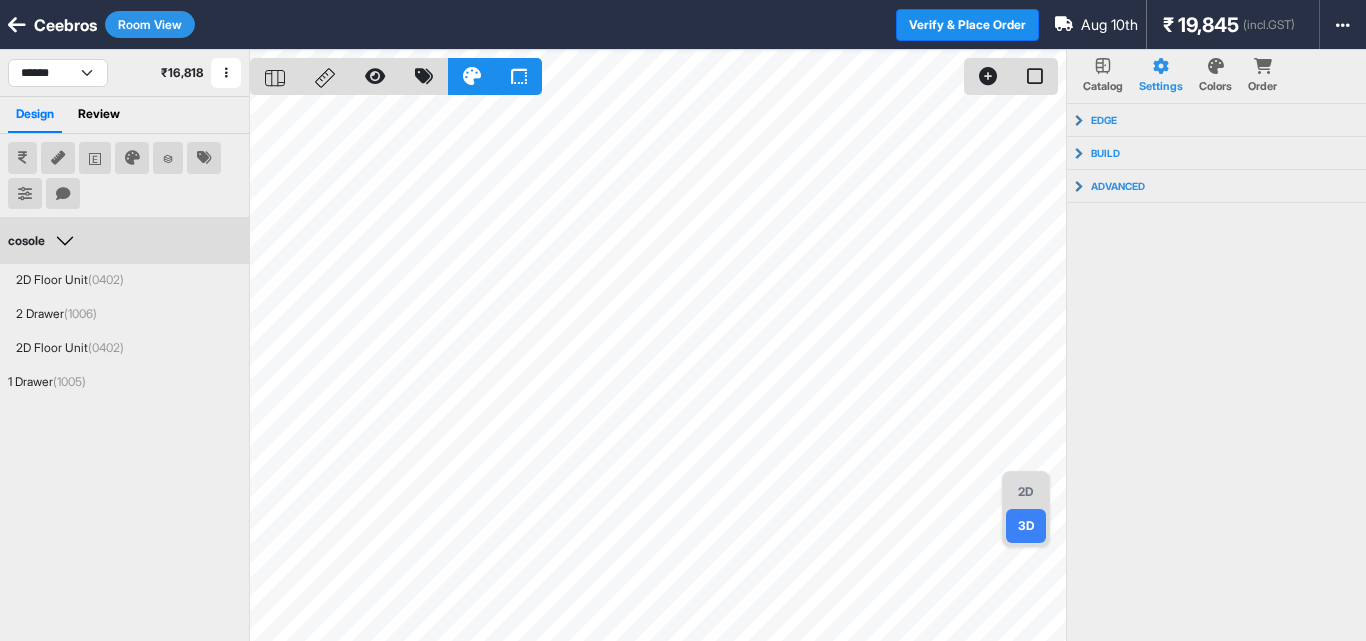 click at bounding box center [375, 76] 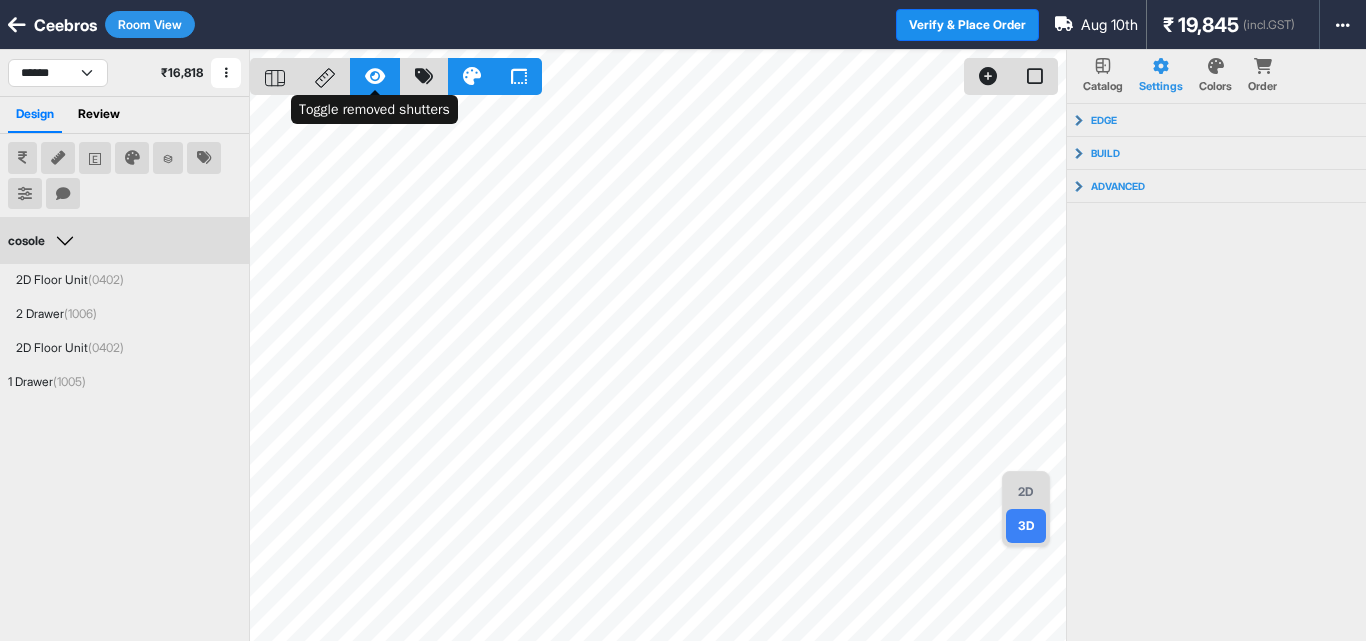 click at bounding box center (375, 76) 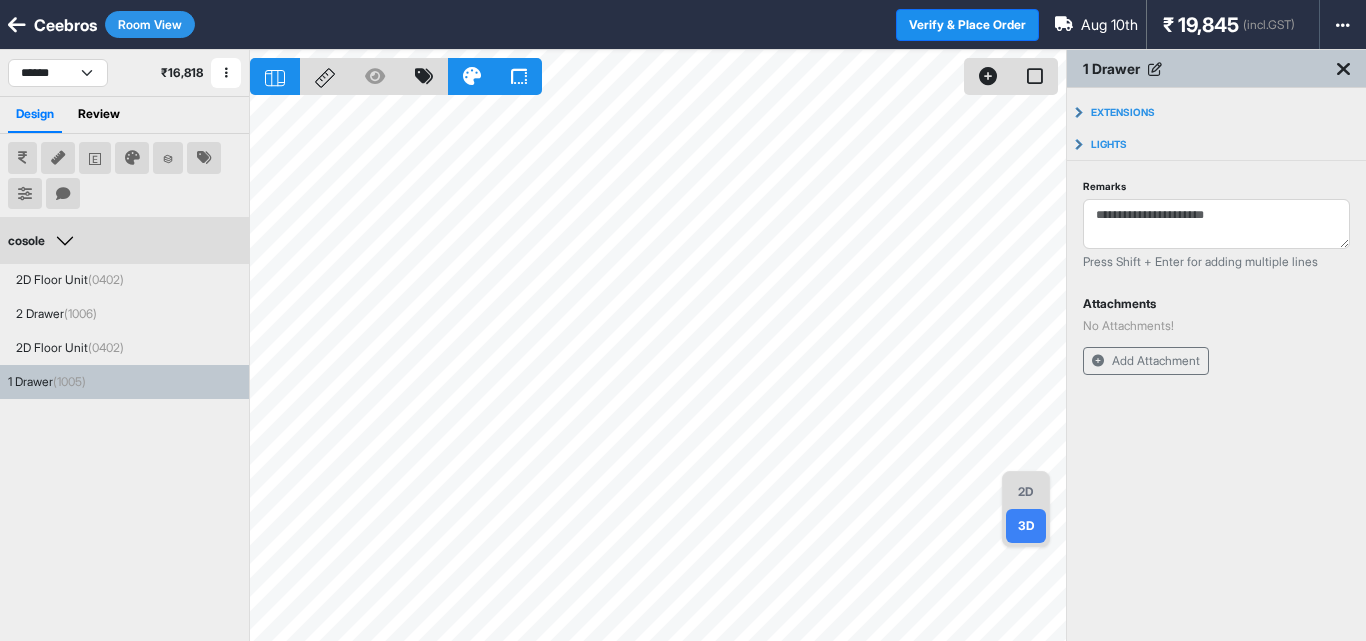 click on "2D" at bounding box center [1026, 492] 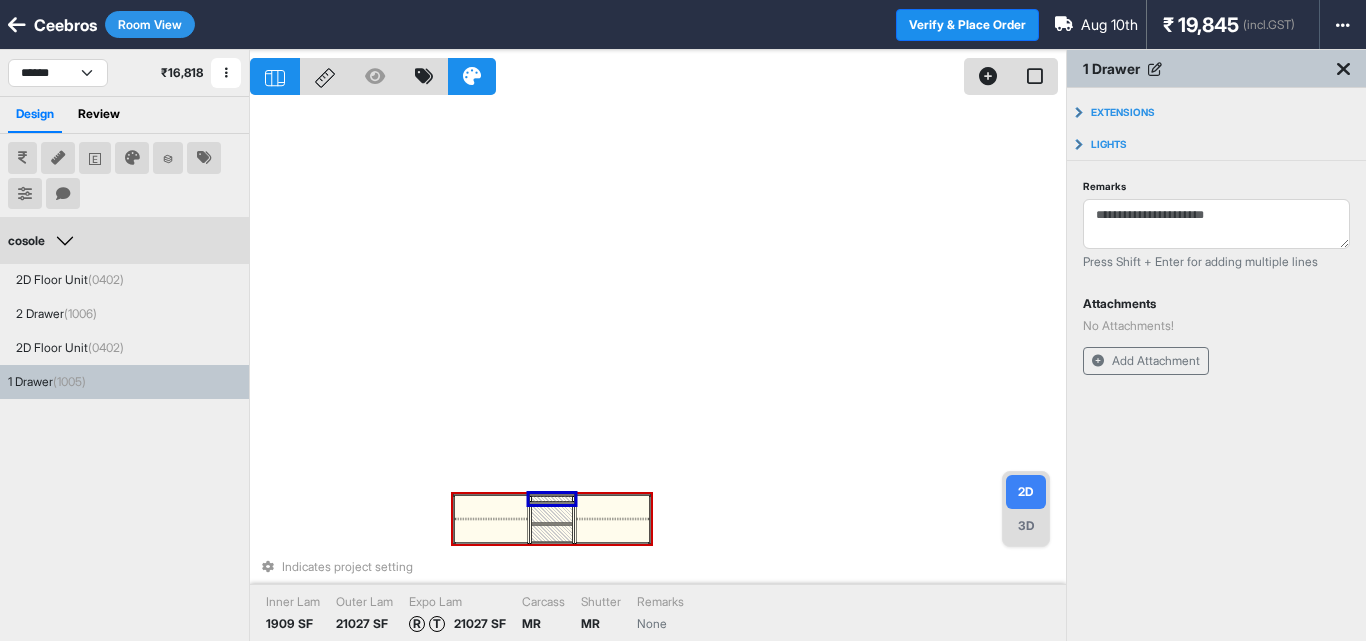 click on "Indicates project setting Inner Lam 1909 SF Outer Lam 21027 SF Expo Lam R T 21027 SF Carcass MR Shutter MR Remarks None" at bounding box center [658, 370] 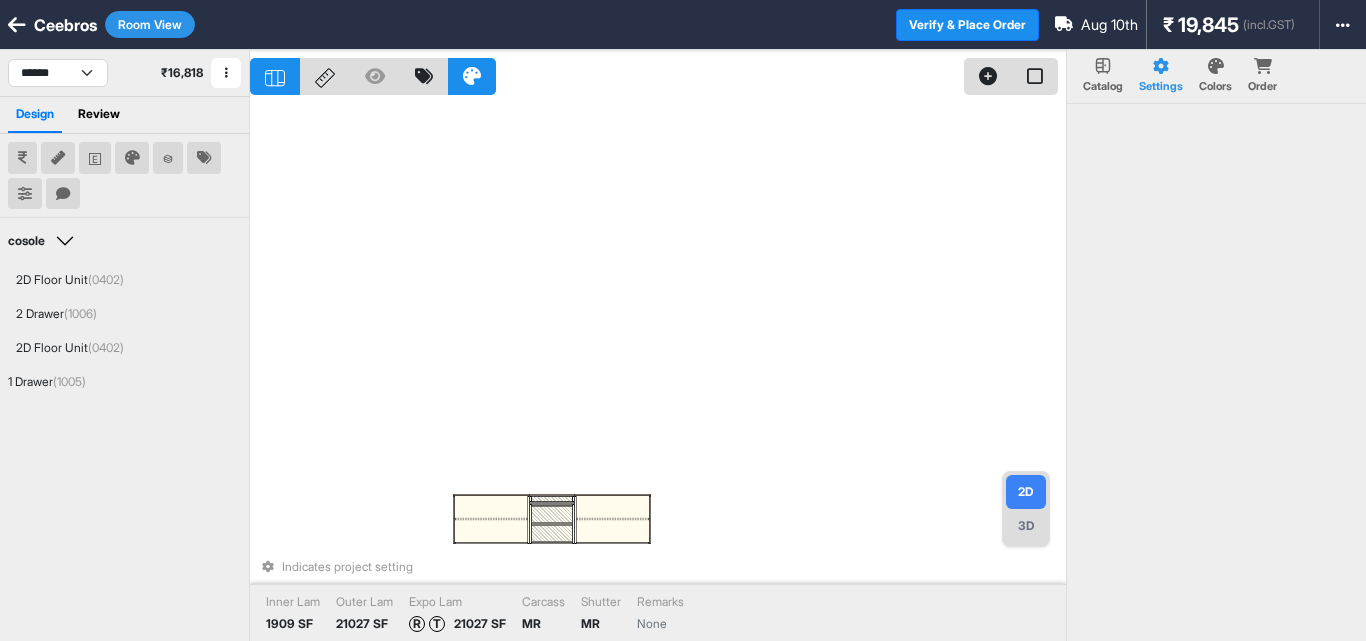 click on "Indicates project setting Inner Lam 1909 SF Outer Lam 21027 SF Expo Lam R T 21027 SF Carcass MR Shutter MR Remarks None" at bounding box center (658, 370) 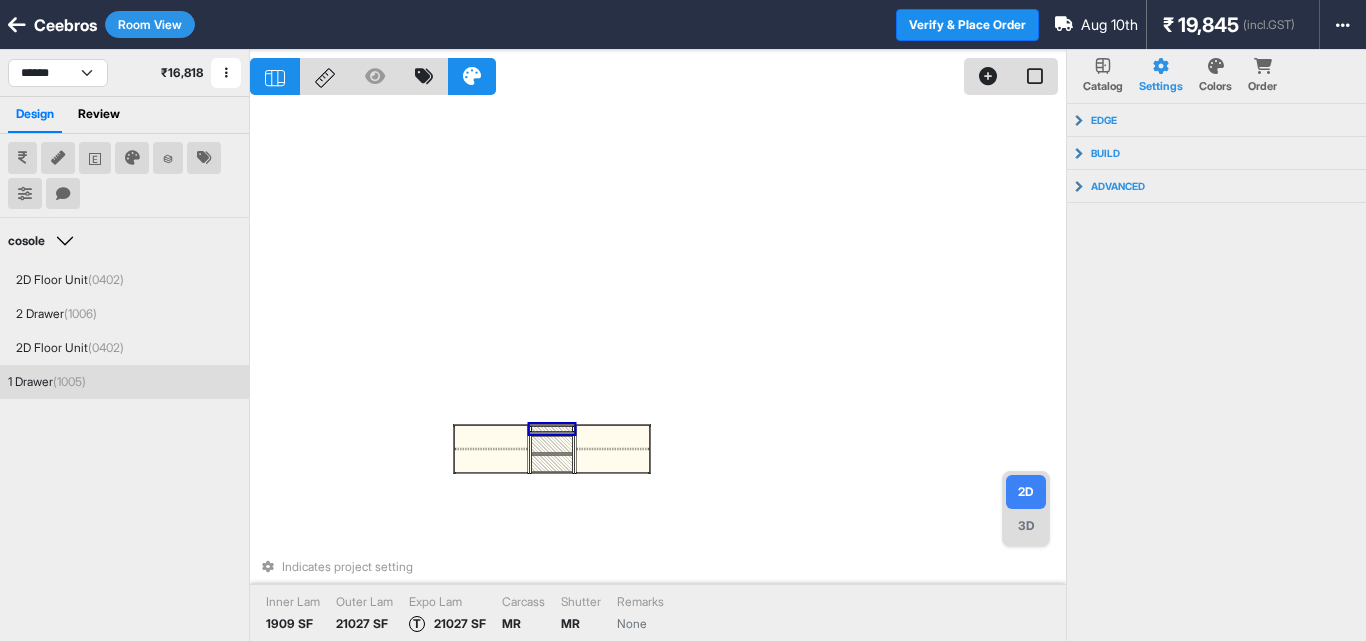 click at bounding box center (551, 429) 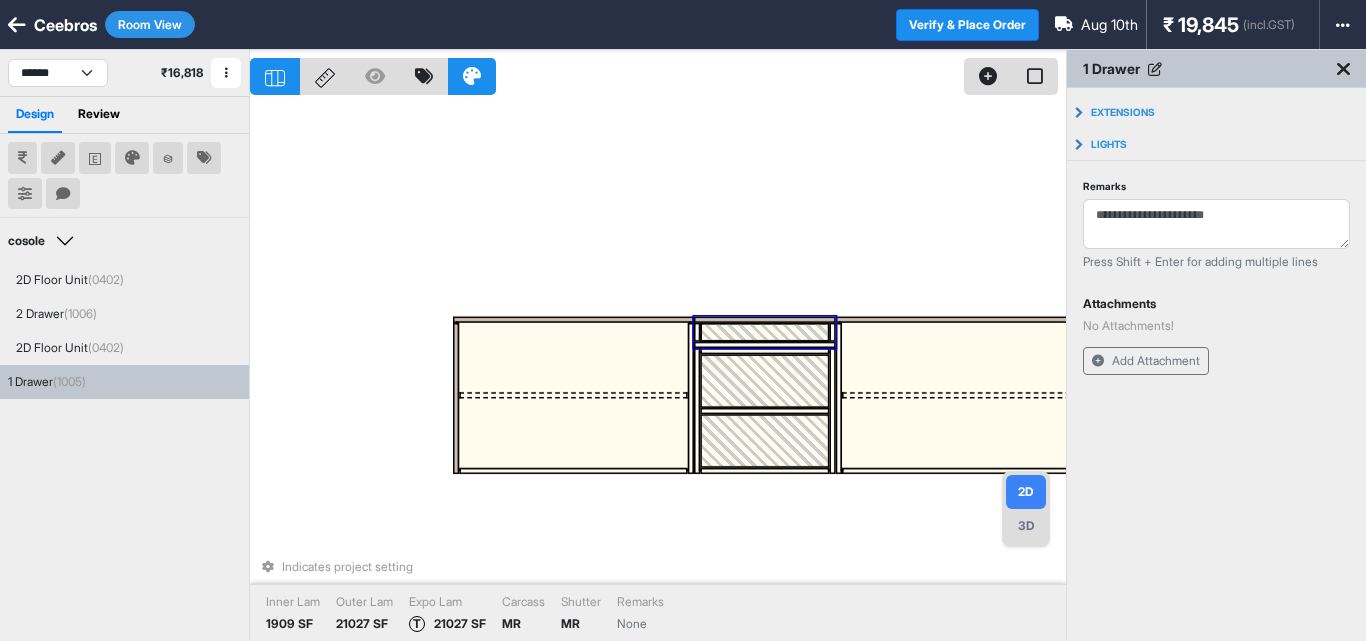 click at bounding box center [765, 332] 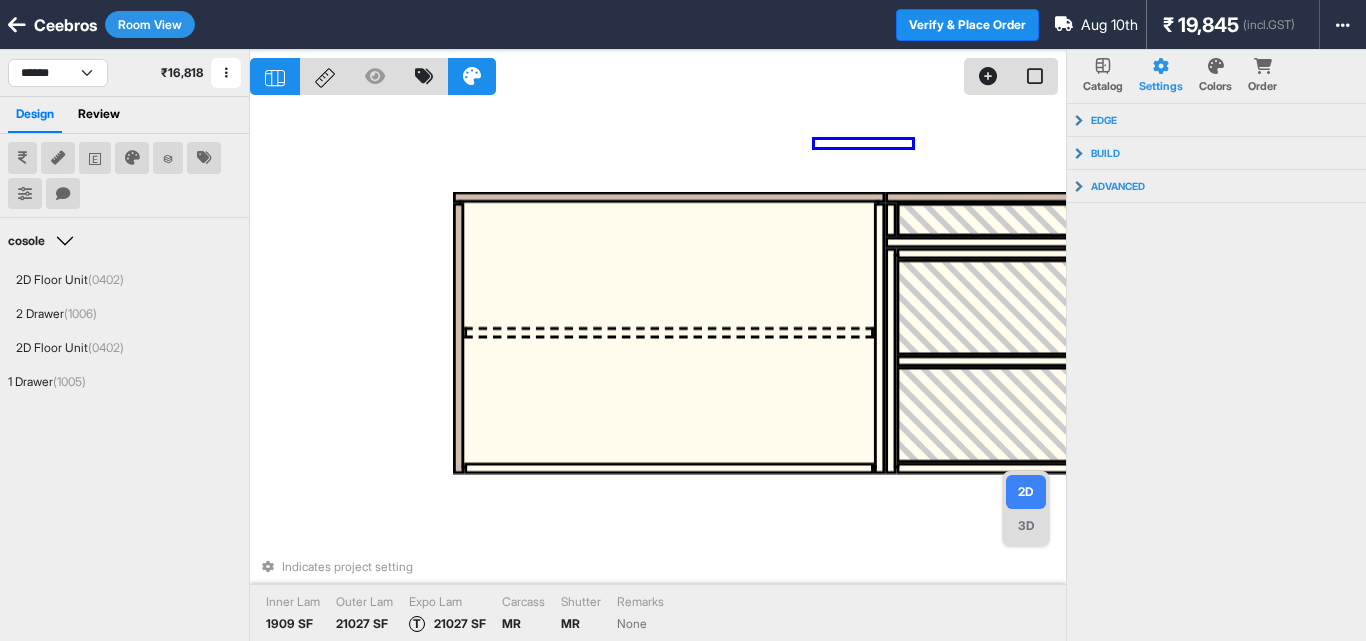 drag, startPoint x: 912, startPoint y: 140, endPoint x: 815, endPoint y: 147, distance: 97.25225 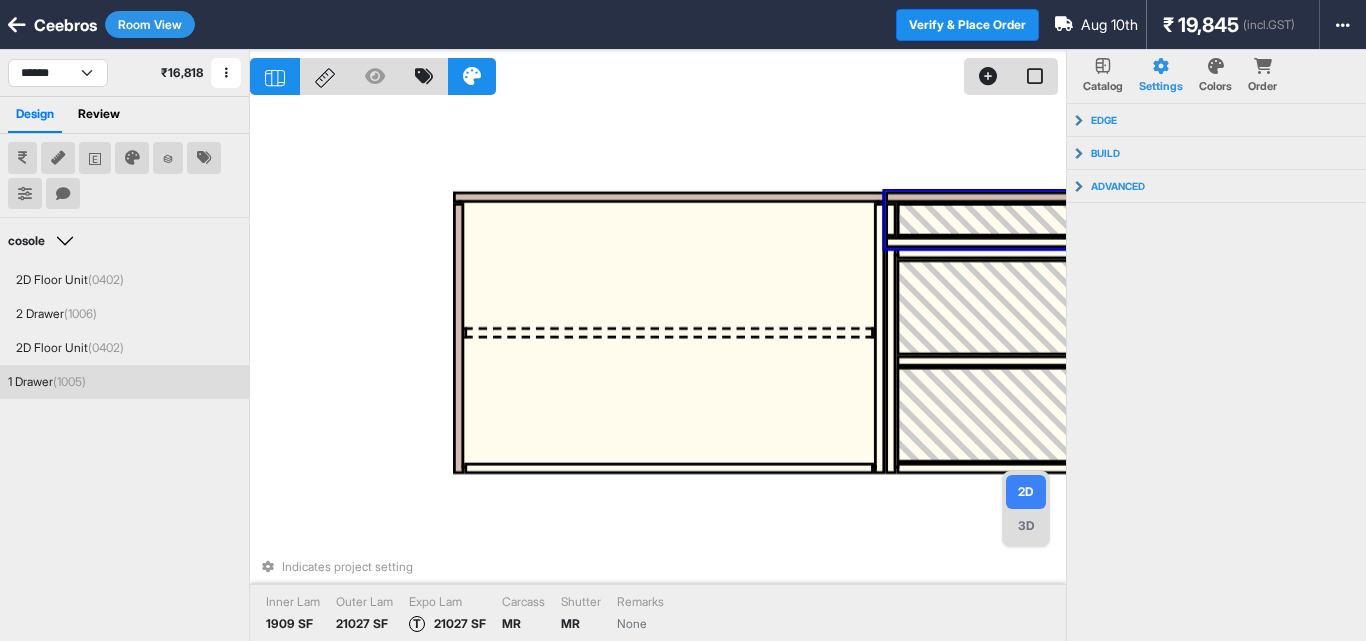 click at bounding box center [1012, 220] 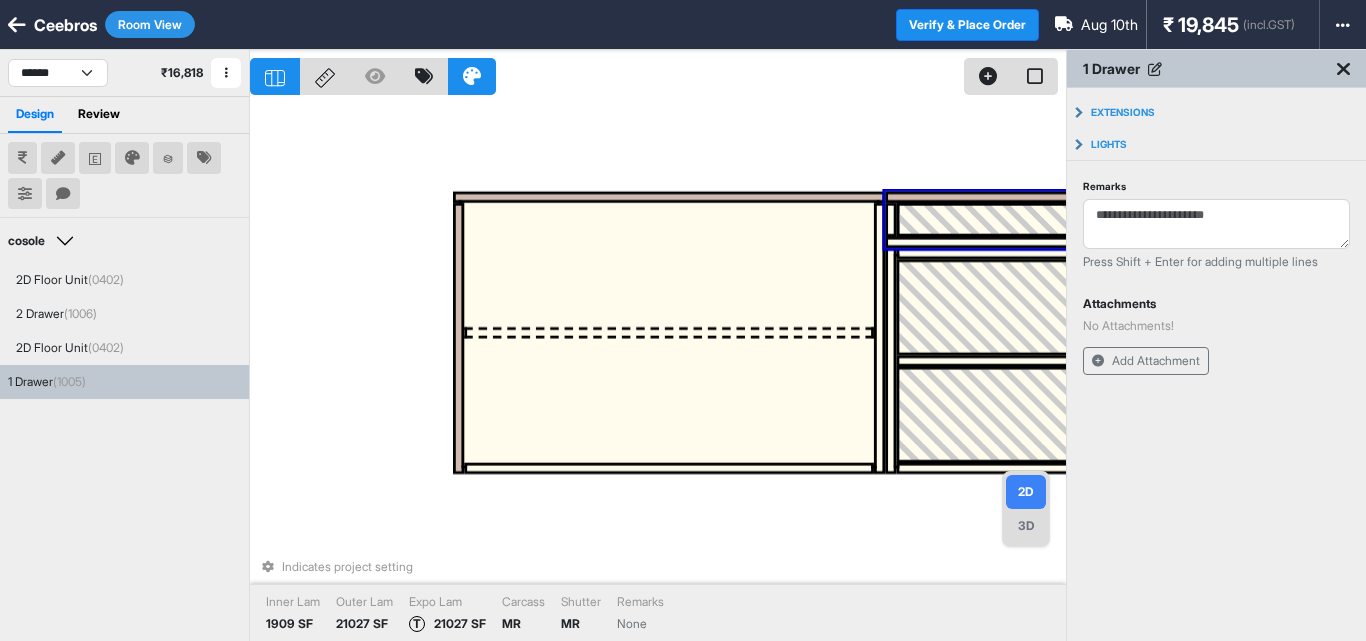 click at bounding box center (1012, 220) 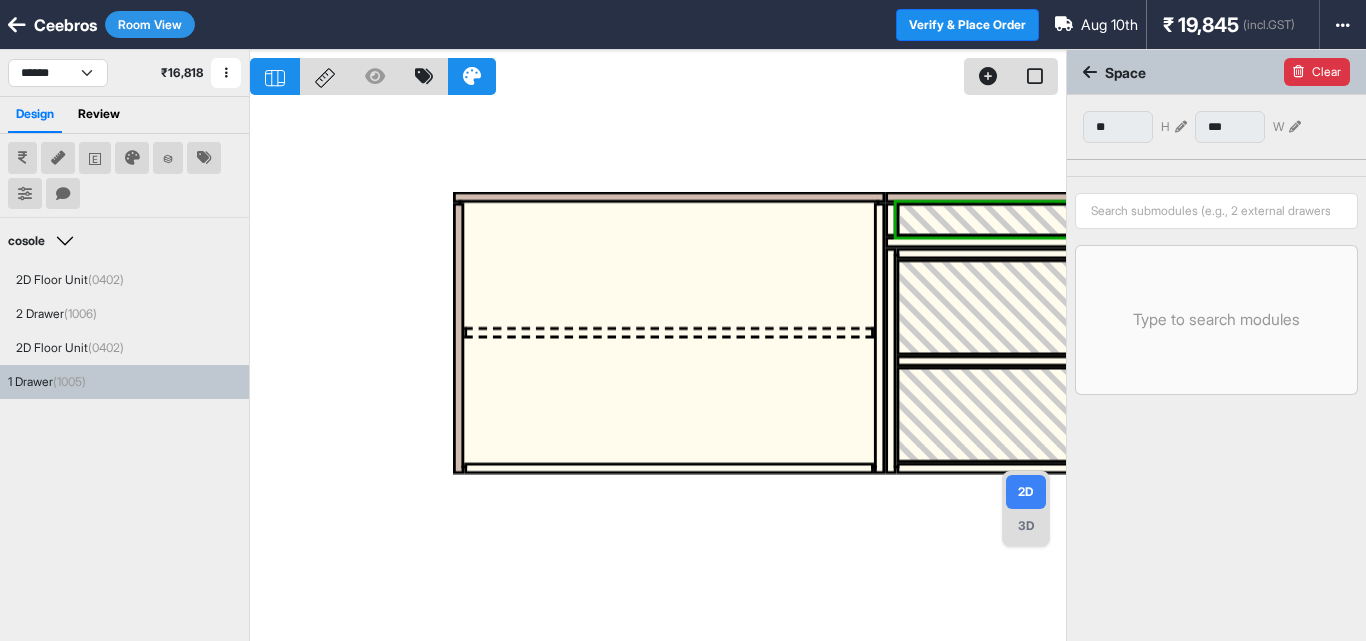 click on "Clear" at bounding box center [1317, 72] 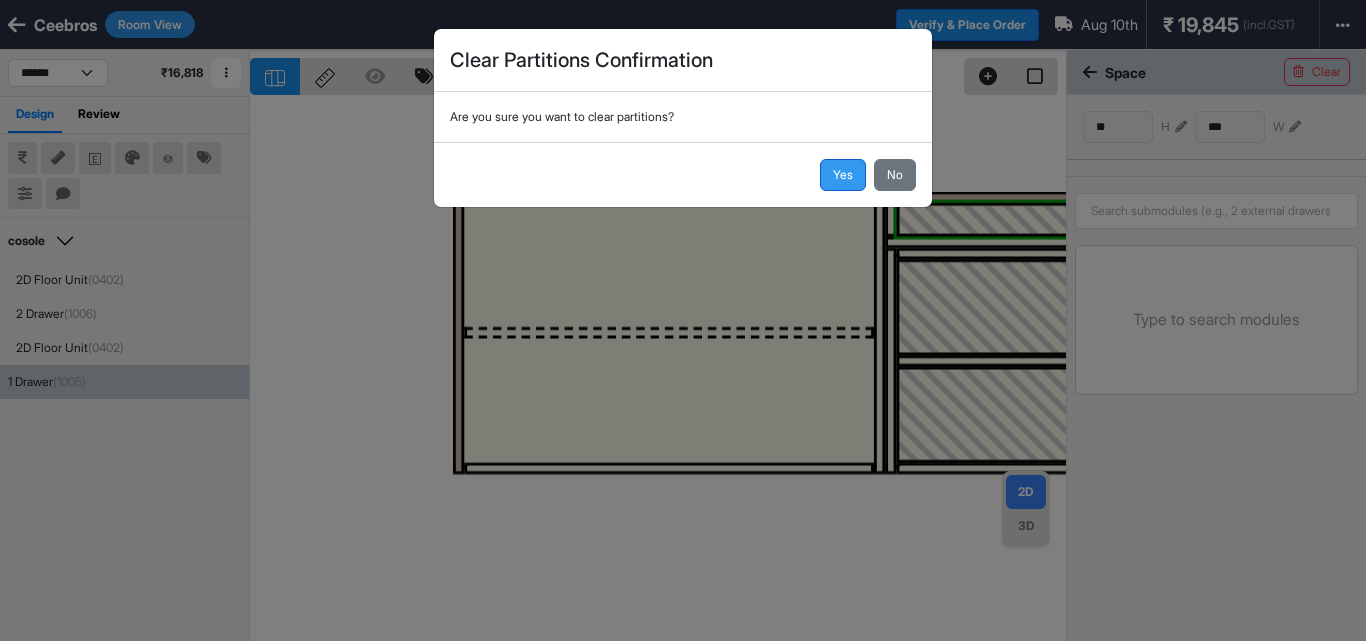 click on "Yes" at bounding box center [843, 175] 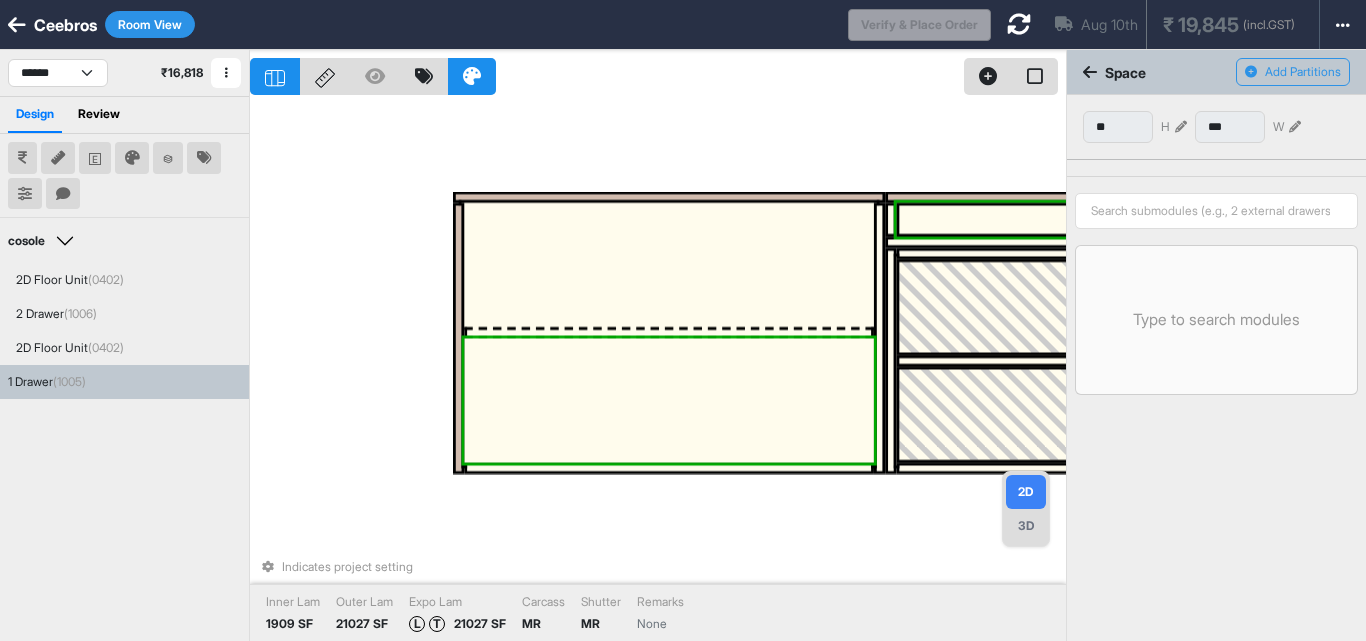 type 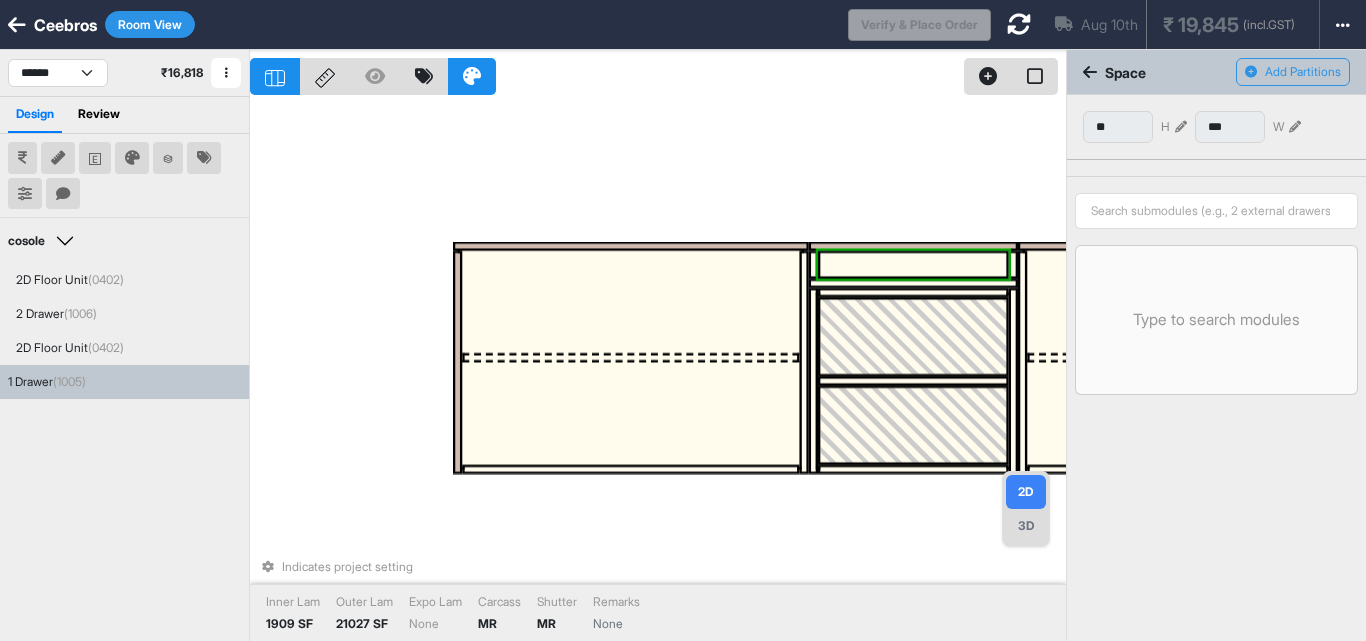 click on "3D" at bounding box center [1026, 526] 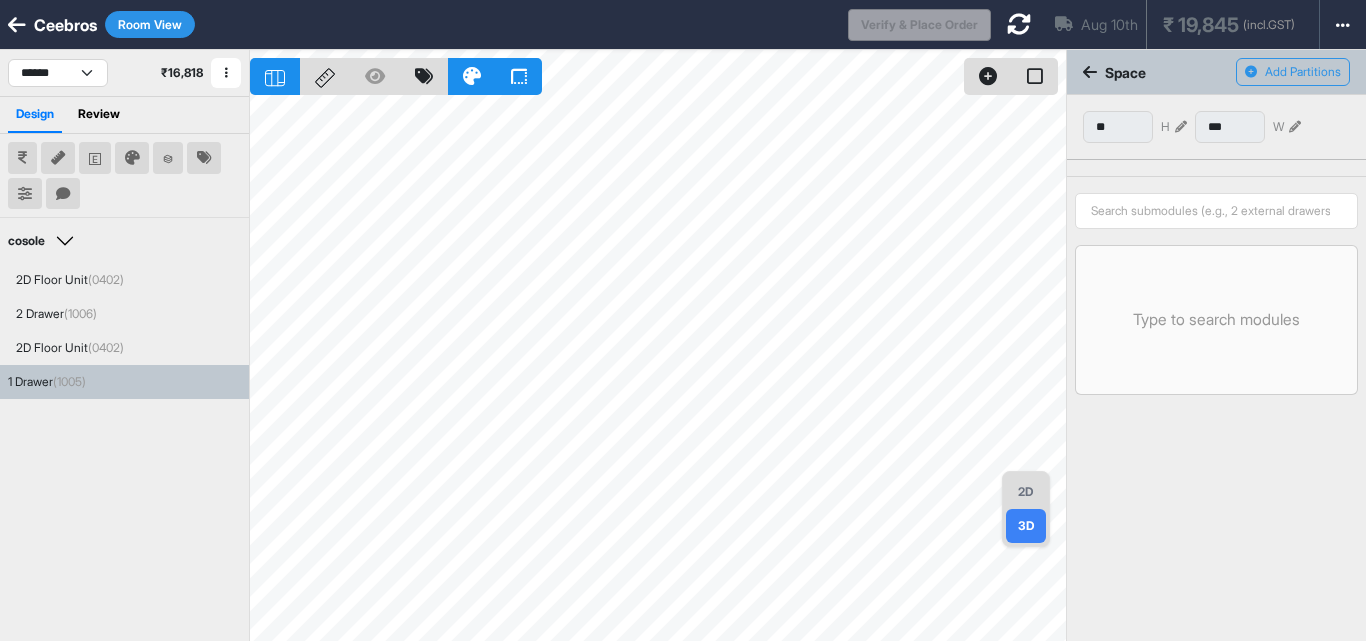 click on "2D" at bounding box center [1026, 492] 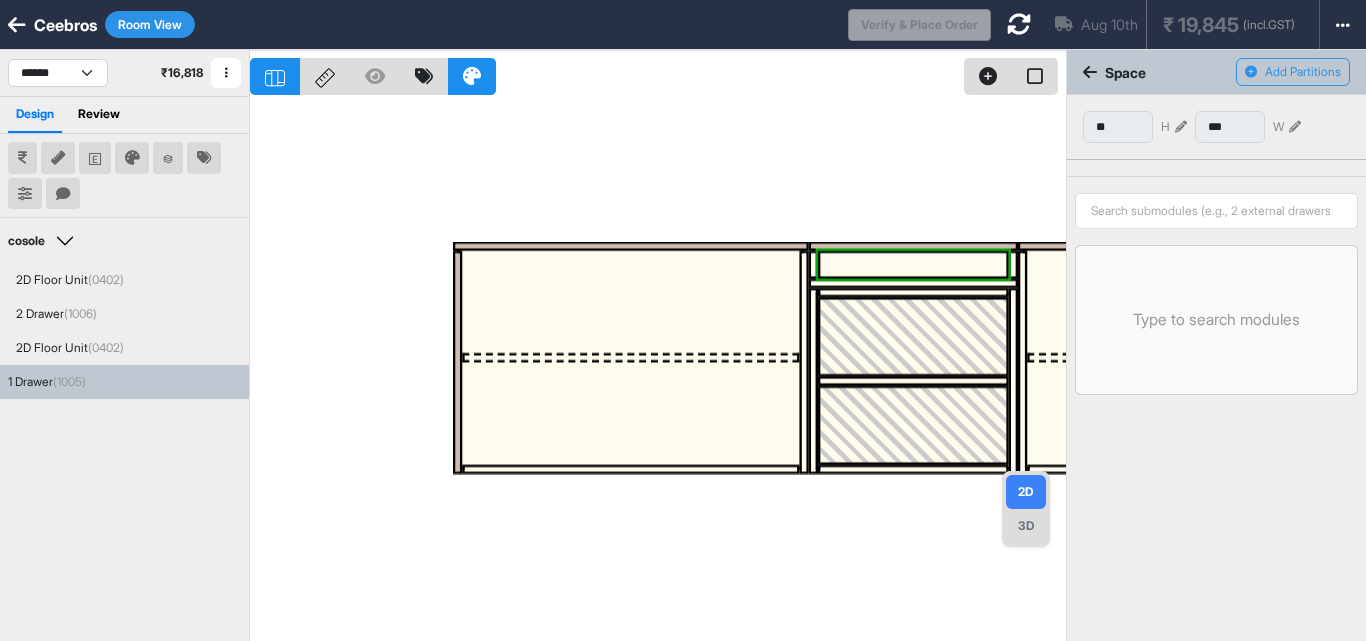 click 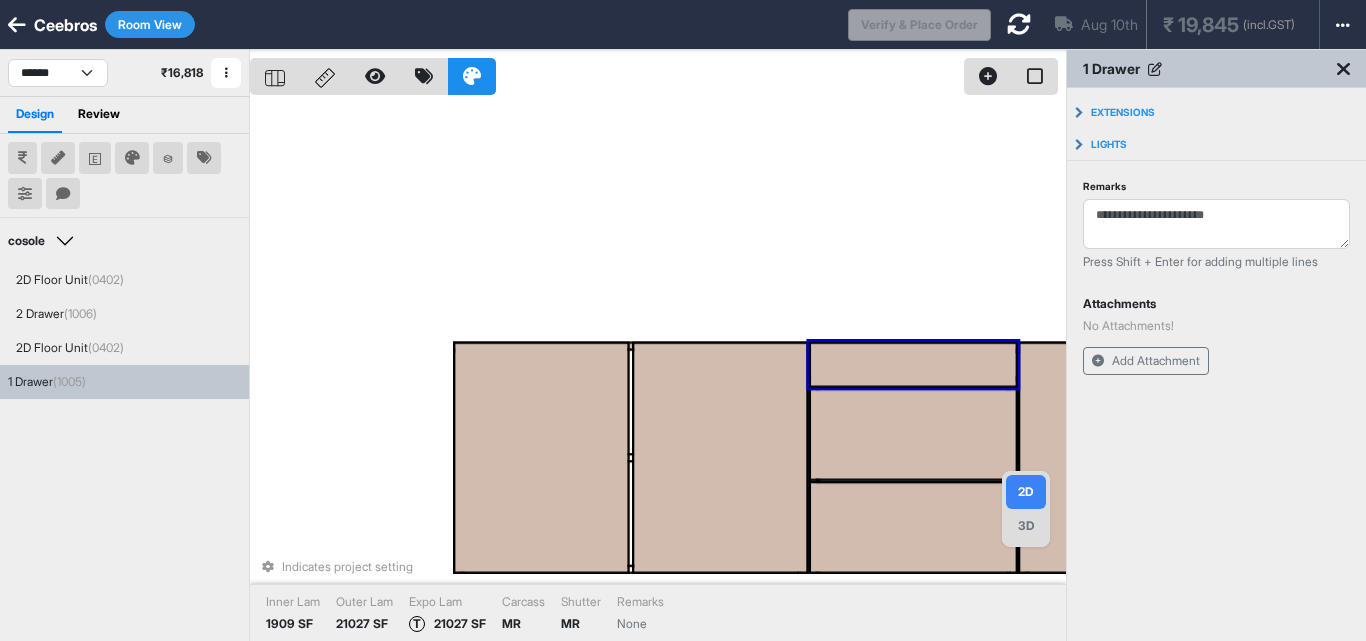 click on "Indicates project setting Inner Lam 1909 SF Outer Lam 21027 SF Expo Lam T 21027 SF Carcass MR Shutter MR Remarks None" at bounding box center [658, 370] 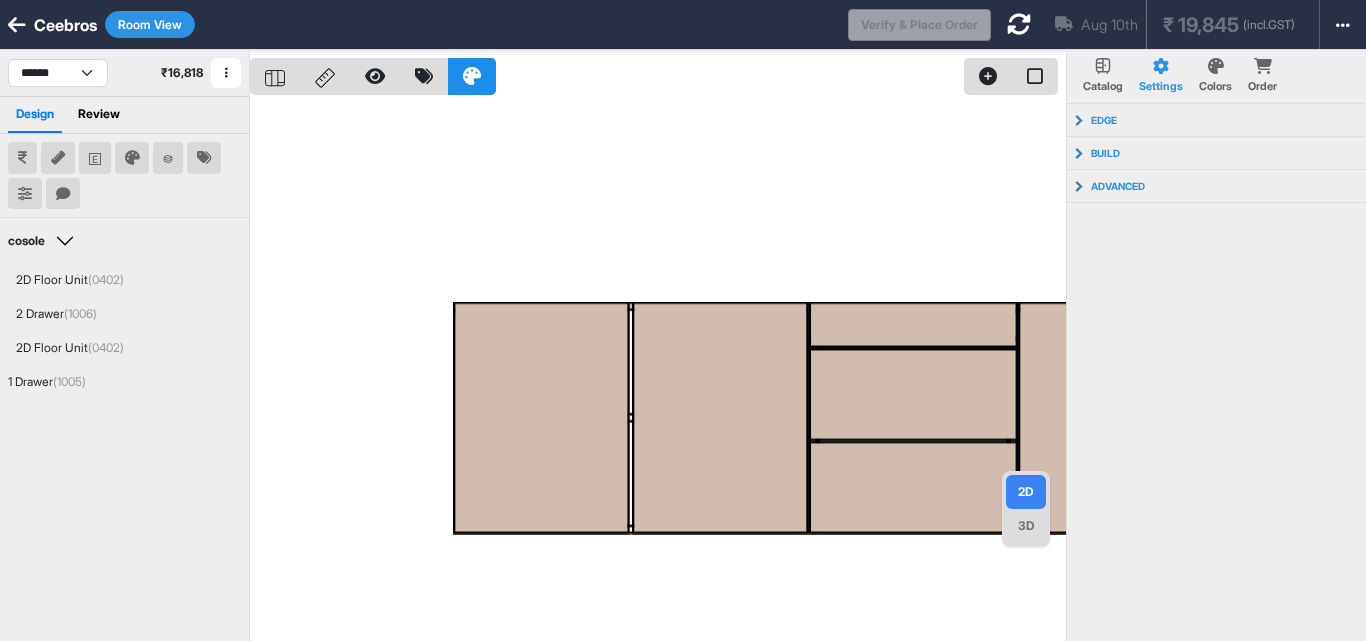 click at bounding box center [658, 370] 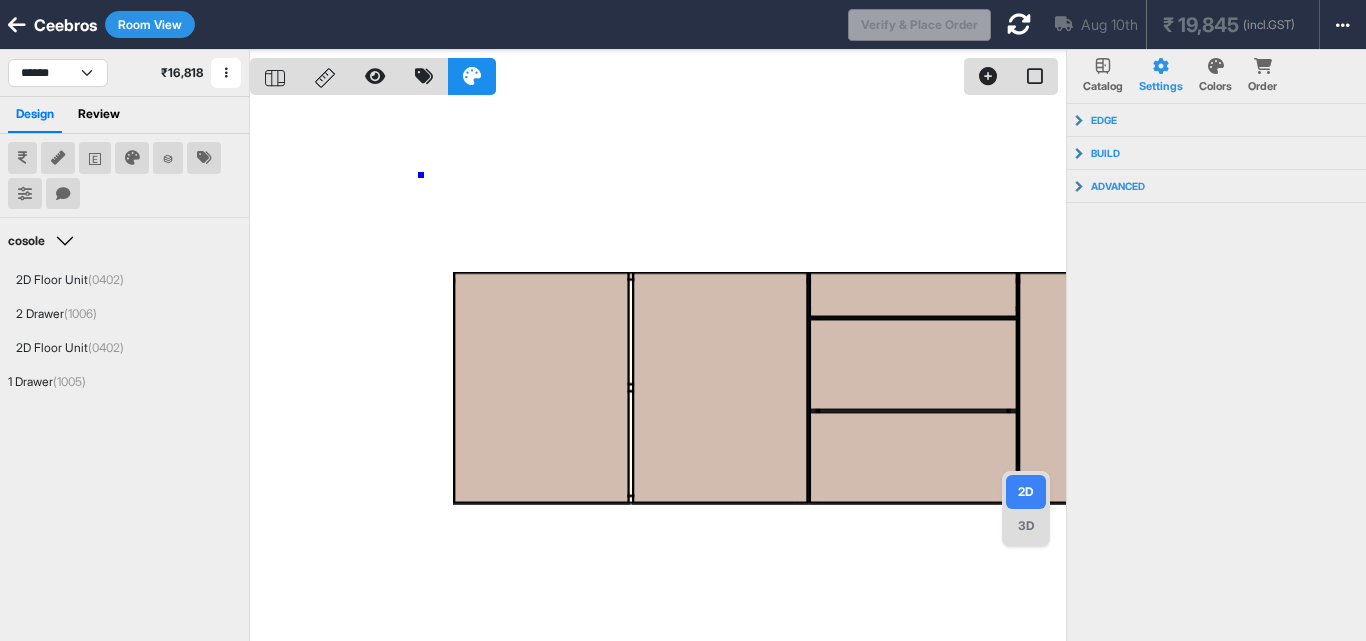 drag, startPoint x: 422, startPoint y: 175, endPoint x: 470, endPoint y: 178, distance: 48.09366 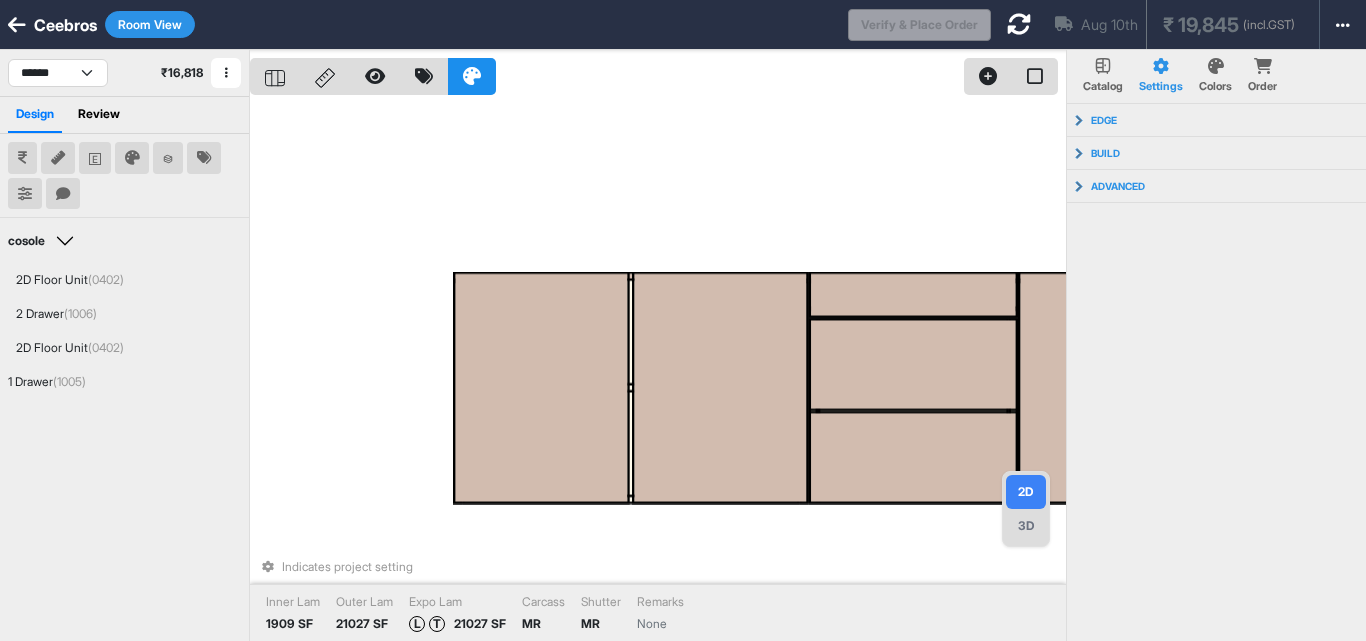 click on "cosole   Edit  Group  Name 2D Floor Unit  (0402) 2 Drawer  (1006) 2D Floor Unit  (0402) 1 Drawer  (1005)" at bounding box center (124, 474) 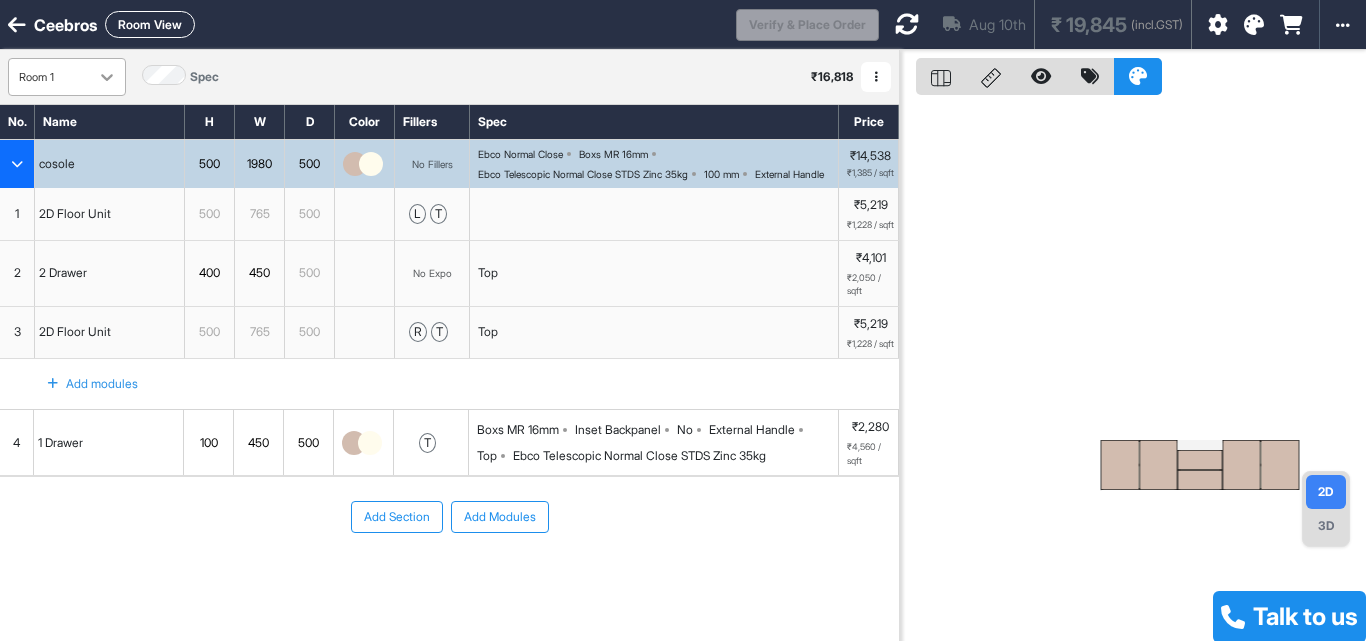 click 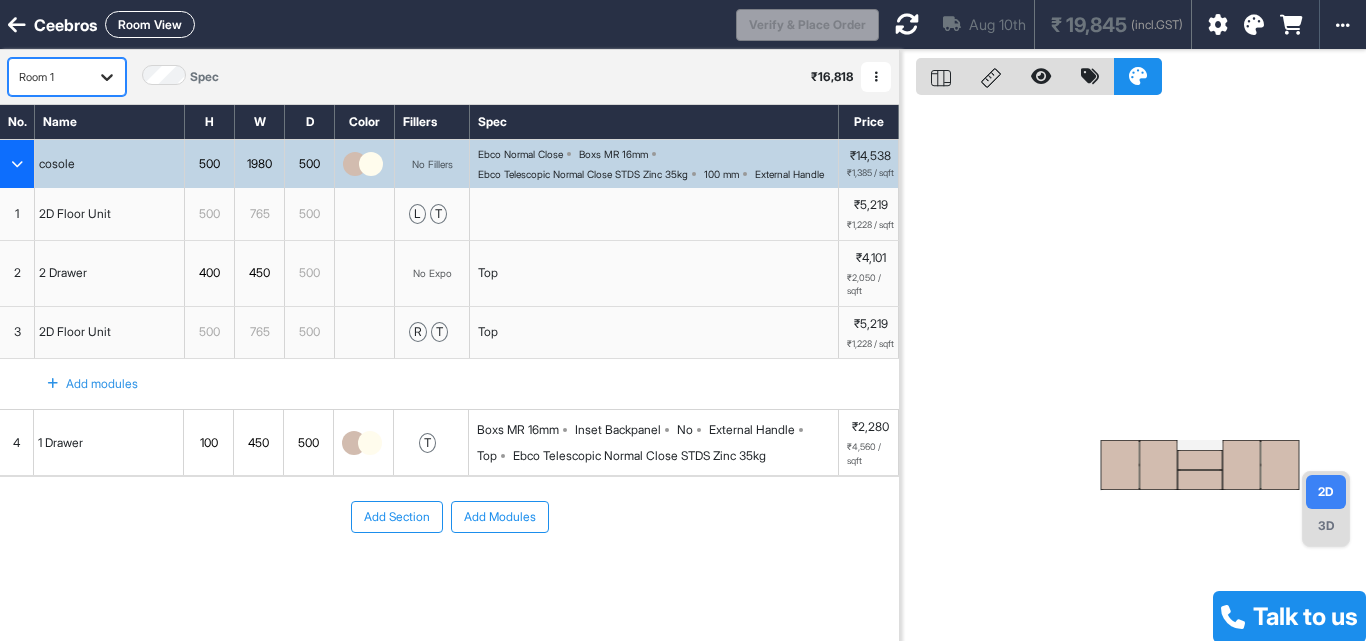 click 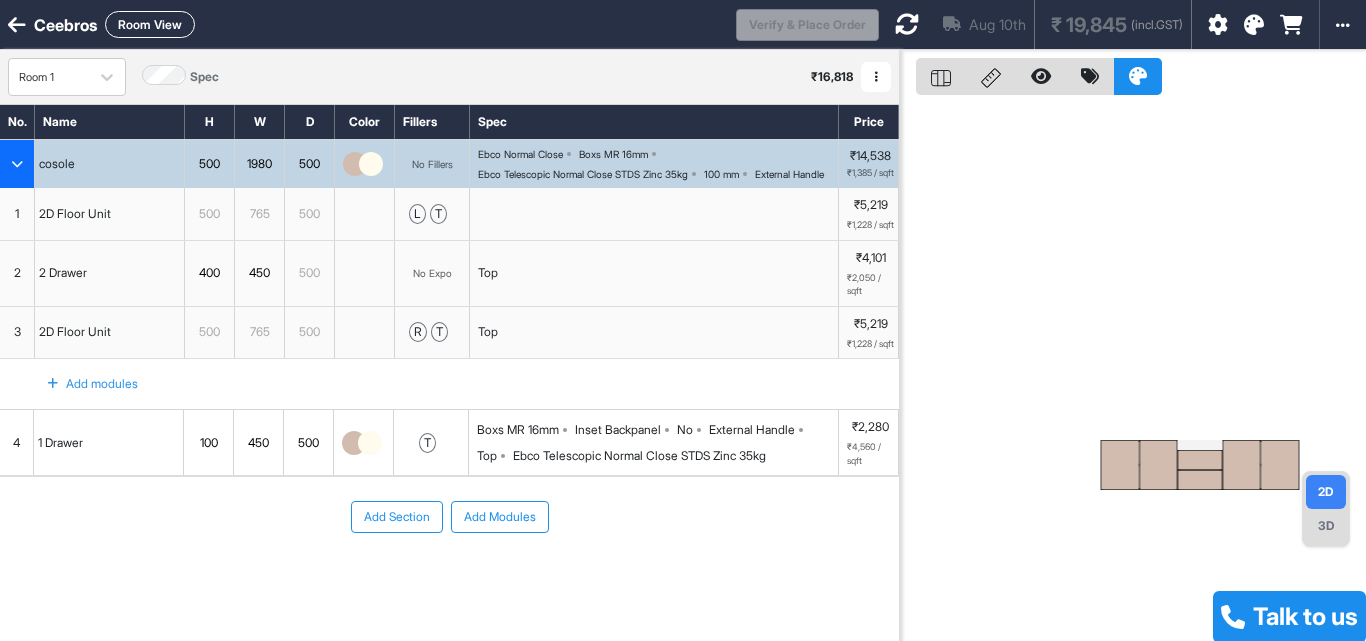 click on "Room View" at bounding box center (150, 24) 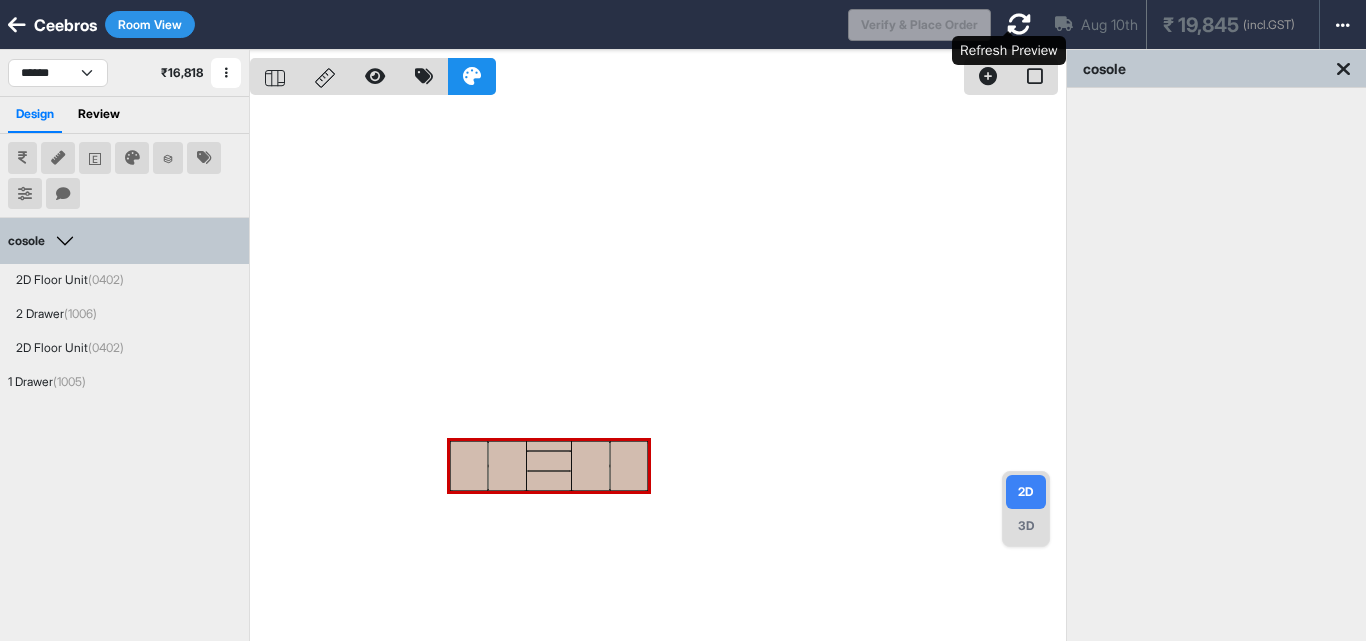 click at bounding box center [1019, 24] 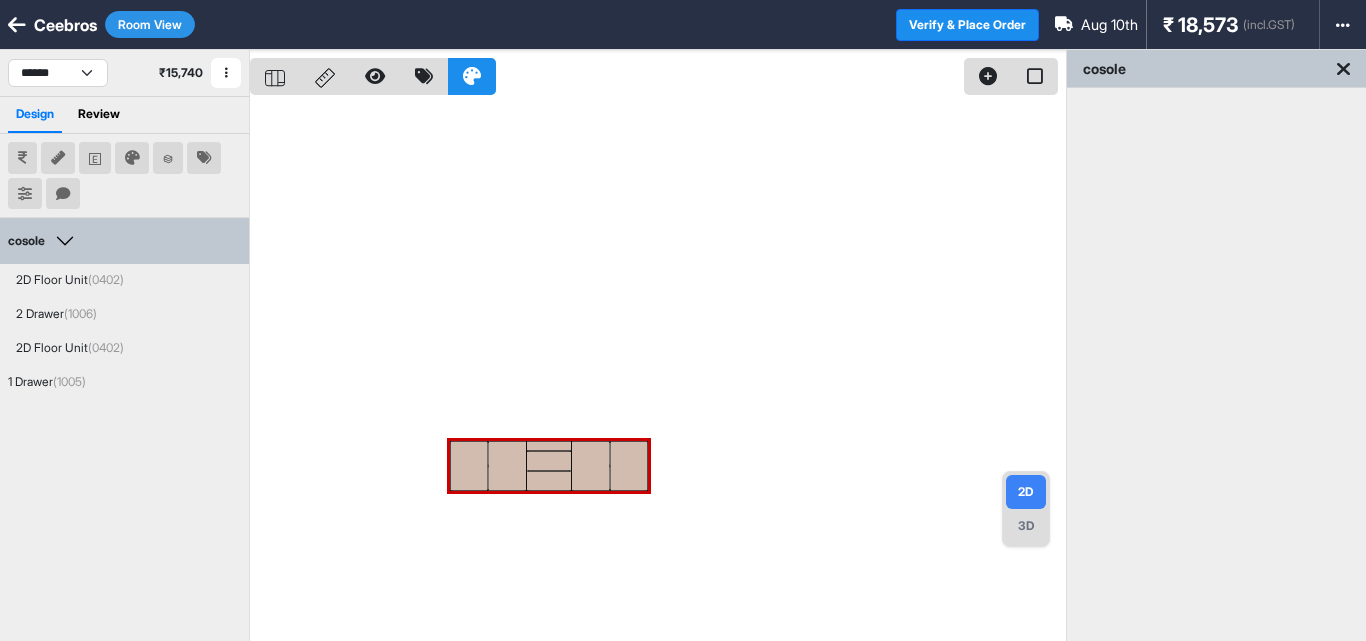 click at bounding box center (226, 73) 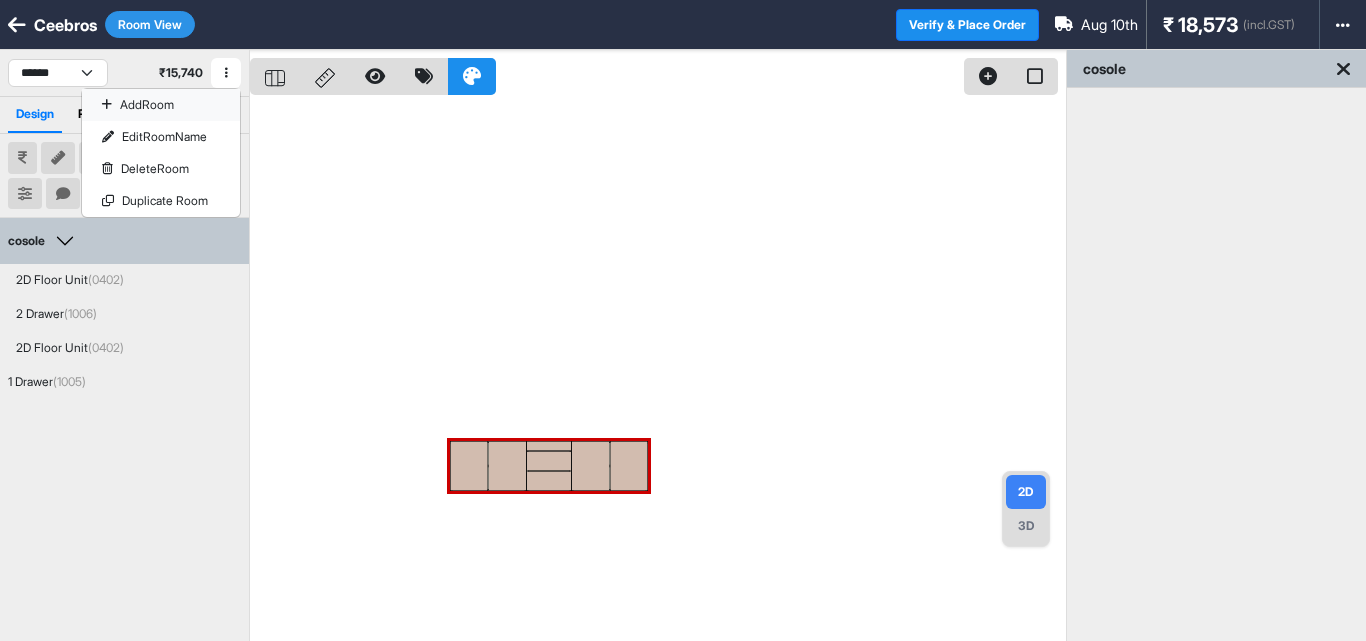 click on "Add  Room" at bounding box center [161, 105] 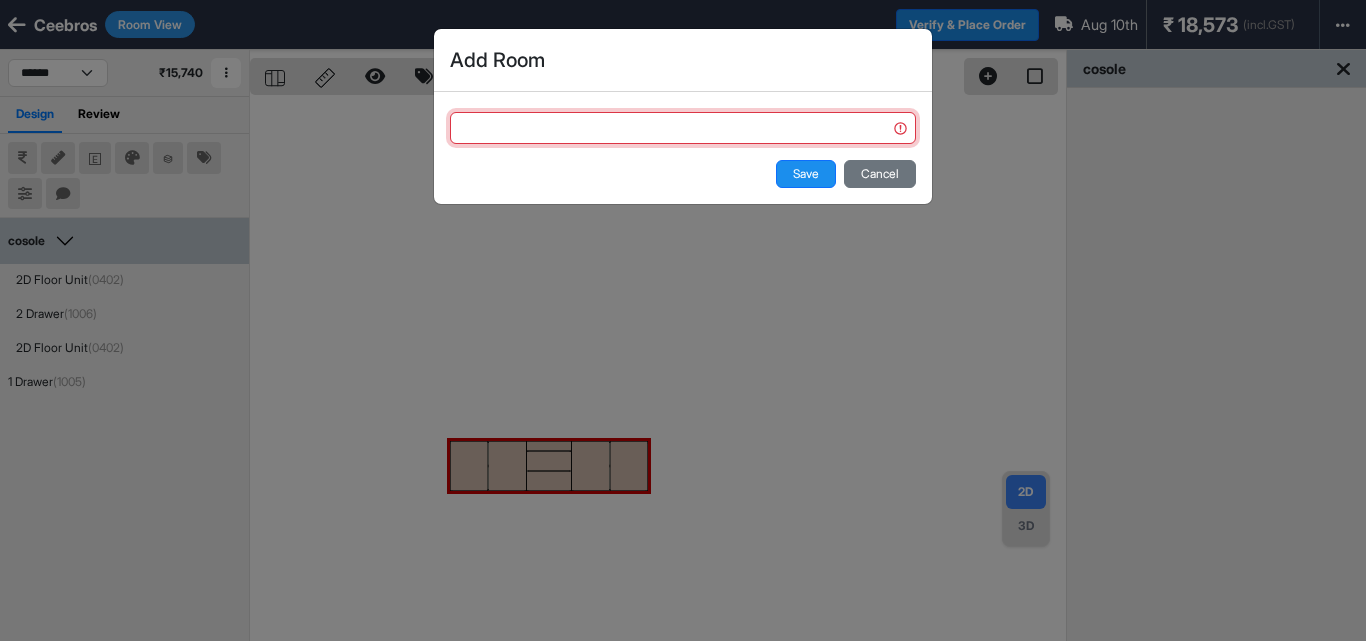 click at bounding box center [683, 128] 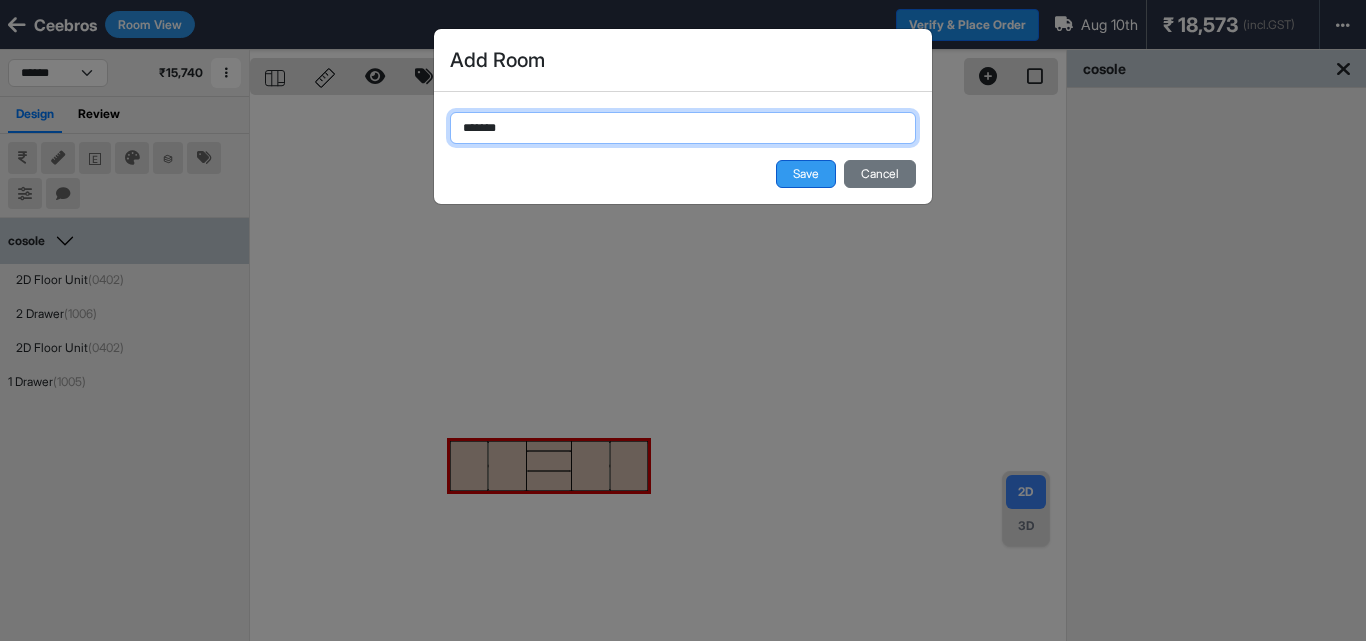 type on "*******" 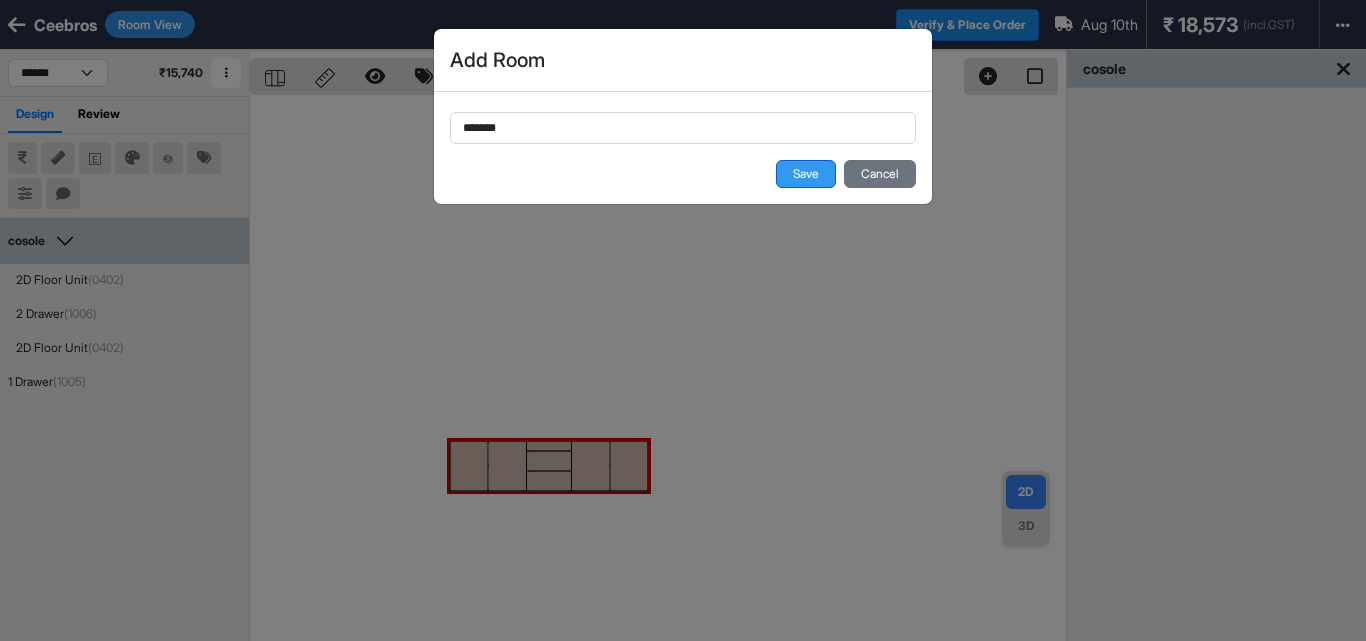 click on "Save" at bounding box center [806, 174] 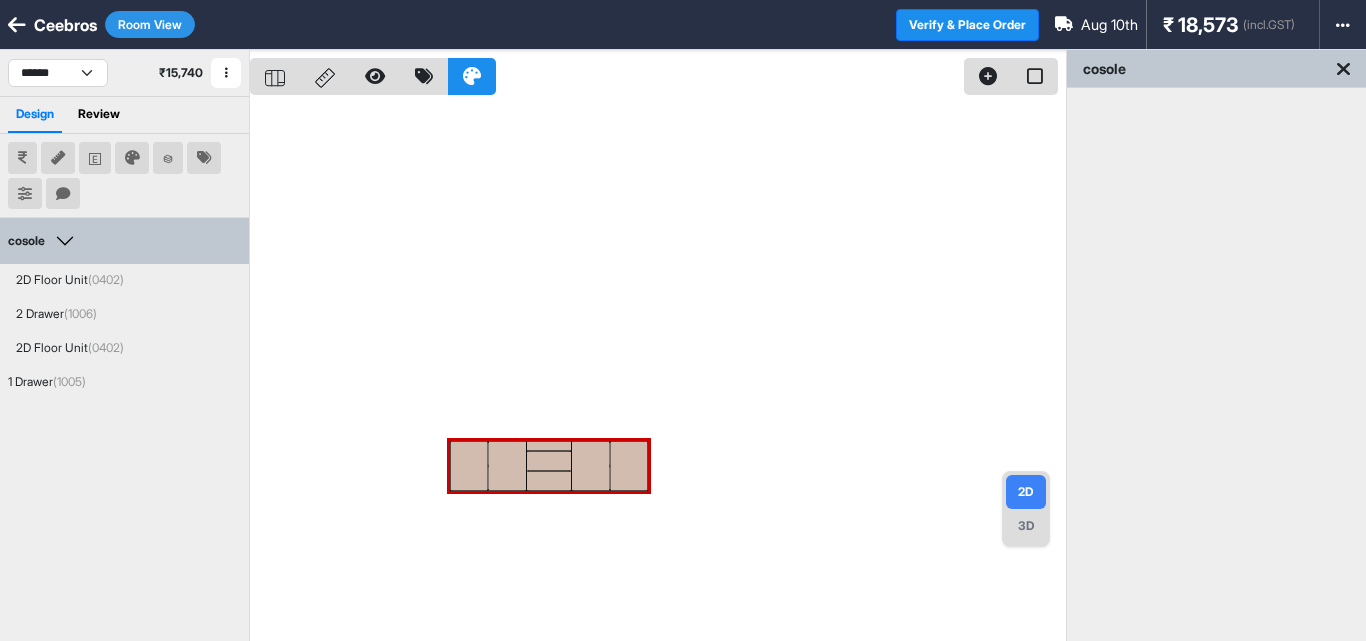 select on "****" 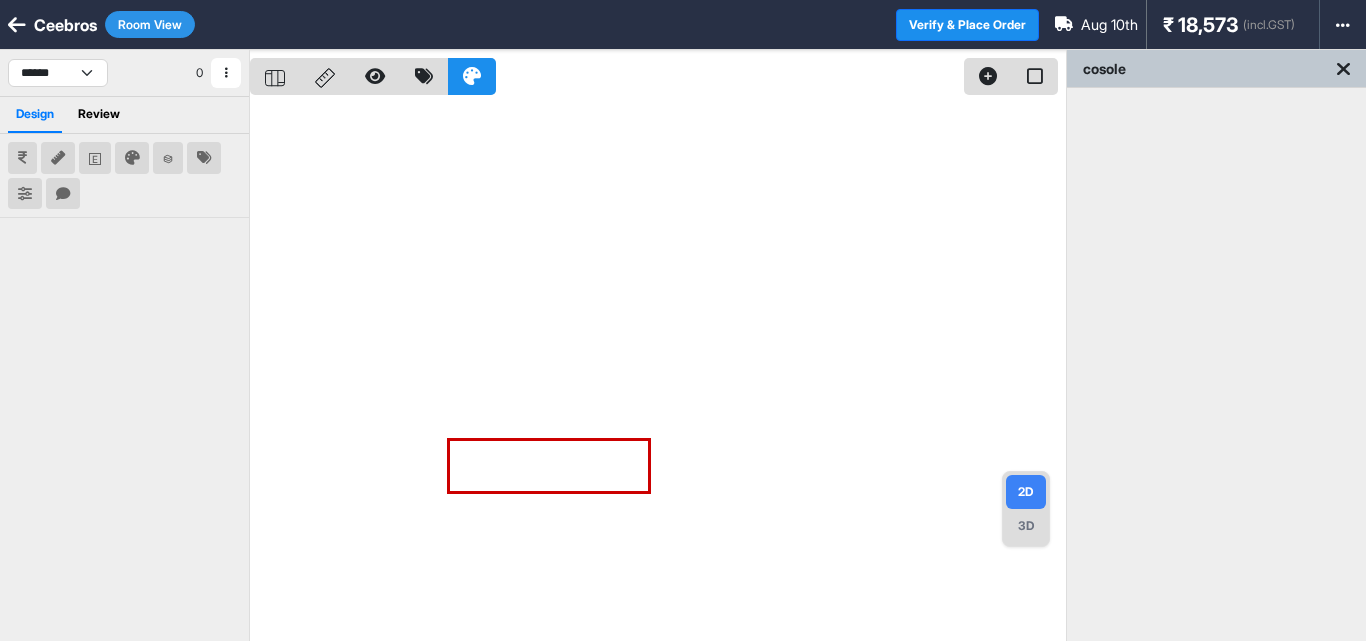 click on "Room View" at bounding box center [150, 24] 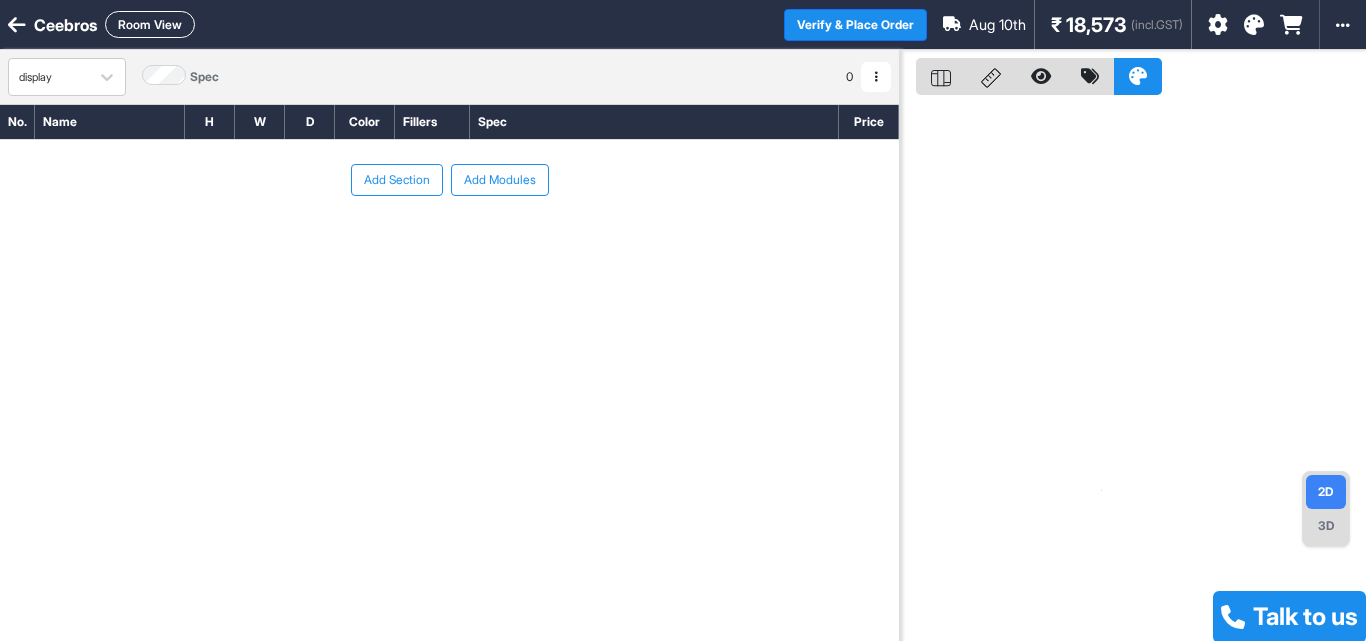 click on "Add Modules" at bounding box center [500, 180] 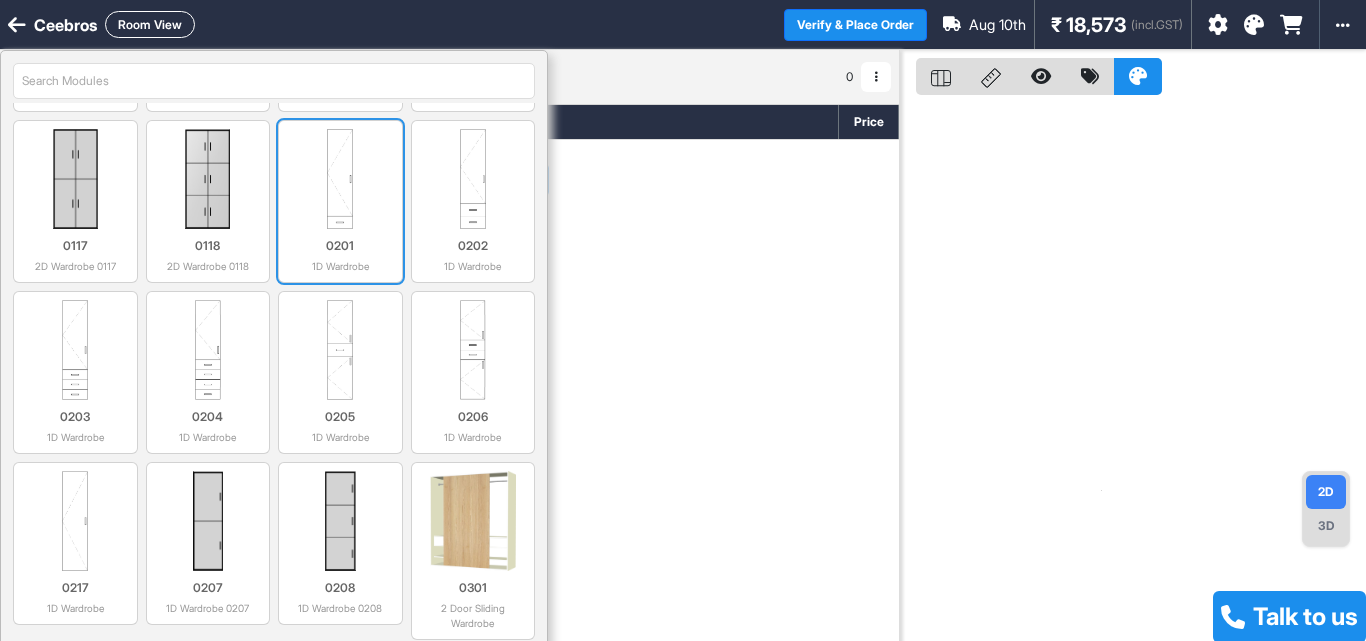 scroll, scrollTop: 700, scrollLeft: 0, axis: vertical 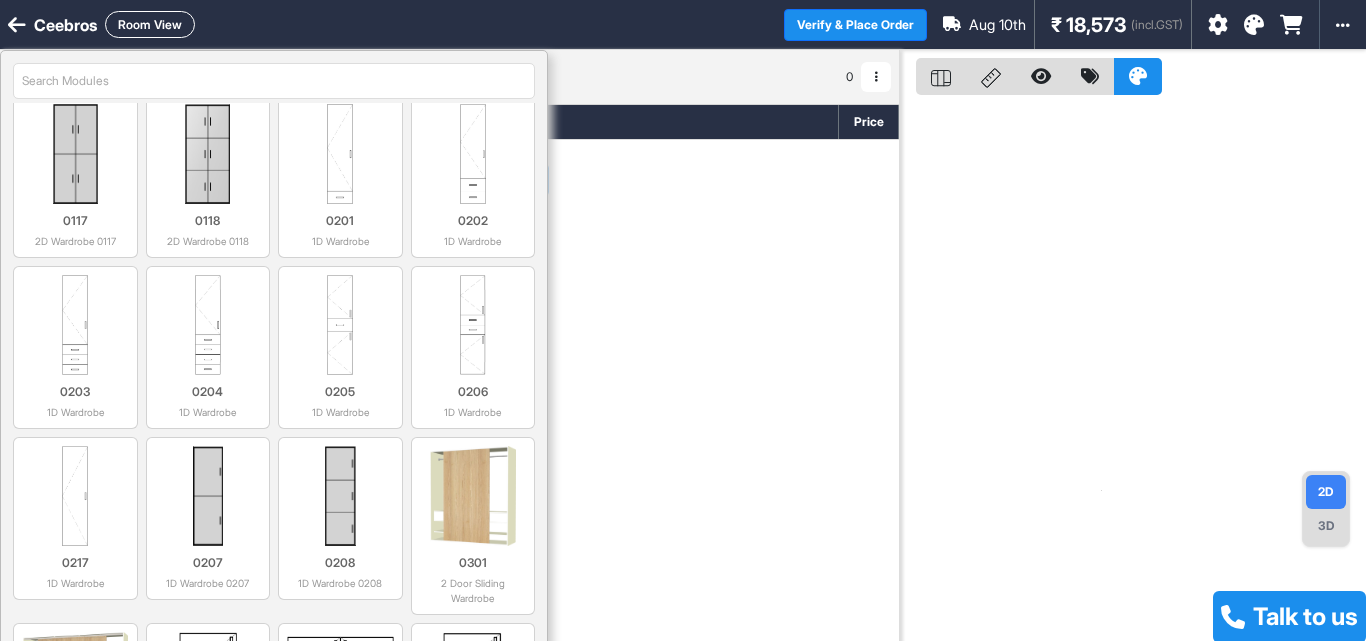 click at bounding box center (274, 81) 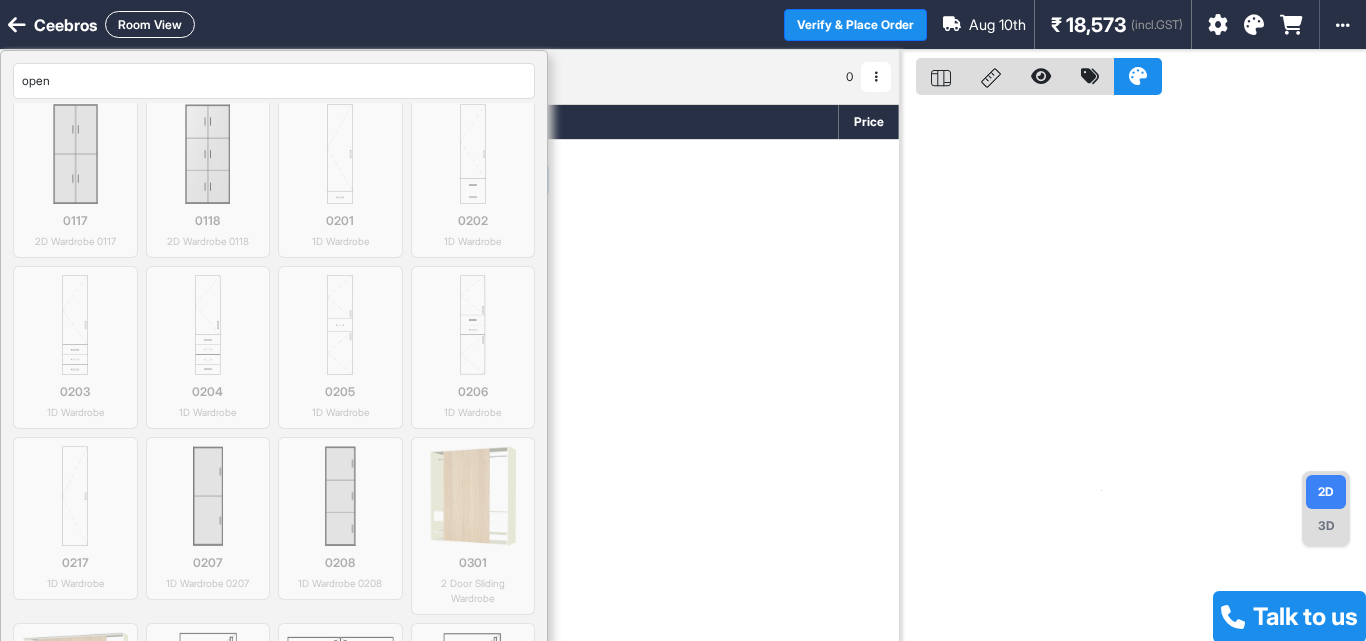 scroll, scrollTop: 0, scrollLeft: 0, axis: both 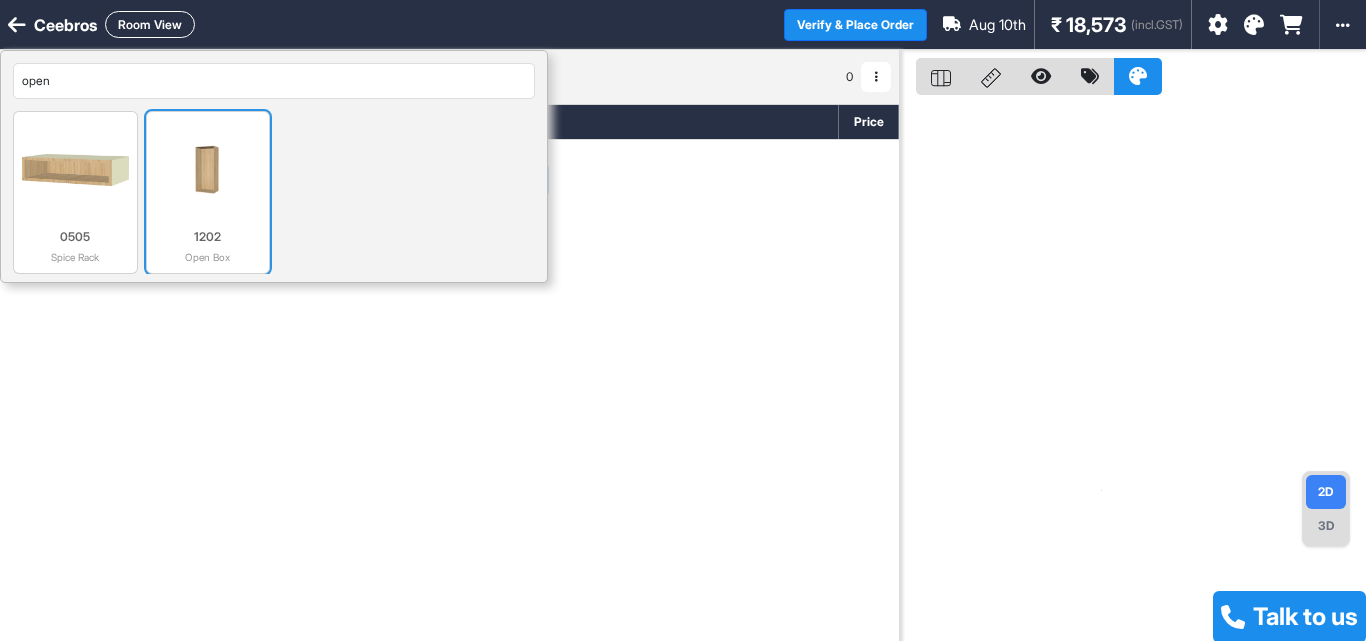 type on "open" 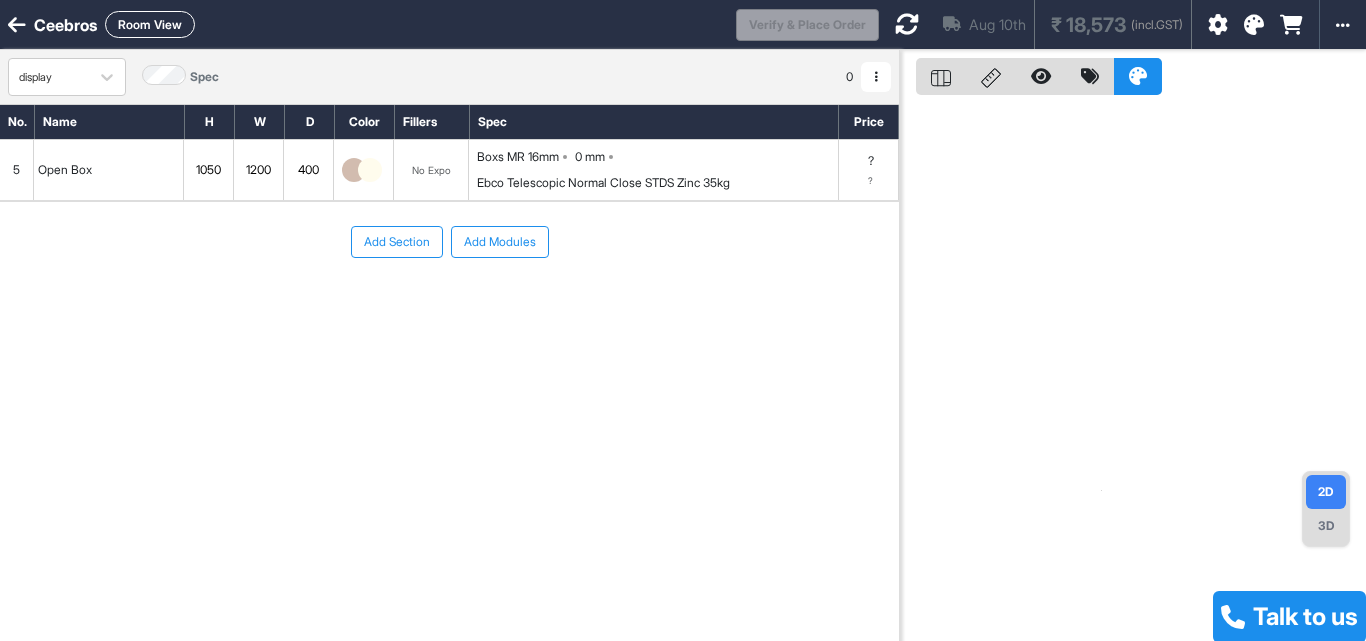 click on "1050" at bounding box center [208, 170] 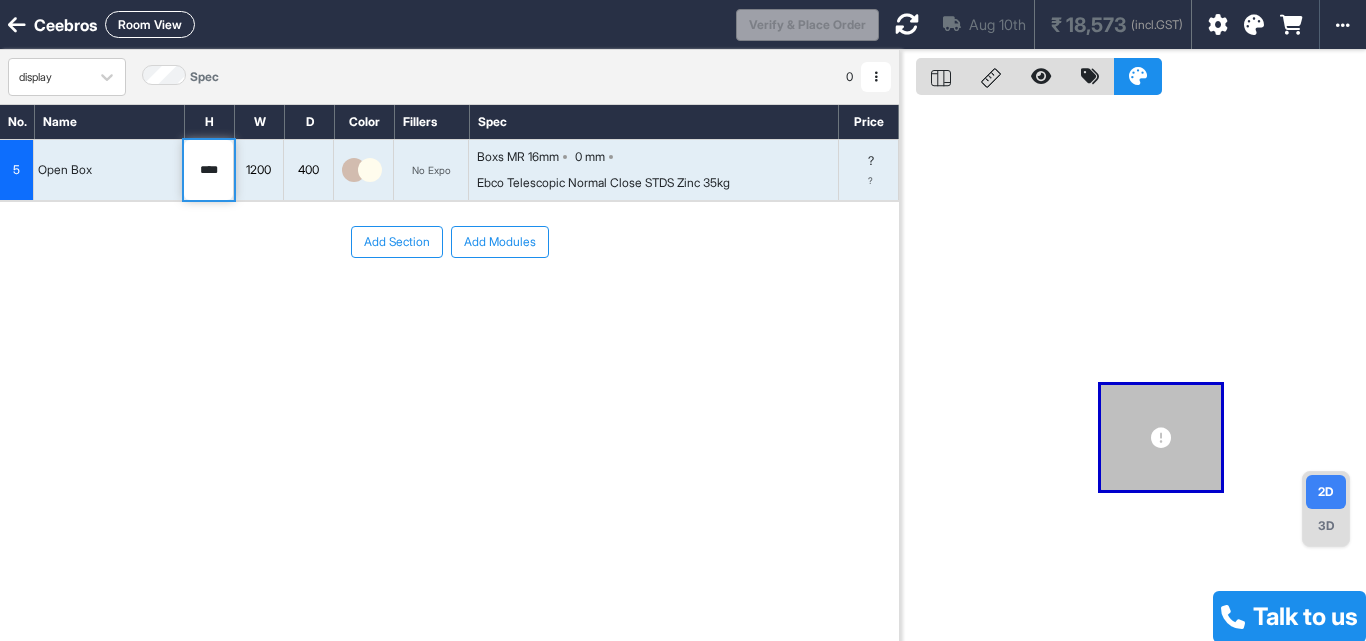 type on "****" 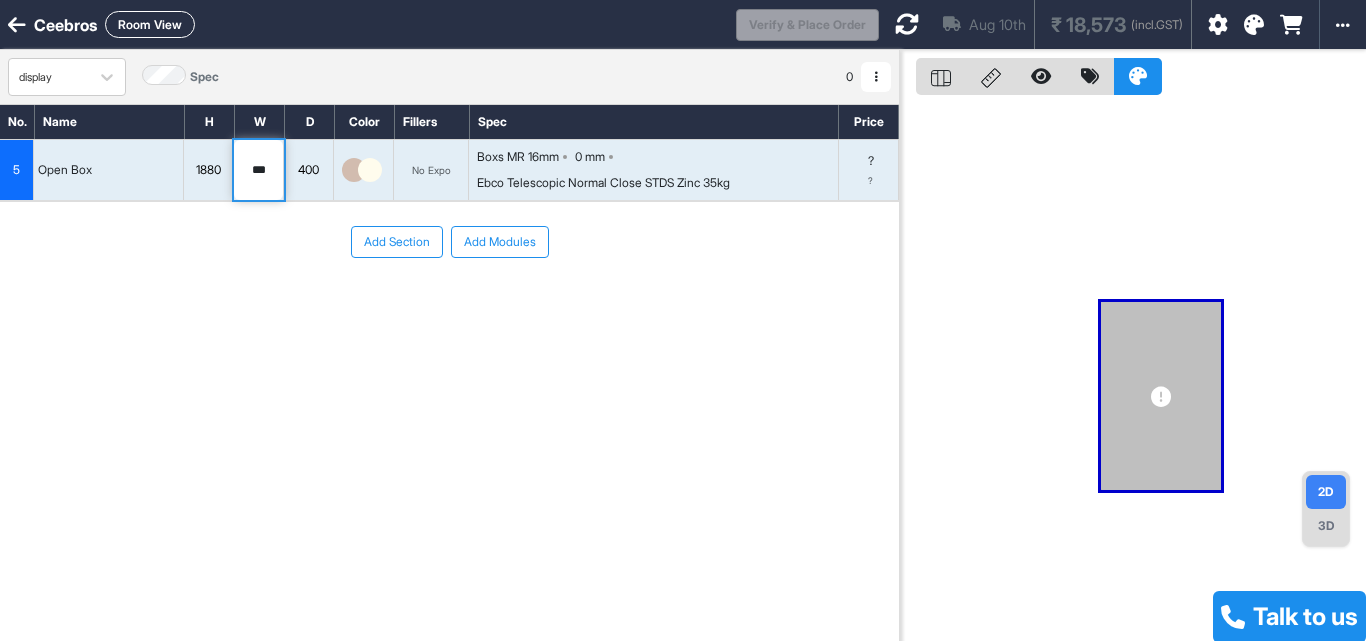 type on "***" 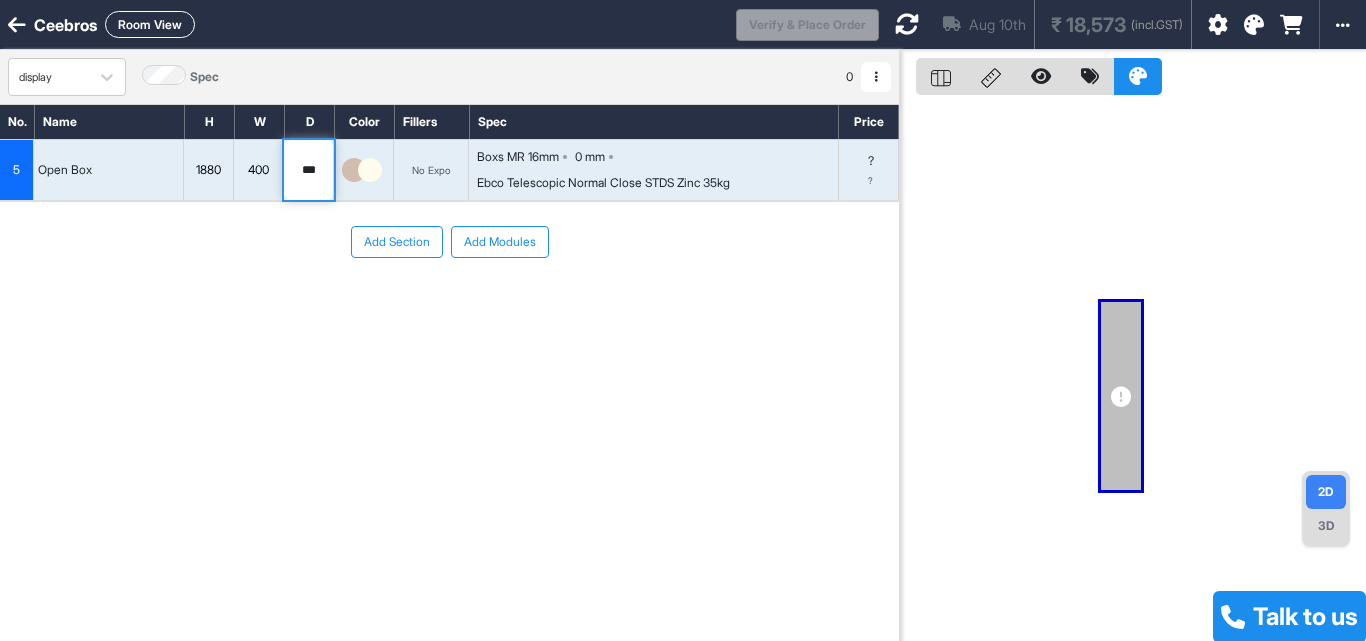 type on "***" 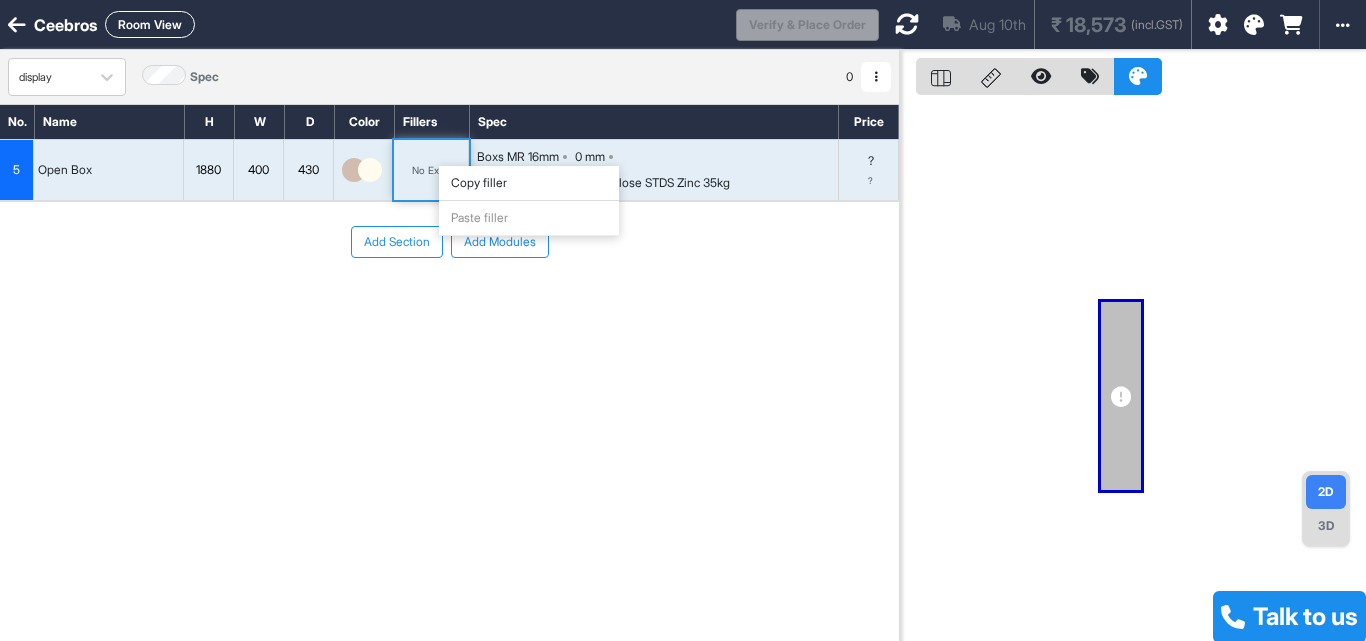 click on "No Expo" at bounding box center (431, 170) 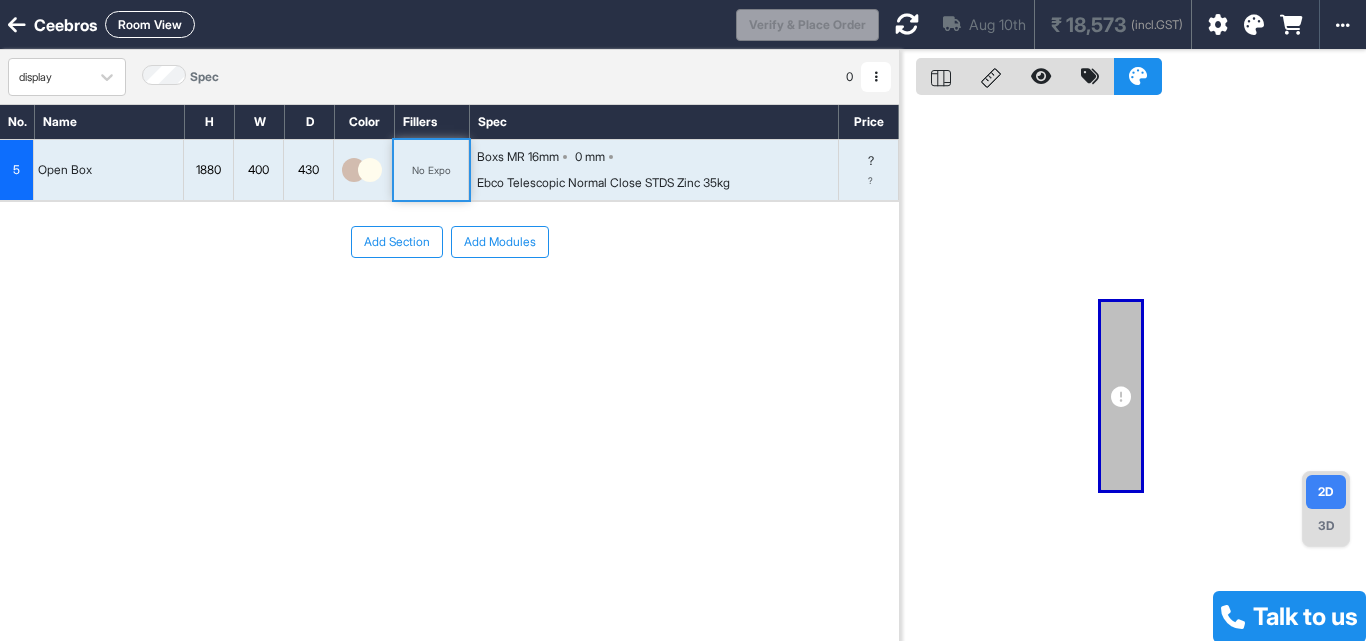 click on "No Expo" at bounding box center [431, 170] 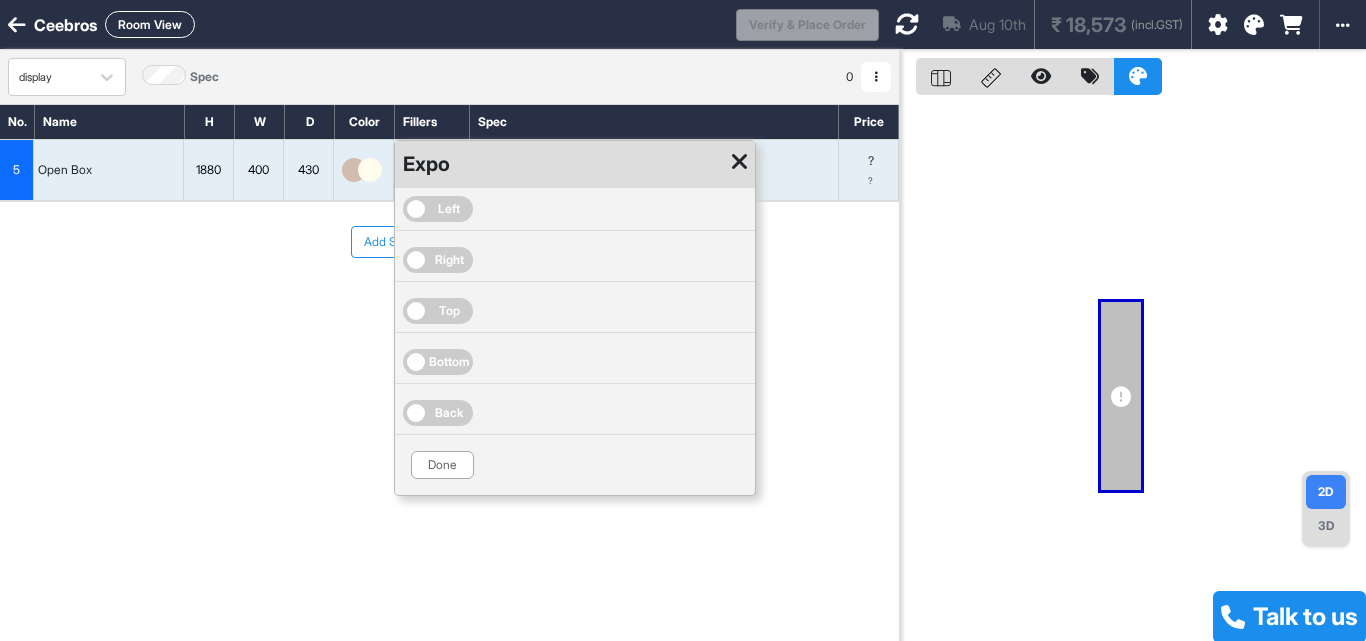 click on "Left" at bounding box center (438, 209) 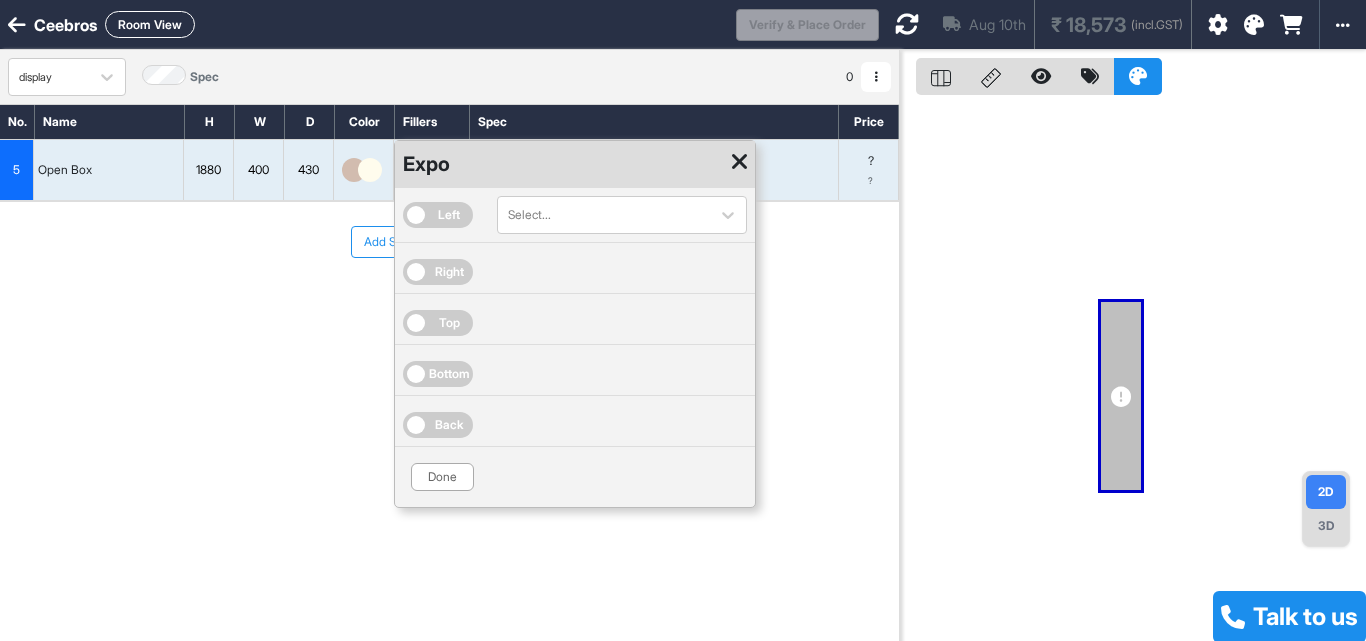 click on "Right" at bounding box center (438, 272) 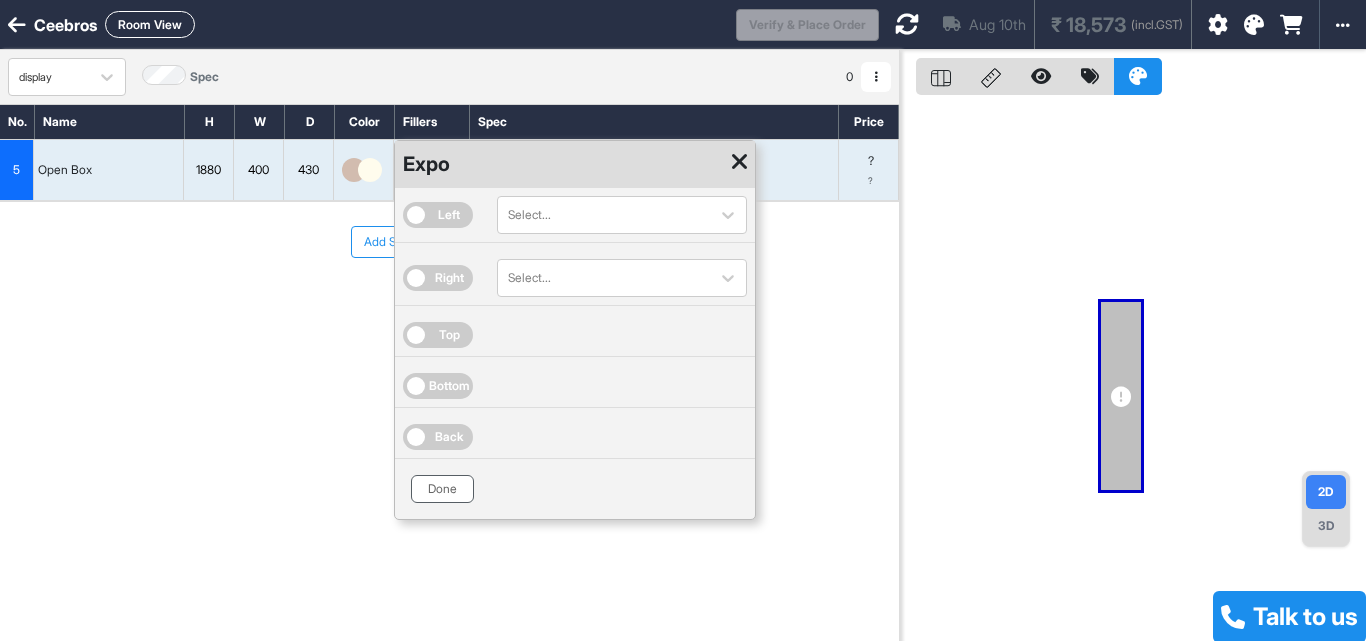 click on "Done" at bounding box center [442, 489] 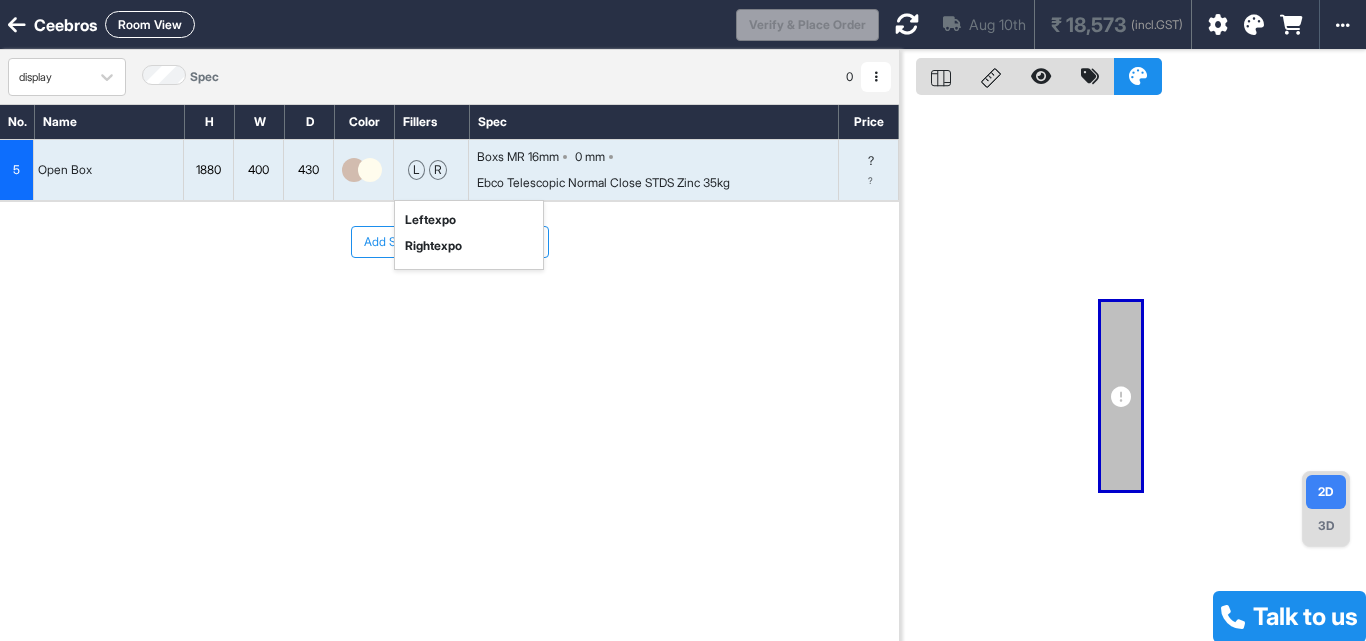 click on "No. Name H W D Color Fillers Spec Price 5 Open Box 1880 400 430 l r left  expo right  expo Boxs MR 16mm 0 mm Ebco Telescopic Normal Close STDS Zinc 35kg ? ?
To pick up a draggable item, press the space bar.
While dragging, use the arrow keys to move the item.
Press space again to drop the item in its new position, or press escape to cancel.
Add Section Add Modules" at bounding box center [449, 360] 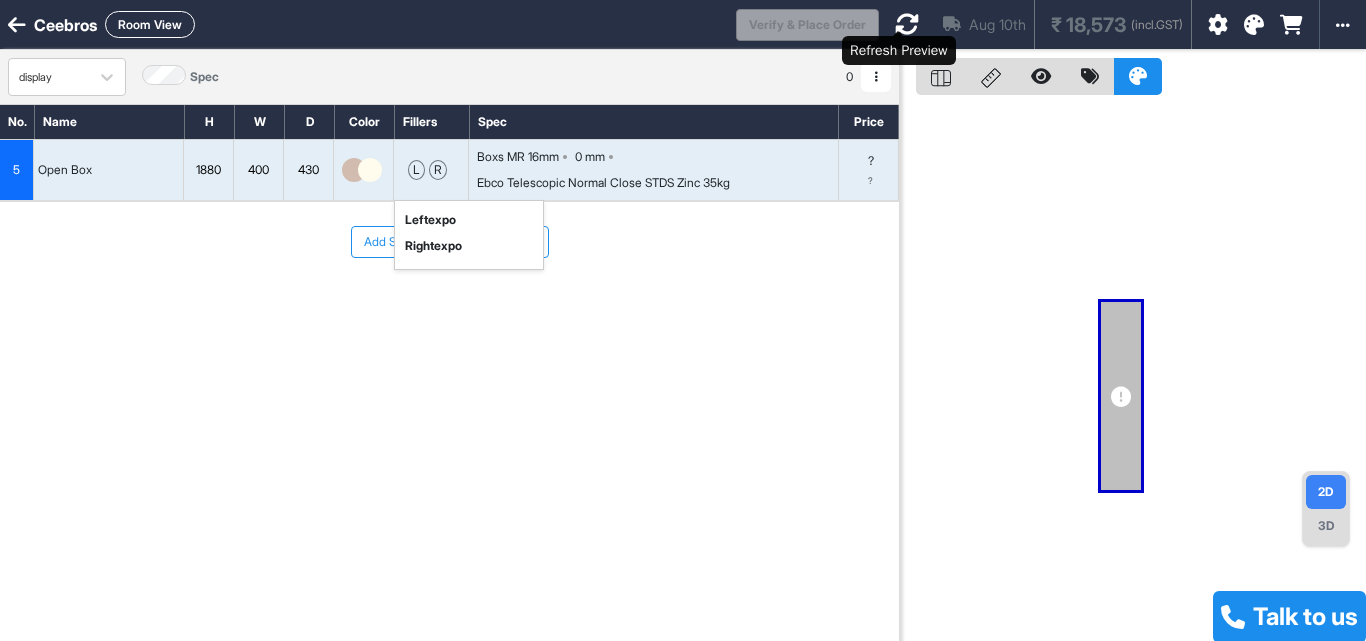 click at bounding box center [907, 24] 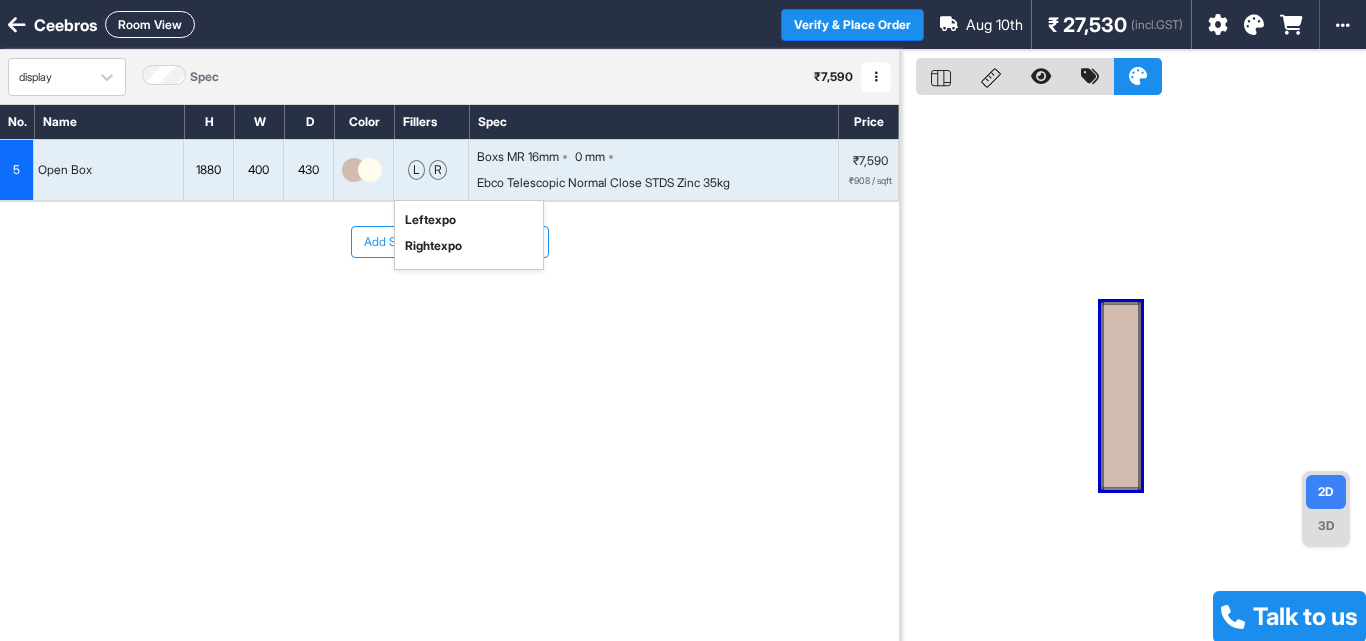 click on "Add Section Add Modules" at bounding box center (449, 302) 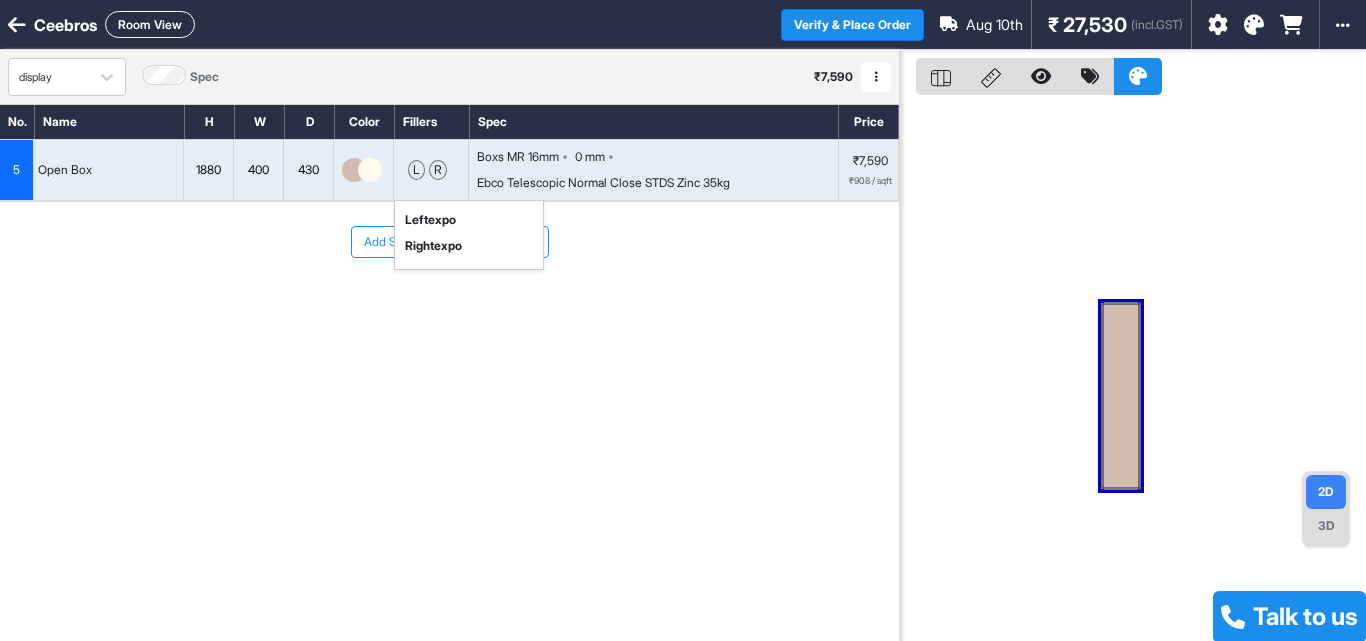 drag, startPoint x: 516, startPoint y: 358, endPoint x: 525, endPoint y: 320, distance: 39.051247 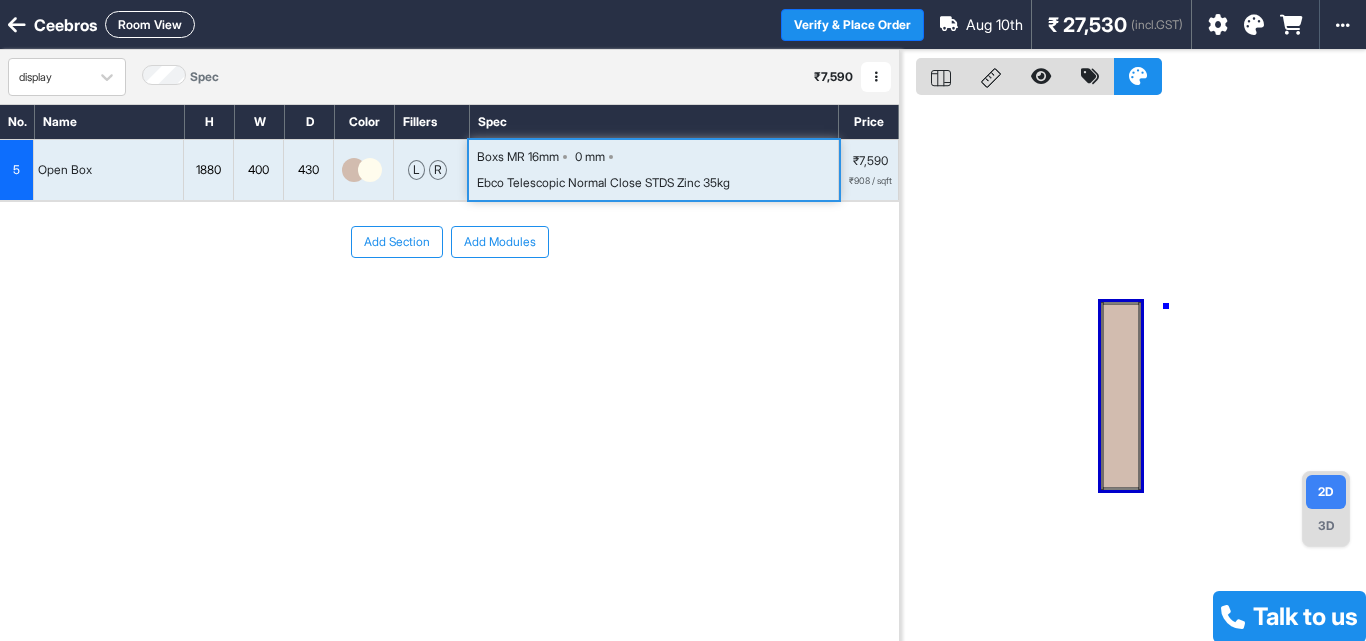 click at bounding box center (1133, 370) 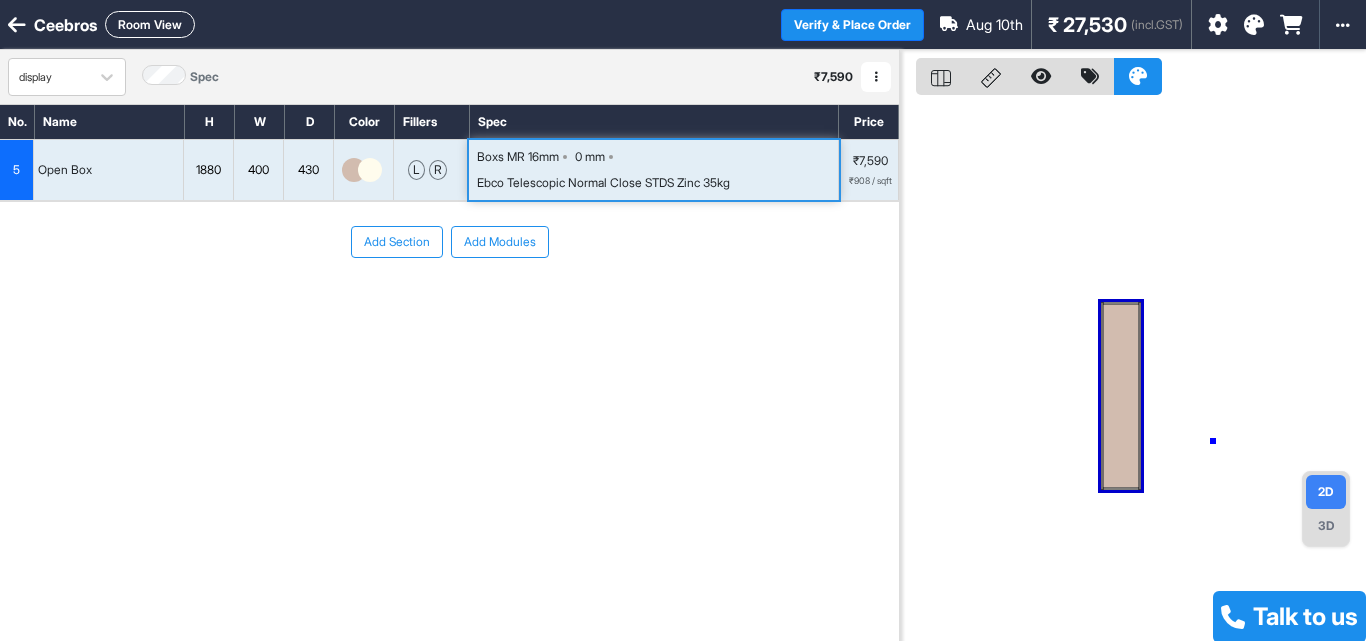 click at bounding box center [1133, 370] 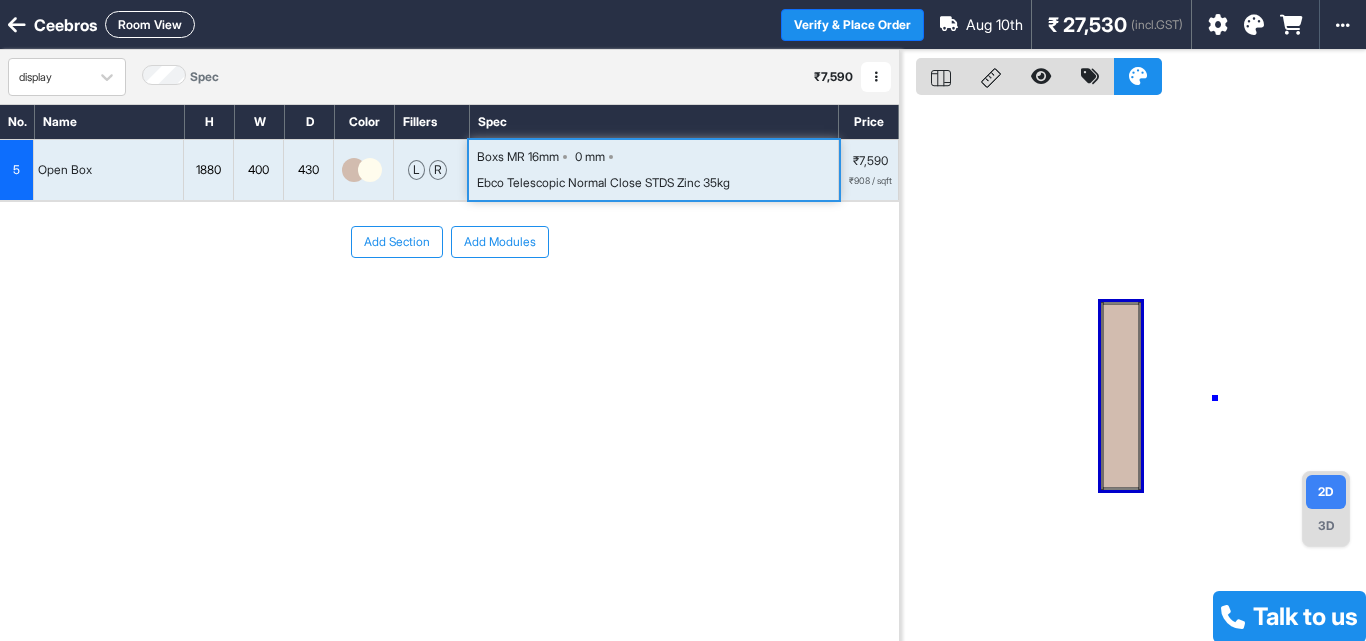 click at bounding box center [1133, 370] 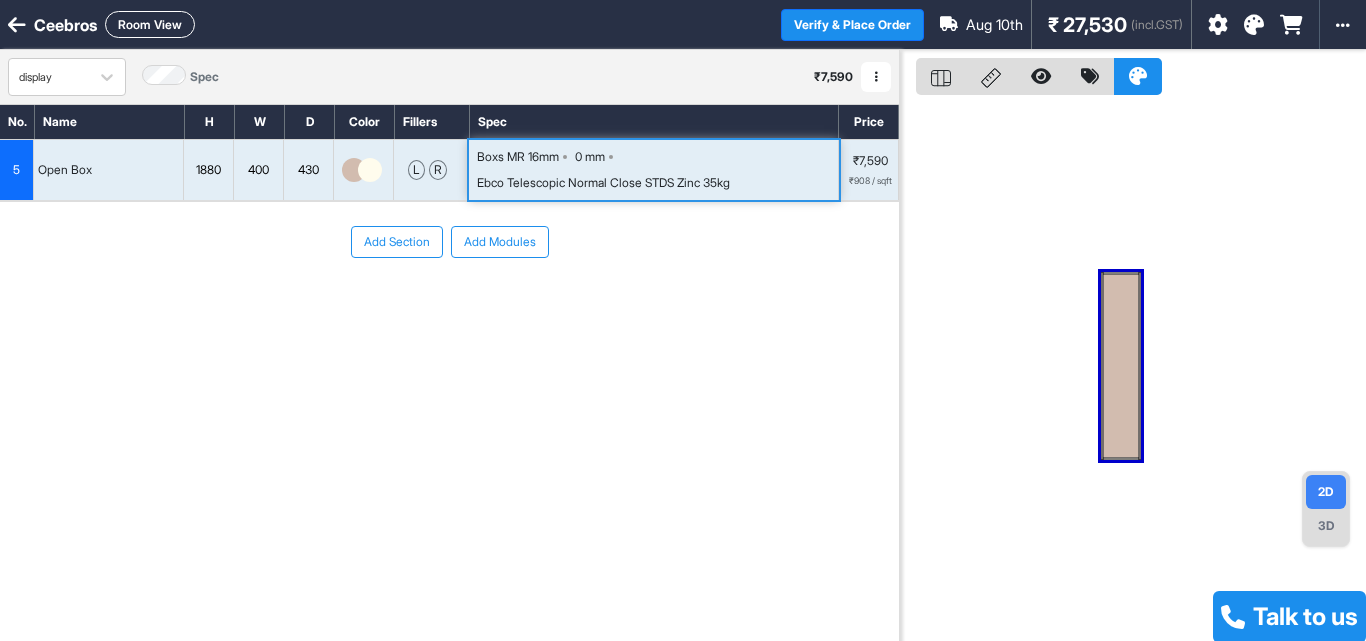 click at bounding box center (1121, 366) 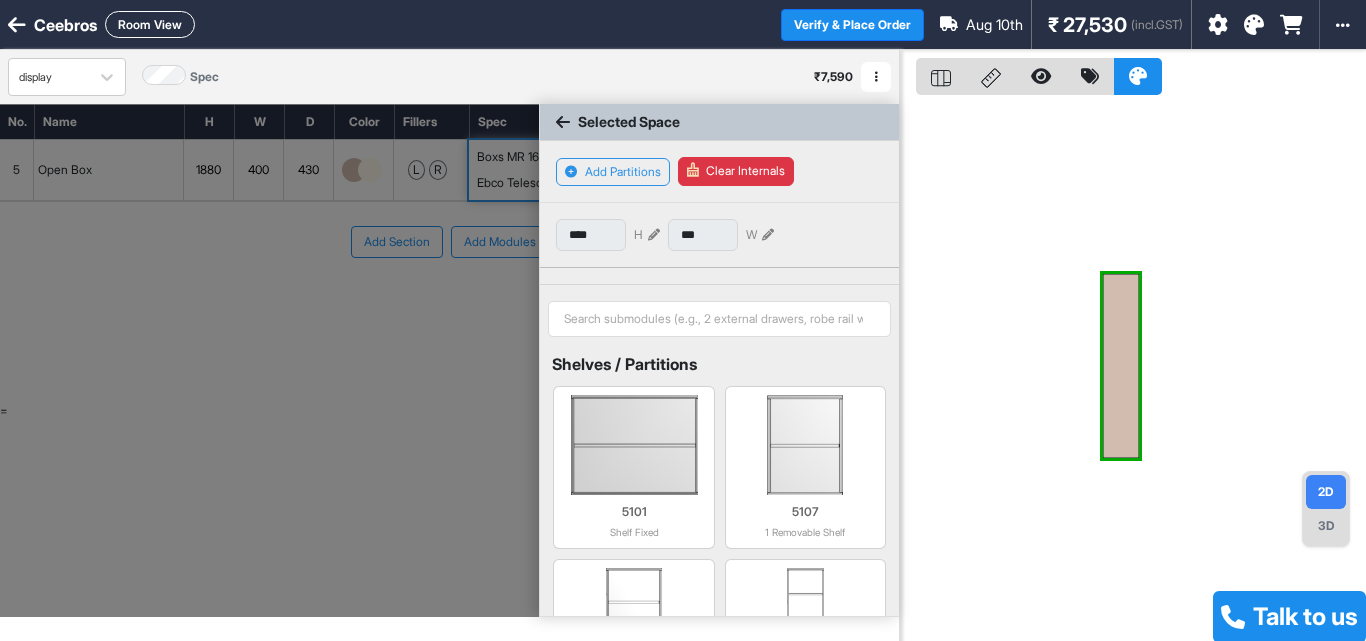 scroll, scrollTop: 0, scrollLeft: 0, axis: both 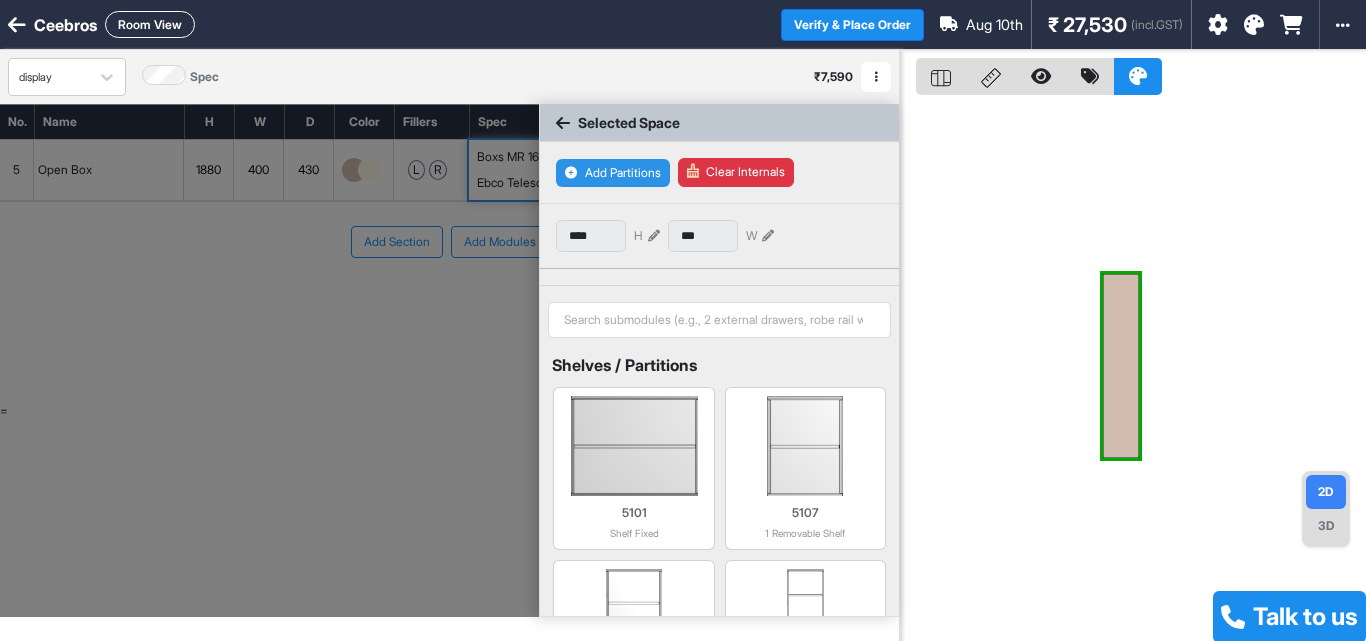 click on "Add Partitions" at bounding box center (613, 173) 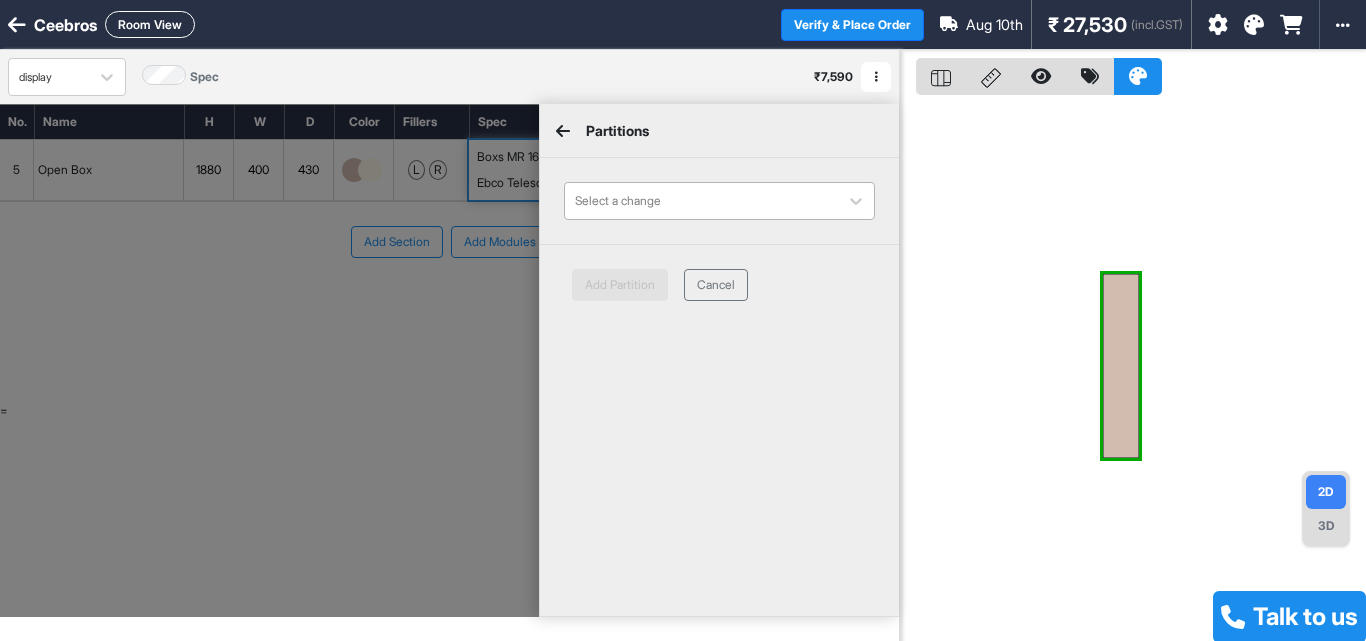 click at bounding box center (701, 201) 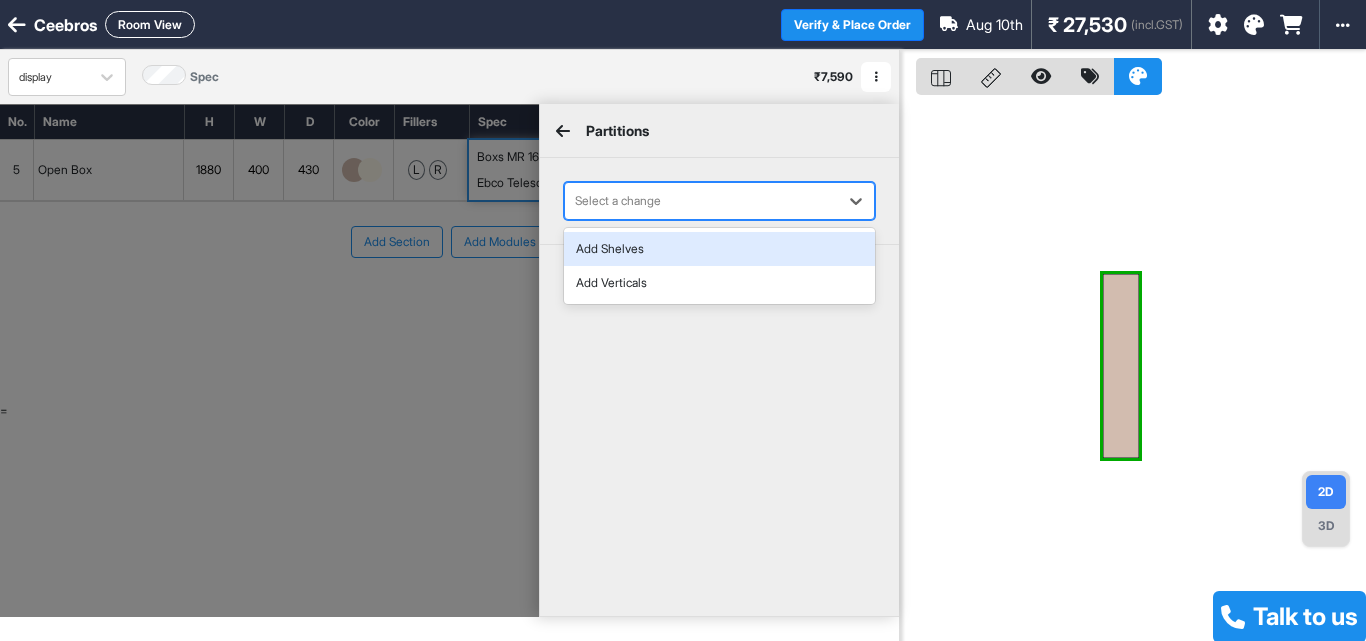 click on "Add Shelves" at bounding box center [719, 249] 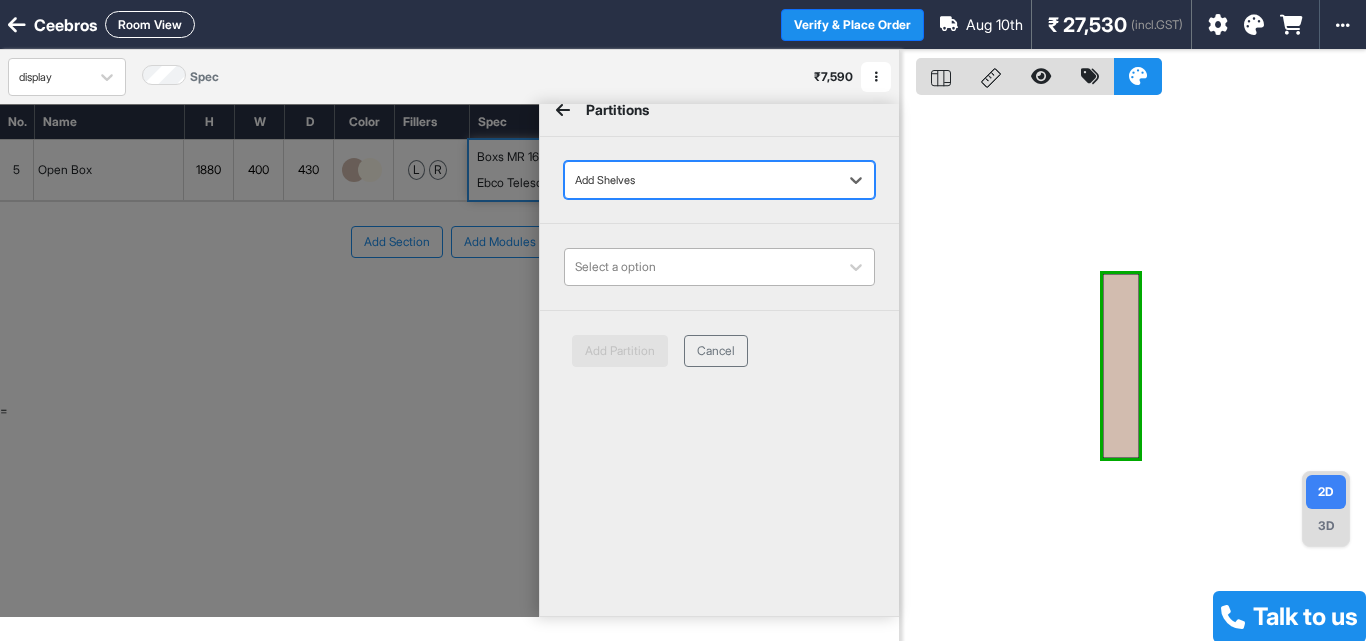 click on "Select a option" at bounding box center (719, 267) 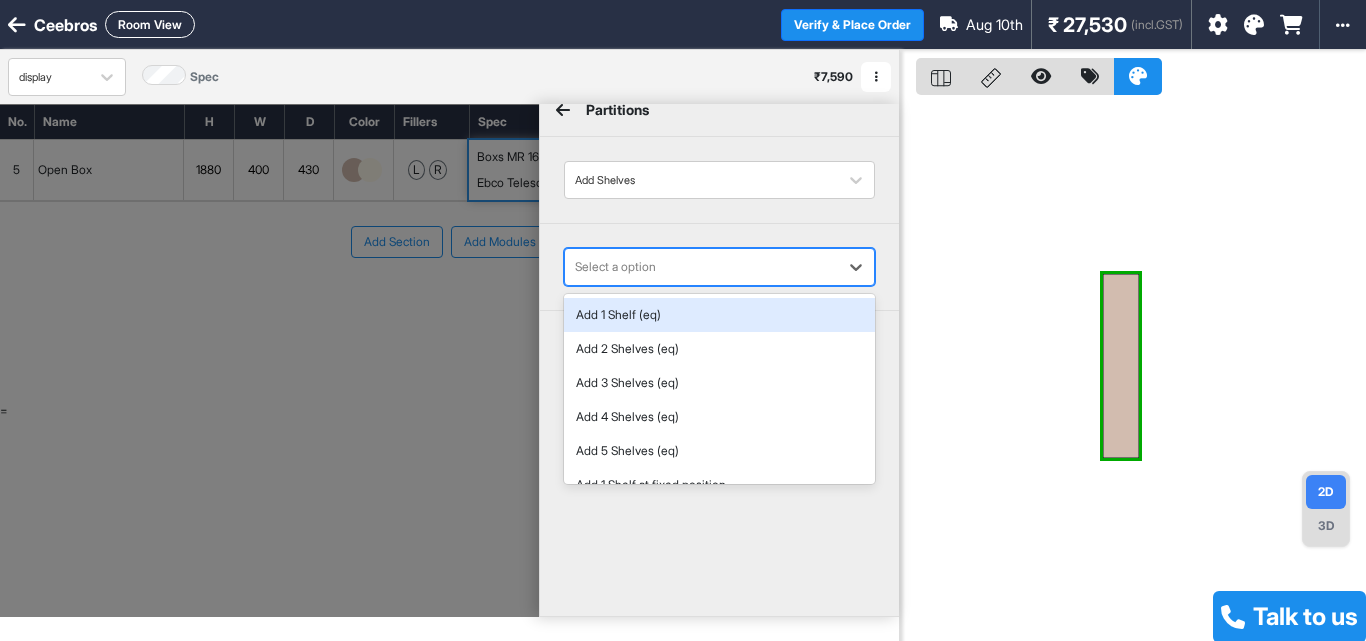 scroll, scrollTop: 23, scrollLeft: 0, axis: vertical 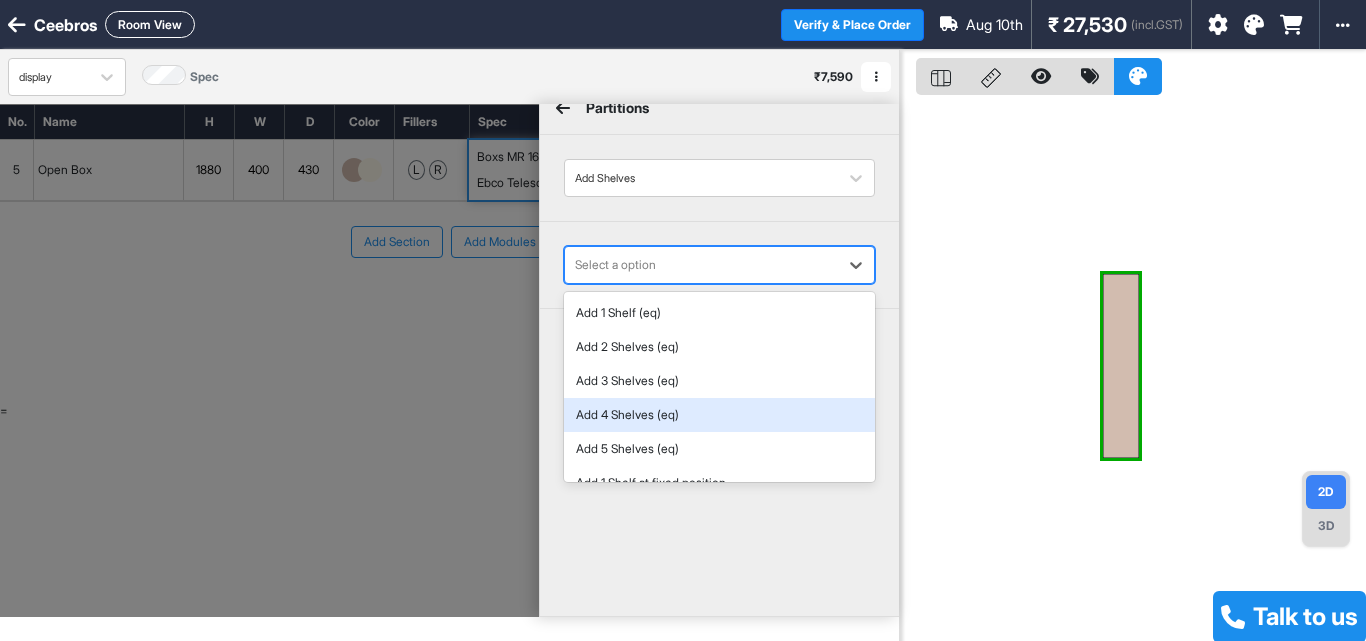 click on "Add 4 Shelves (eq)" at bounding box center [719, 415] 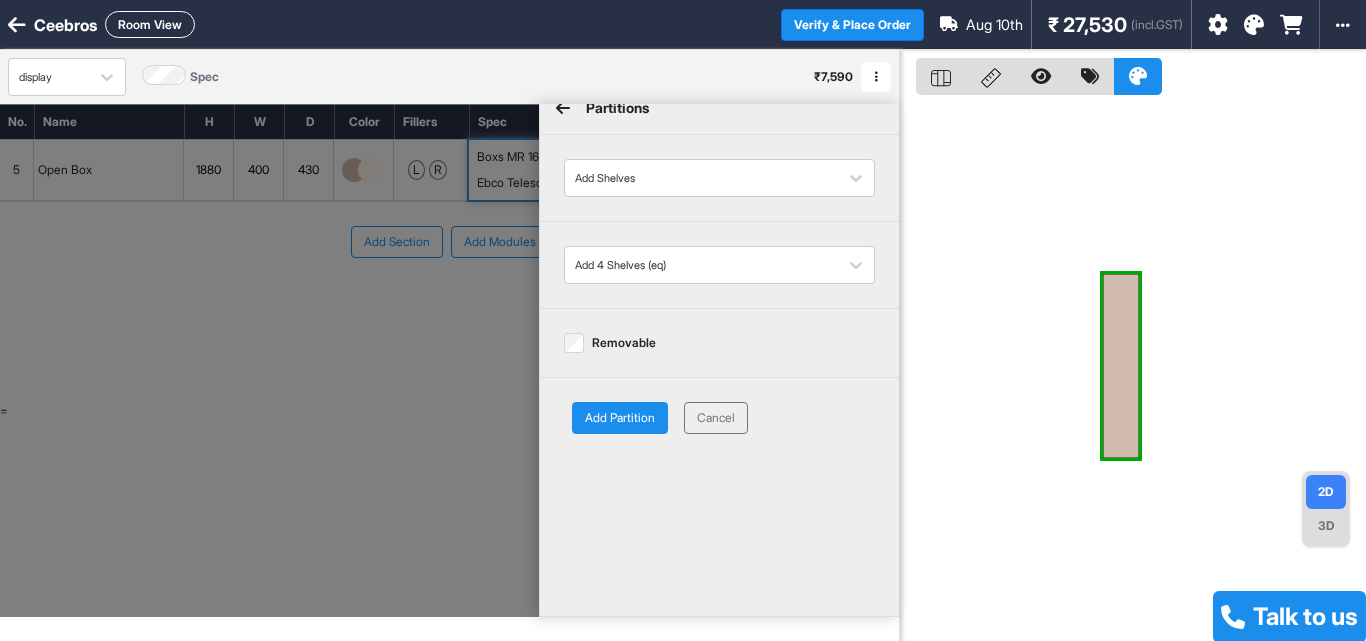 click on "Add Partition" at bounding box center (620, 418) 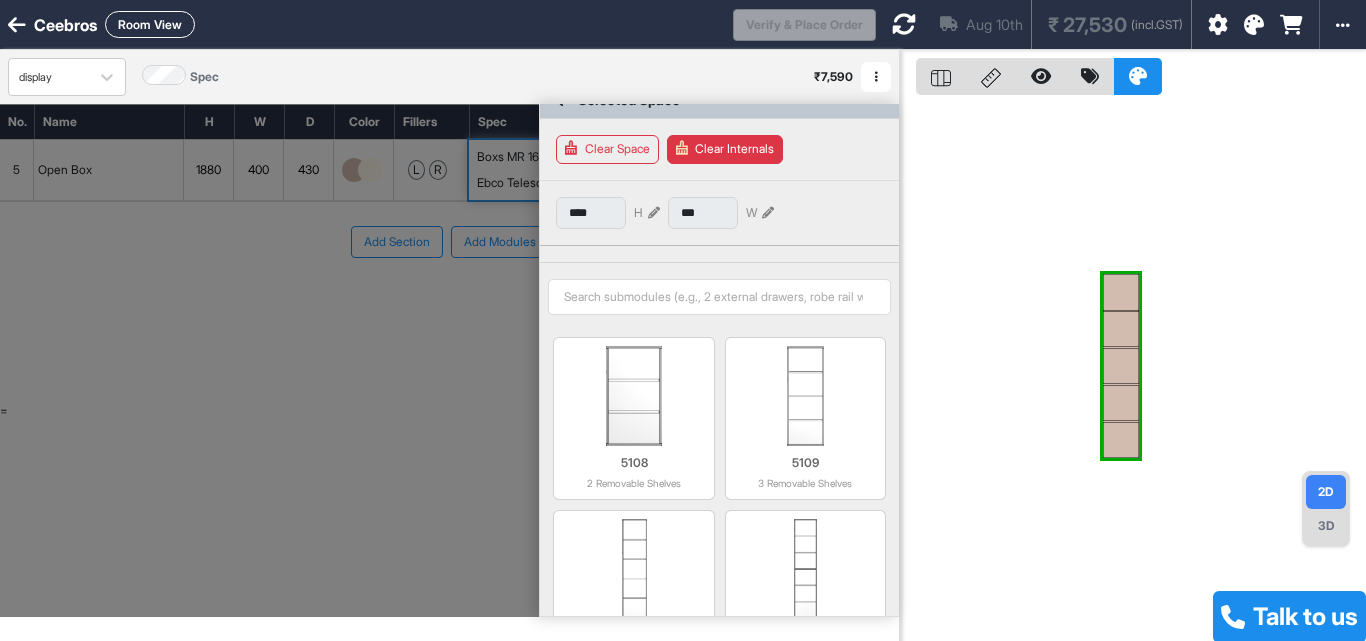 scroll, scrollTop: 0, scrollLeft: 0, axis: both 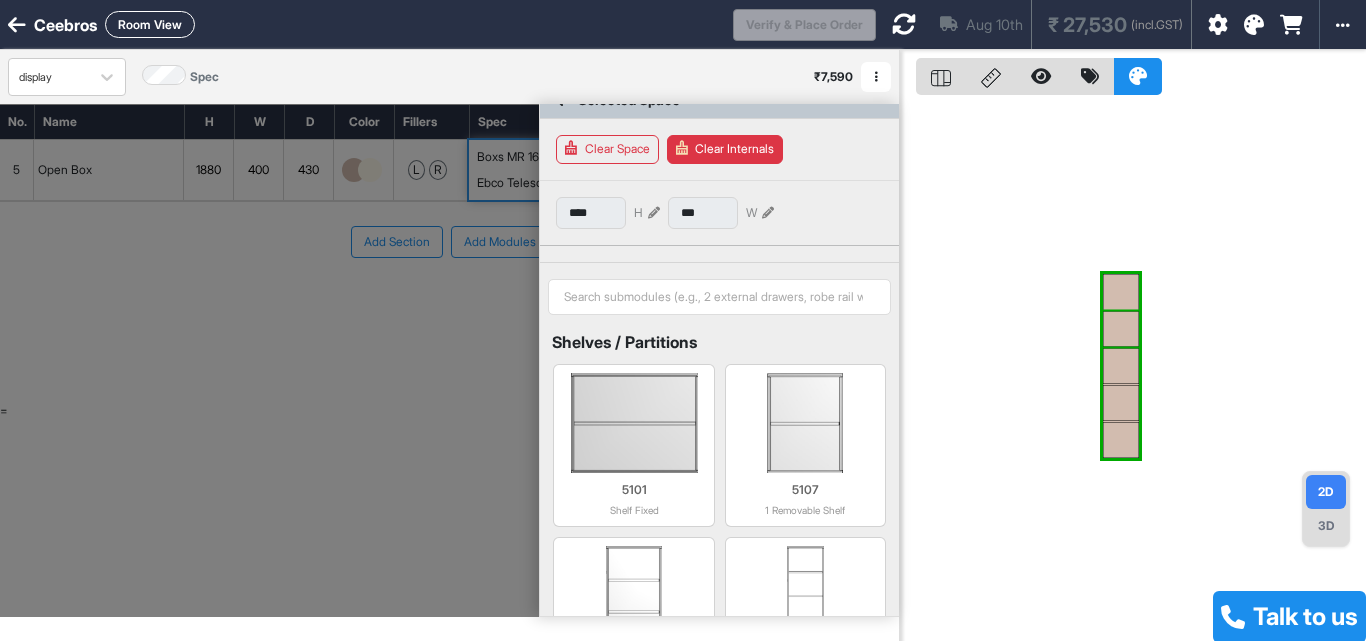 click at bounding box center [1121, 311] 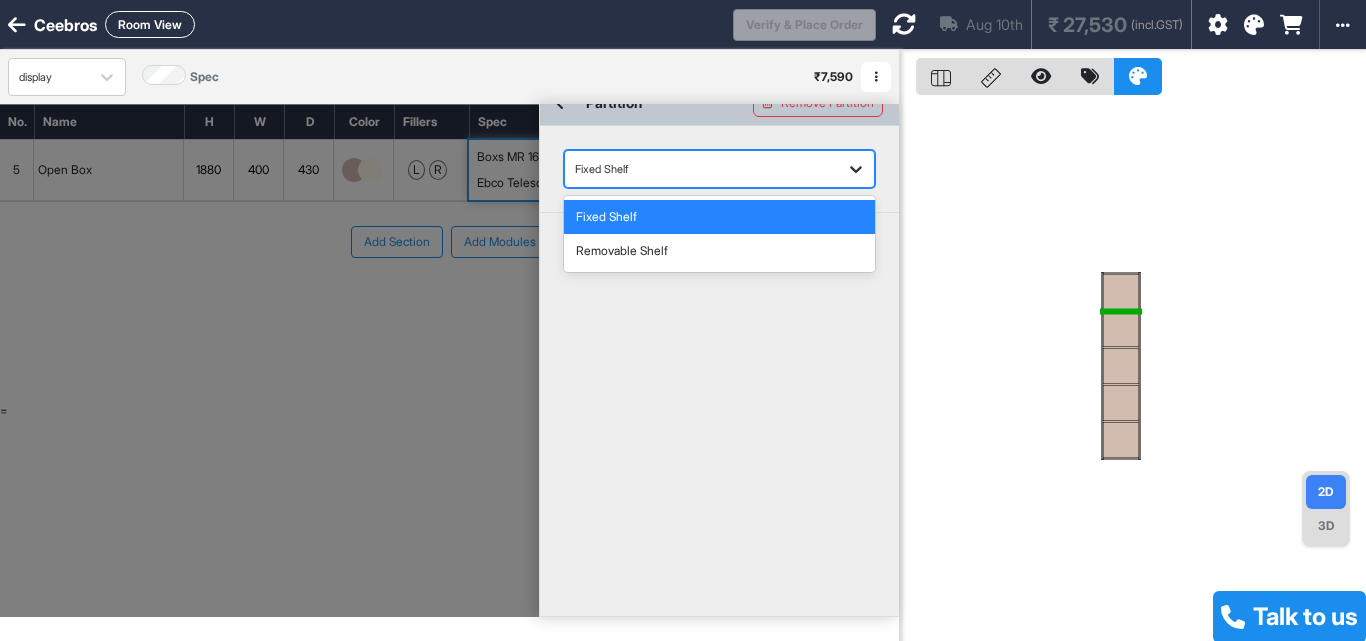click 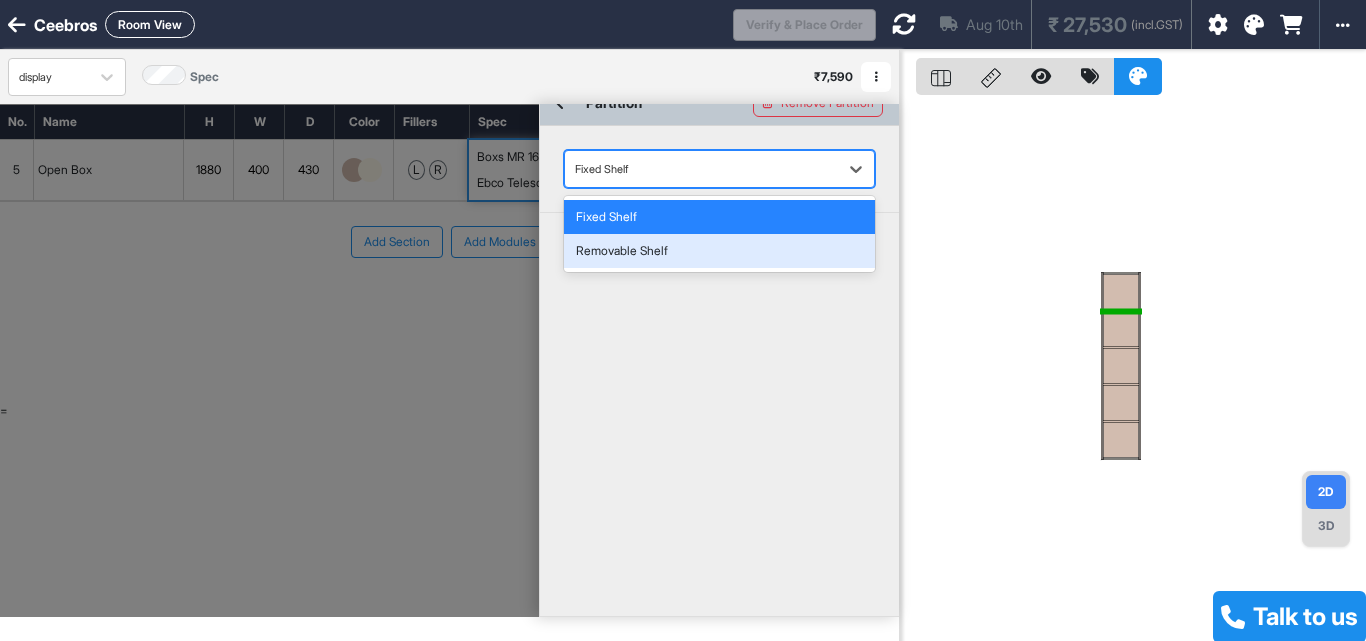 click on "Removable Shelf" at bounding box center [719, 251] 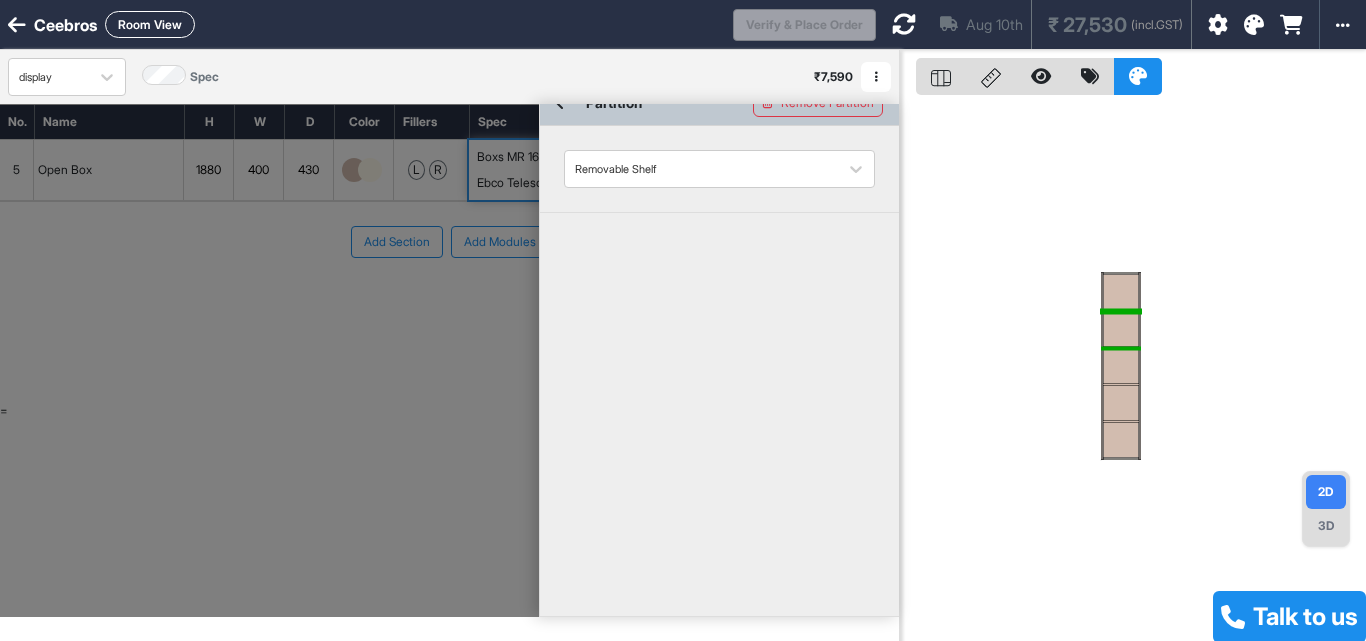 click at bounding box center (1121, 348) 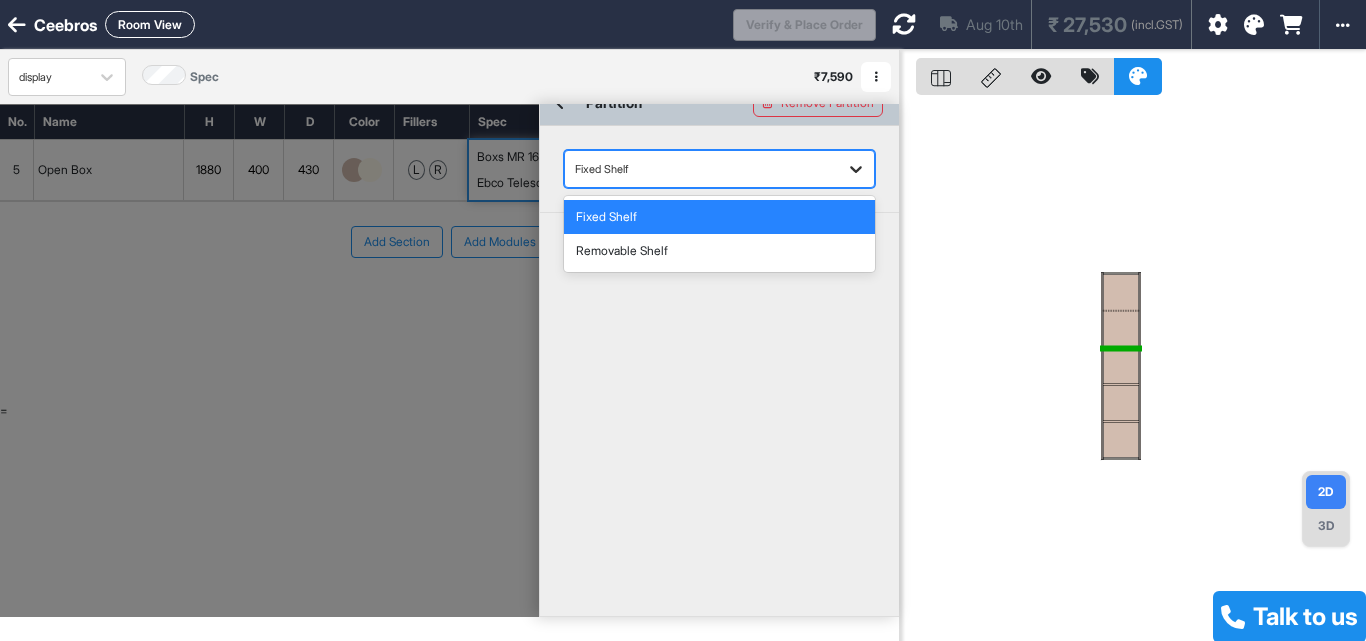 click 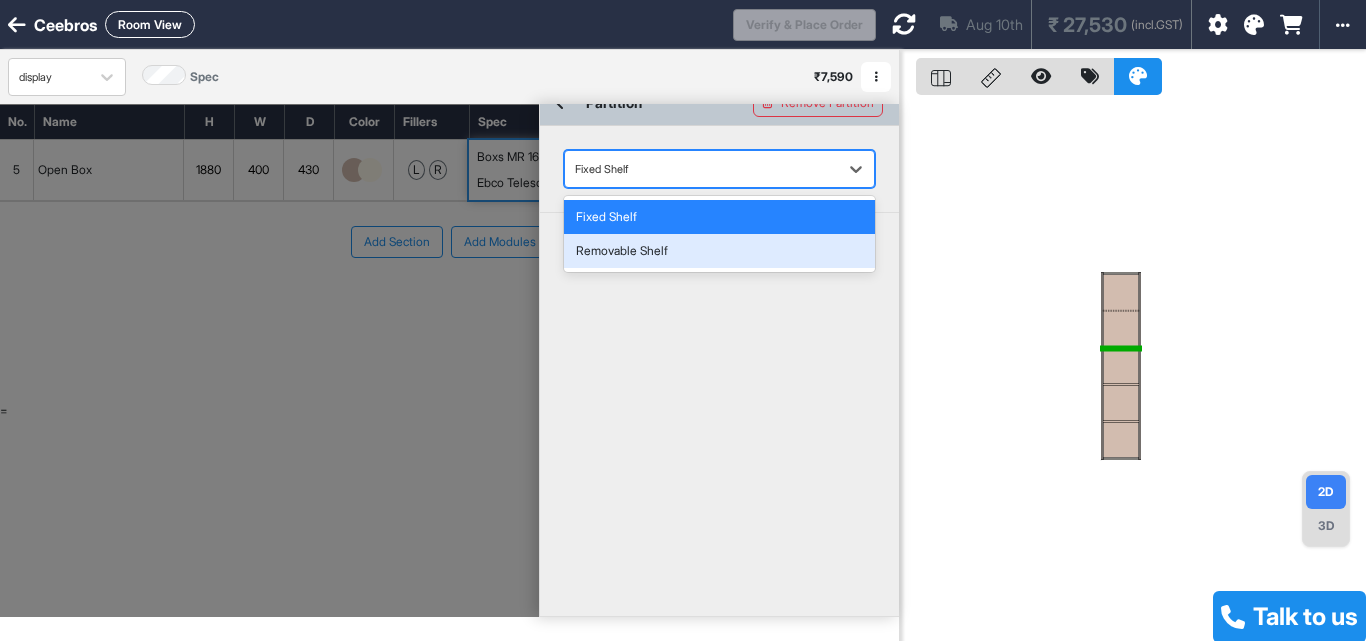 click on "Removable Shelf" at bounding box center [719, 251] 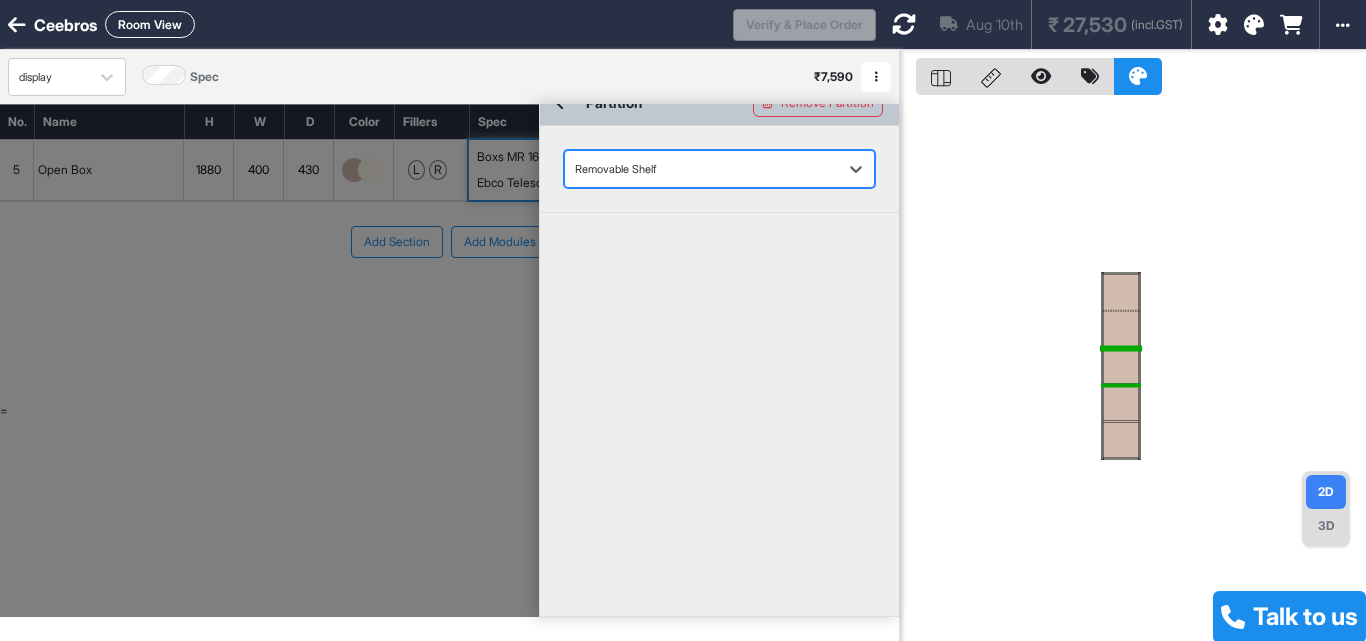 click at bounding box center (1121, 402) 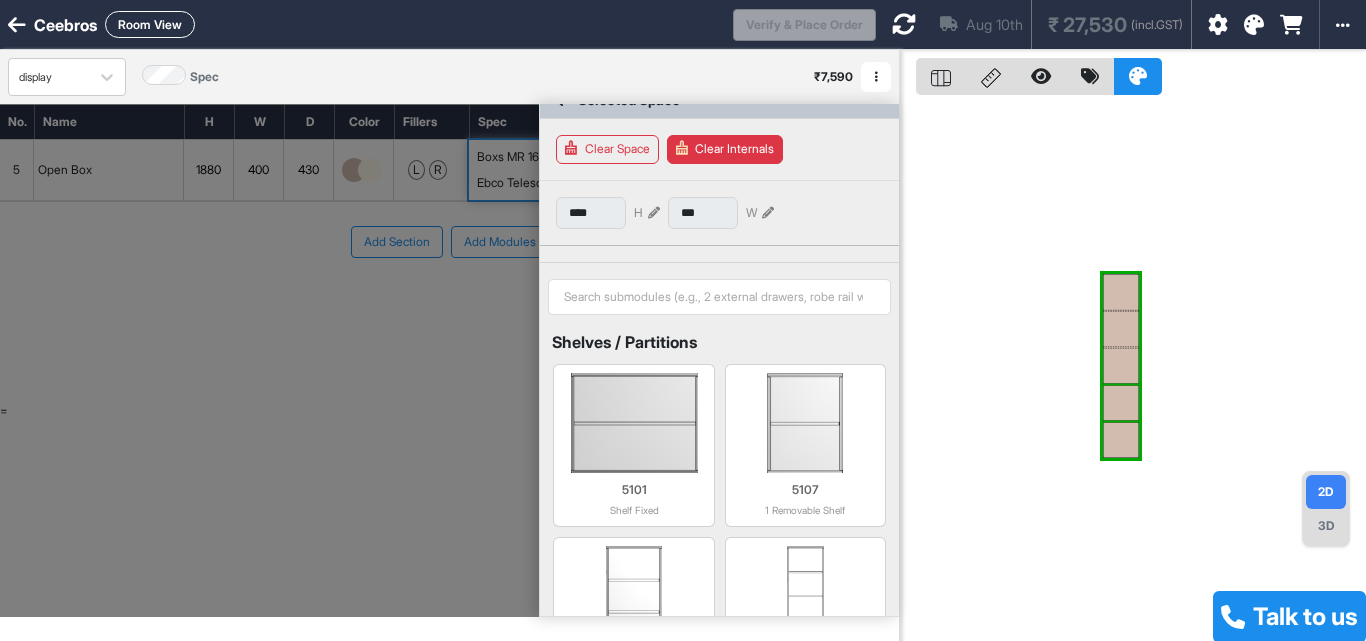 click at bounding box center (1121, 402) 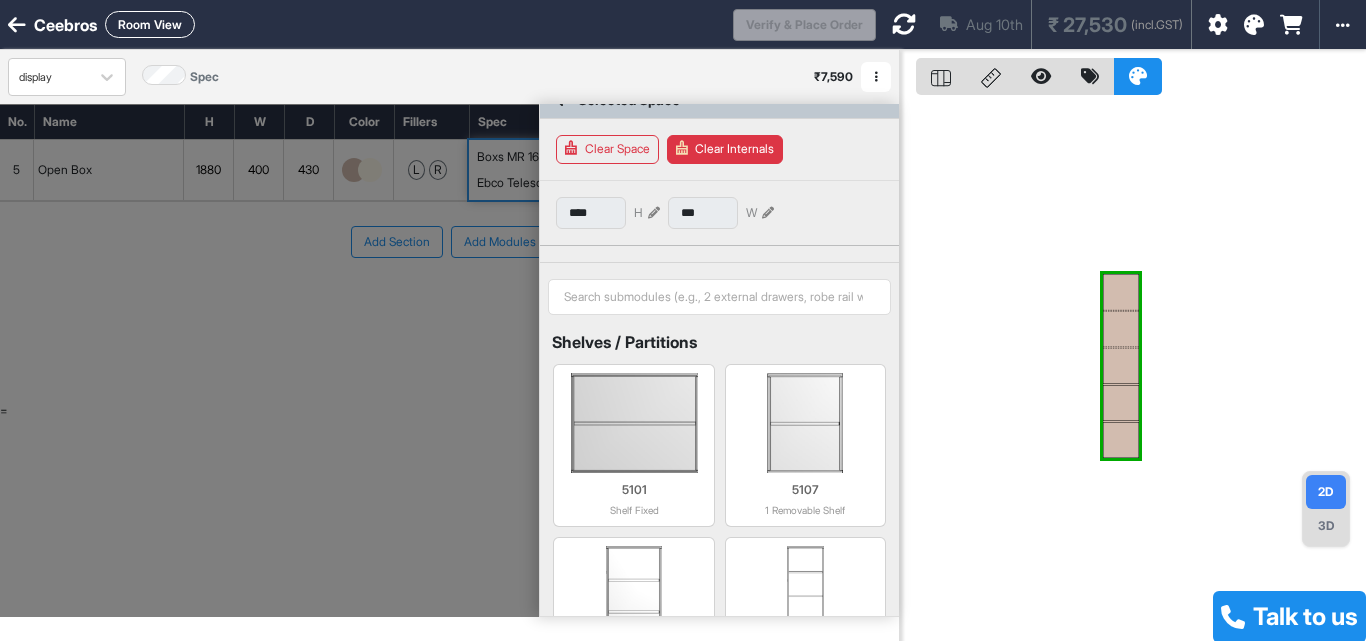 click at bounding box center (1121, 385) 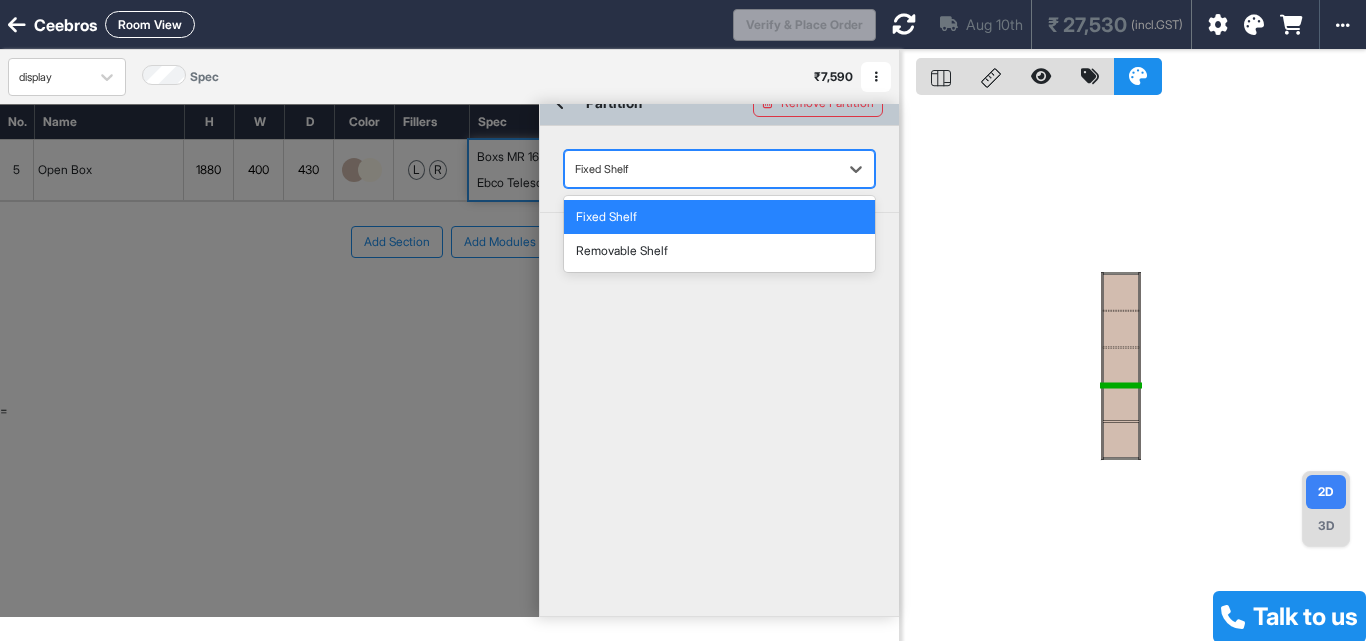 click at bounding box center (701, 169) 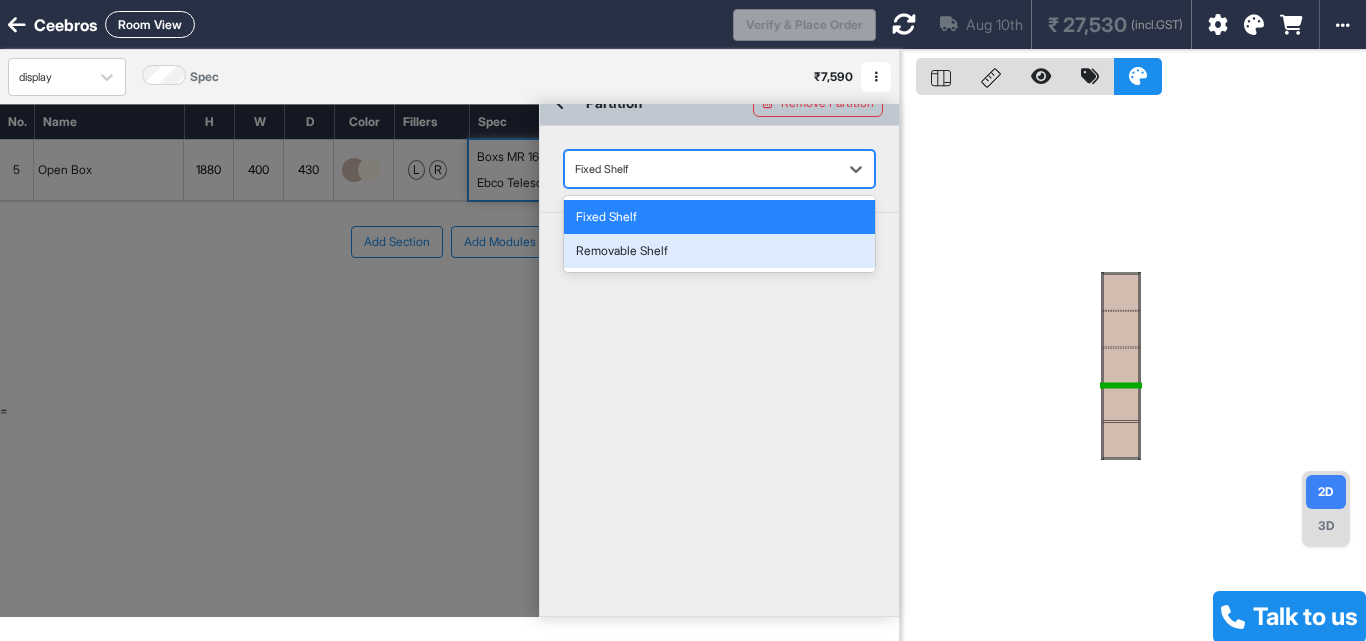click on "Removable Shelf" at bounding box center (719, 251) 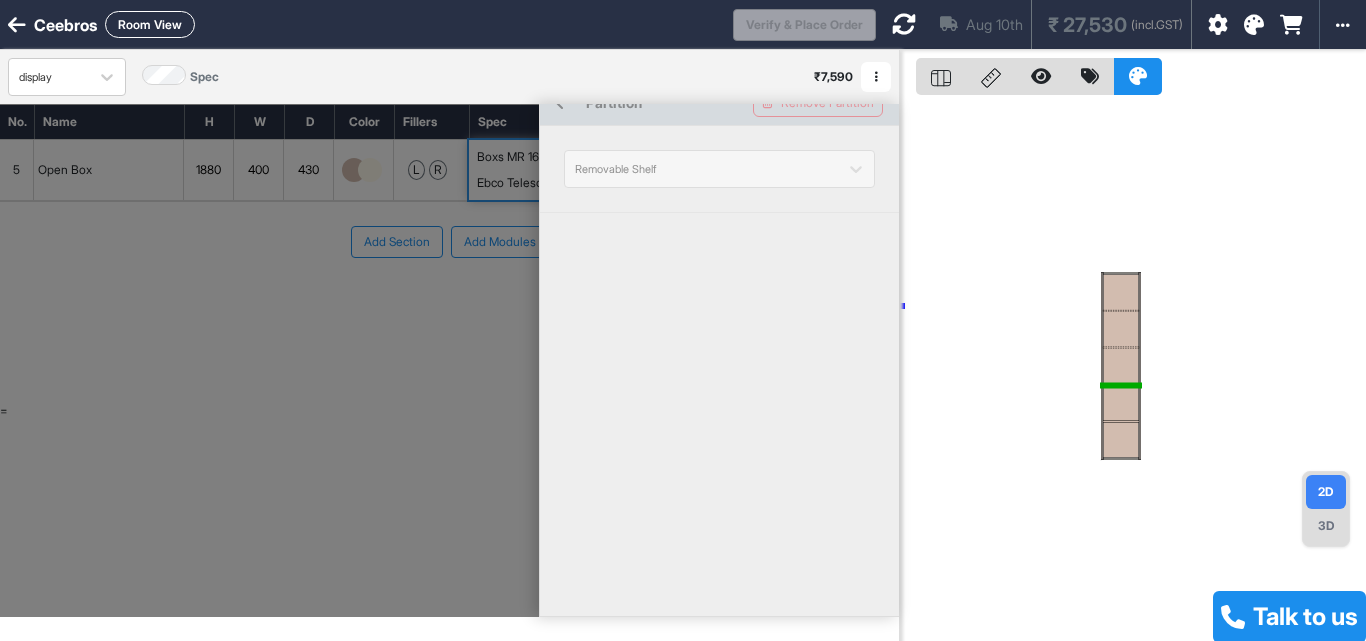 click at bounding box center [1133, 370] 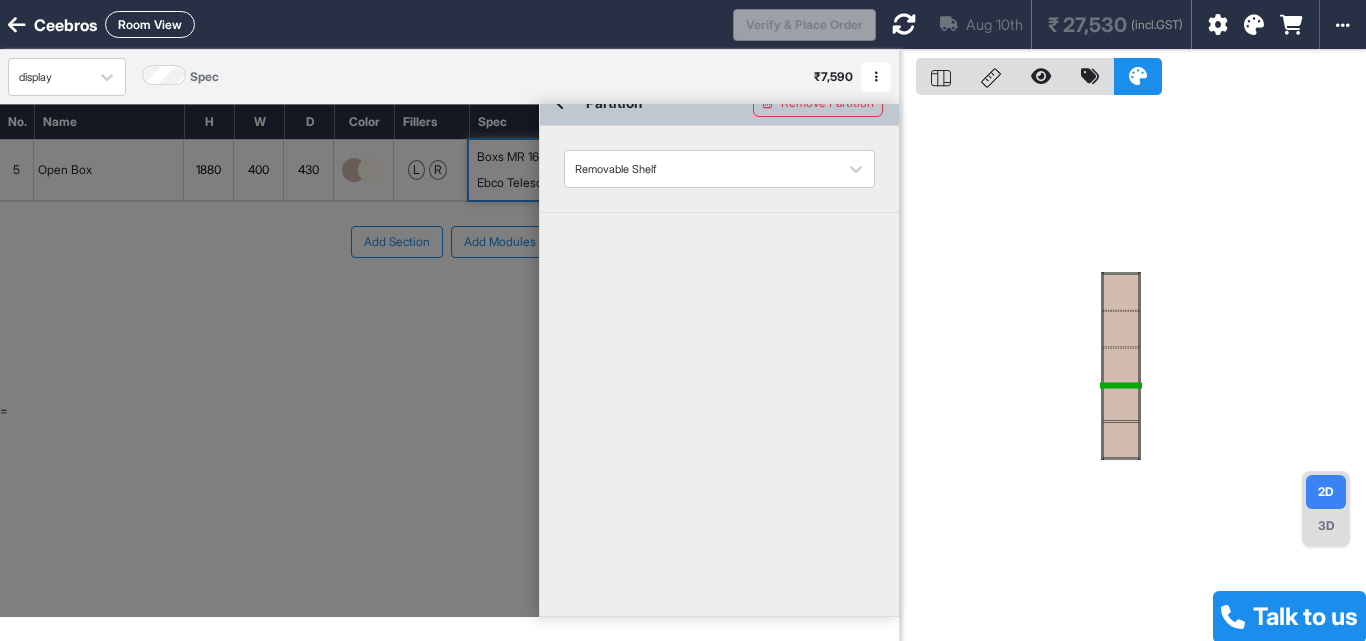 click at bounding box center [1121, 402] 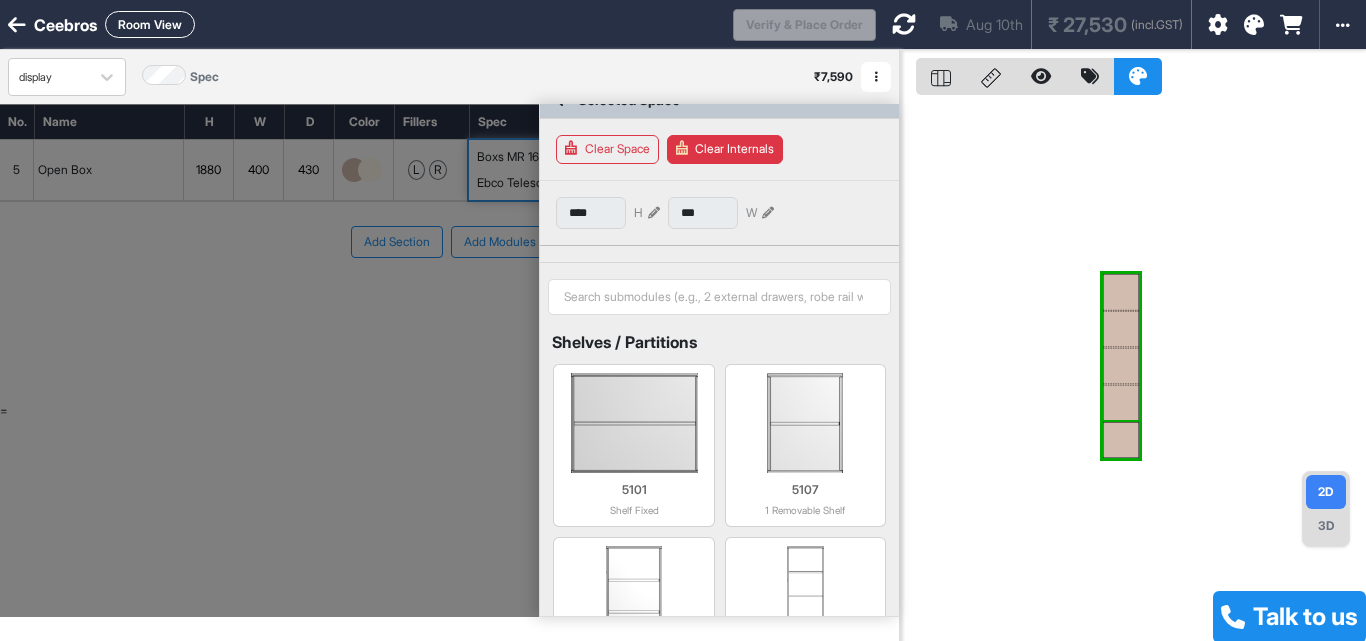 click at bounding box center (1121, 440) 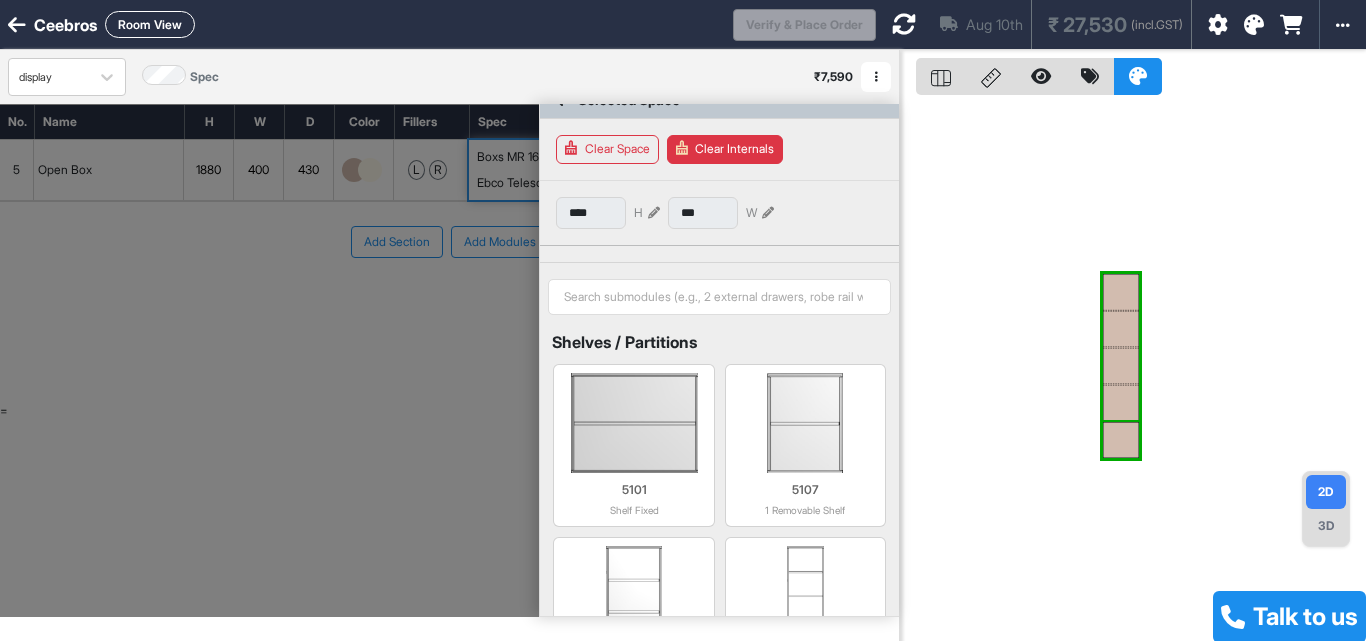 click at bounding box center (1121, 440) 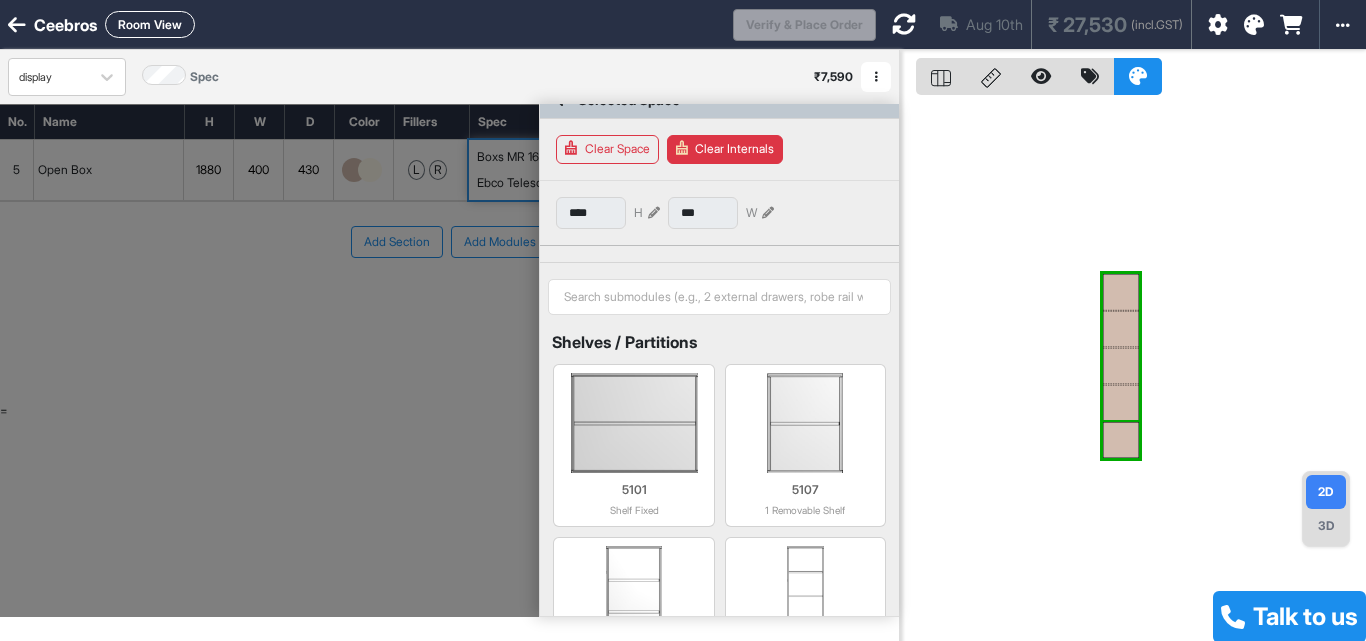 type on "***" 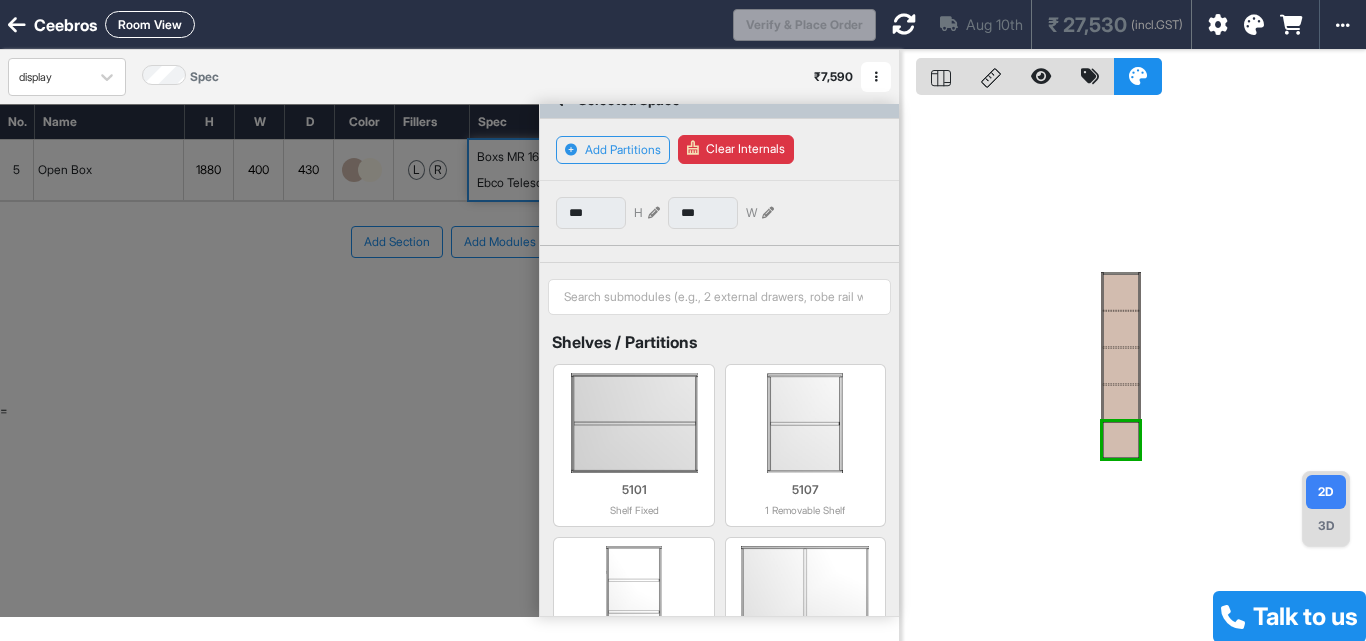 click at bounding box center [1133, 370] 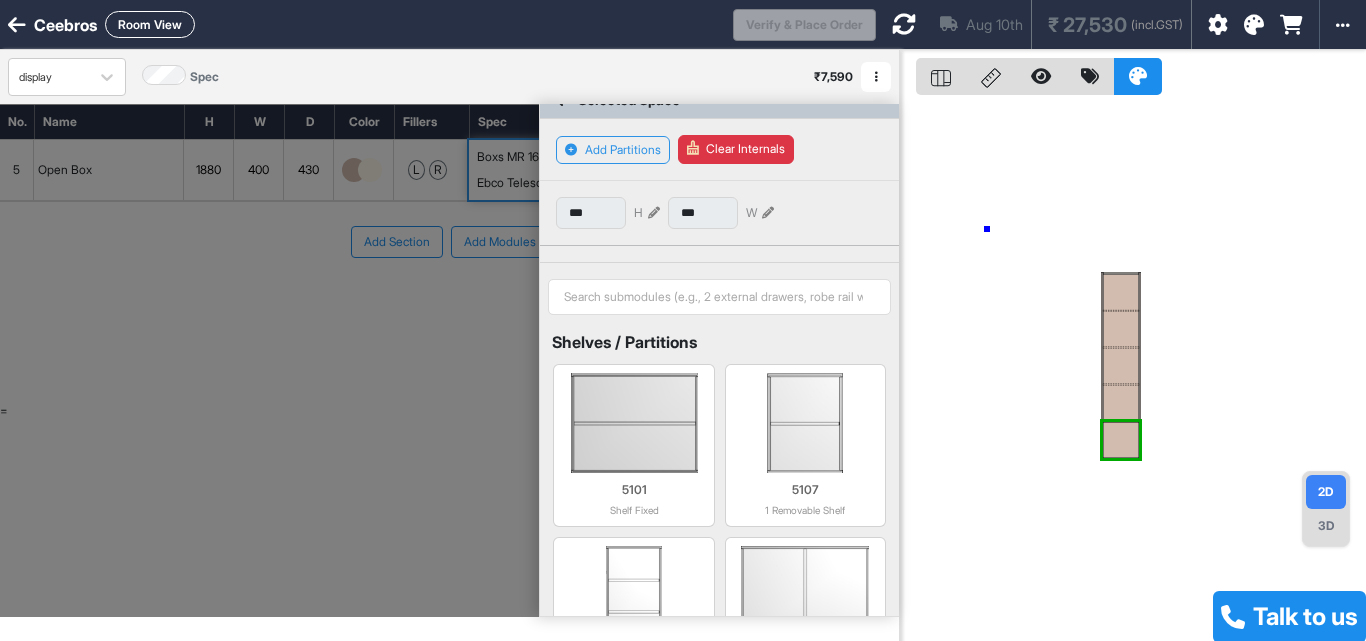 click at bounding box center [1133, 370] 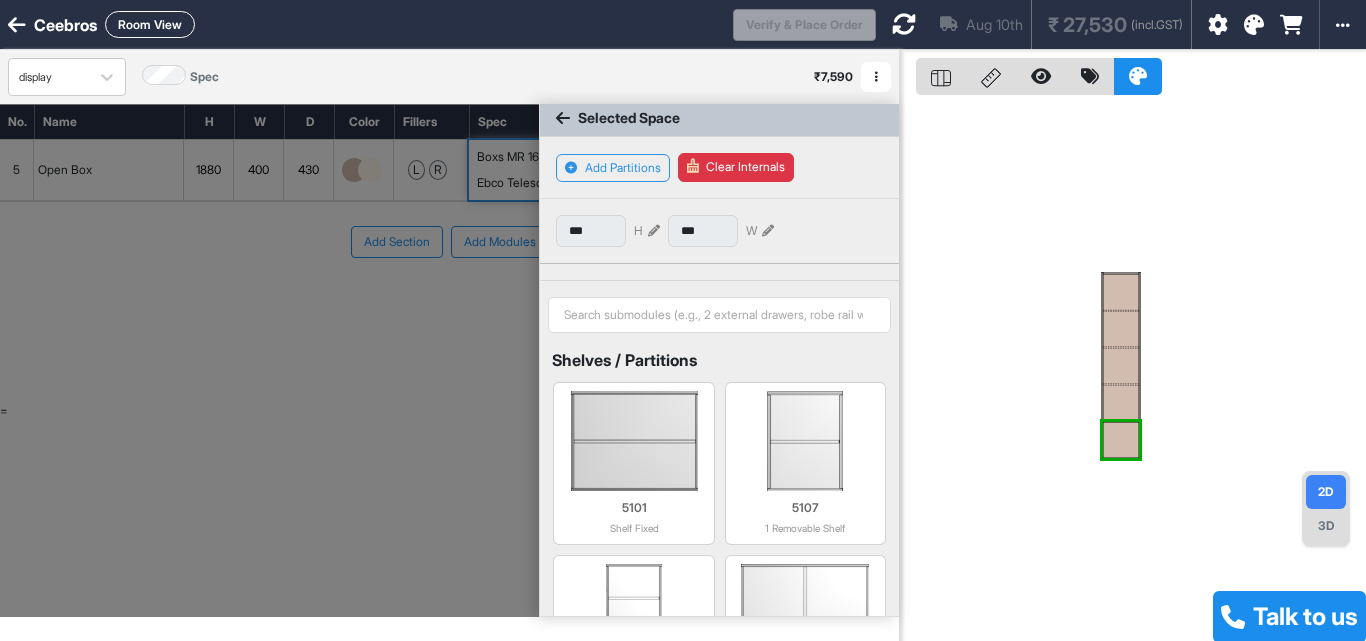 scroll, scrollTop: 0, scrollLeft: 0, axis: both 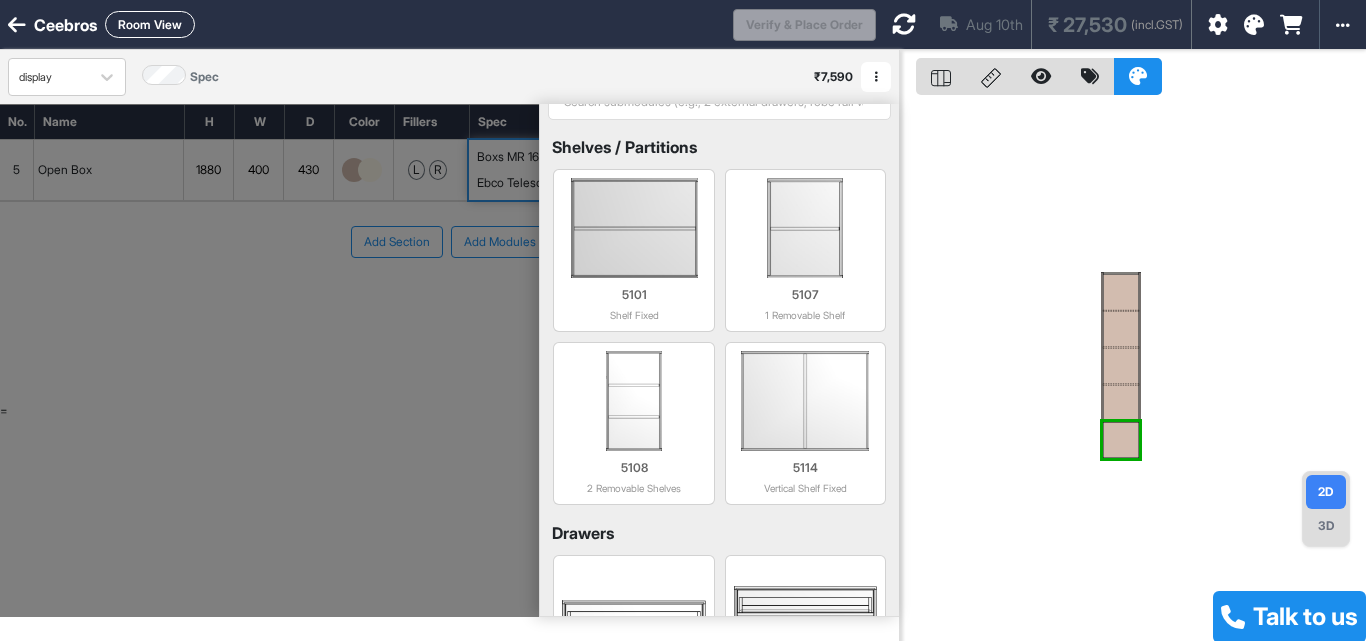 click at bounding box center [269, 360] 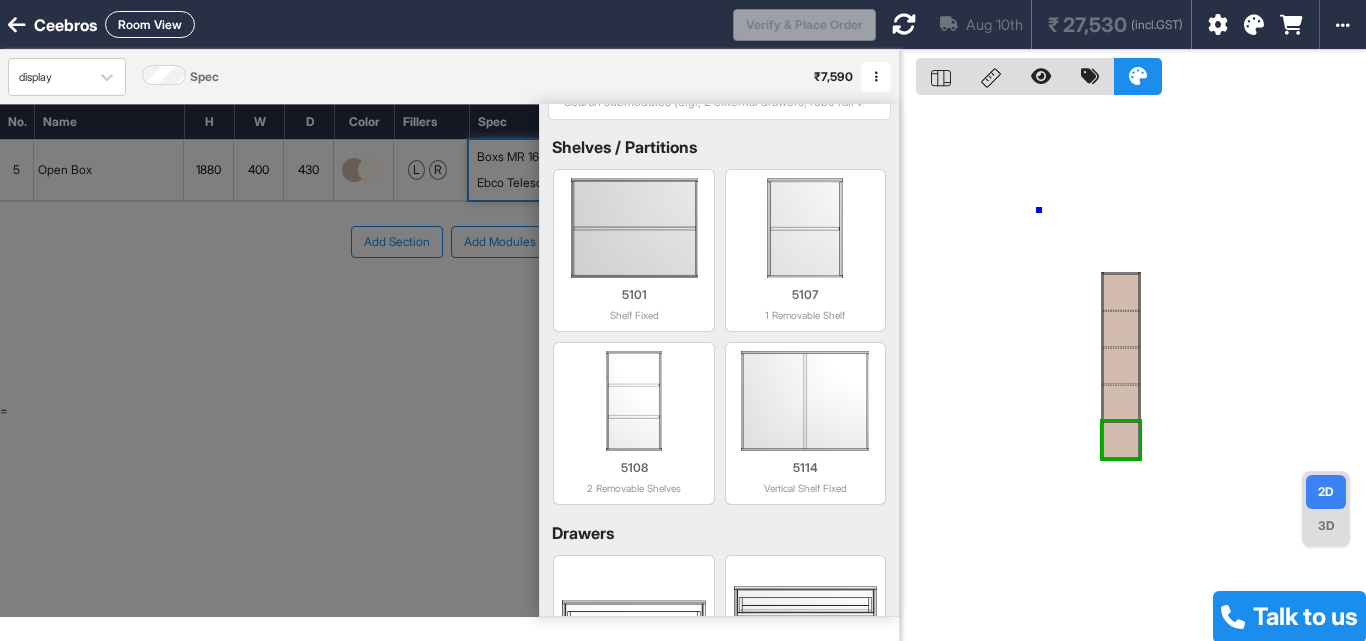 drag, startPoint x: 1040, startPoint y: 210, endPoint x: 1129, endPoint y: 202, distance: 89.358826 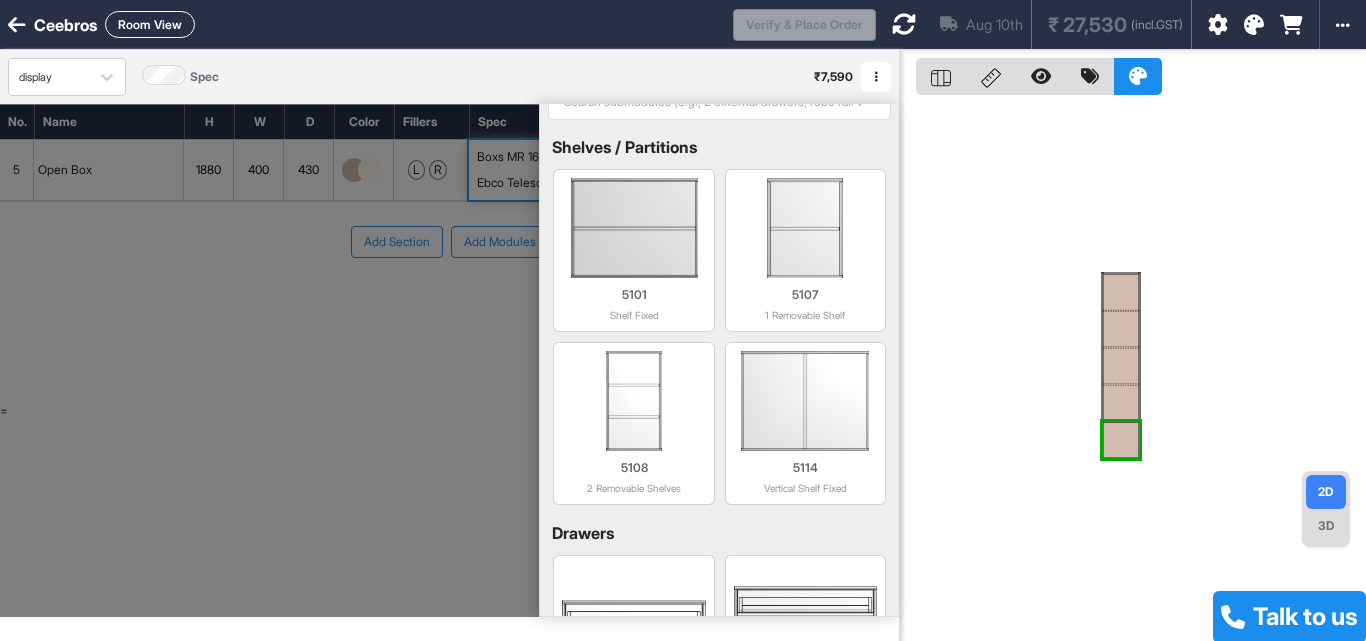 click at bounding box center [1121, 292] 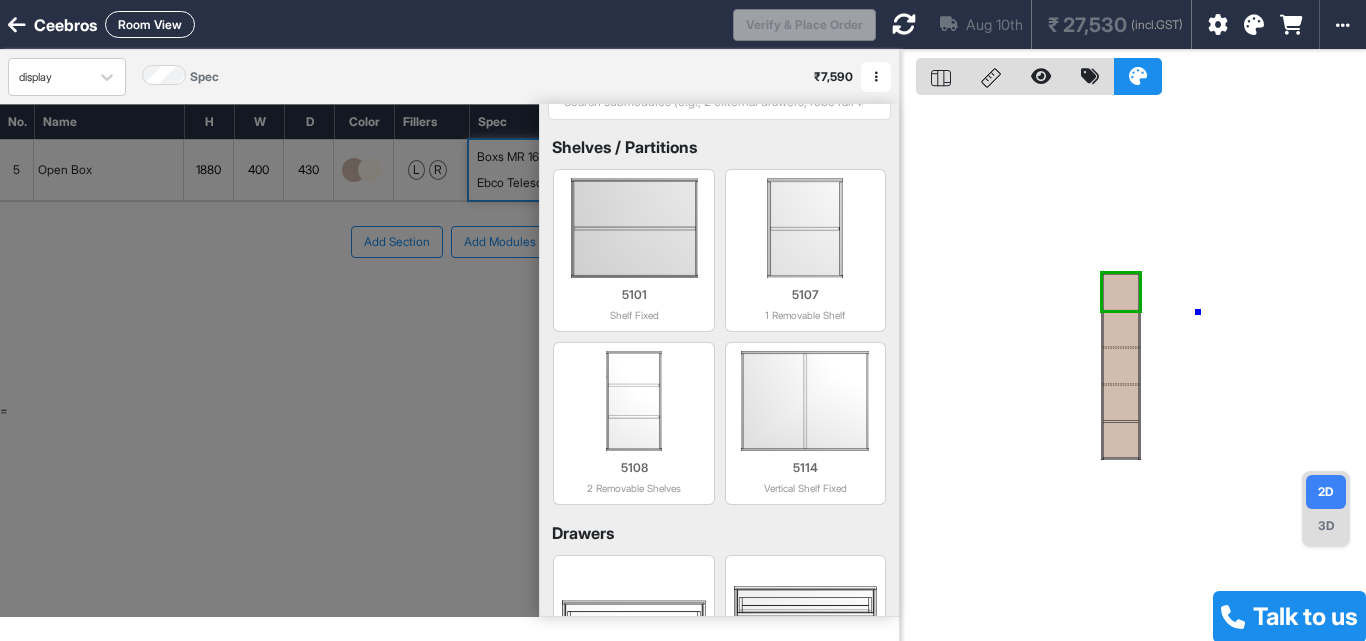 click at bounding box center (1133, 370) 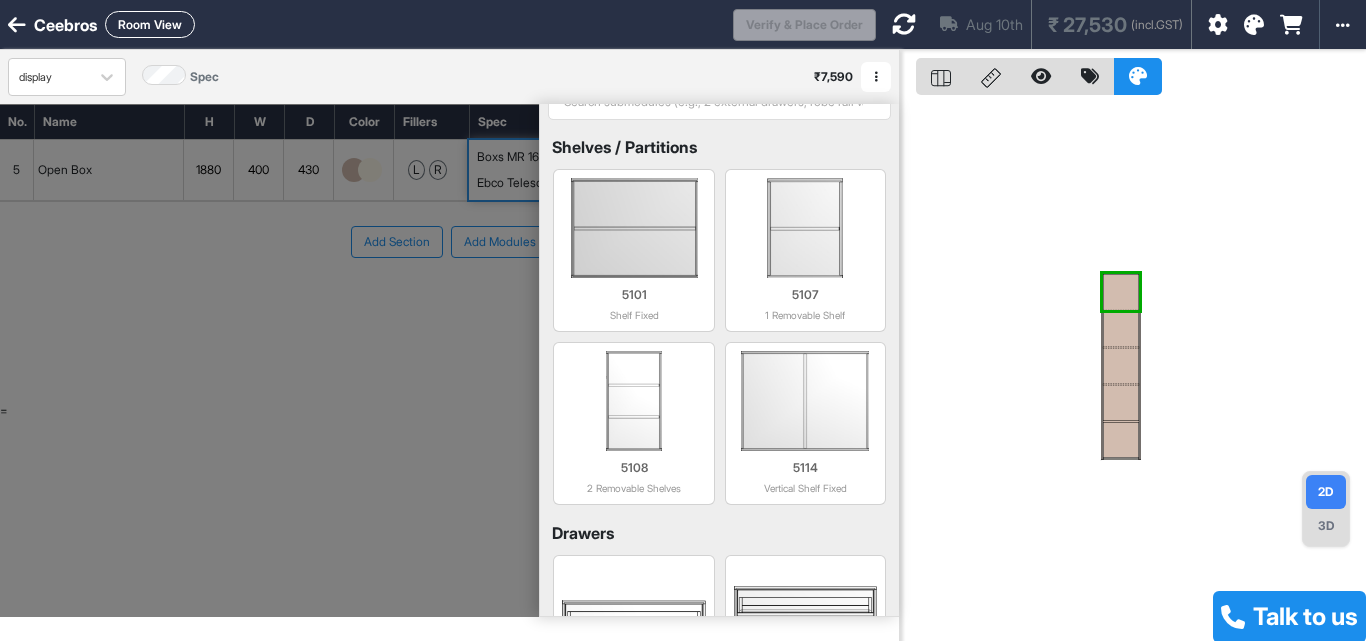 click at bounding box center [1133, 370] 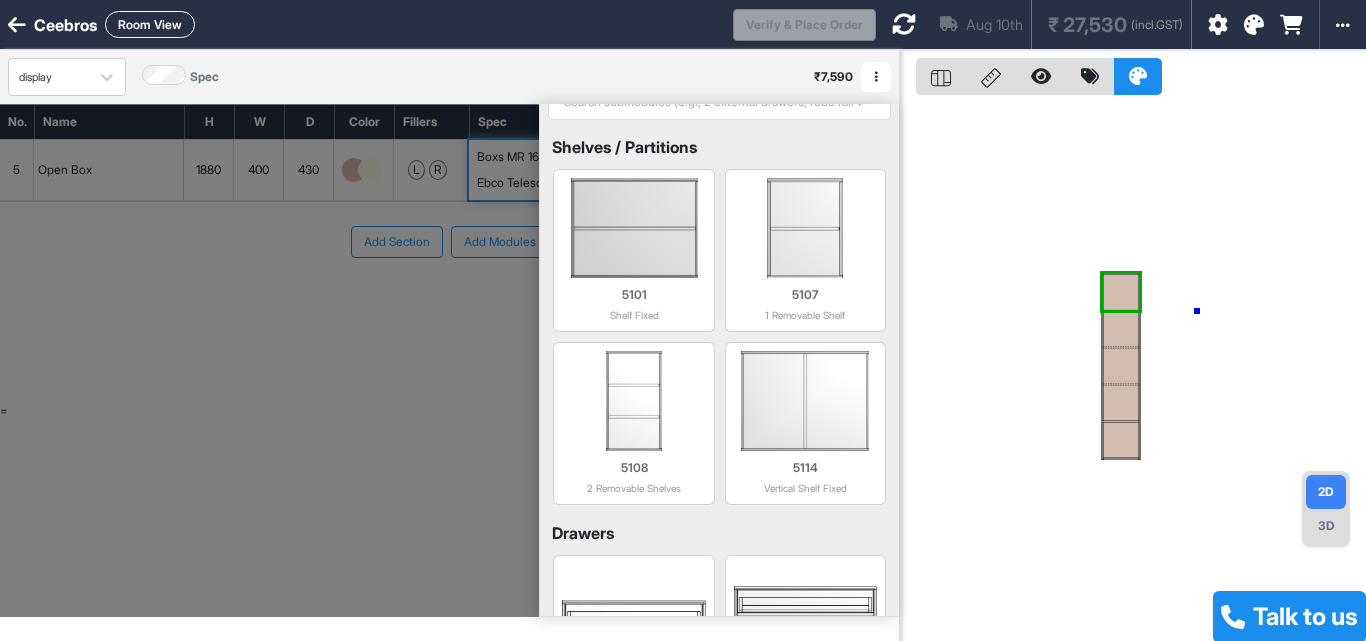 click at bounding box center (1133, 370) 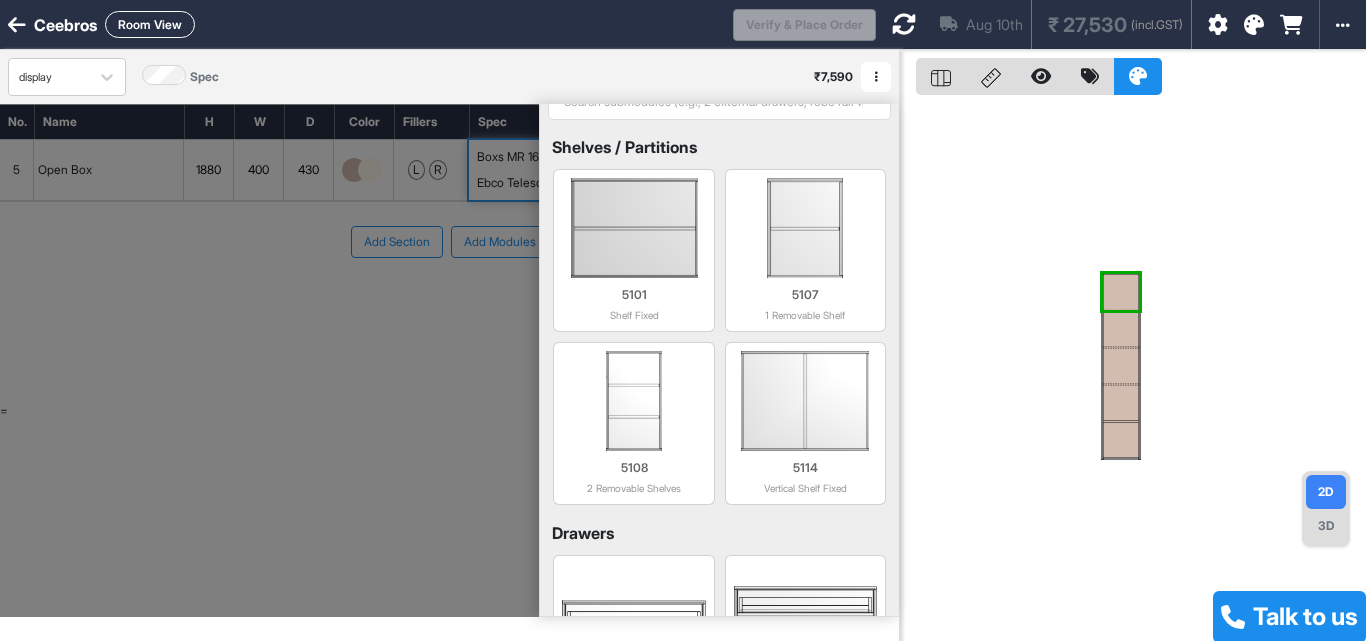 click at bounding box center (269, 360) 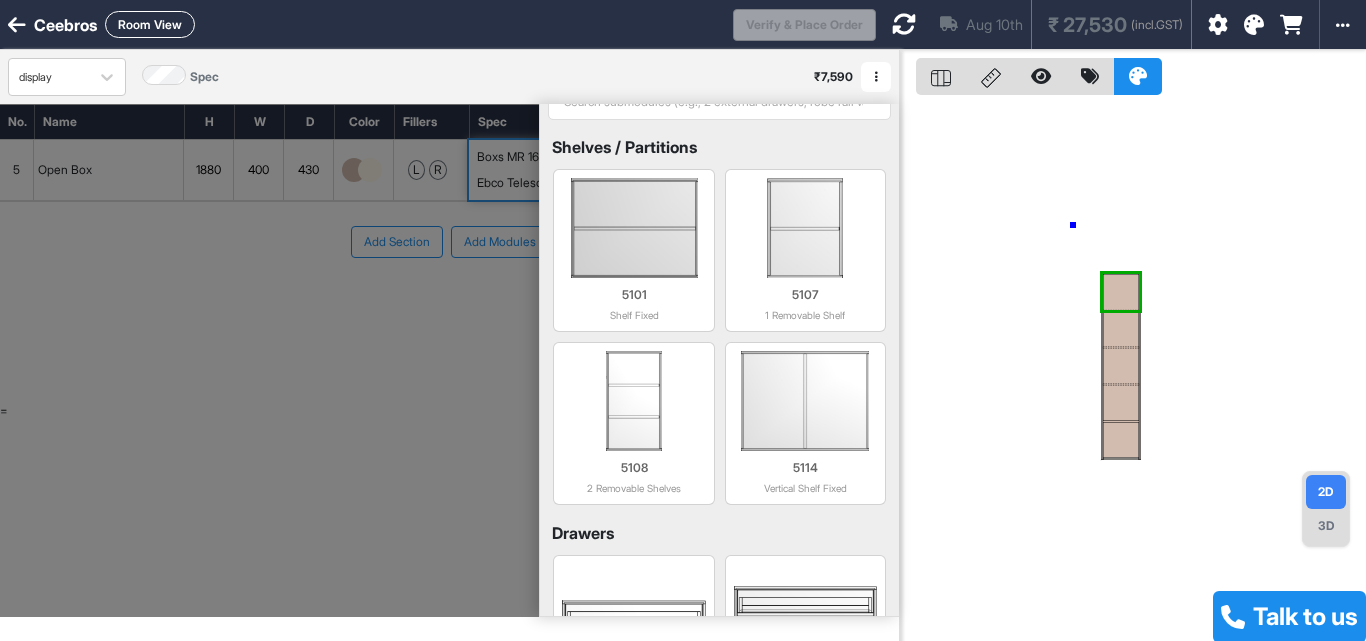 click at bounding box center [1133, 370] 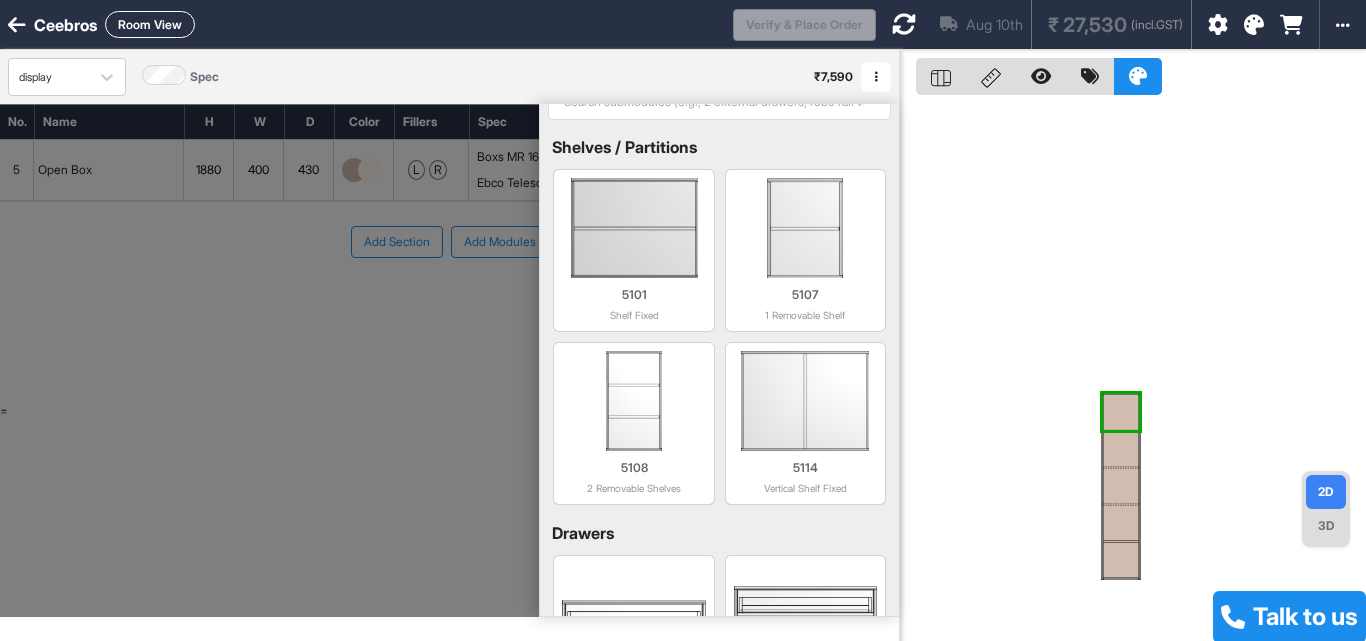 click at bounding box center [269, 360] 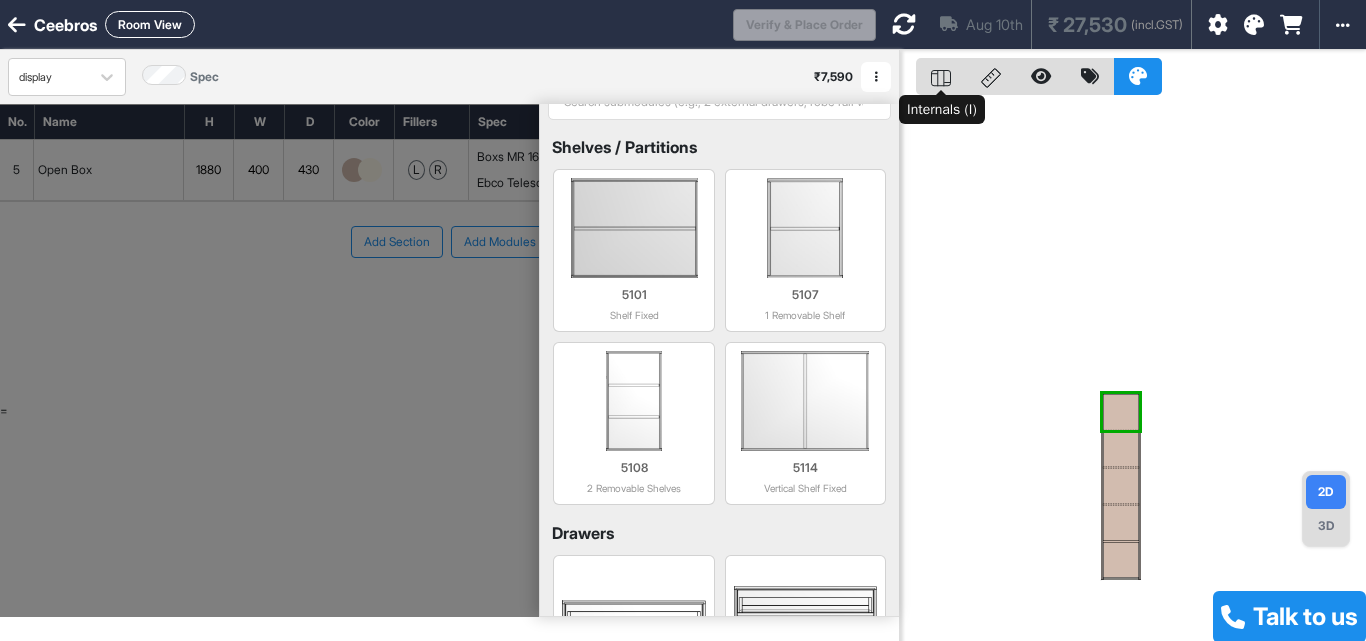 click 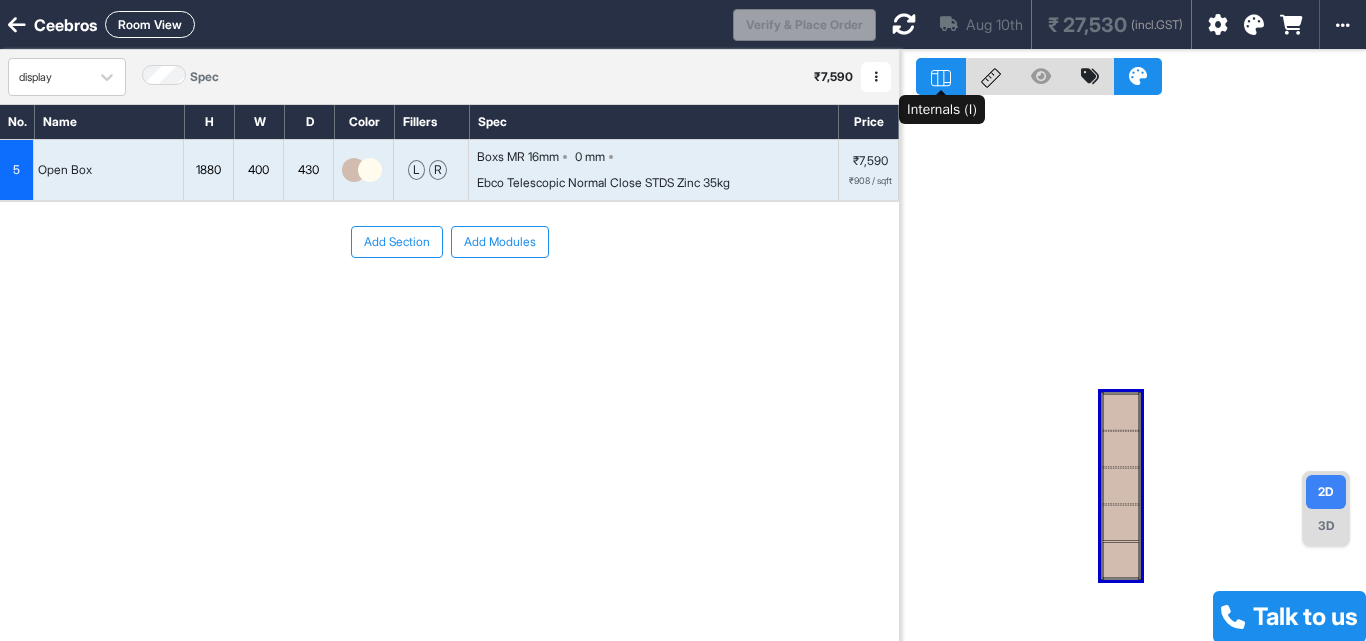 click 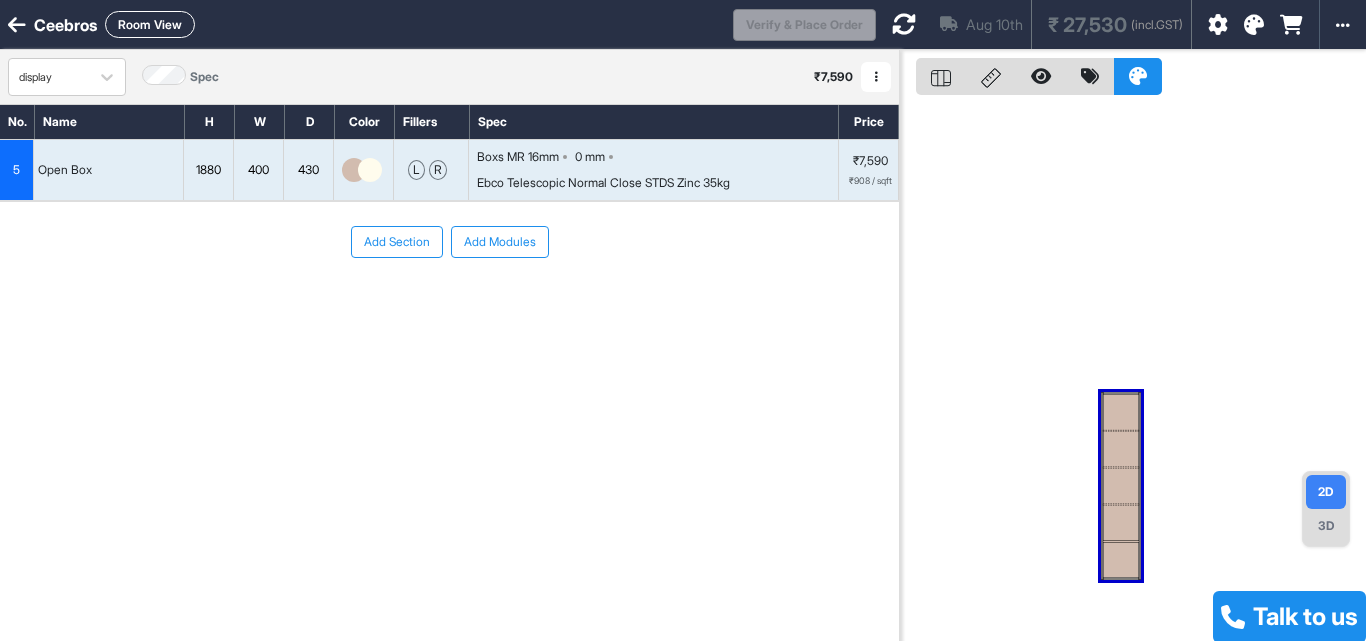 drag, startPoint x: 617, startPoint y: 411, endPoint x: 645, endPoint y: 358, distance: 59.94164 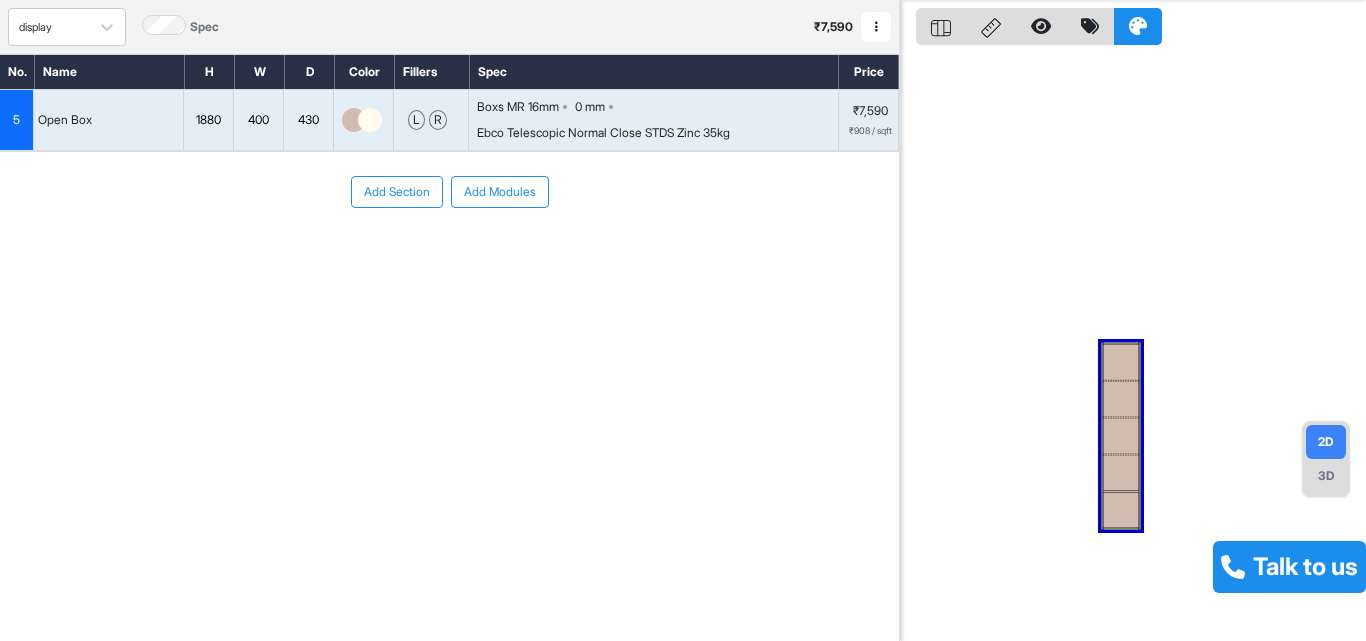 scroll, scrollTop: 0, scrollLeft: 0, axis: both 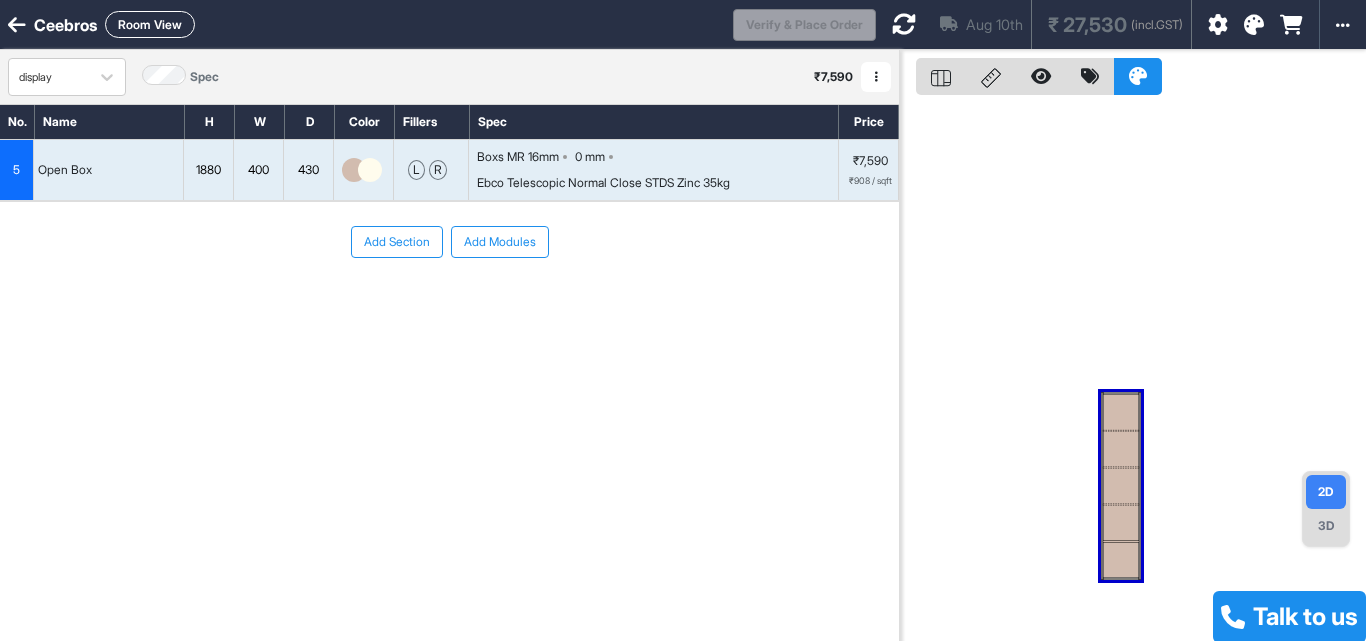 click on "Add Modules" at bounding box center (500, 242) 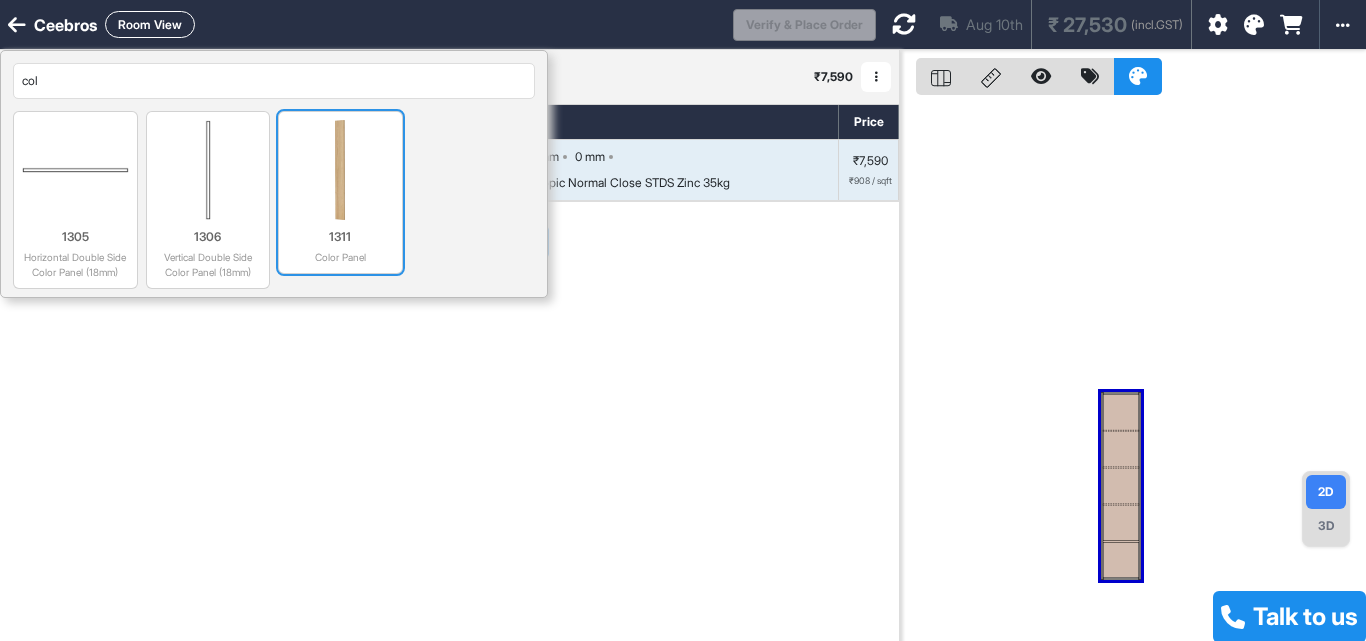 type on "col" 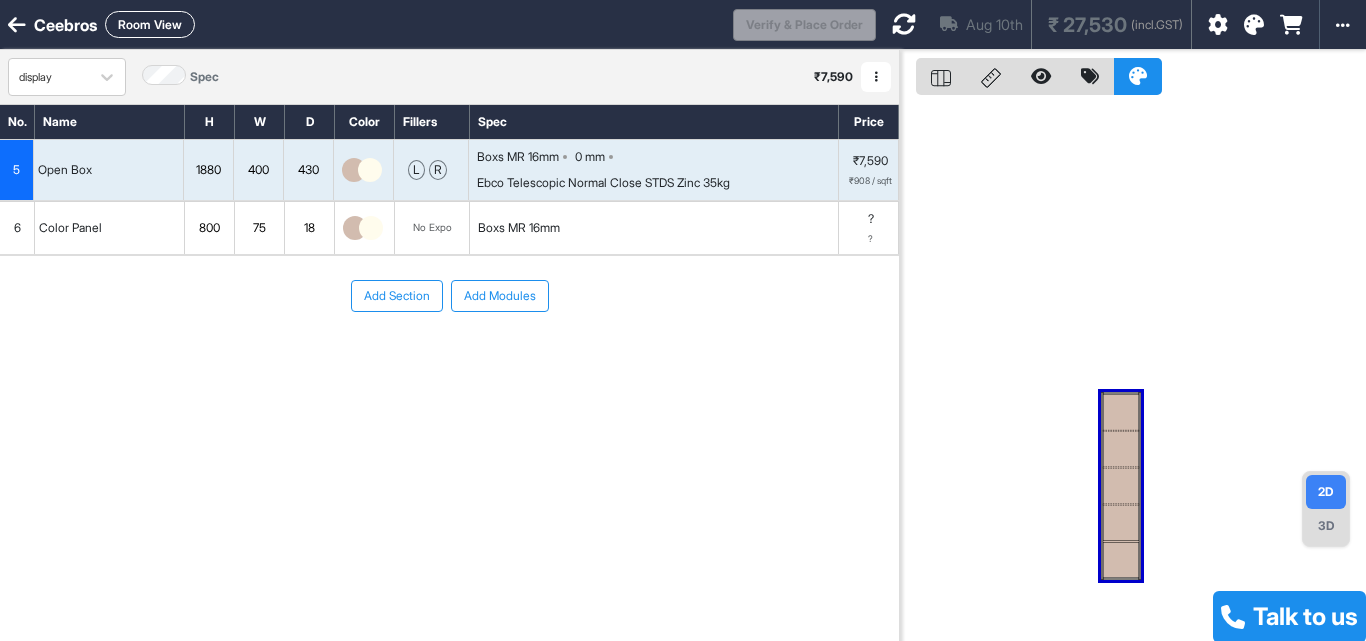 click on "800" at bounding box center [209, 228] 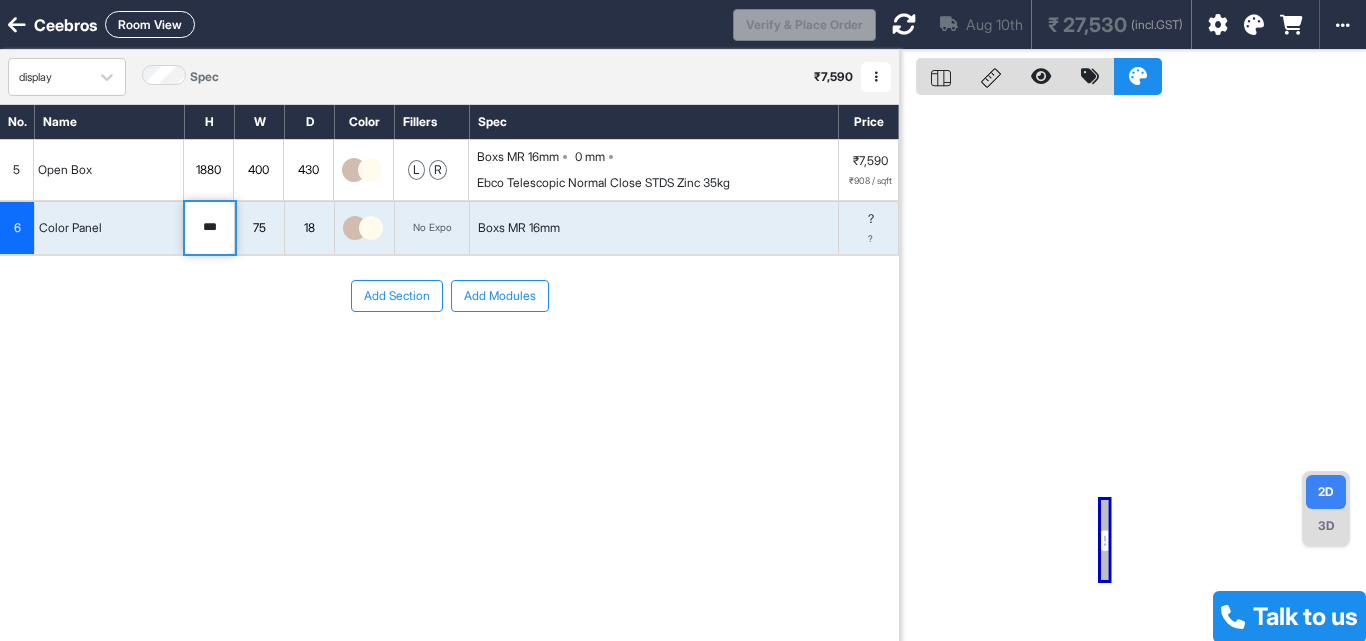 type on "***" 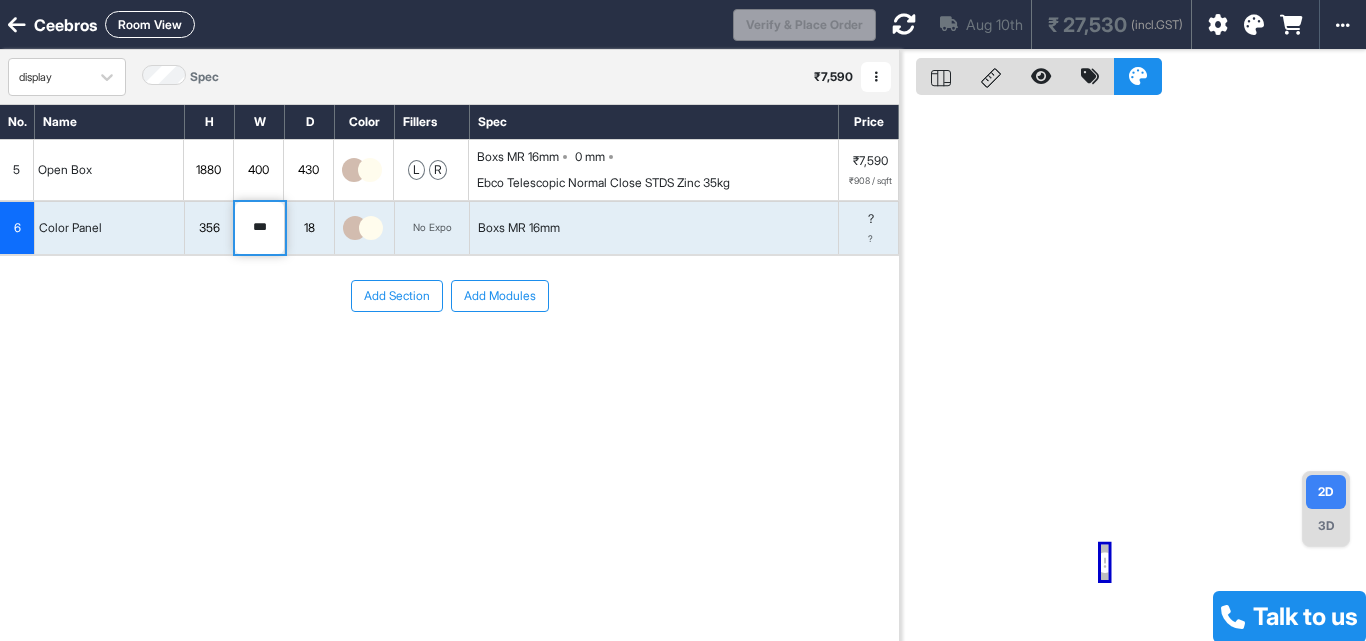 type on "***" 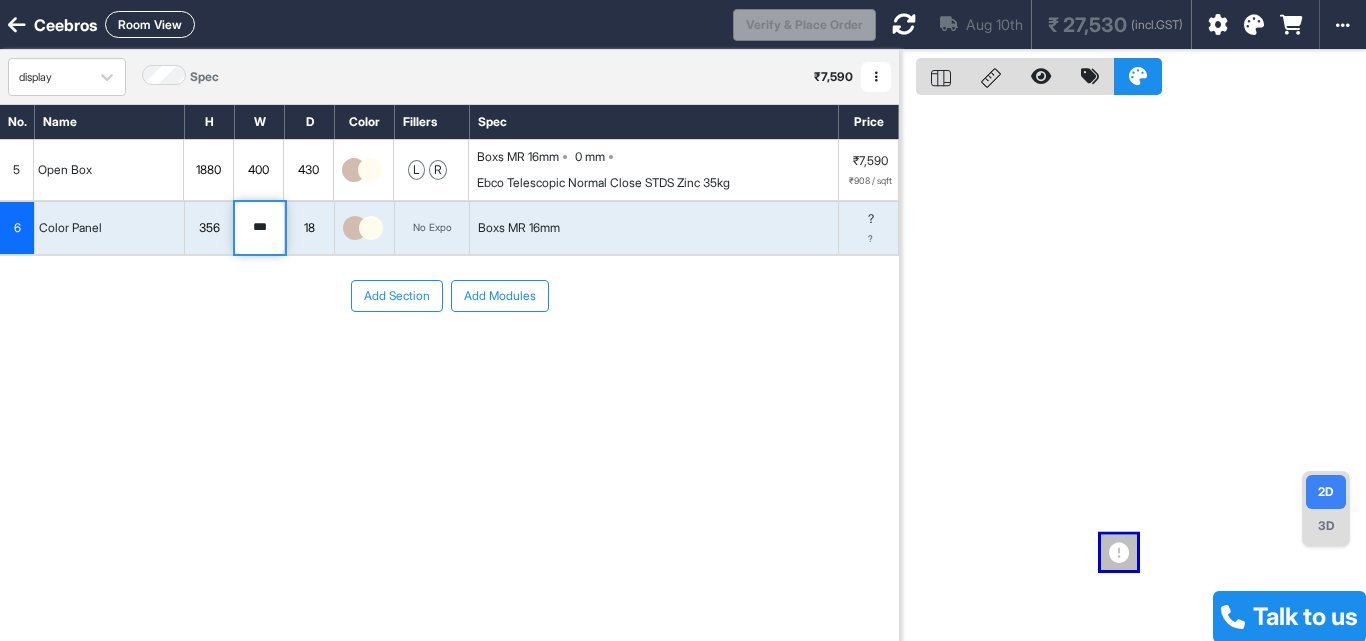 click on "No. Name H W D Color Fillers Spec Price 5 Open Box 1880 400 430 l r Boxs MR 16mm 0 mm Ebco Telescopic Normal Close STDS Zinc 35kg ₹7,590 ₹908 / sqft 6 Color Panel 356 *** 18 No Expo Boxs MR 16mm ? ?
To pick up a draggable item, press the space bar.
While dragging, use the arrow keys to move the item.
Press space again to drop the item in its new position, or press escape to cancel.
Add Section Add Modules" at bounding box center [449, 360] 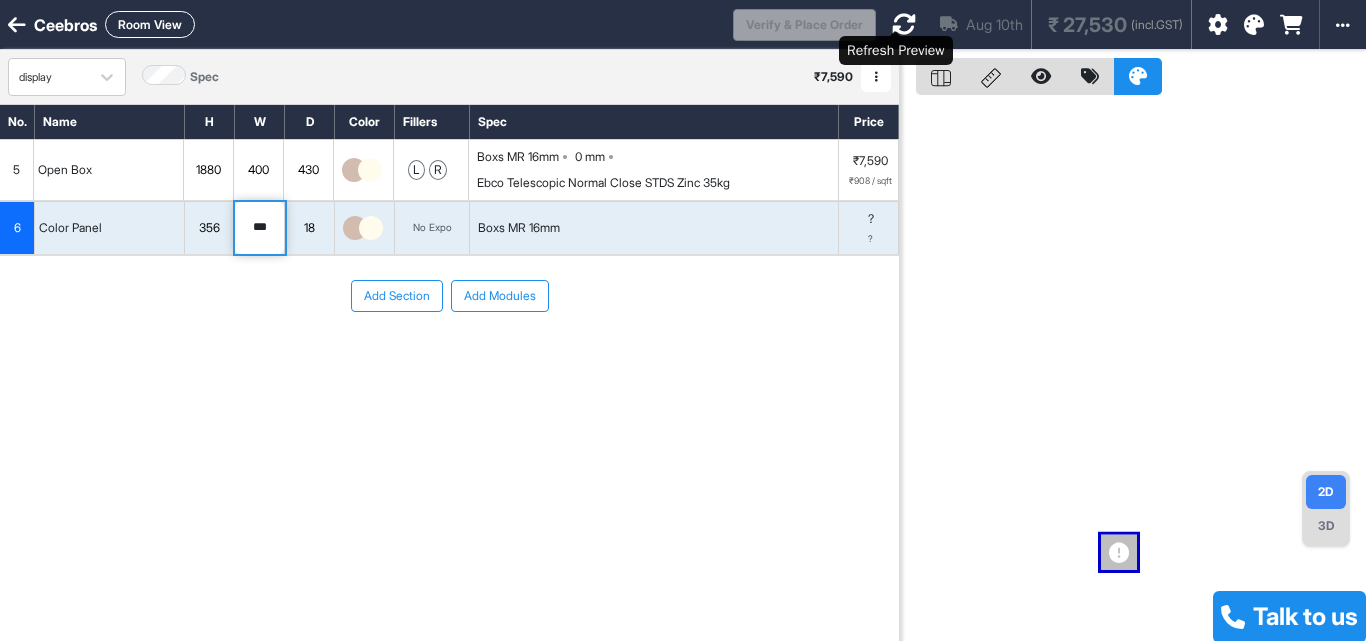 click at bounding box center (904, 24) 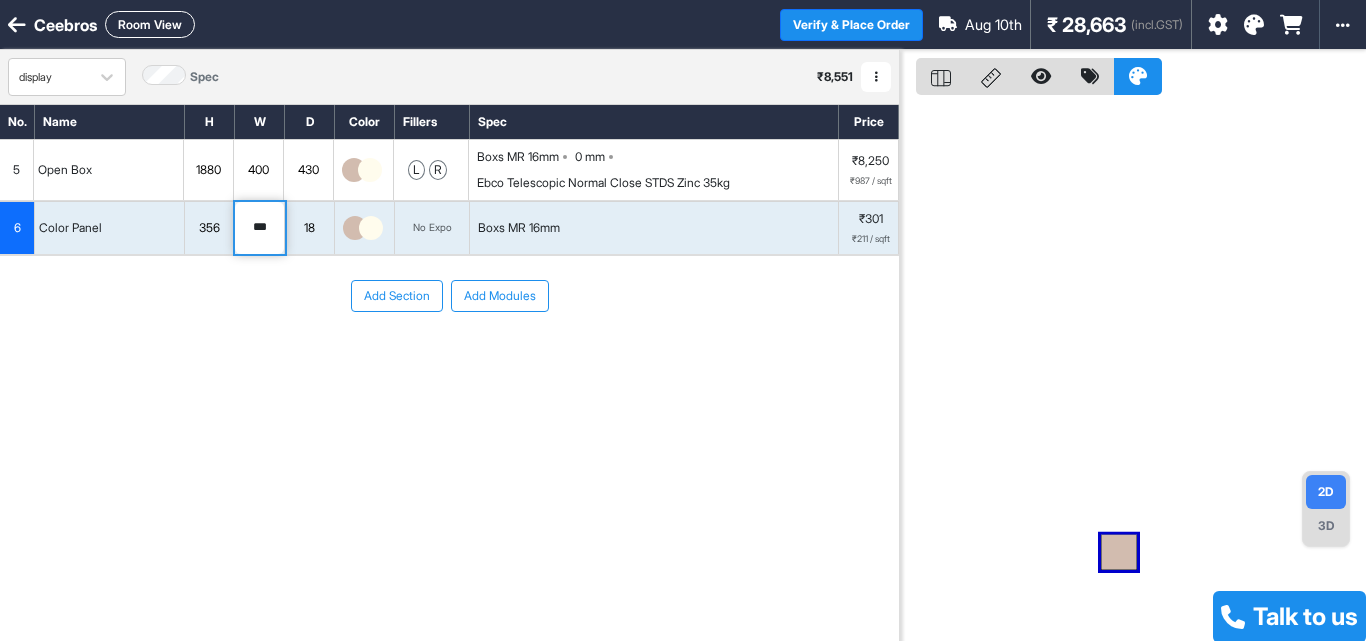click on "Room View" at bounding box center (150, 24) 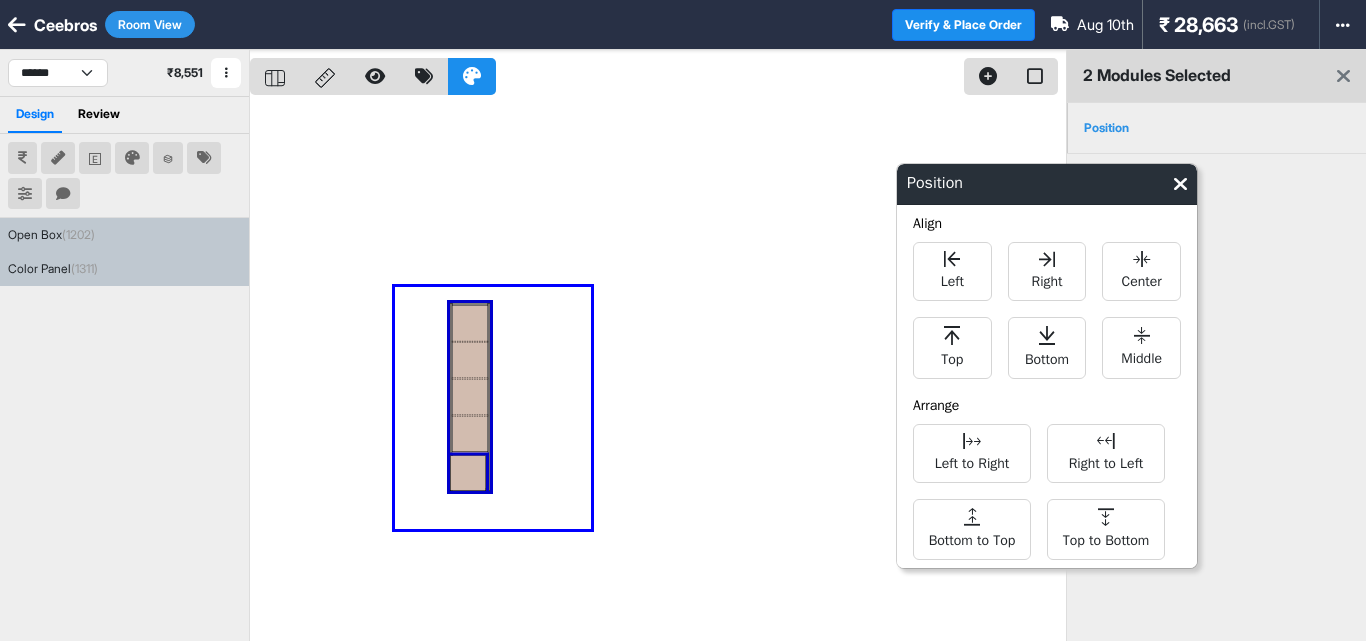 drag, startPoint x: 395, startPoint y: 287, endPoint x: 594, endPoint y: 531, distance: 314.8603 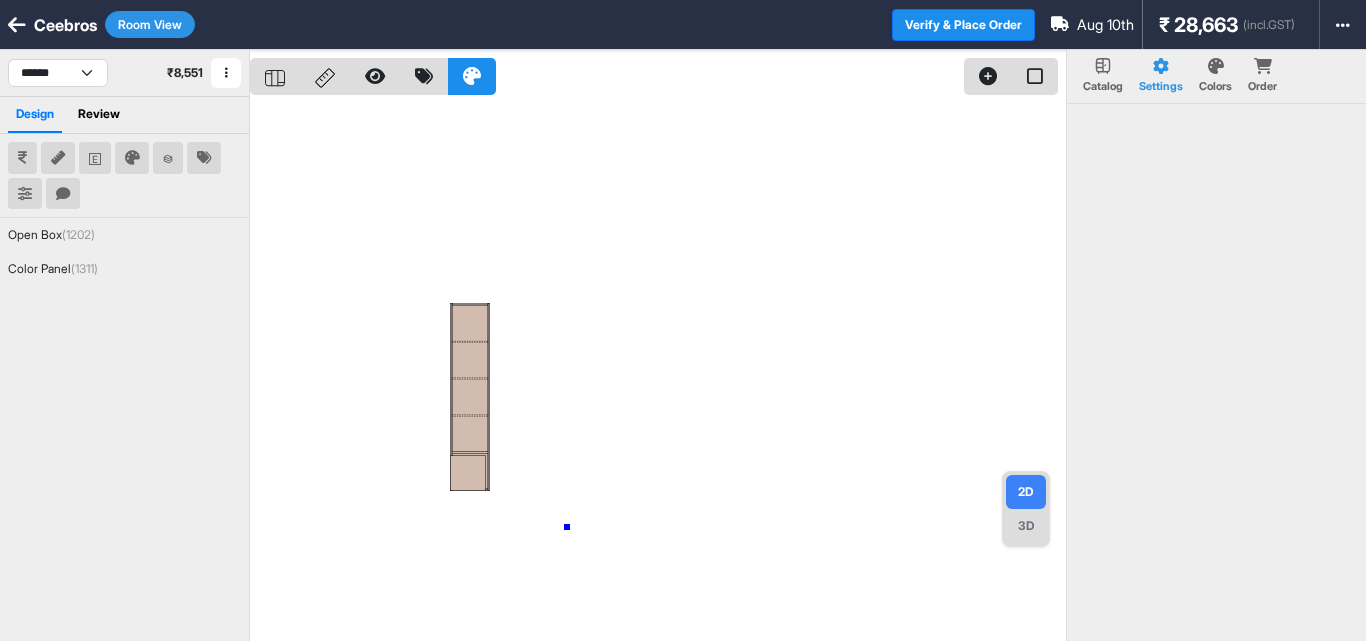 click at bounding box center [658, 370] 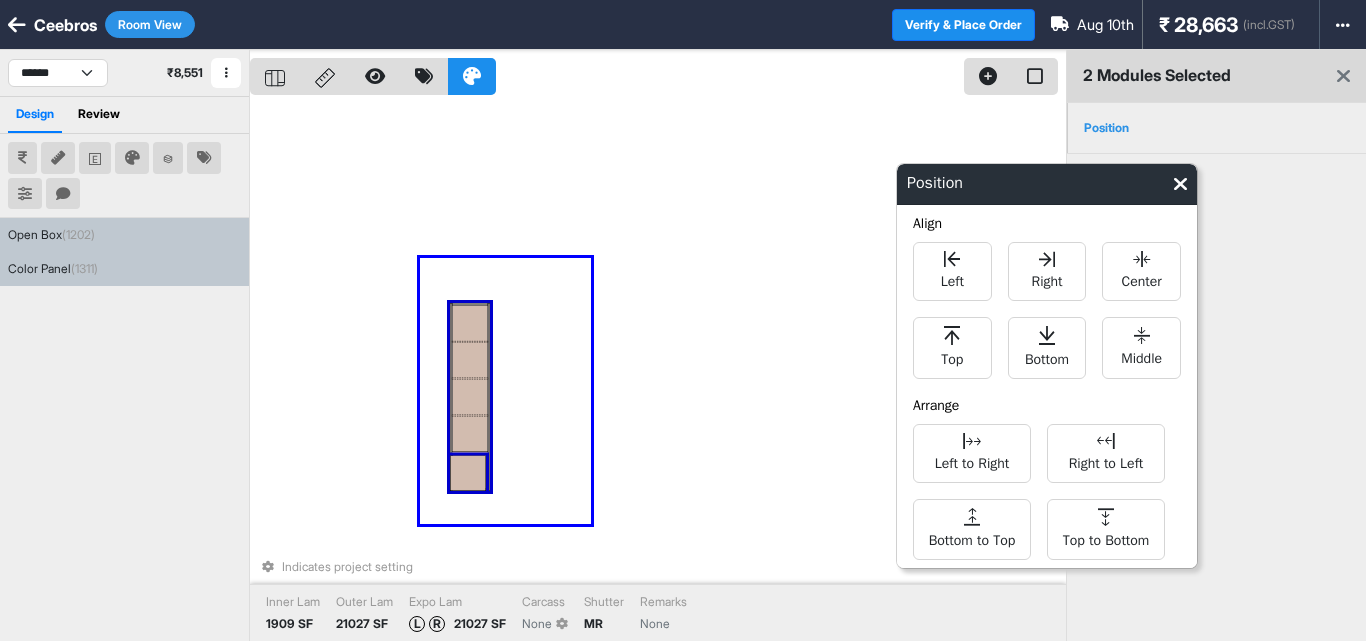 drag, startPoint x: 420, startPoint y: 258, endPoint x: 594, endPoint y: 527, distance: 320.3701 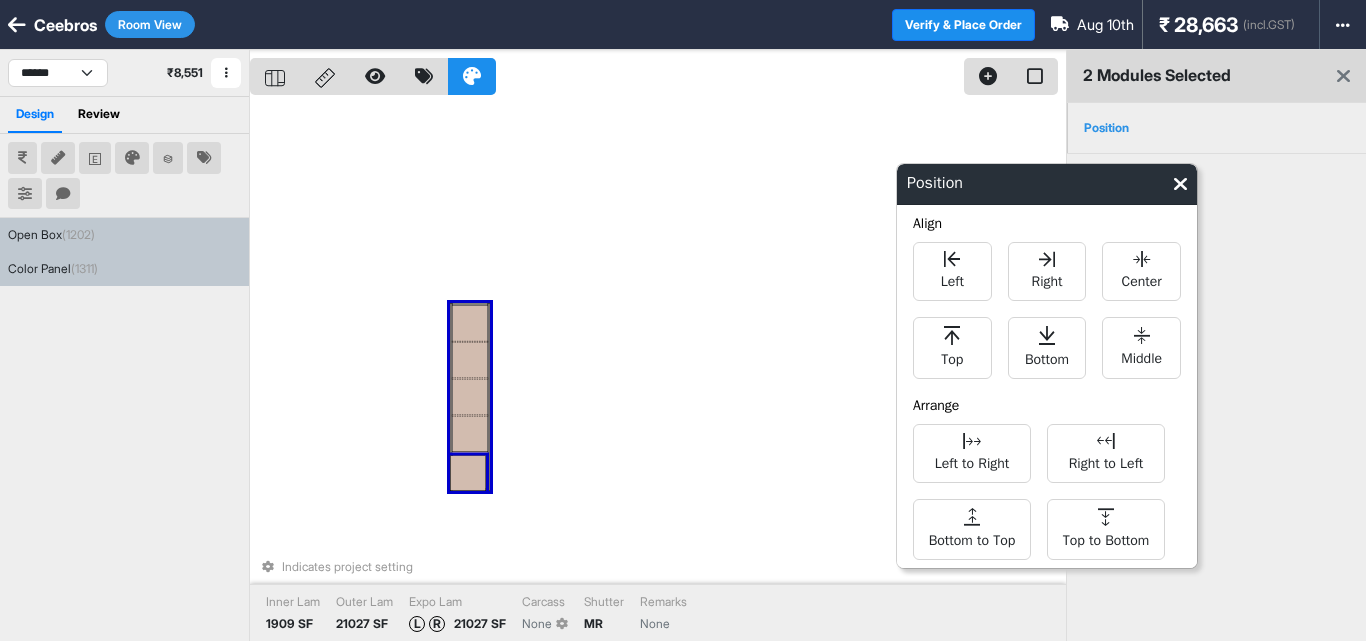 click on "Indicates project setting Inner Lam 1909 SF Outer Lam 21027 SF Expo Lam L R 21027 SF Carcass None Shutter MR Remarks None" at bounding box center [658, 370] 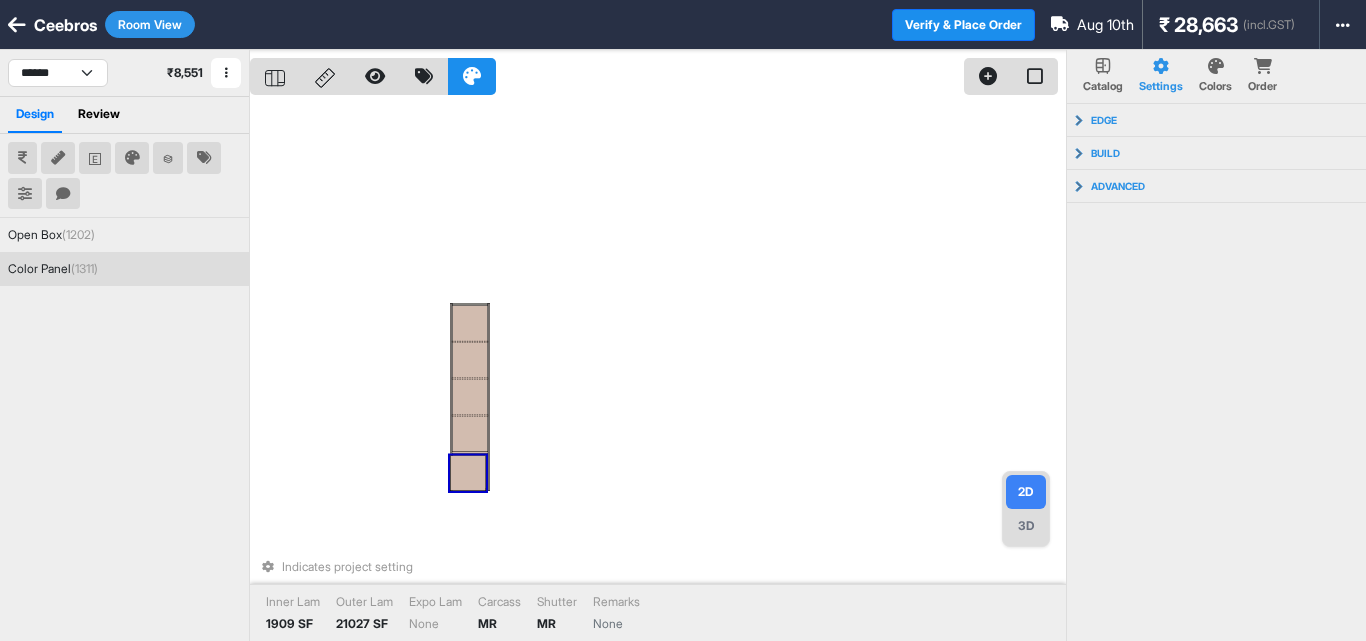 click at bounding box center (468, 473) 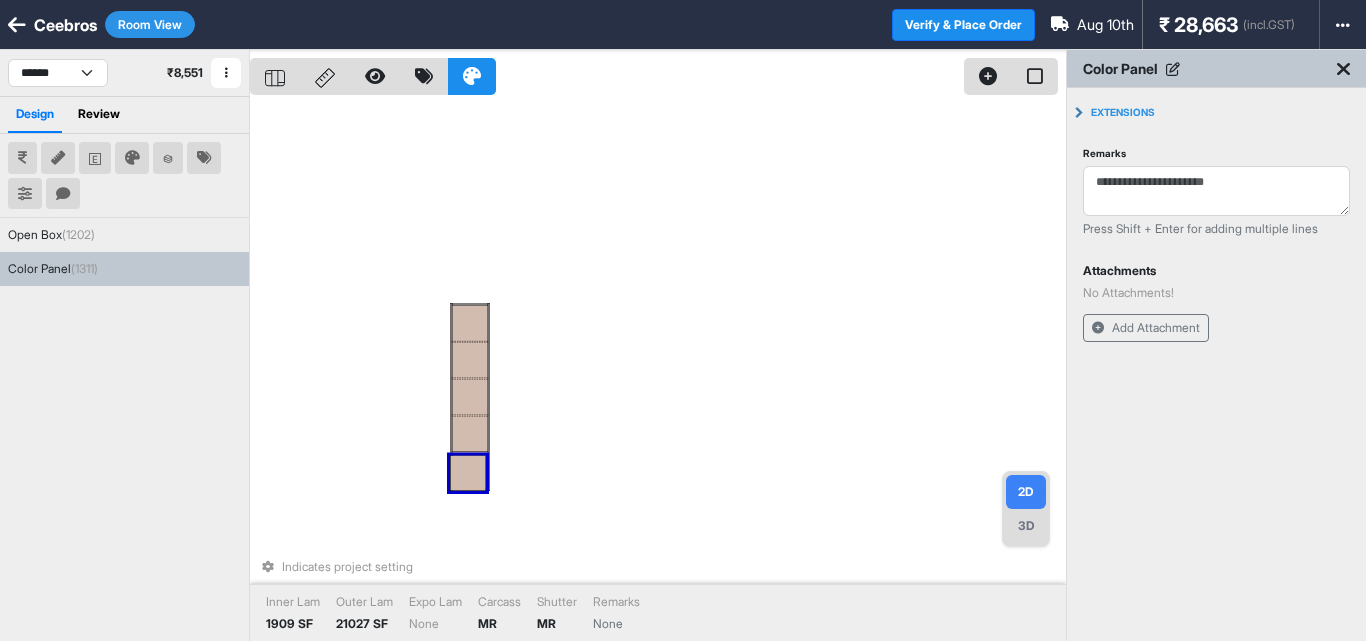 drag, startPoint x: 482, startPoint y: 458, endPoint x: 546, endPoint y: 476, distance: 66.48308 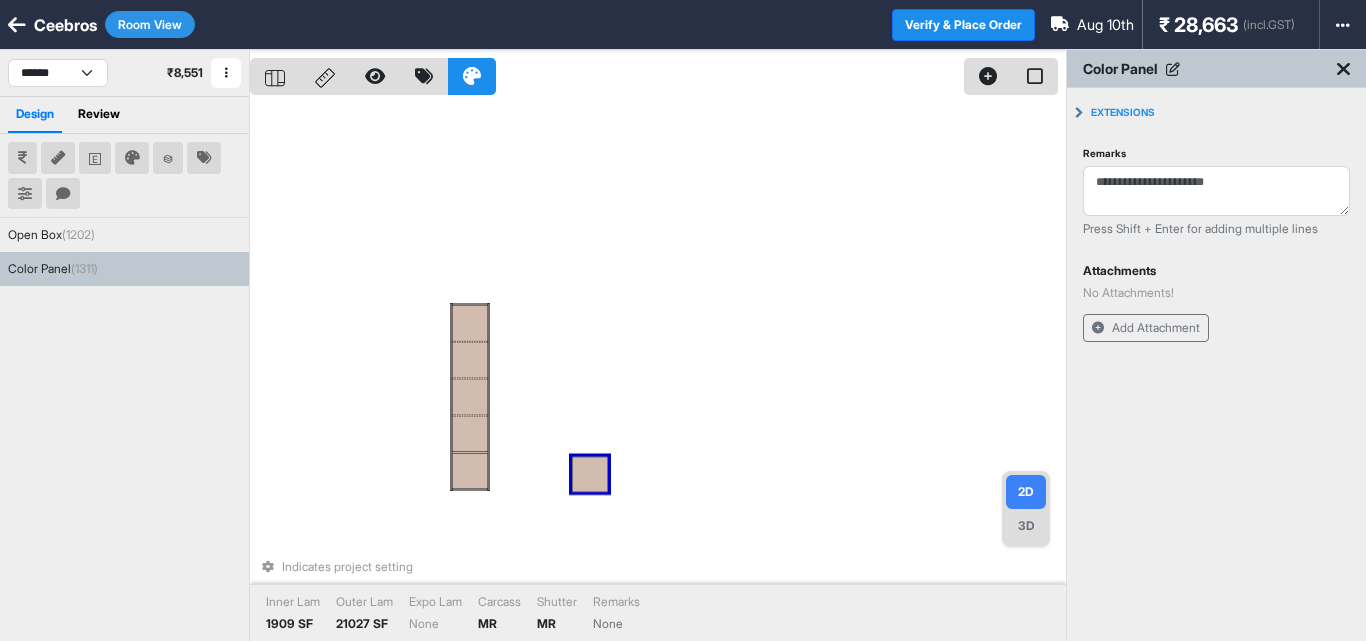 click at bounding box center (590, 474) 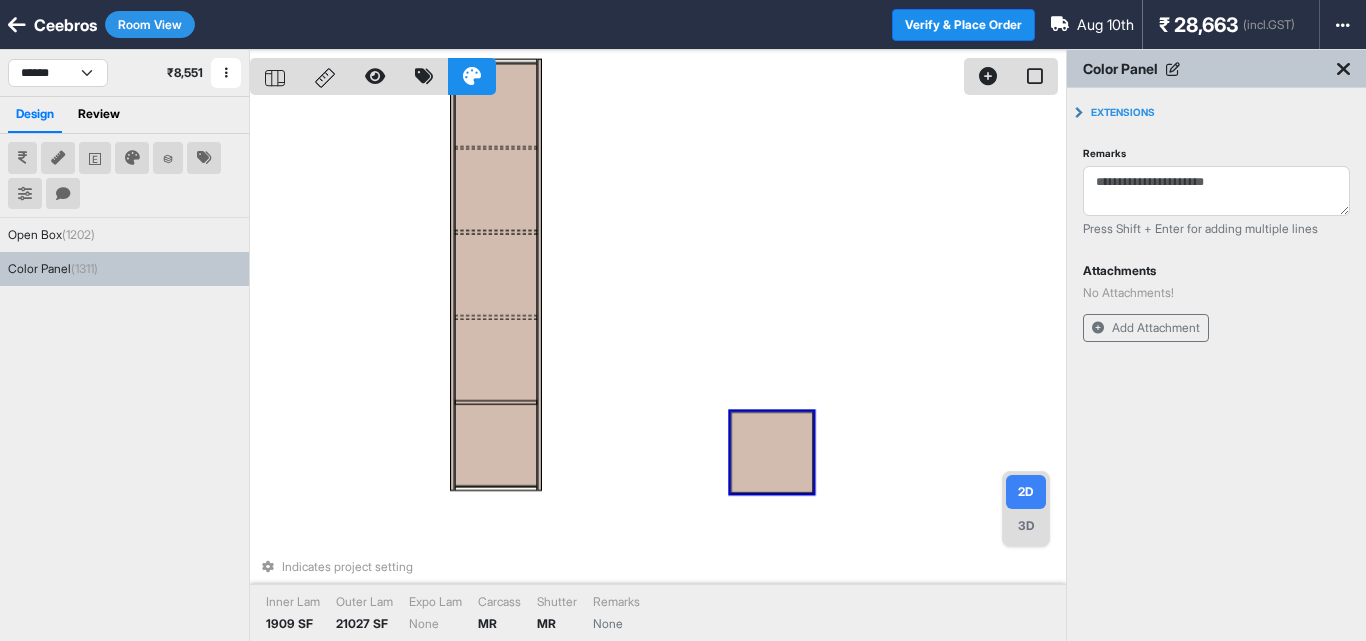 click at bounding box center (772, 452) 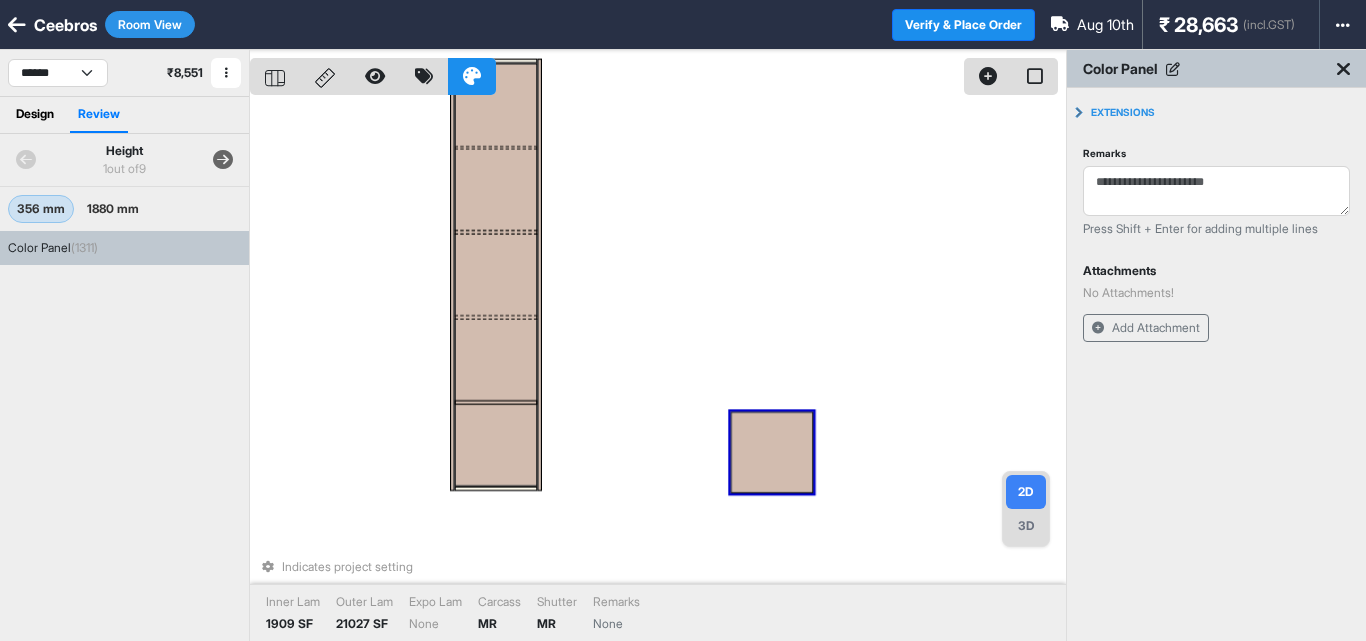 click on "Design" at bounding box center [35, 115] 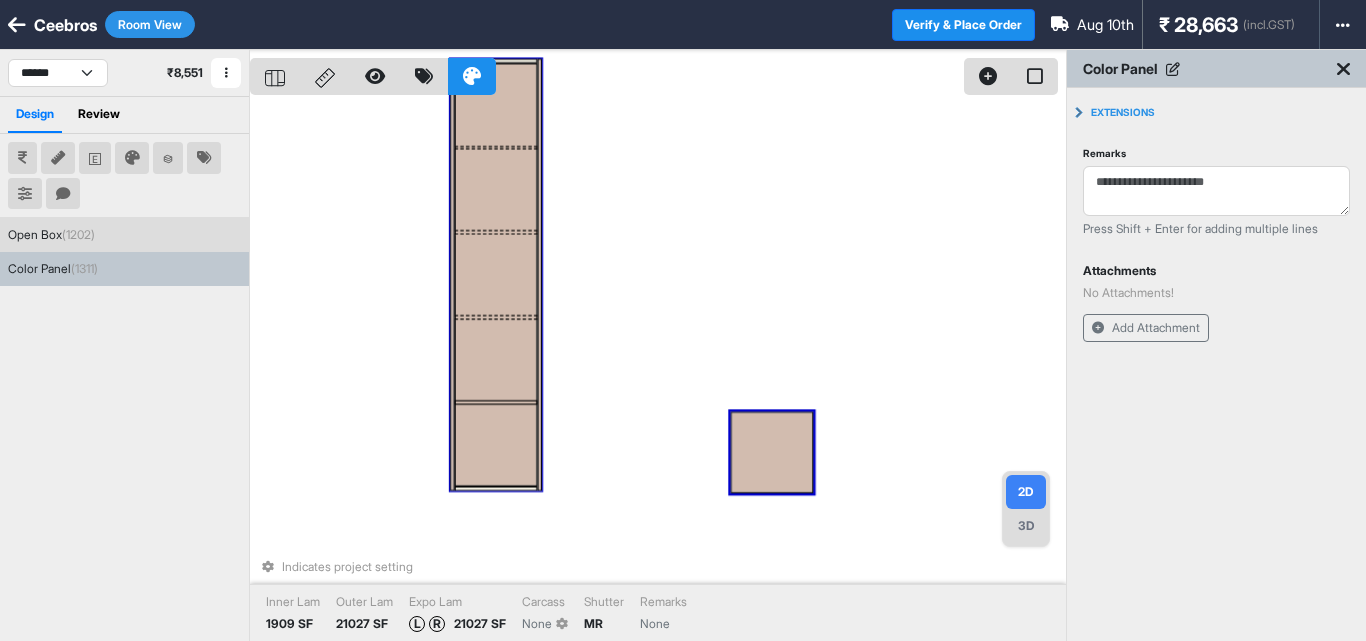 click on "Open Box  (1202) Color Panel  (1311)" at bounding box center (124, 474) 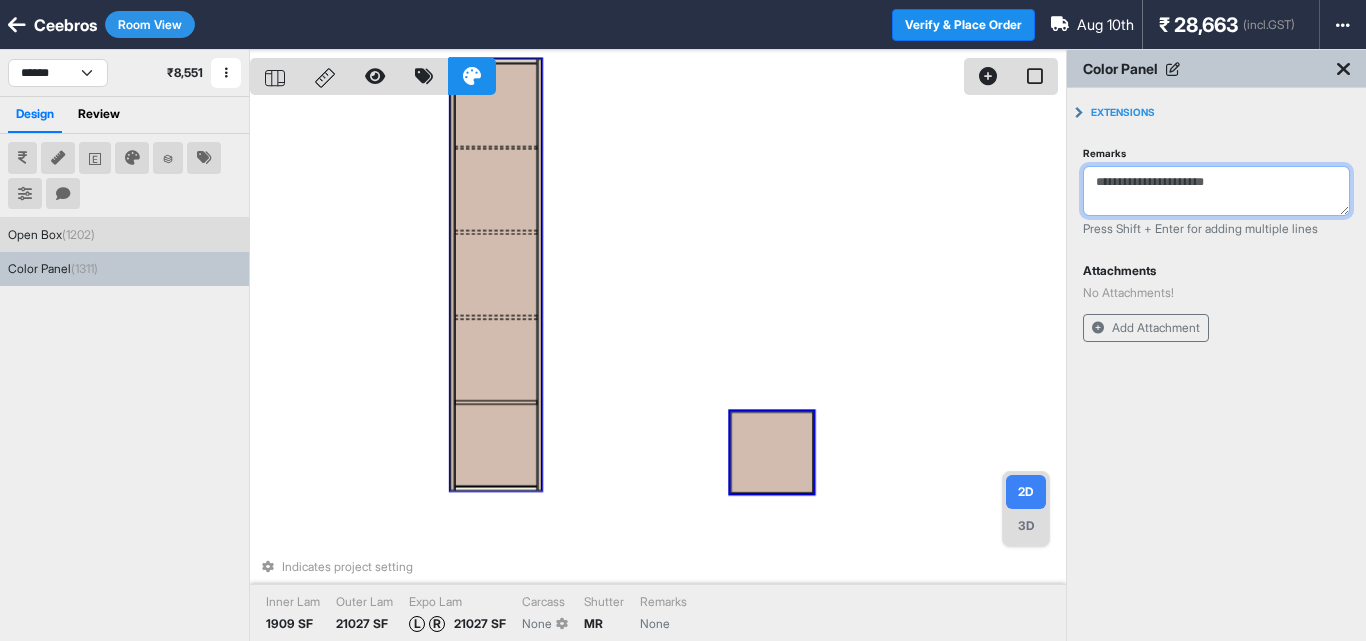 click on "Remarks" at bounding box center (1216, 191) 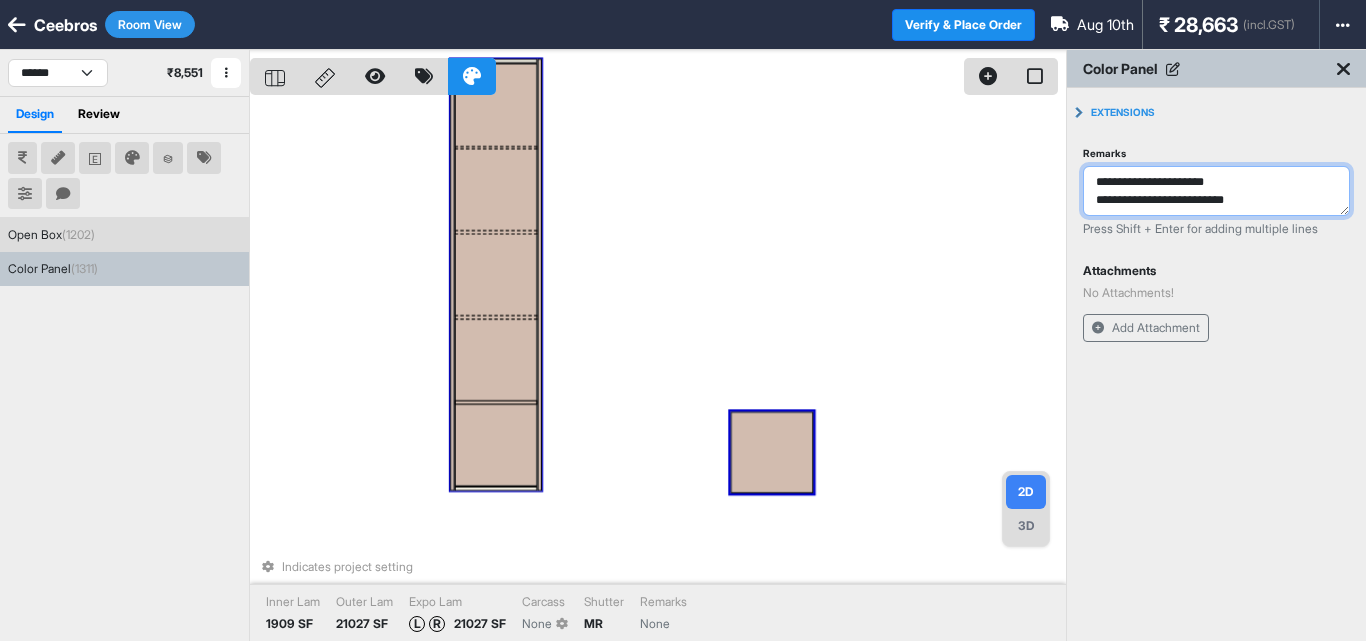type on "**********" 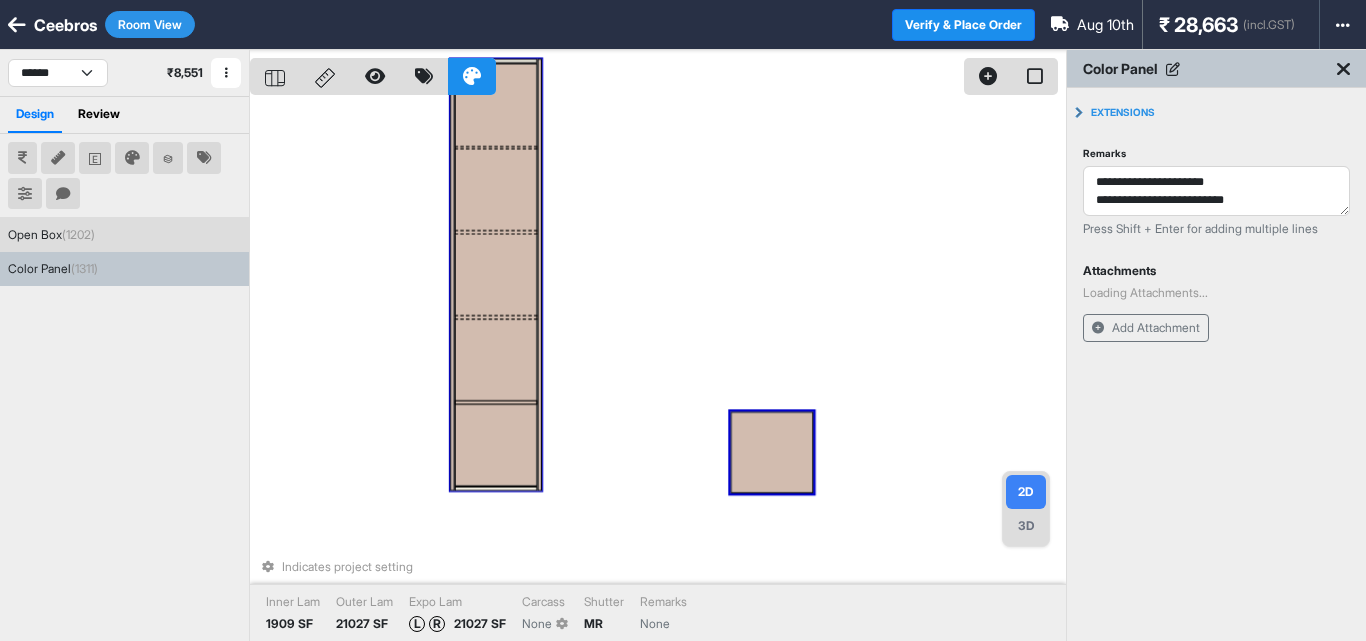 type 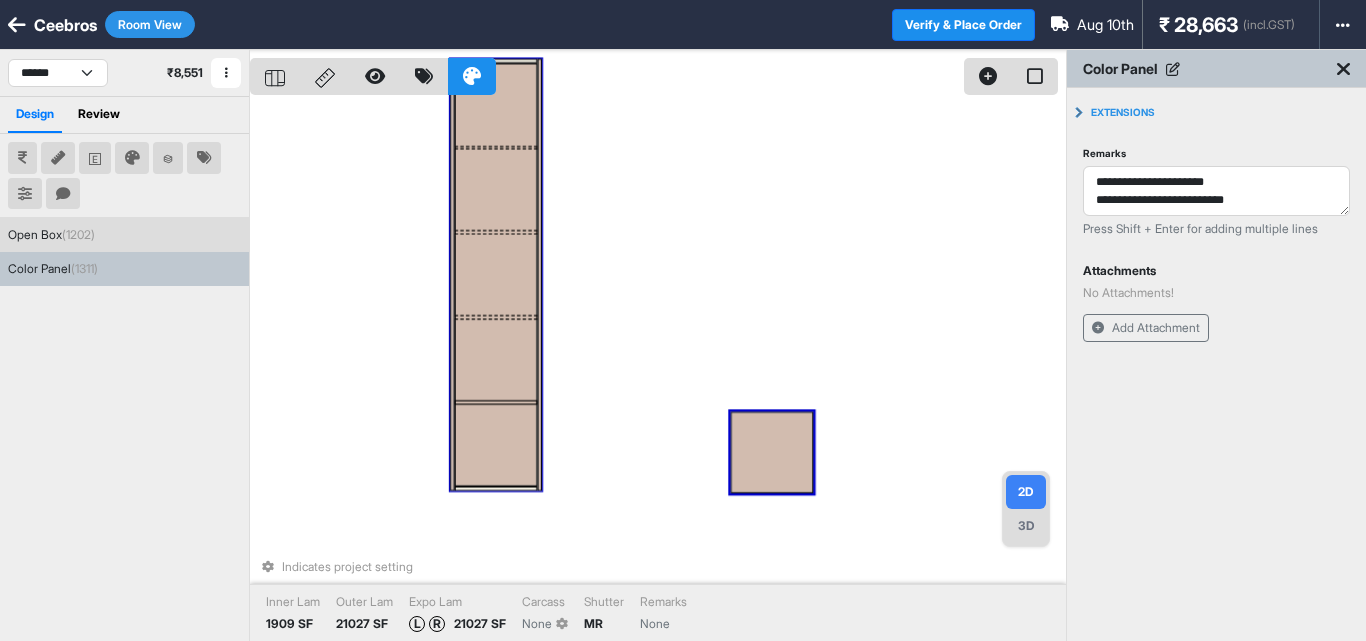 click on "Room View" at bounding box center (150, 24) 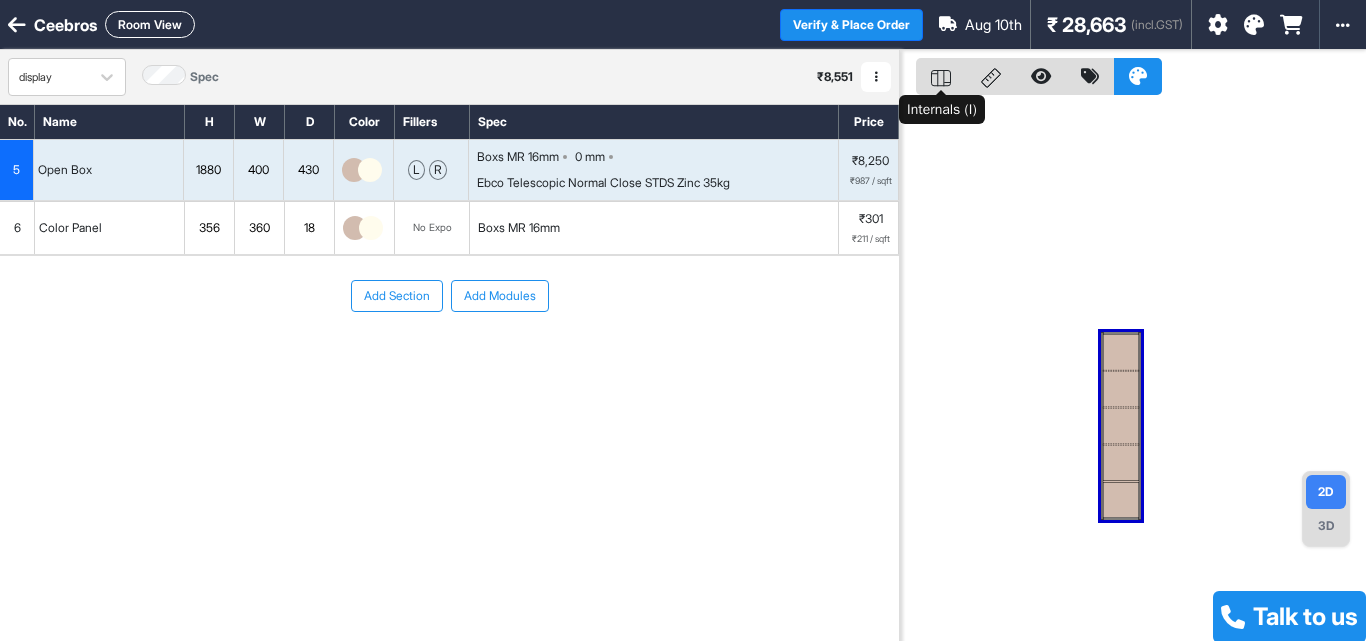 click 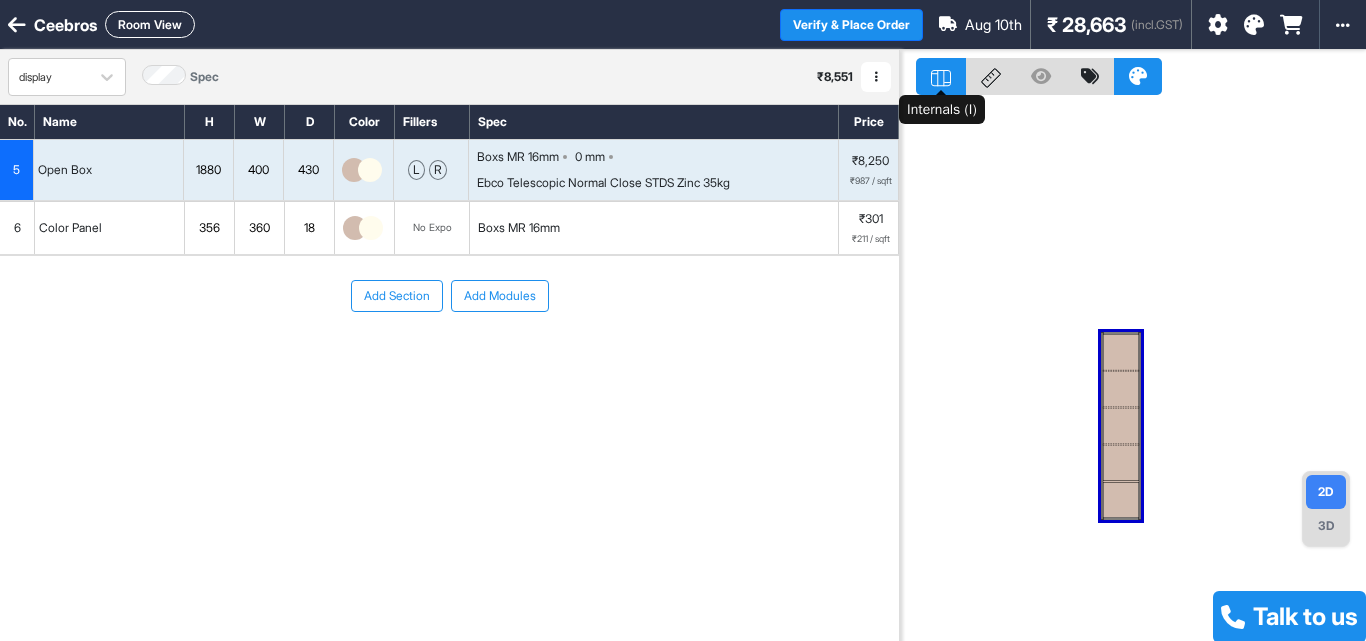 click 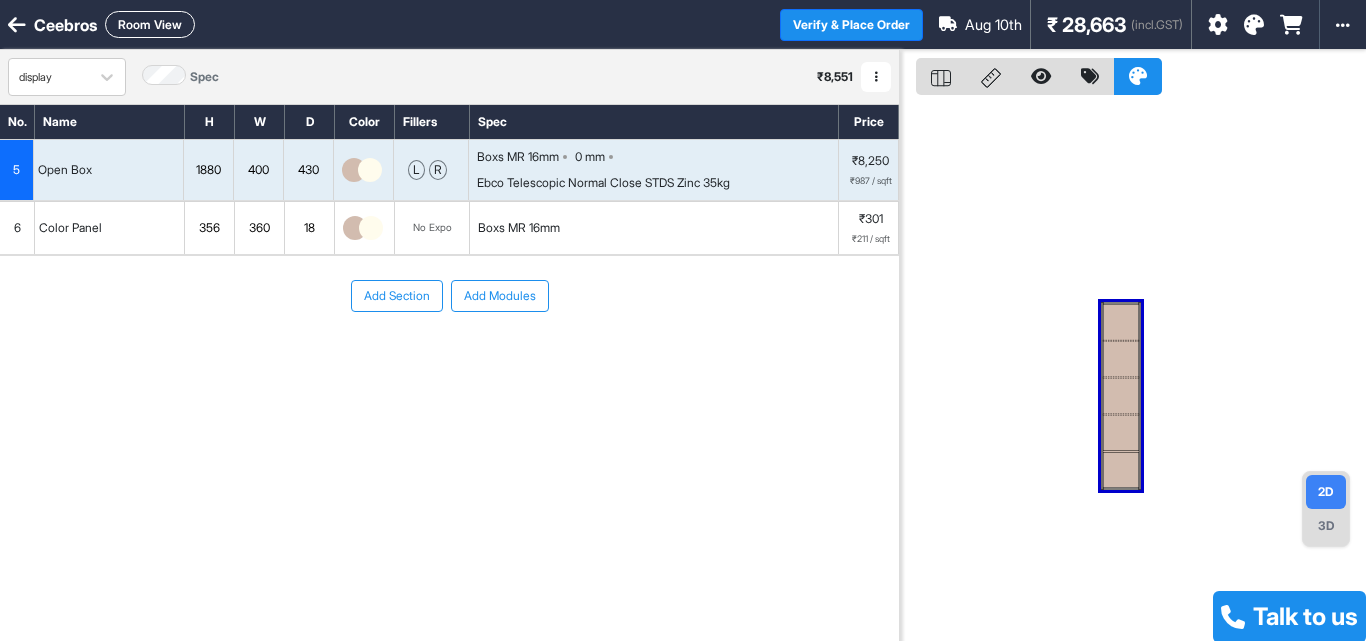 click on "Add Section Add Modules" at bounding box center (449, 356) 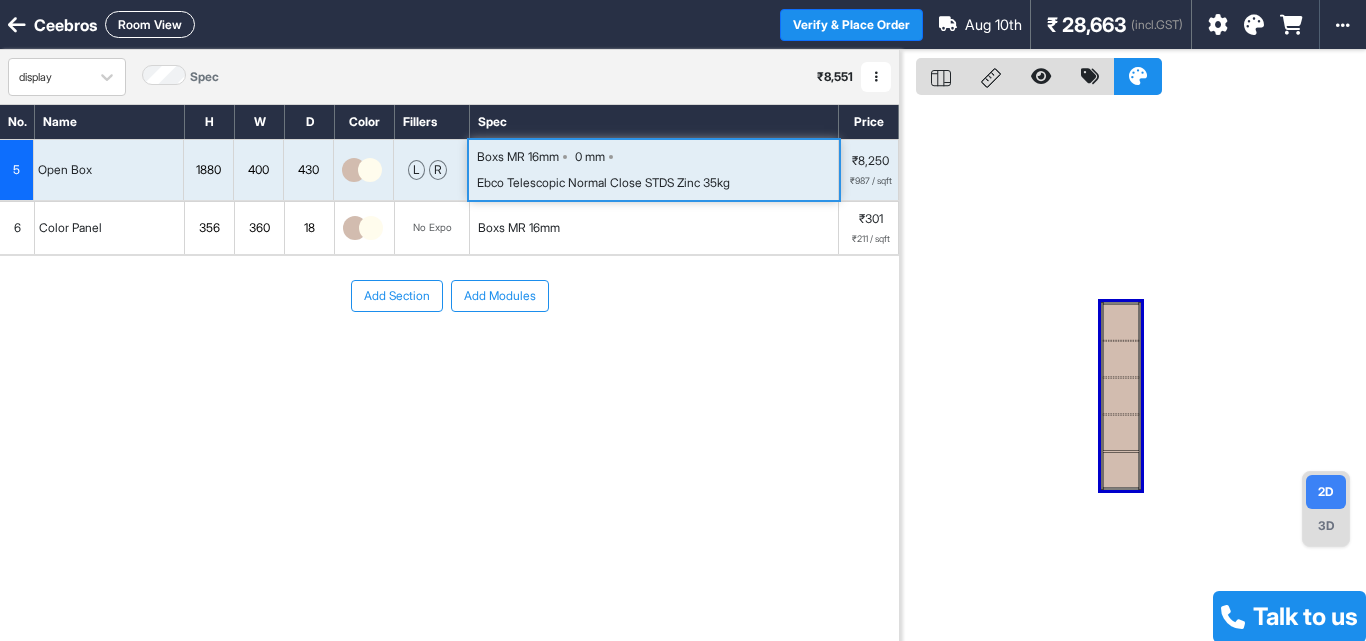 click on "Ebco Telescopic Normal Close STDS Zinc 35kg" at bounding box center (603, 183) 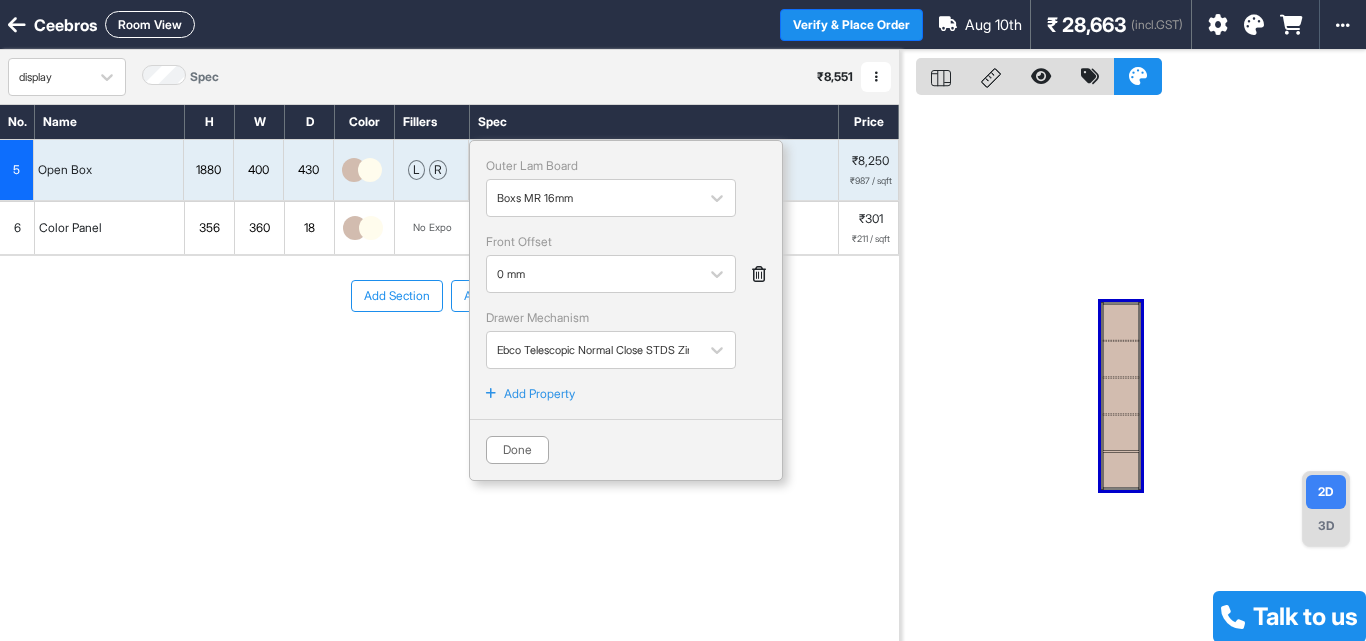 click on "Add Section Add Modules" at bounding box center [449, 356] 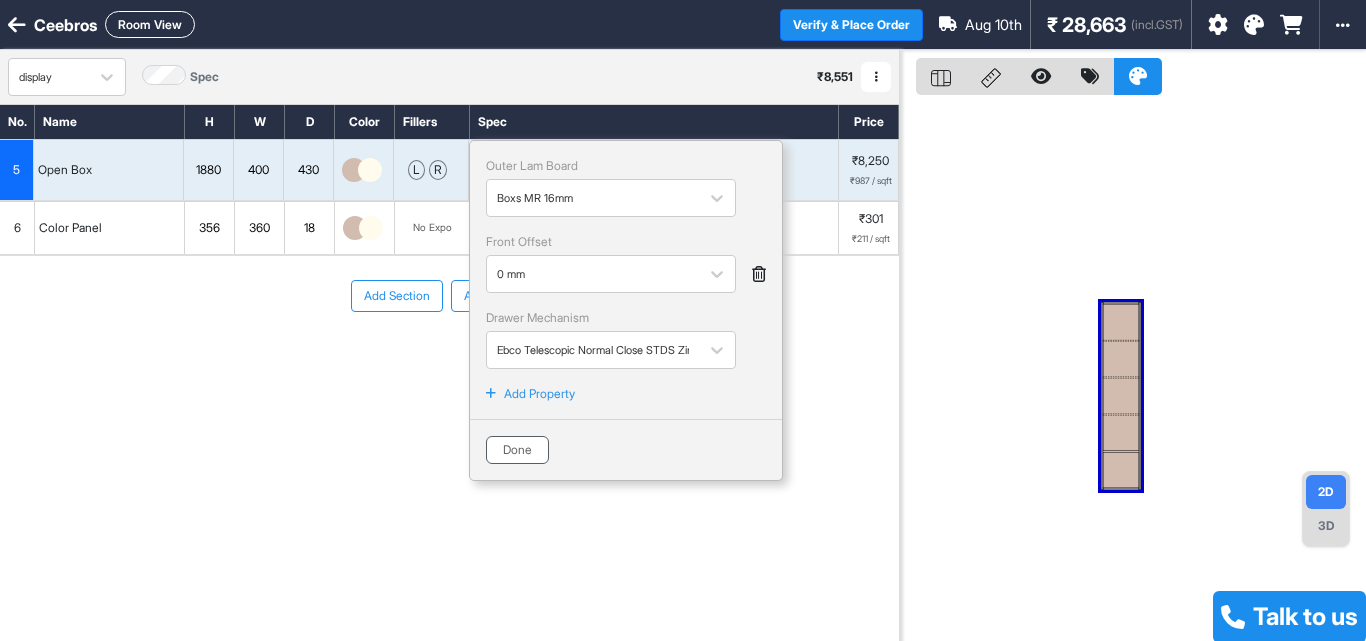 click on "Done" at bounding box center [517, 450] 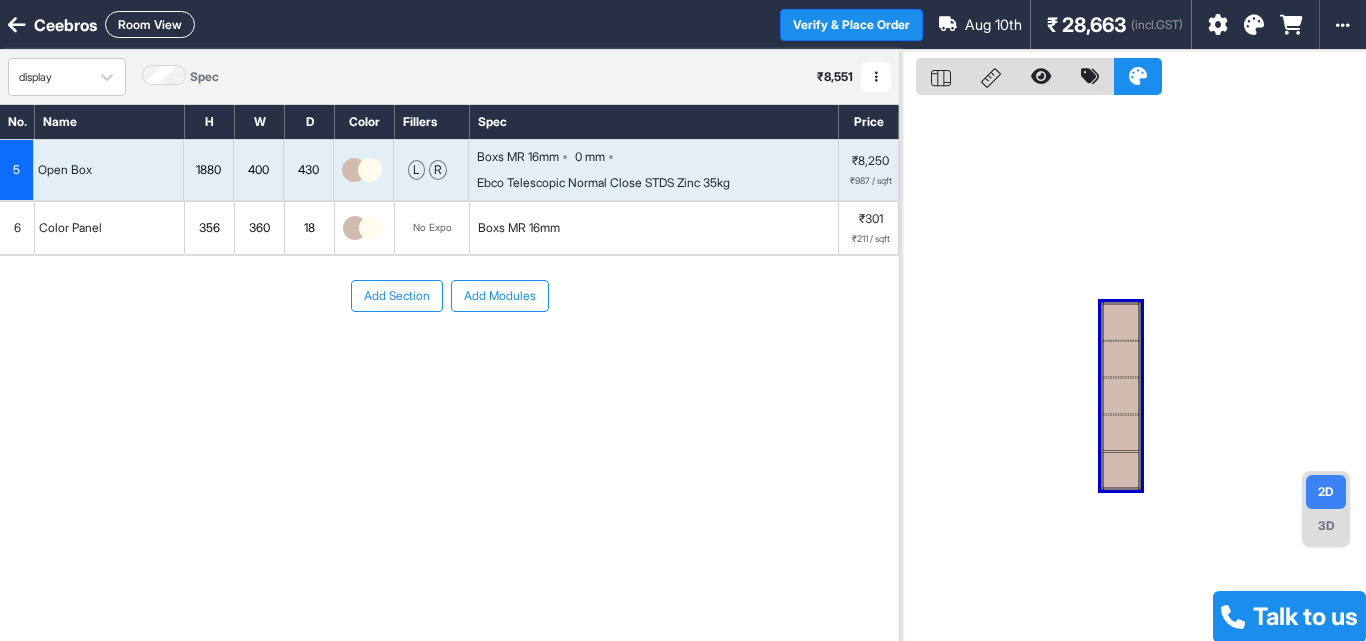 click on "Room View" at bounding box center (150, 24) 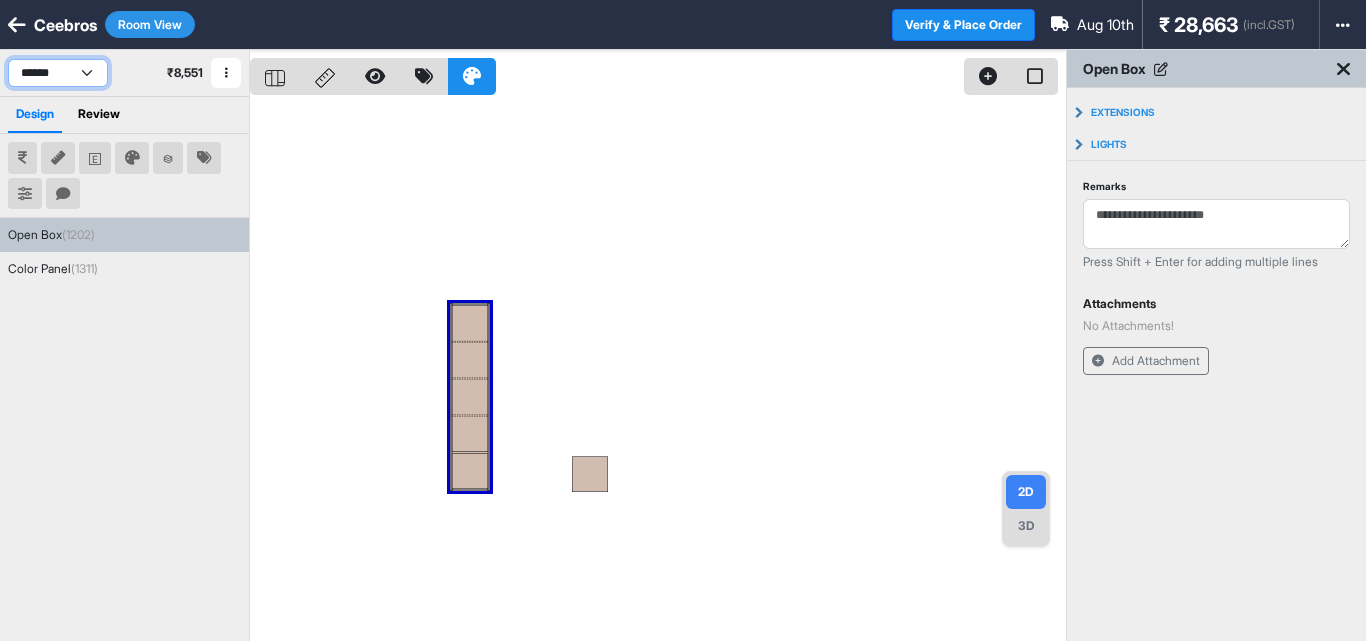 click on "****** *******" at bounding box center [58, 73] 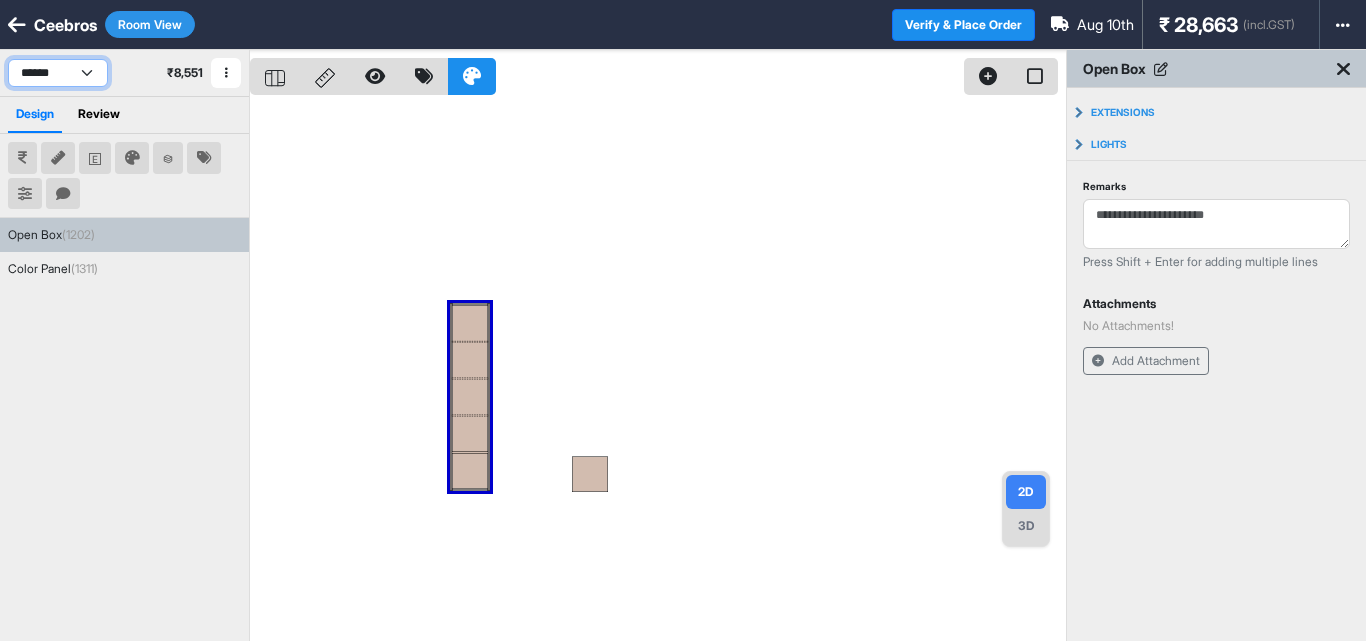 select on "****" 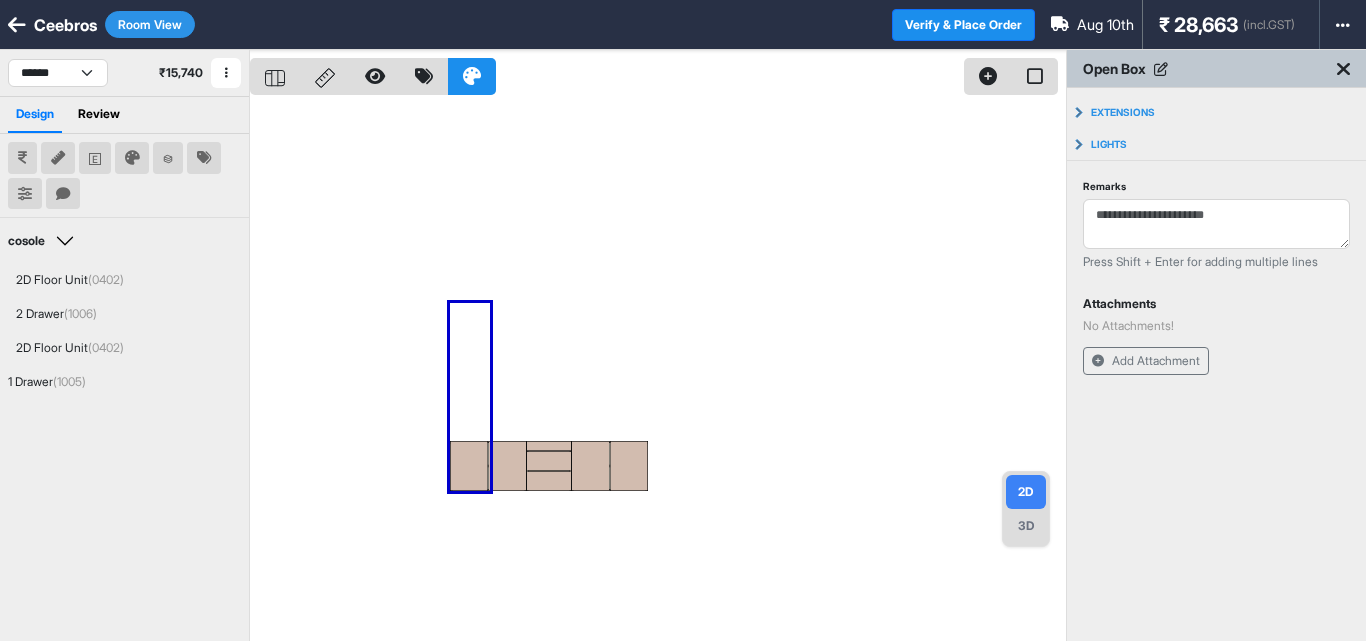 click on "Room View" at bounding box center (150, 24) 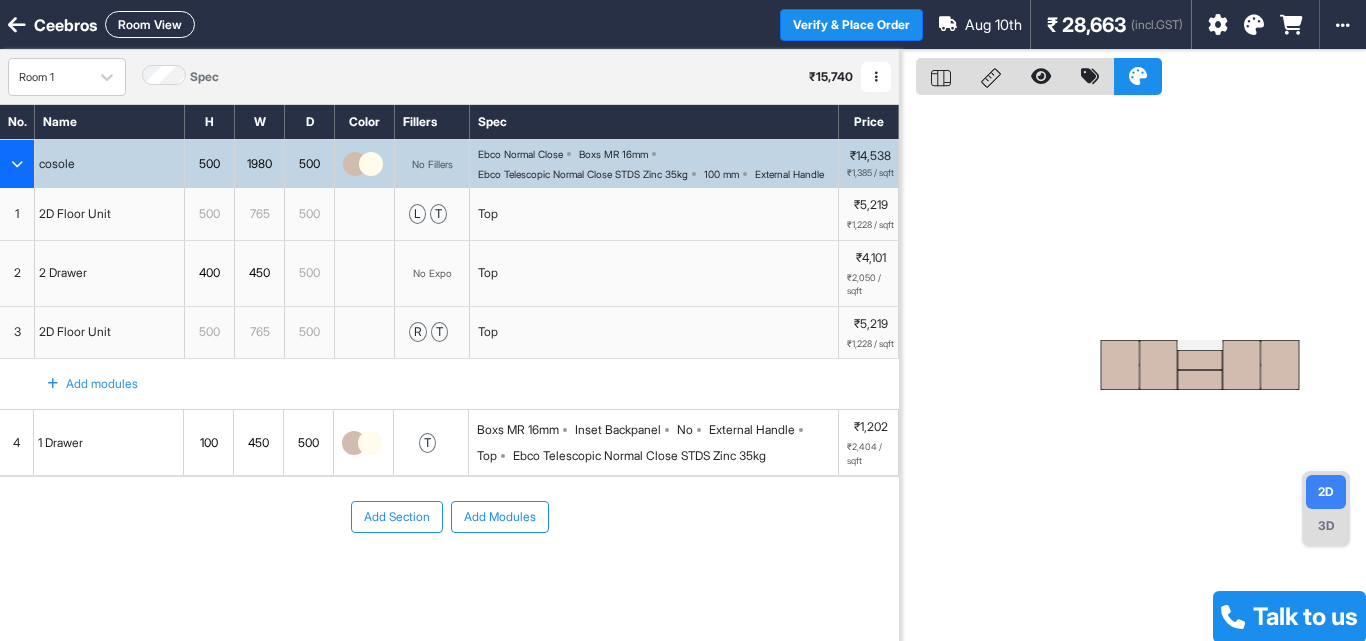 click at bounding box center (1133, 370) 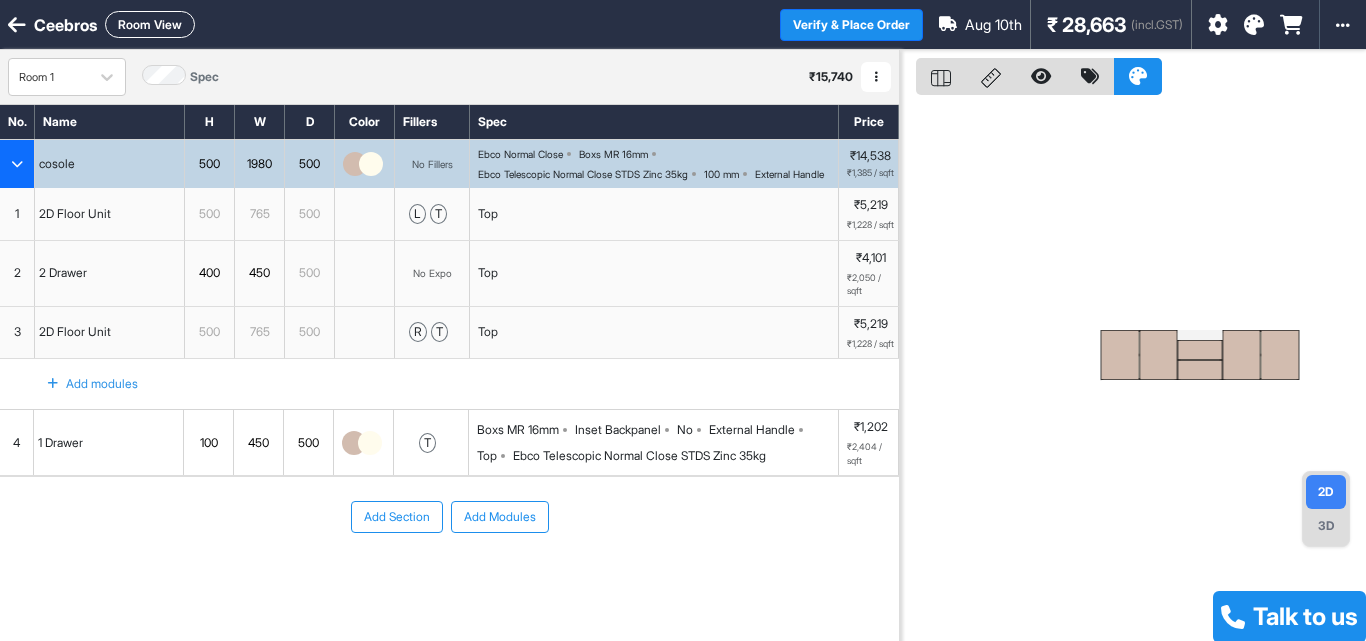 click on "Ebco Normal Close Boxs MR 16mm Ebco Telescopic Normal Close STDS Zinc 35kg 100 mm External Handle" at bounding box center [658, 164] 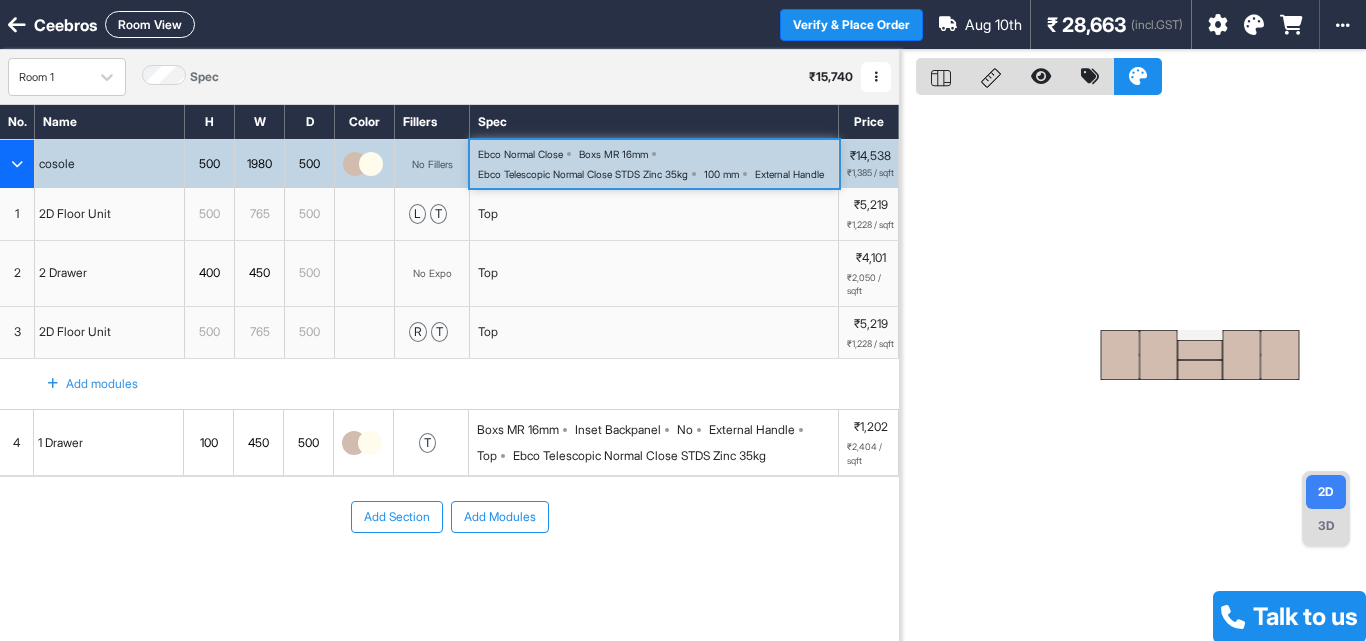 click on "Ebco Normal Close Boxs MR 16mm Ebco Telescopic Normal Close STDS Zinc 35kg 100 mm External Handle" at bounding box center (658, 164) 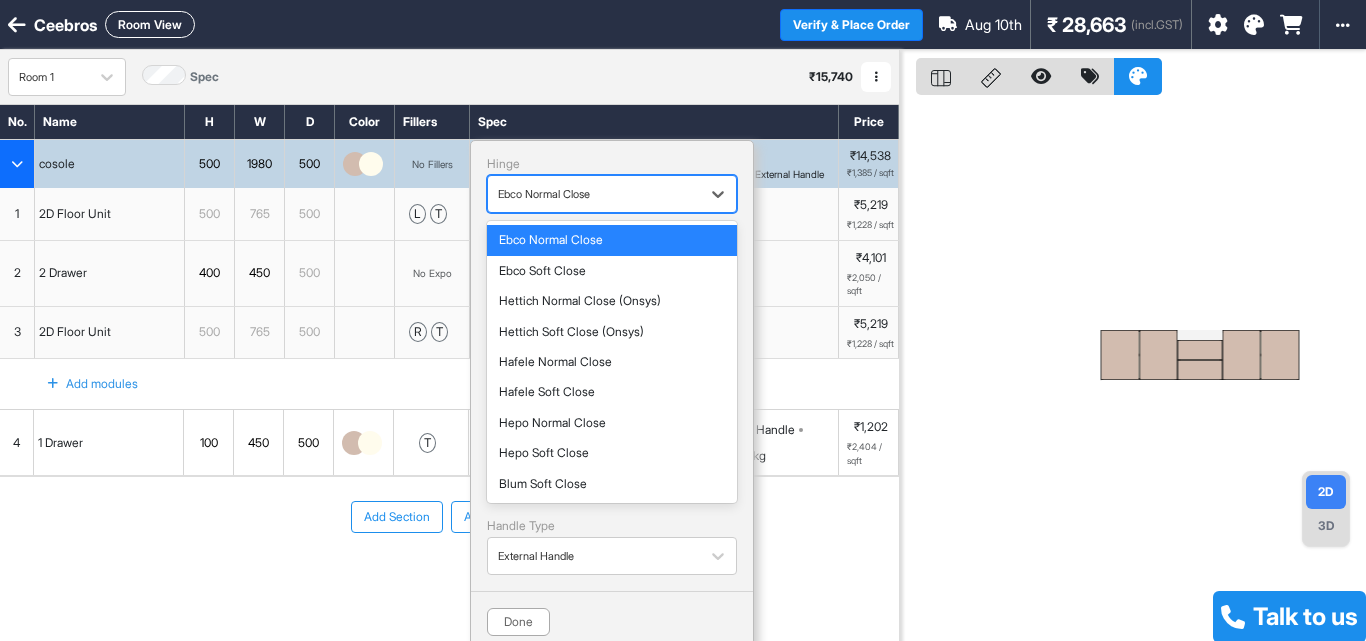 click at bounding box center [594, 194] 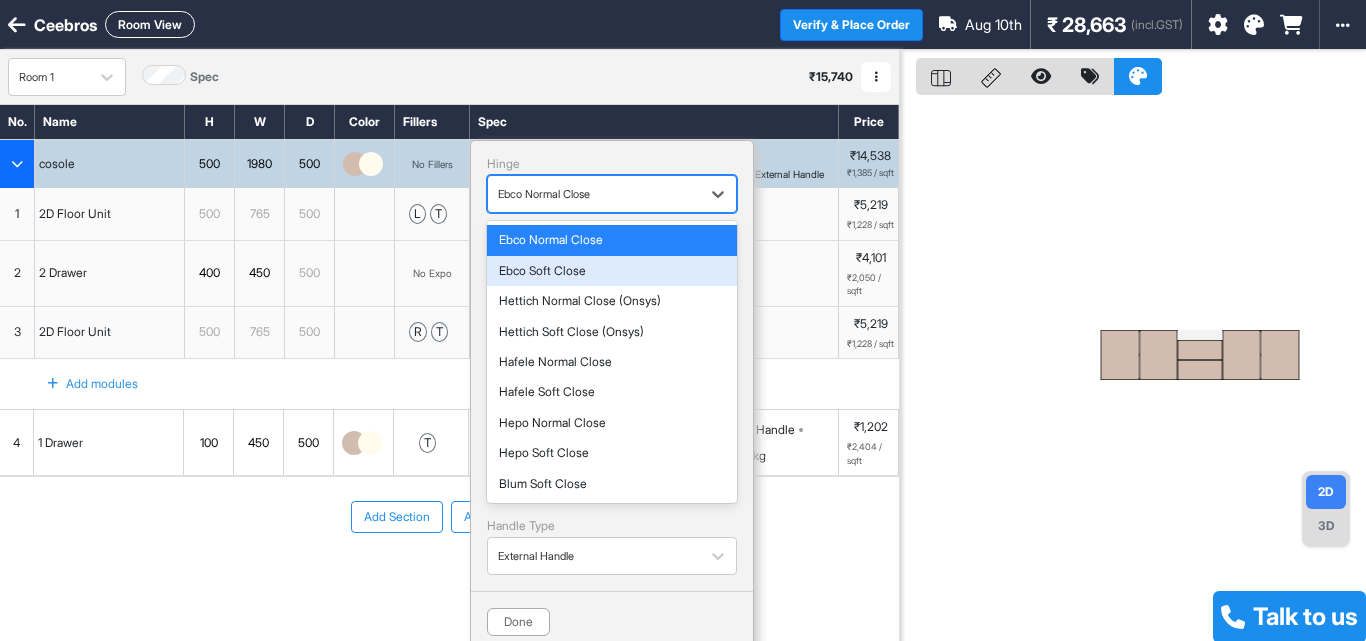 click on "Ebco Soft Close" at bounding box center [612, 271] 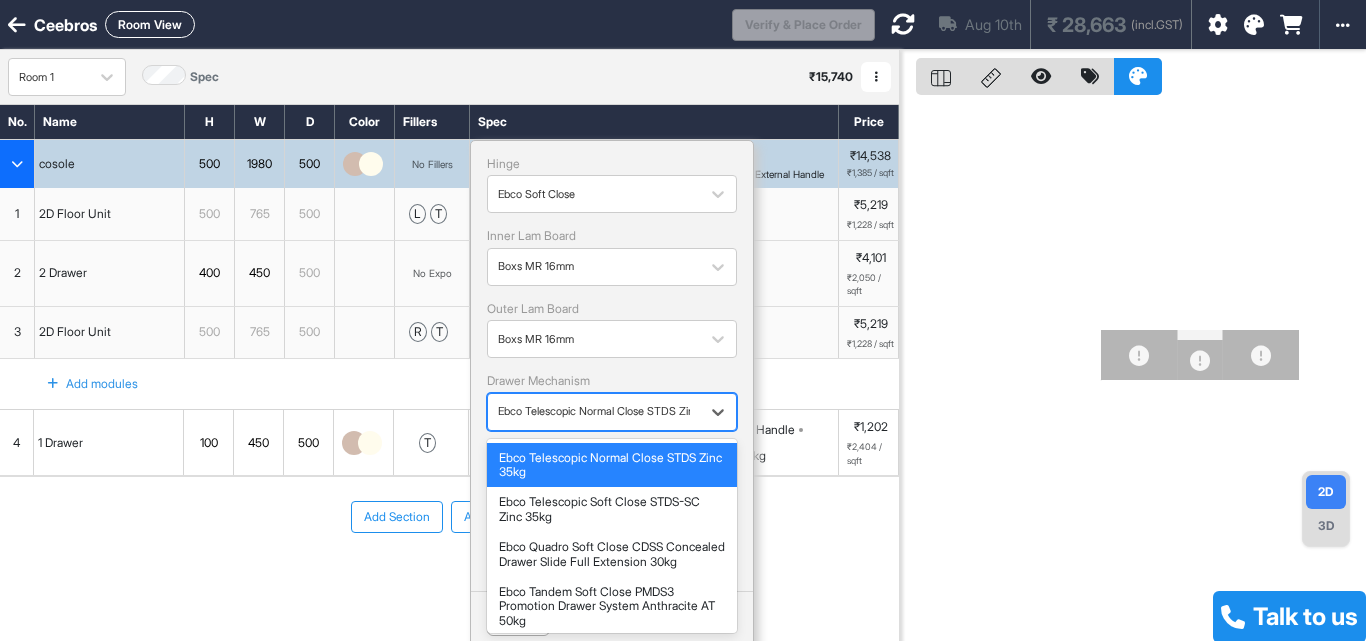 click at bounding box center (594, 411) 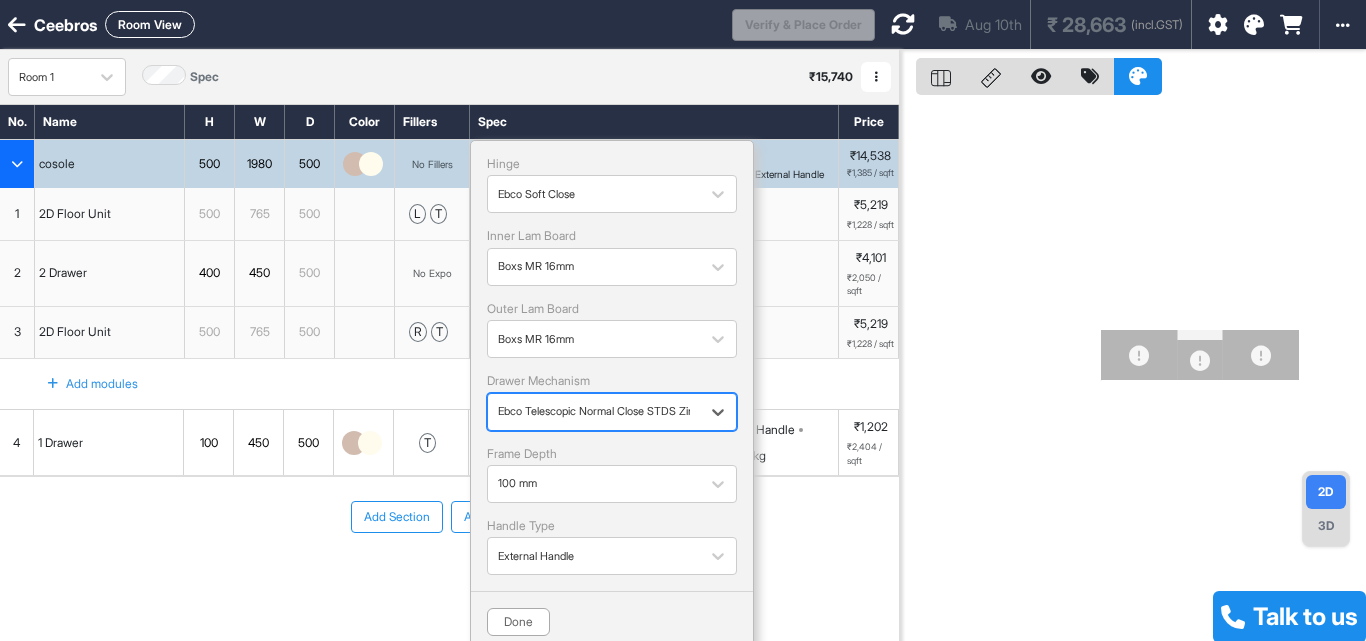 click at bounding box center [594, 411] 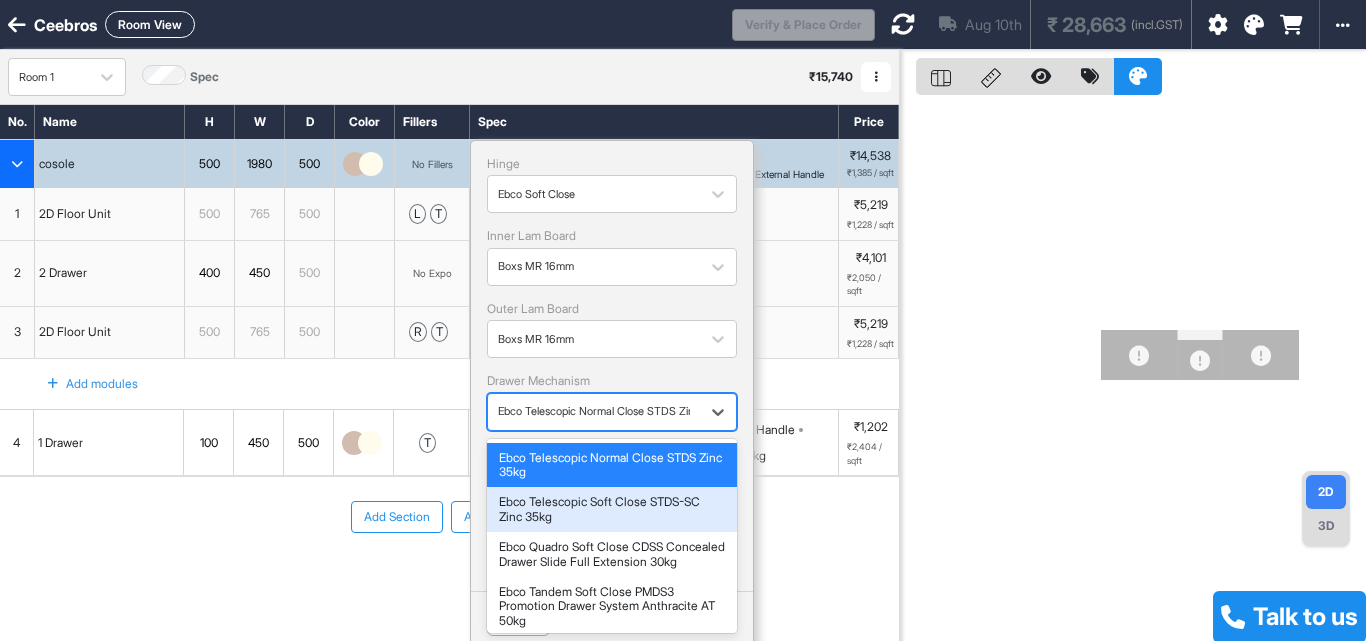 click on "Ebco Telescopic Soft Close STDS-SC Zinc 35kg" at bounding box center [612, 509] 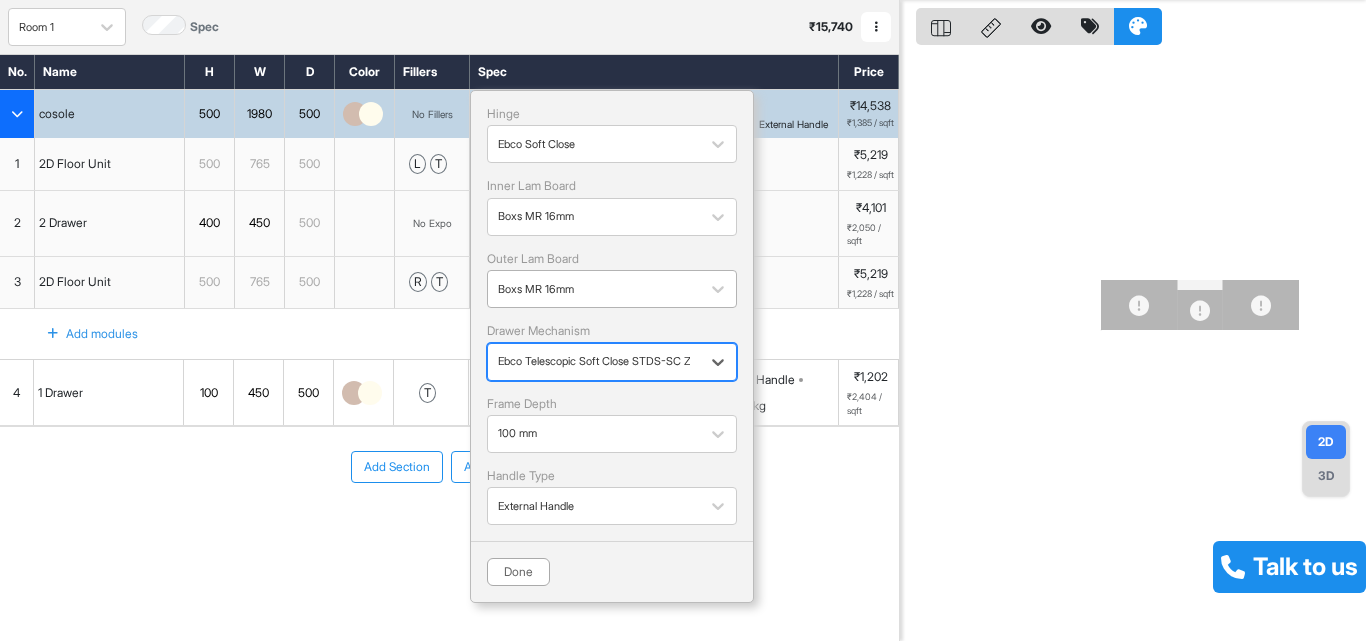 scroll, scrollTop: 83, scrollLeft: 0, axis: vertical 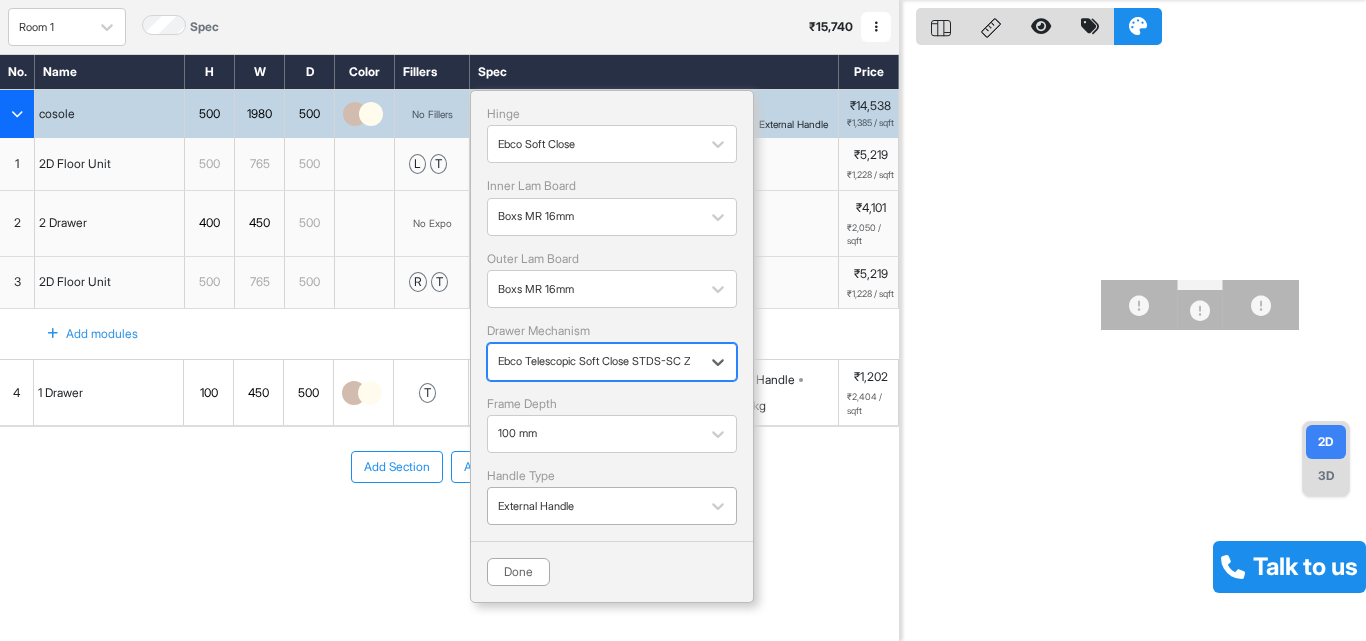 click at bounding box center (594, 506) 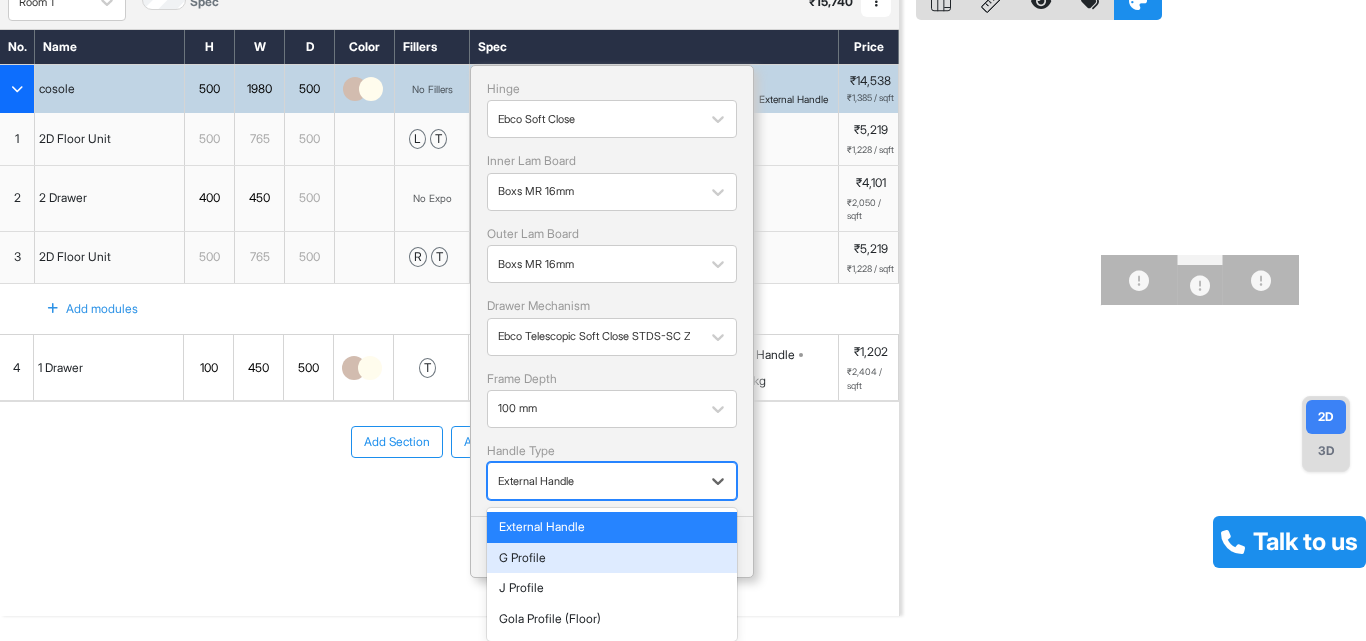 scroll, scrollTop: 88, scrollLeft: 0, axis: vertical 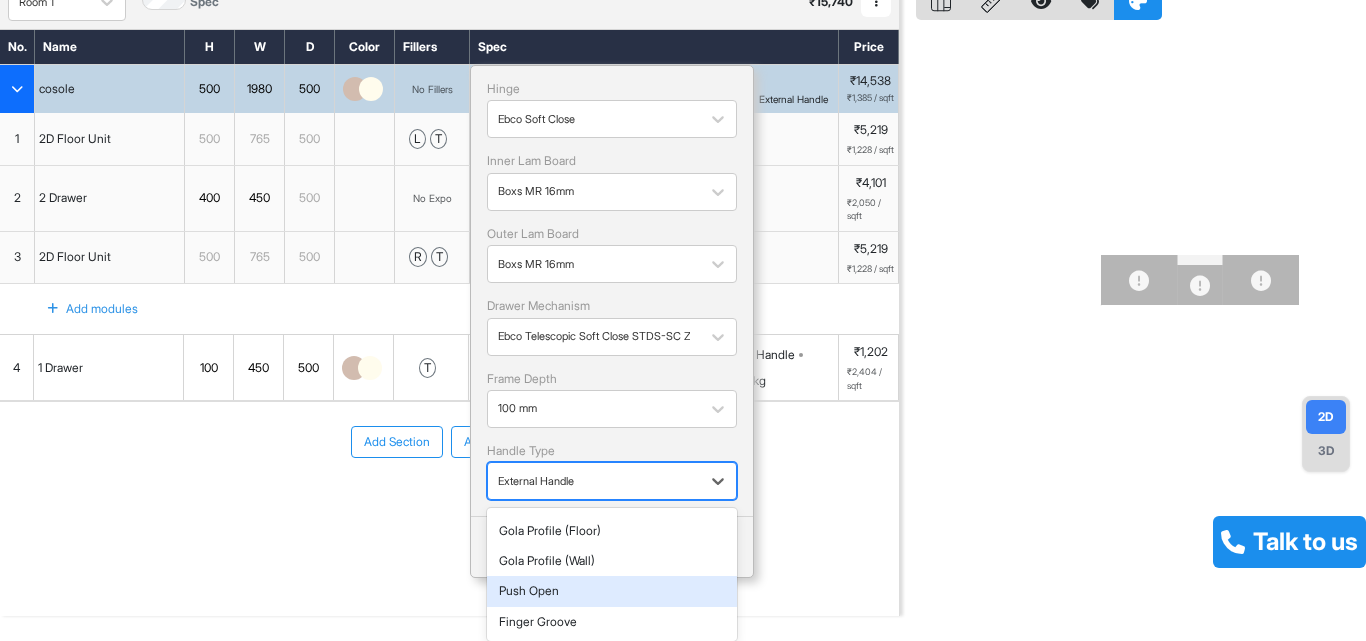 click on "Push Open" at bounding box center (612, 591) 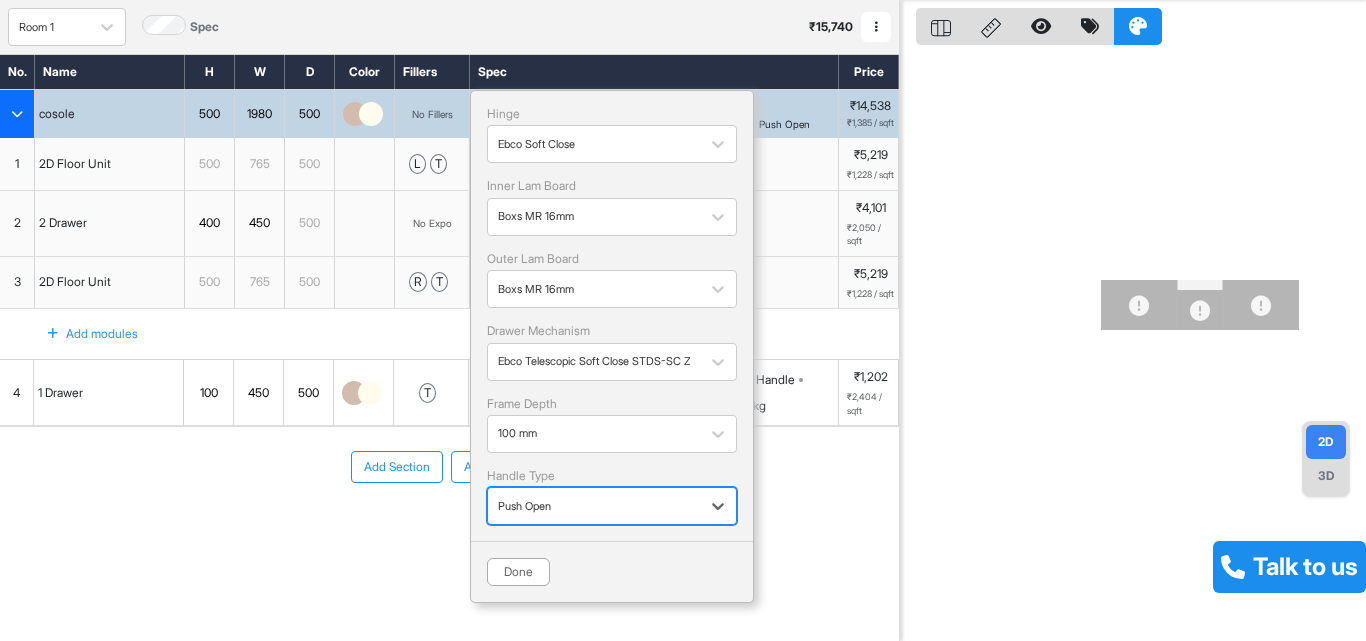 scroll, scrollTop: 71, scrollLeft: 0, axis: vertical 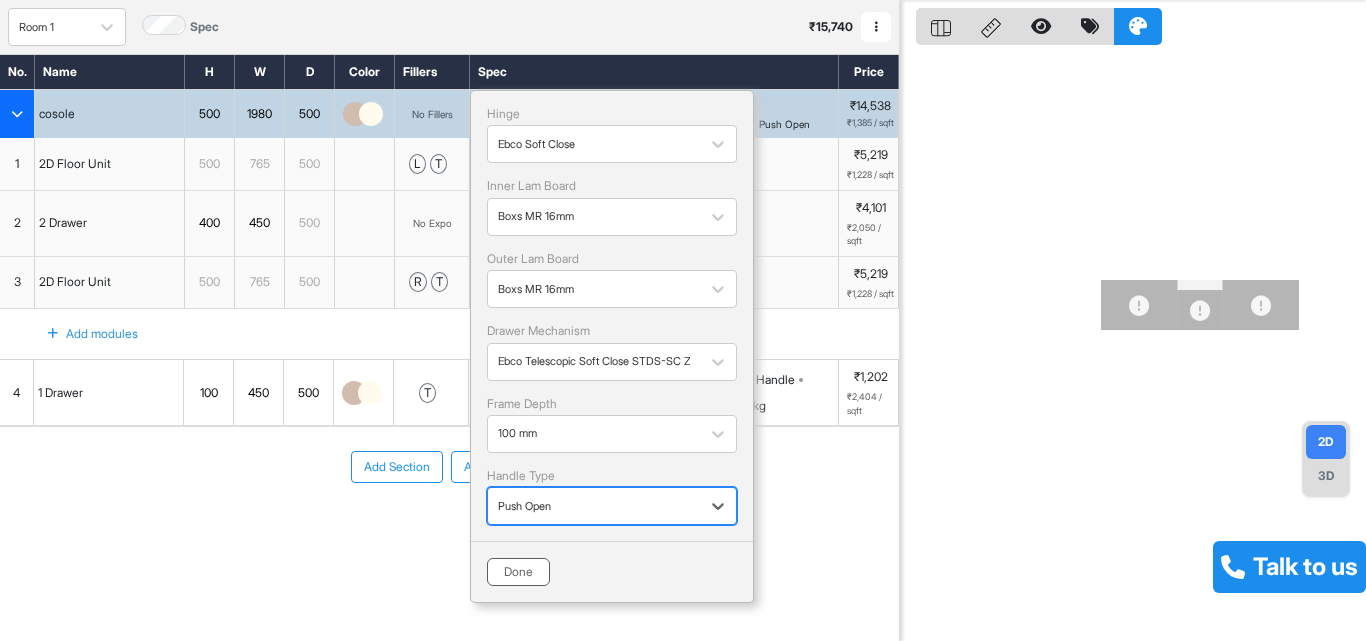 click on "Done" at bounding box center [518, 572] 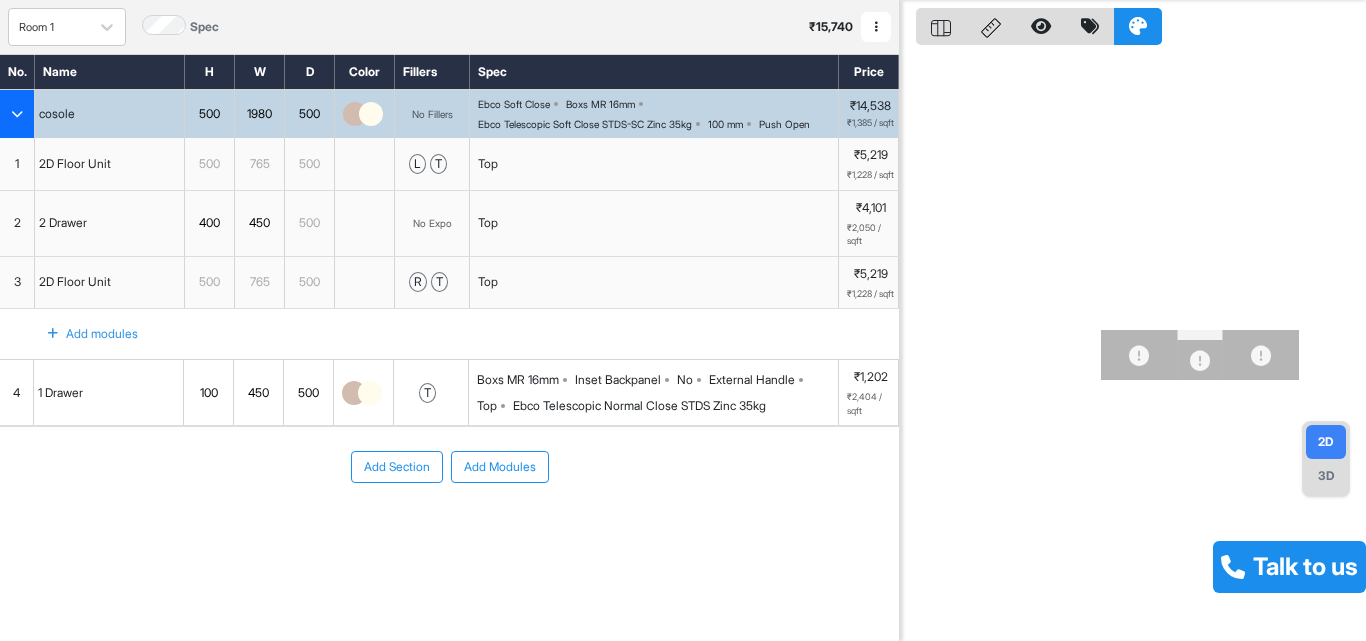 click at bounding box center [1133, 320] 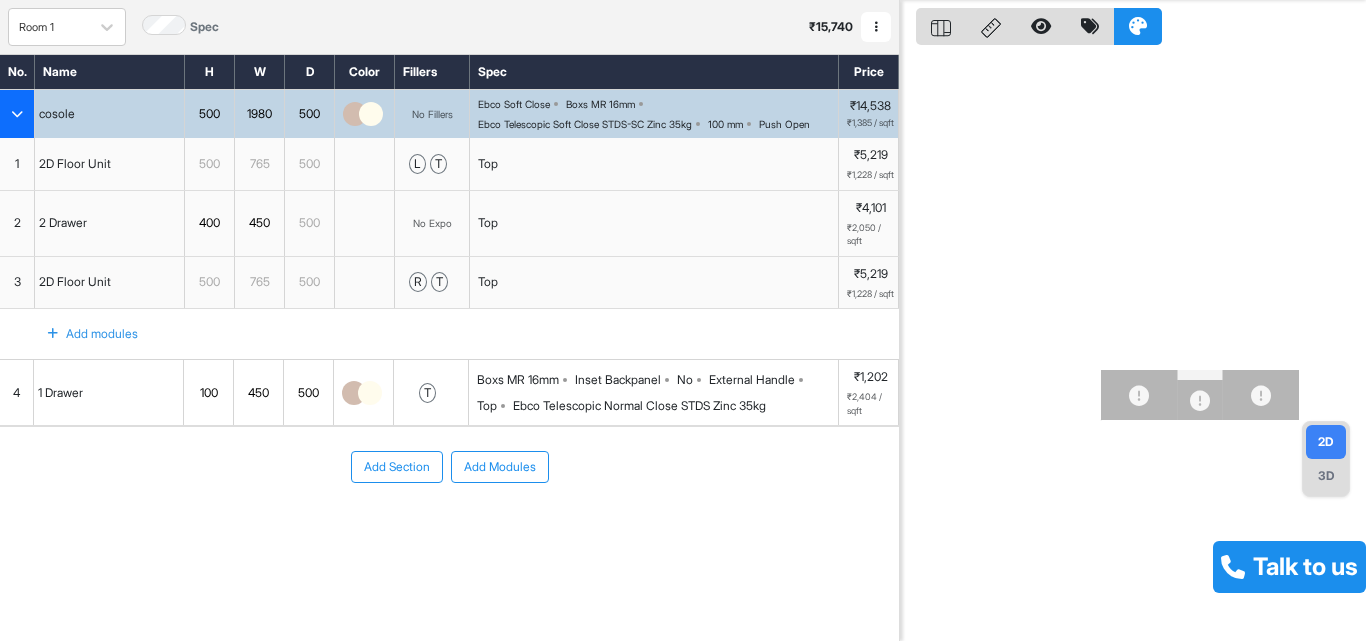 click on "Add Section Add Modules" at bounding box center [449, 527] 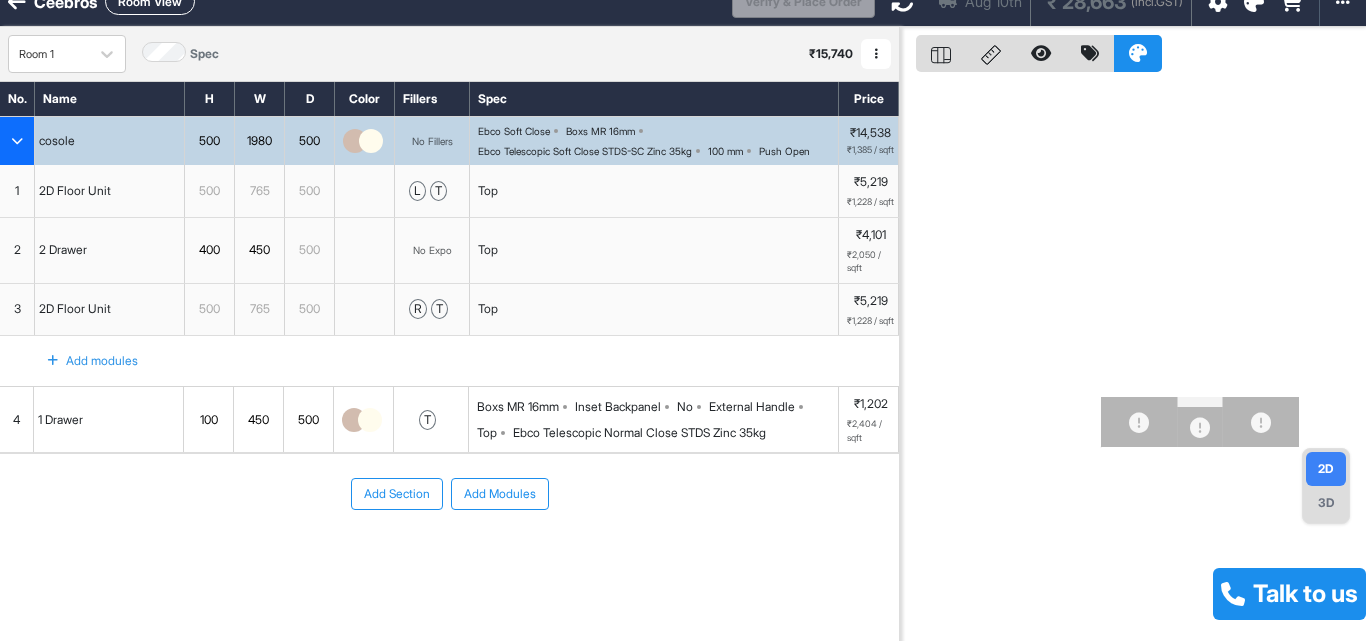 scroll, scrollTop: 0, scrollLeft: 0, axis: both 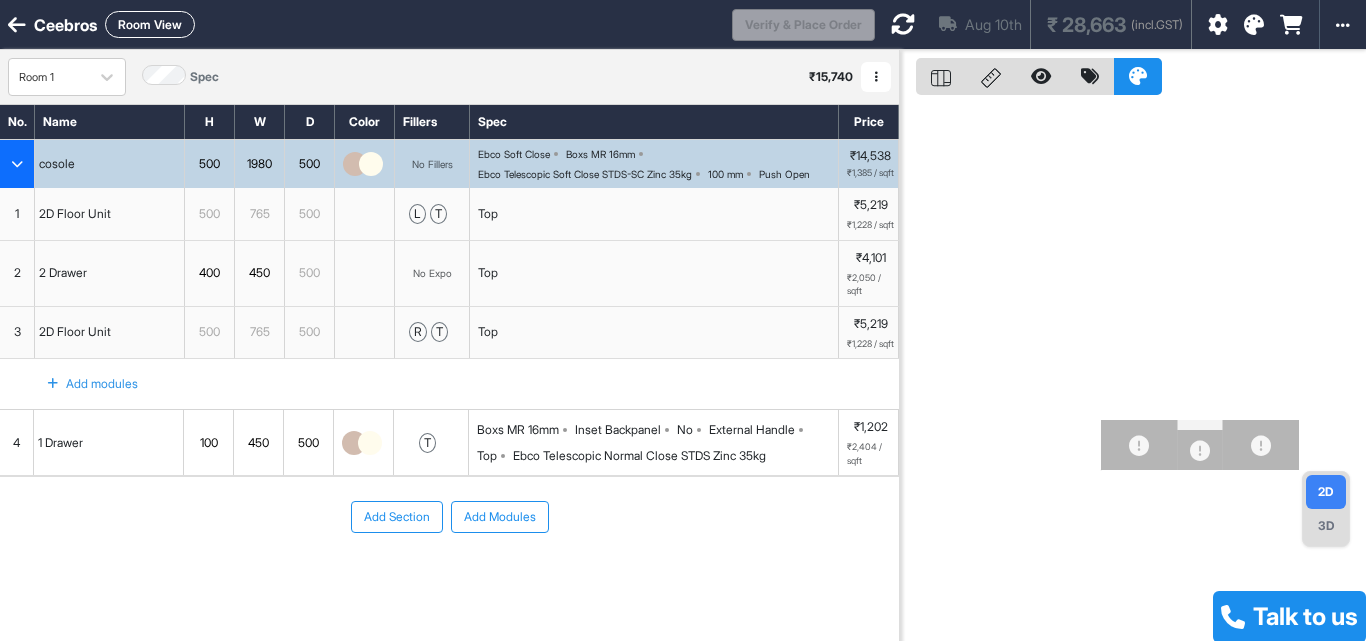 click at bounding box center (903, 24) 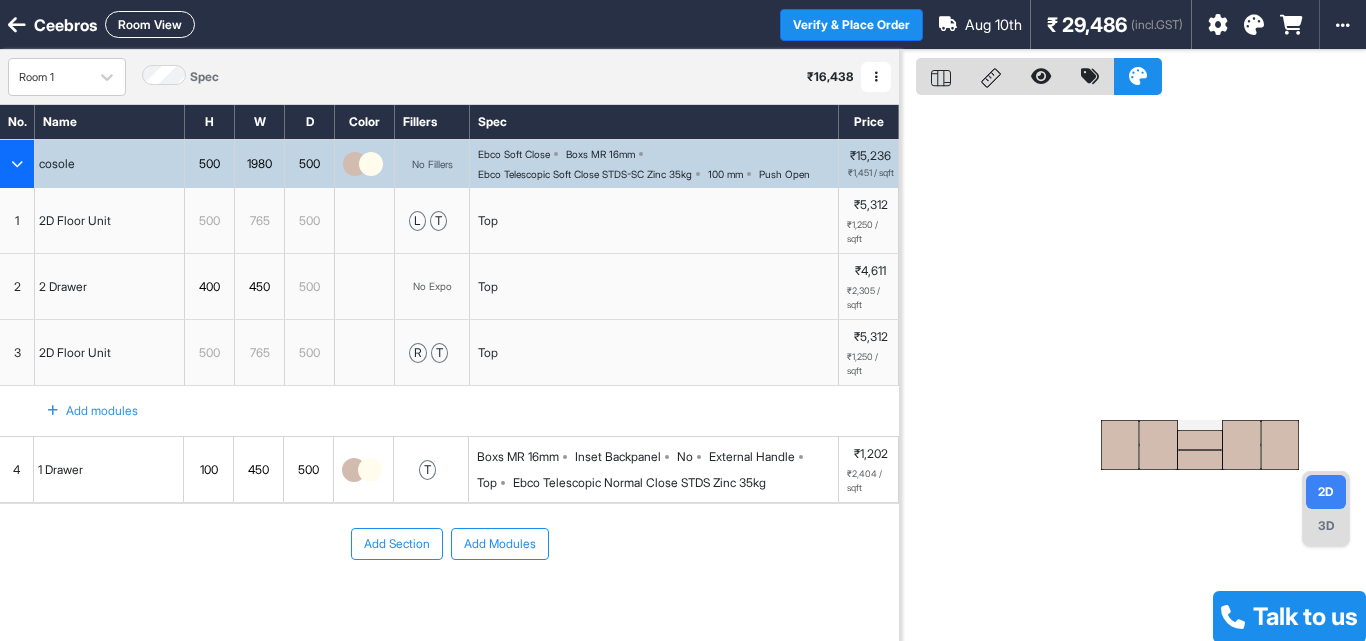 click on "Ebco Soft Close" at bounding box center (514, 154) 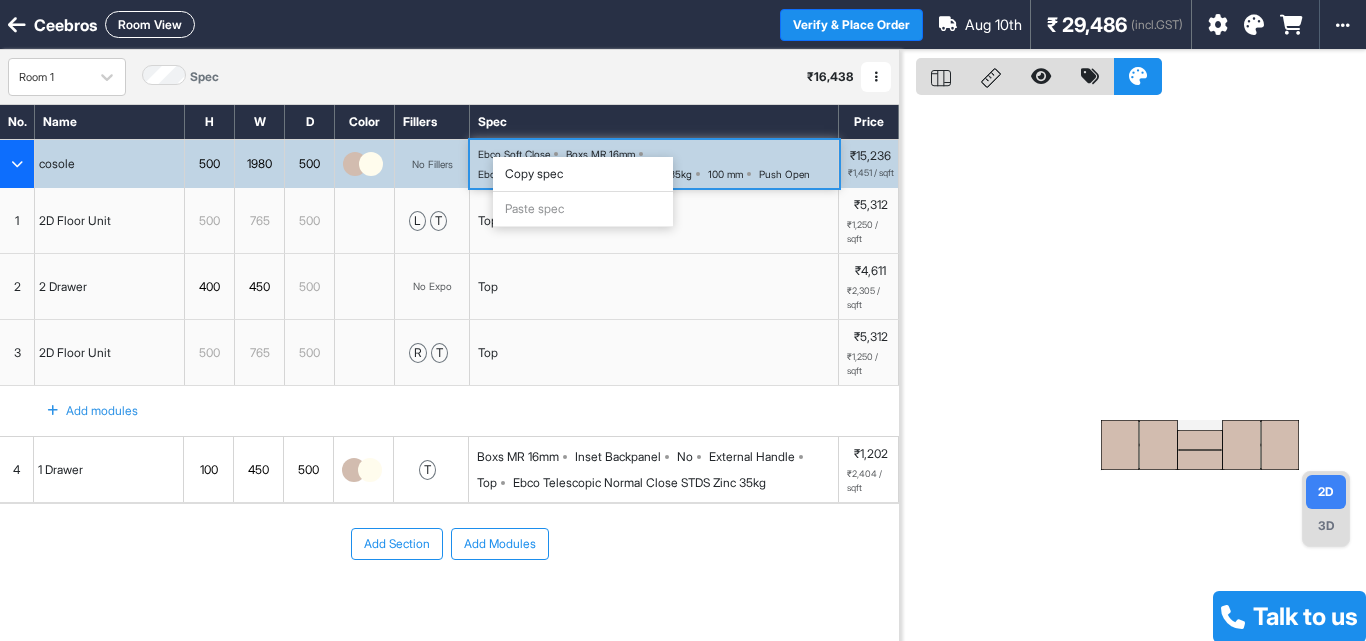 click on "Copy spec" at bounding box center [583, 174] 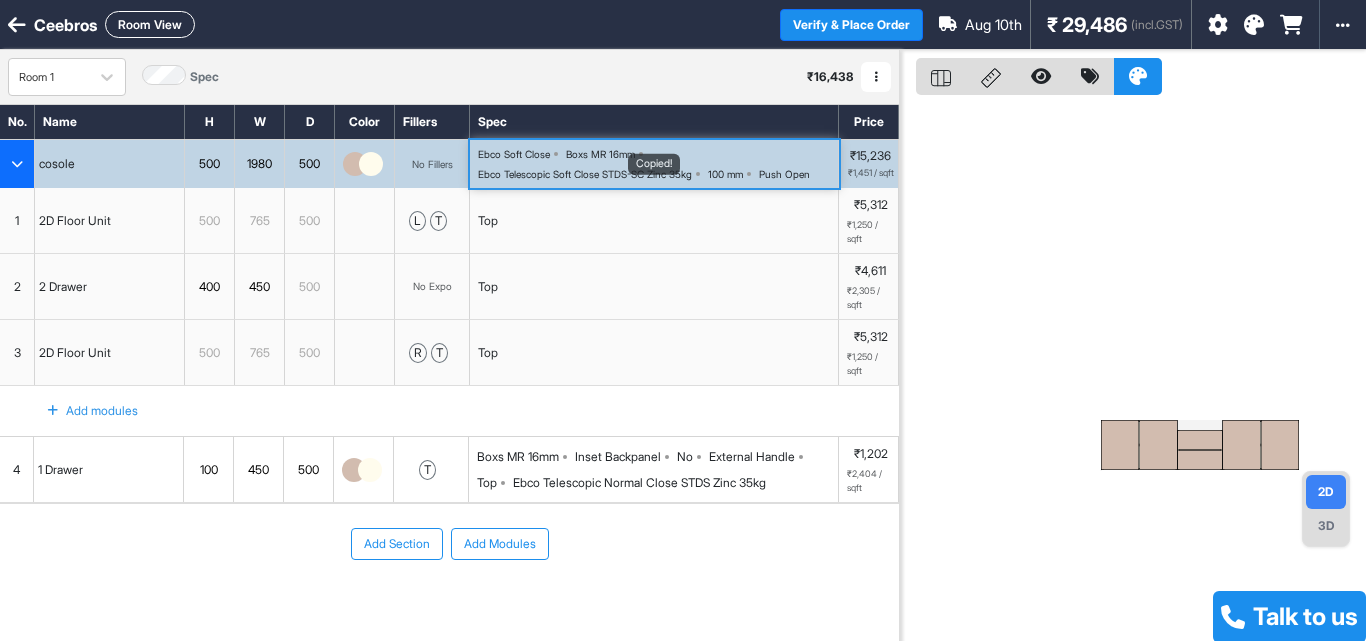 click on "Ebco Telescopic Normal Close STDS Zinc 35kg" at bounding box center (639, 483) 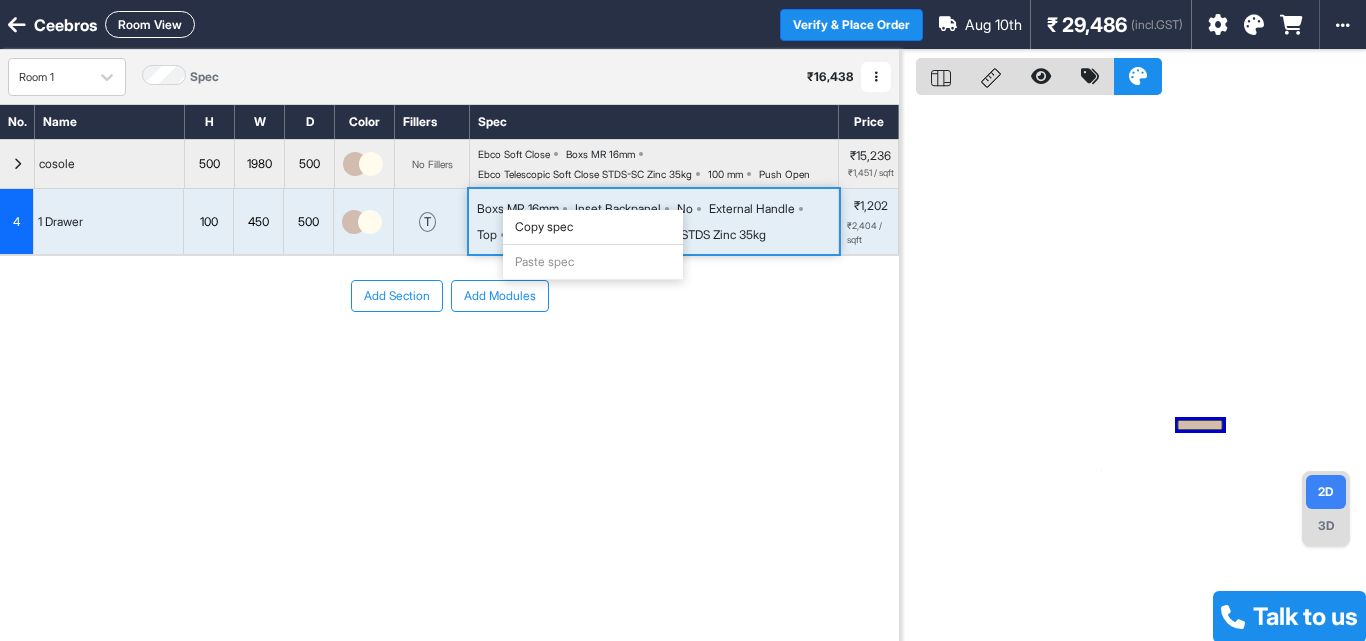 click on "Boxs MR 16mm" at bounding box center (518, 209) 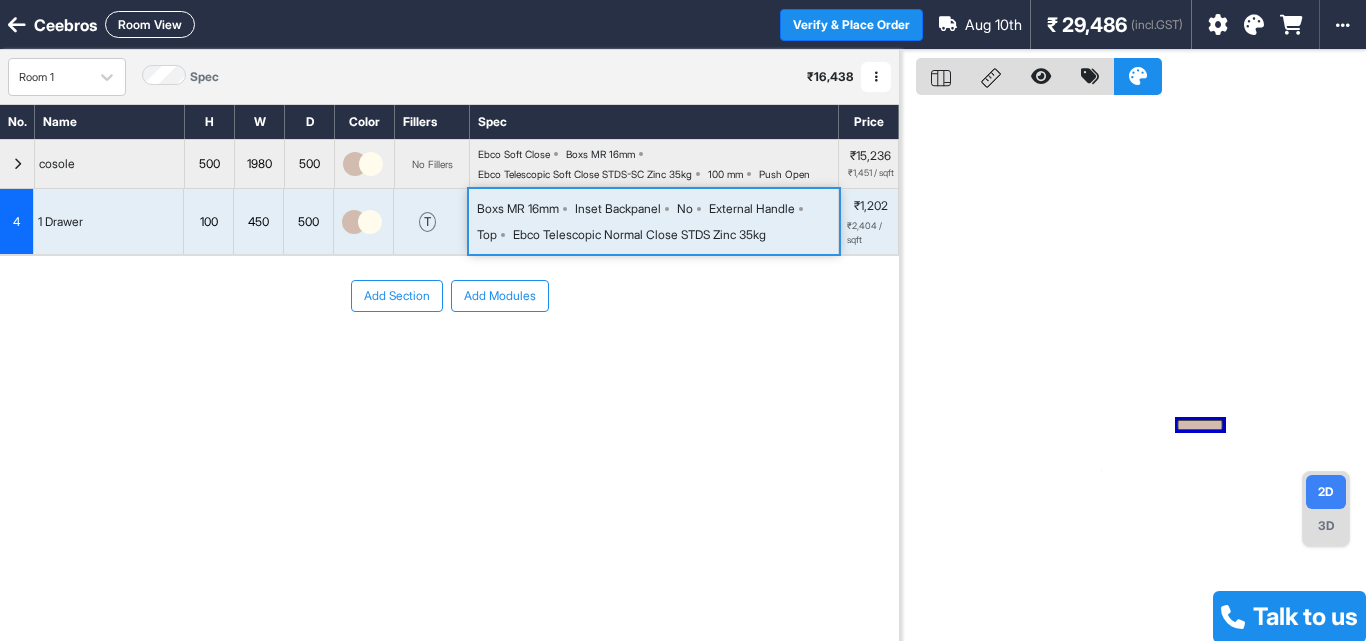 click on "Boxs MR 16mm" at bounding box center (518, 209) 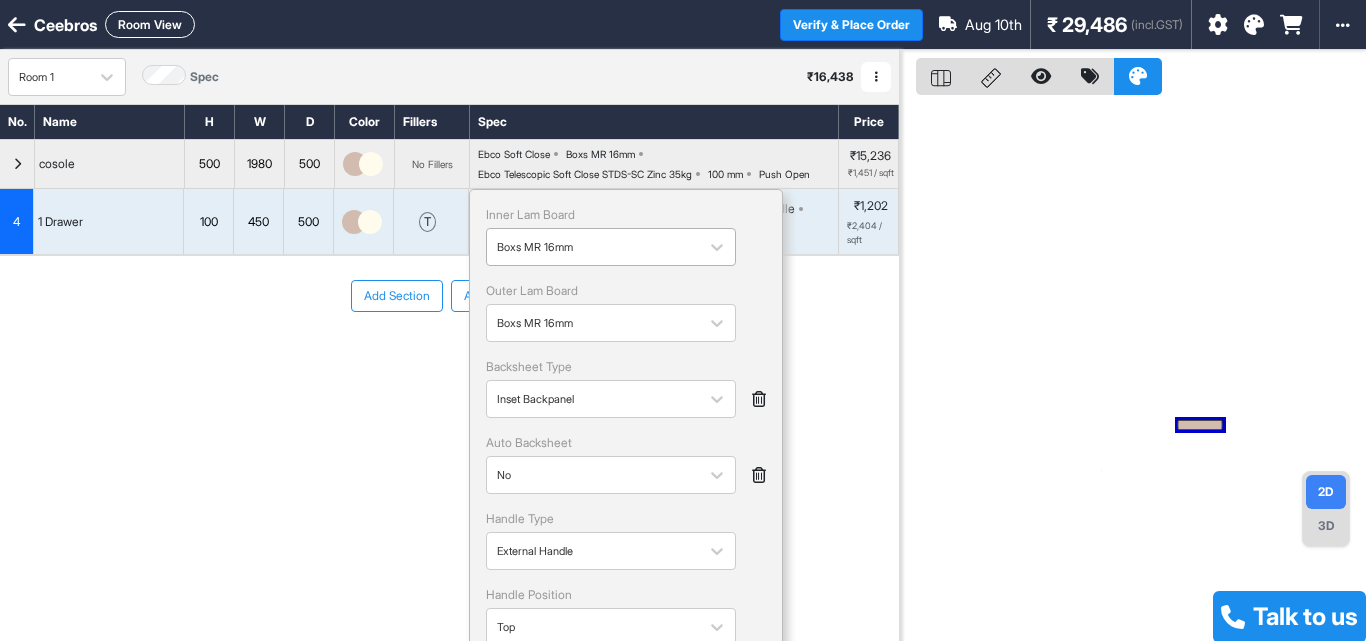 click at bounding box center (593, 247) 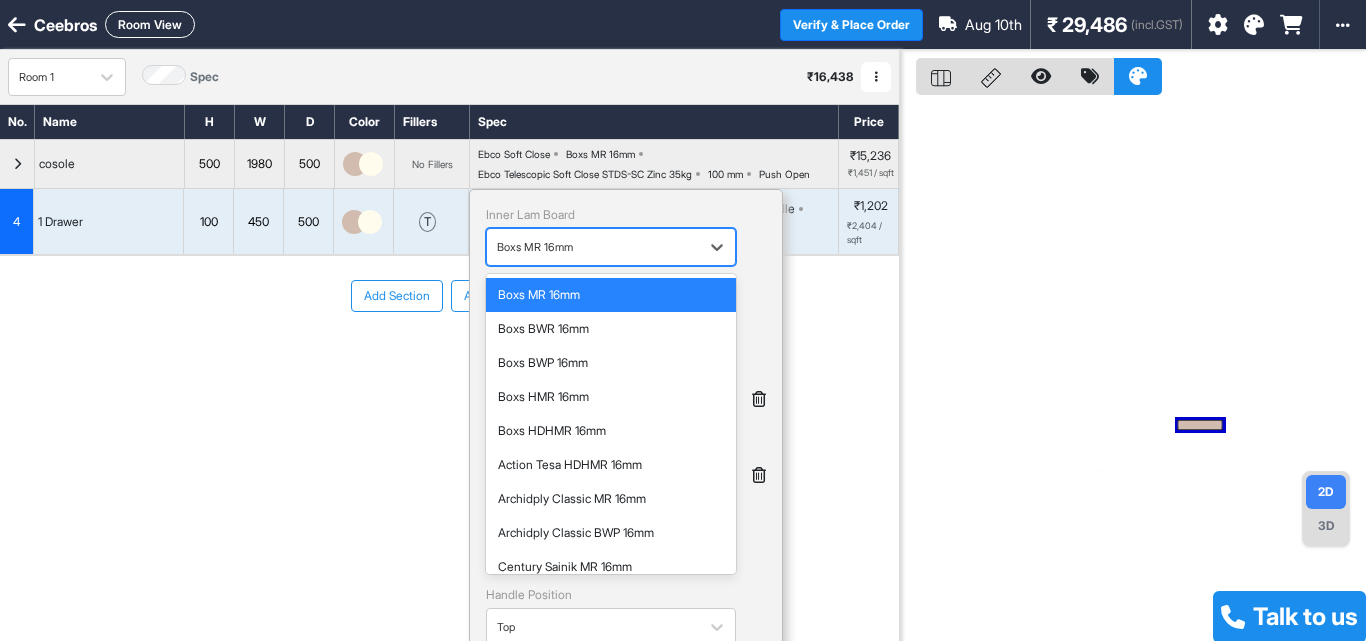 click at bounding box center [593, 247] 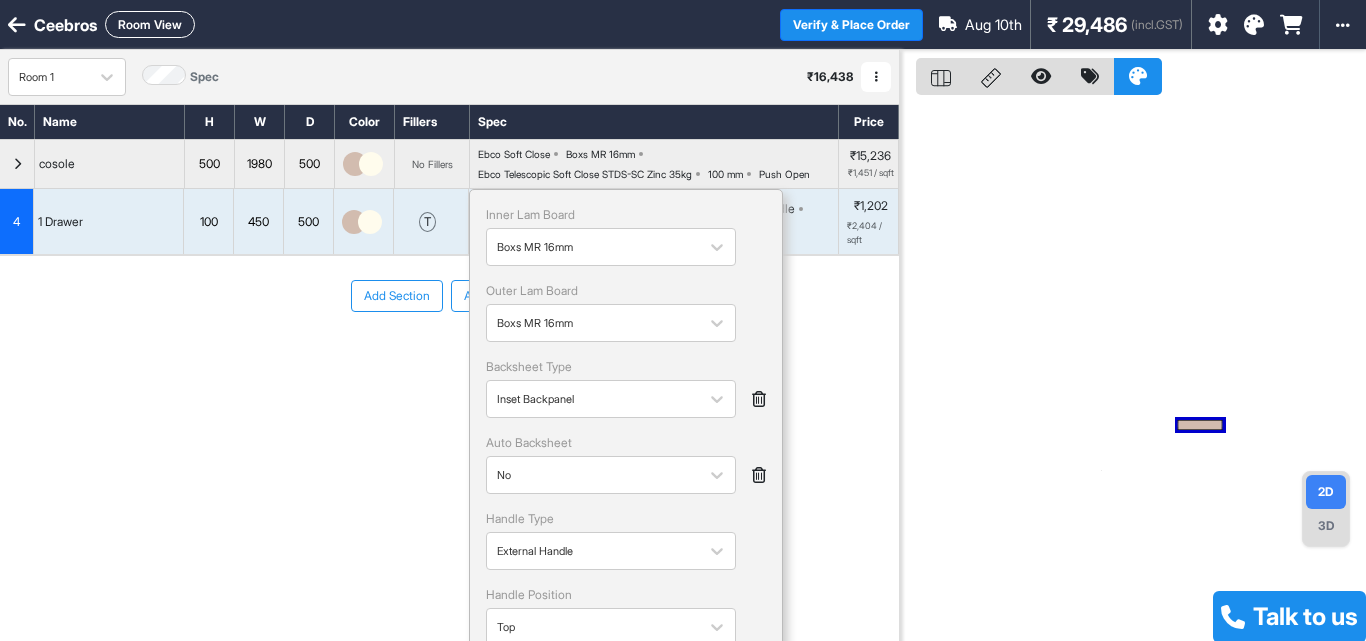 click on "Add Section Add Modules" at bounding box center (449, 356) 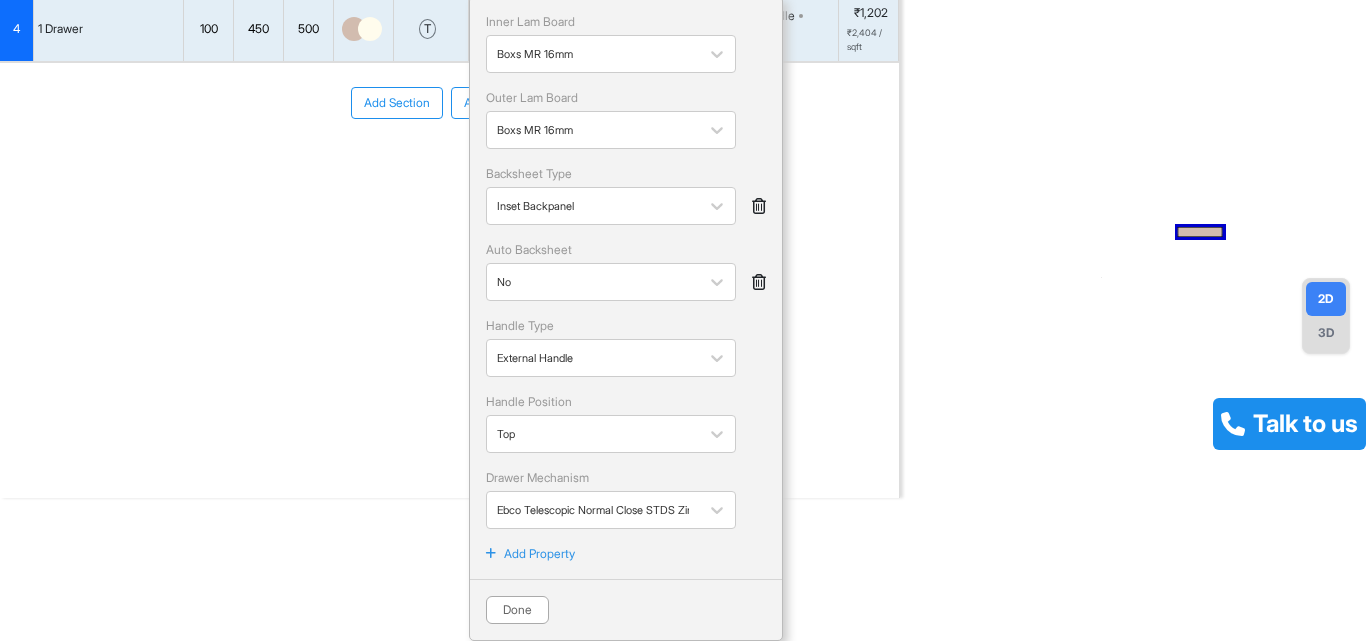 scroll, scrollTop: 201, scrollLeft: 0, axis: vertical 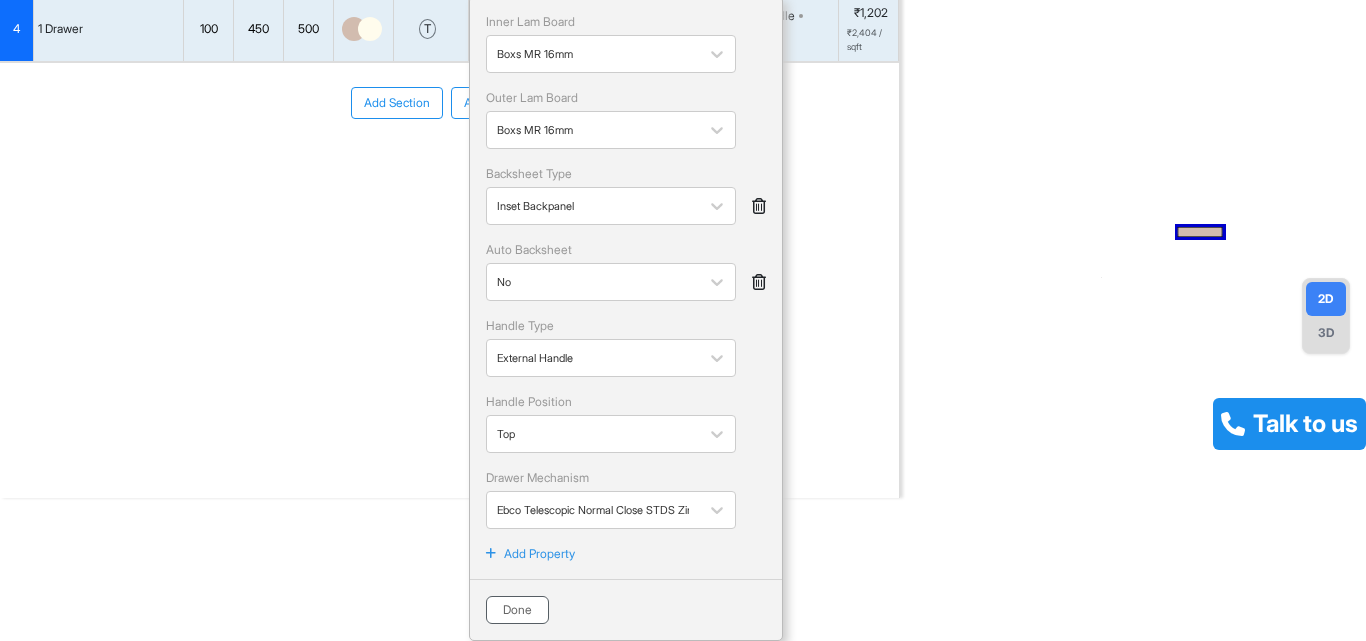 drag, startPoint x: 516, startPoint y: 609, endPoint x: 546, endPoint y: 586, distance: 37.802116 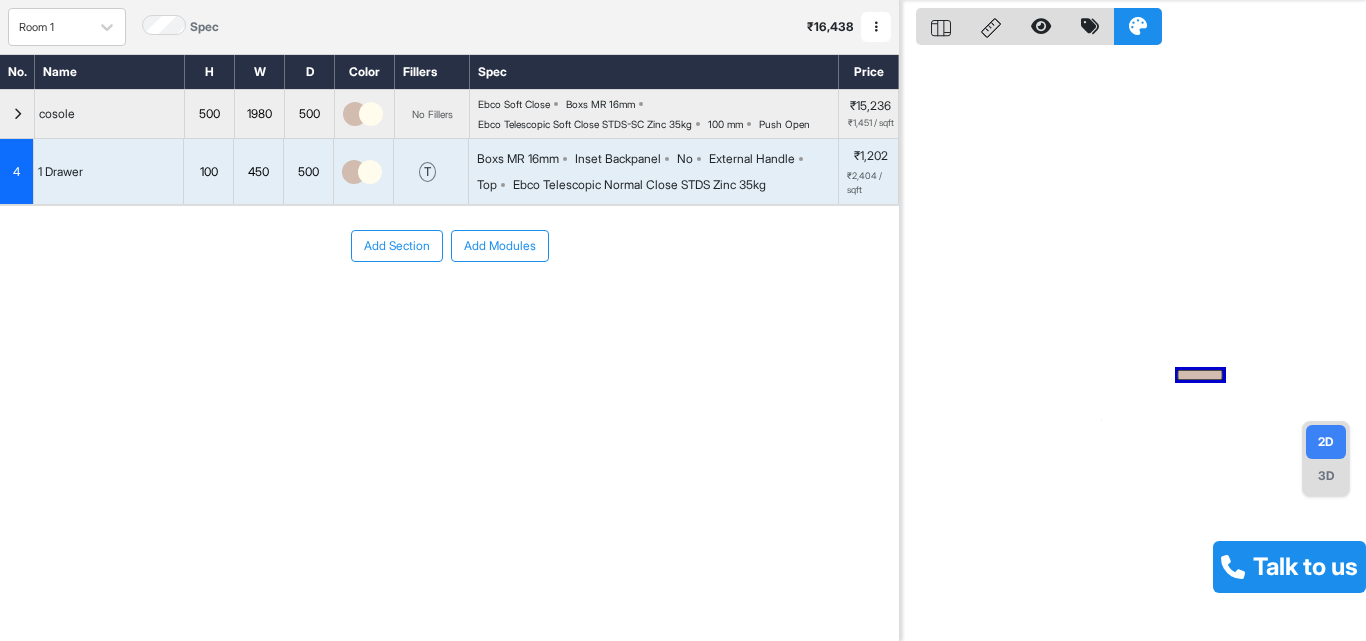 scroll, scrollTop: 0, scrollLeft: 0, axis: both 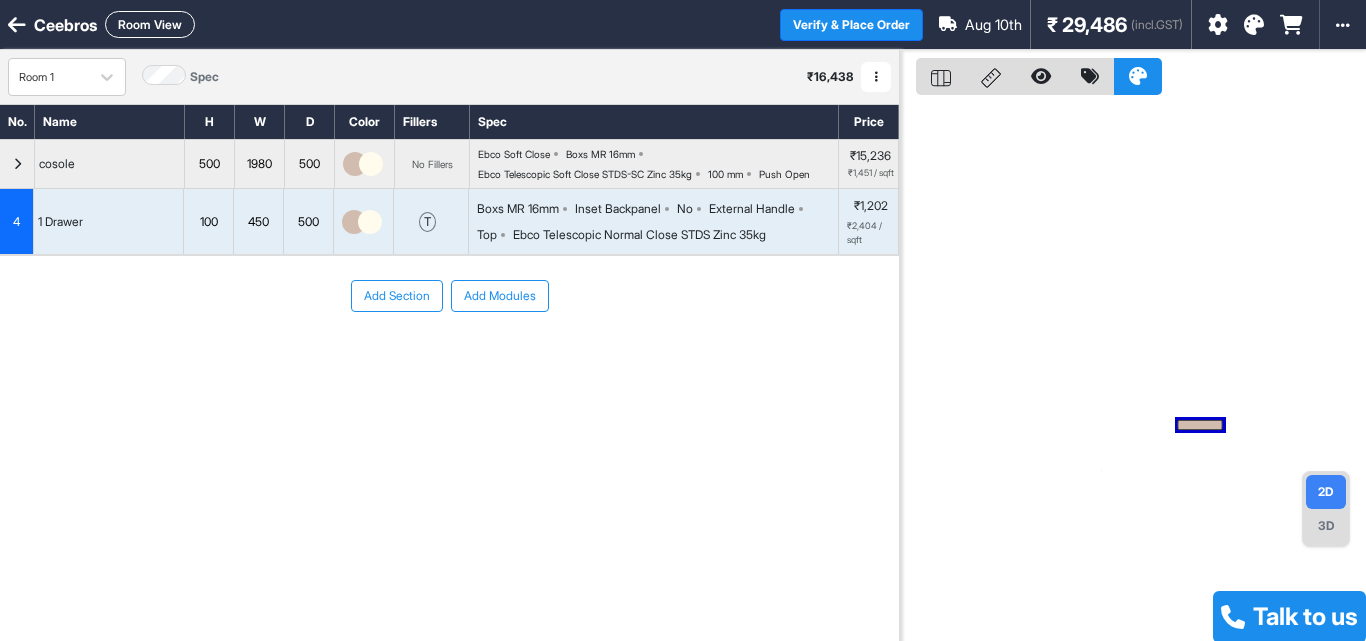 click on "Add Section Add Modules" at bounding box center [449, 356] 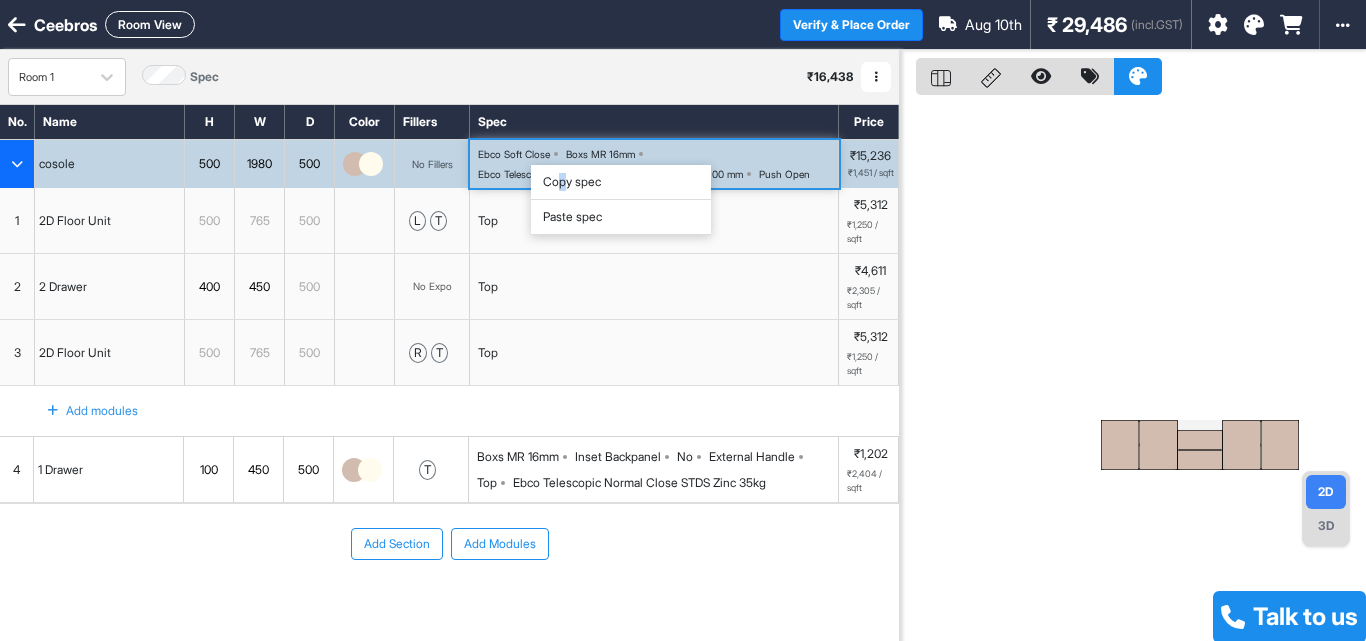 click on "Copy spec" at bounding box center (621, 182) 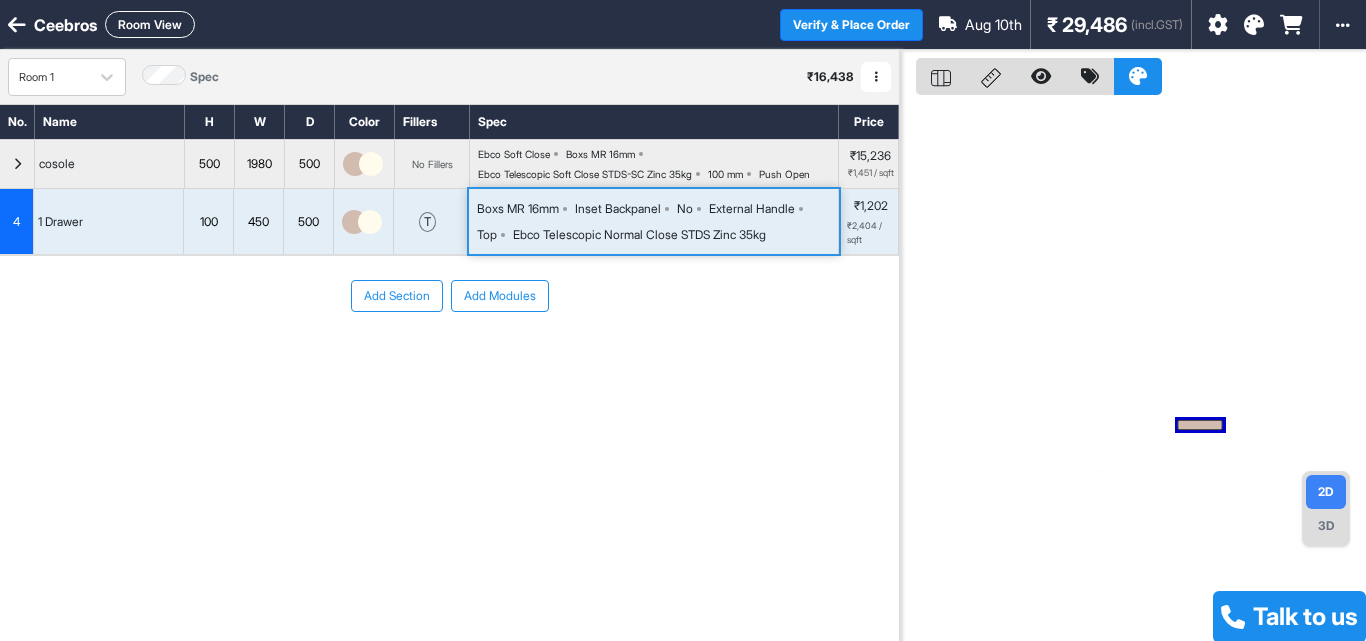 click on "Add Section Add Modules" at bounding box center (449, 356) 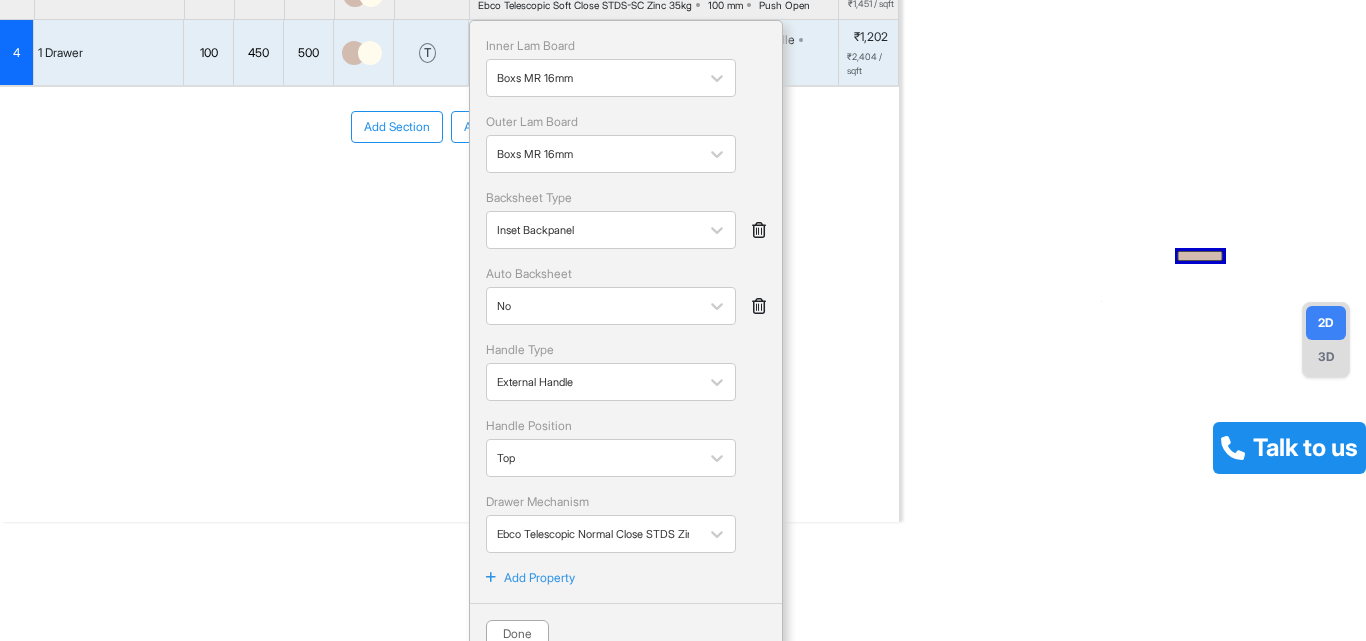 scroll, scrollTop: 200, scrollLeft: 0, axis: vertical 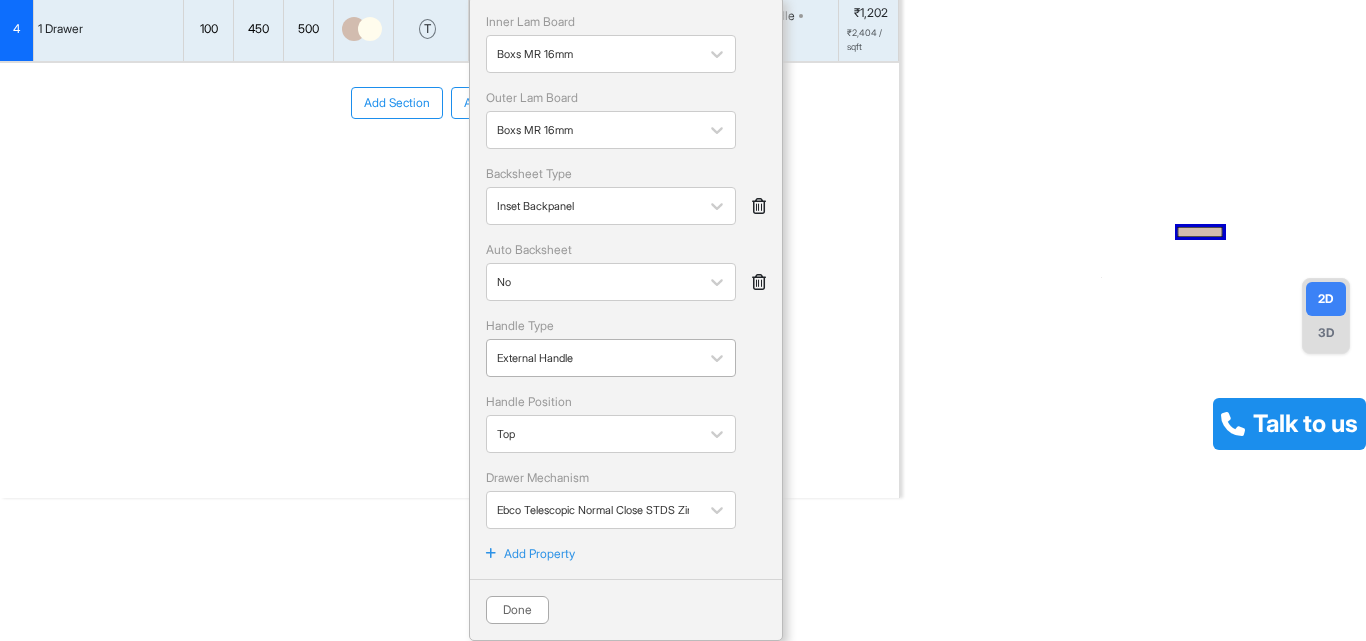 click at bounding box center (593, 358) 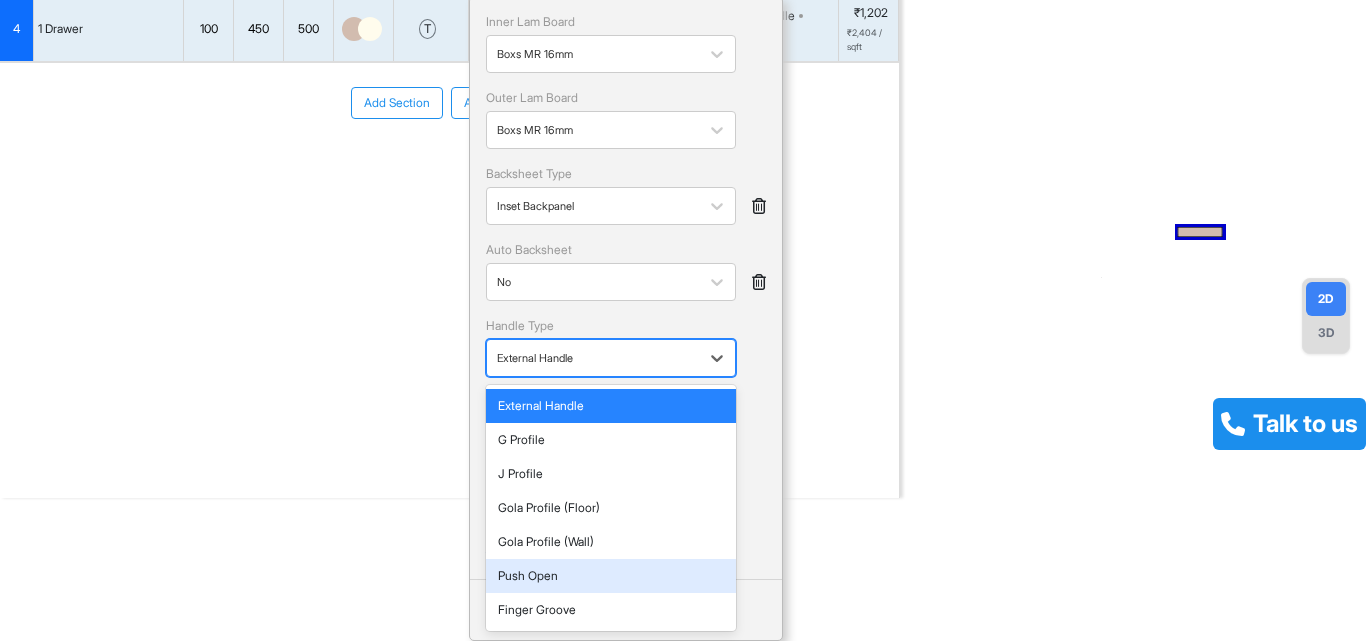 click on "Push Open" at bounding box center [611, 576] 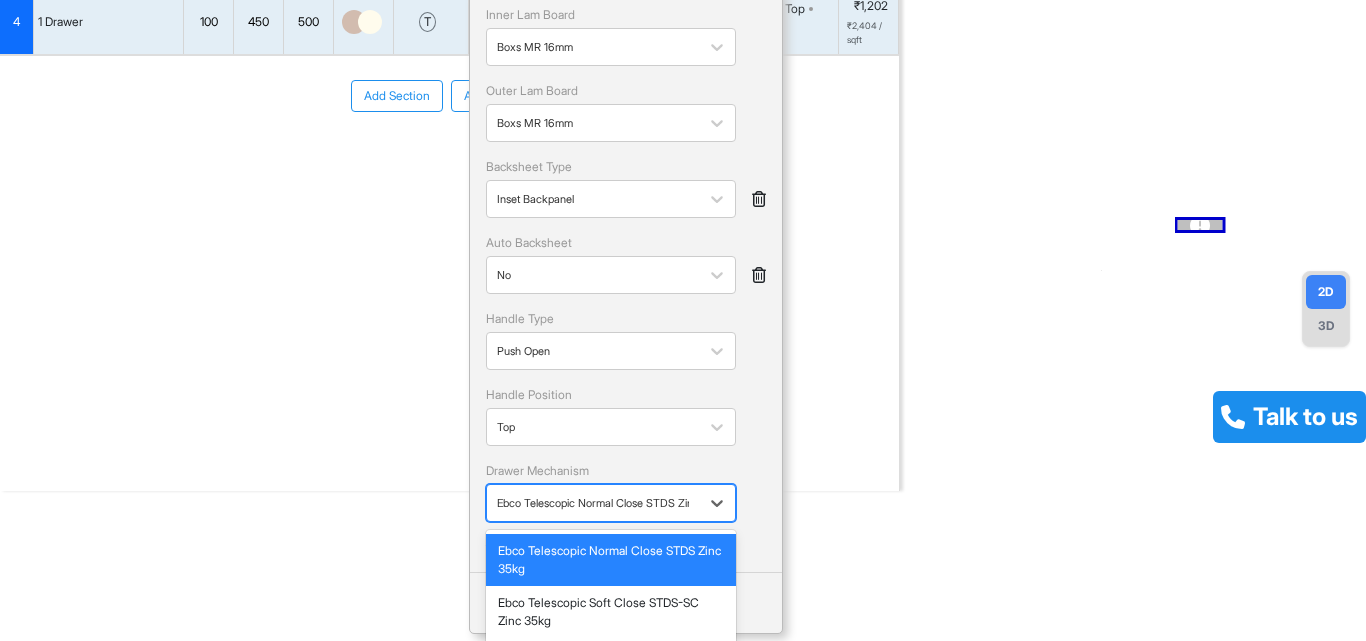 click at bounding box center (593, 503) 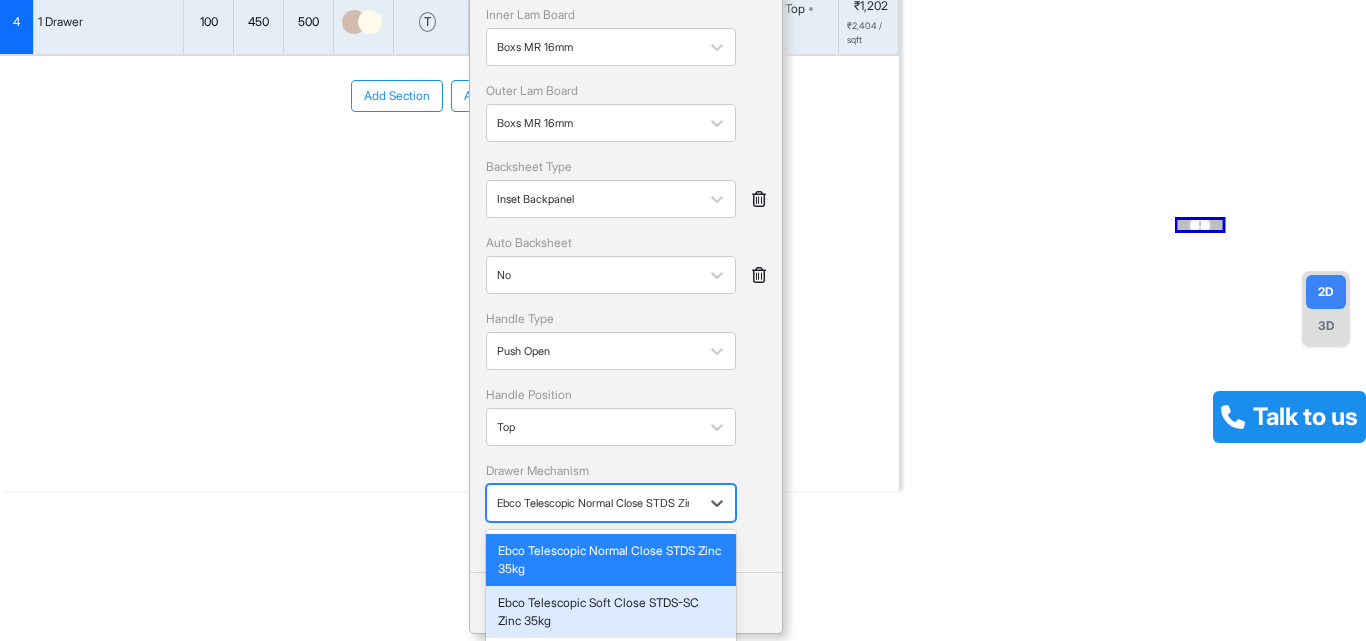 click on "Ebco Telescopic Soft Close STDS-SC Zinc 35kg" at bounding box center (611, 612) 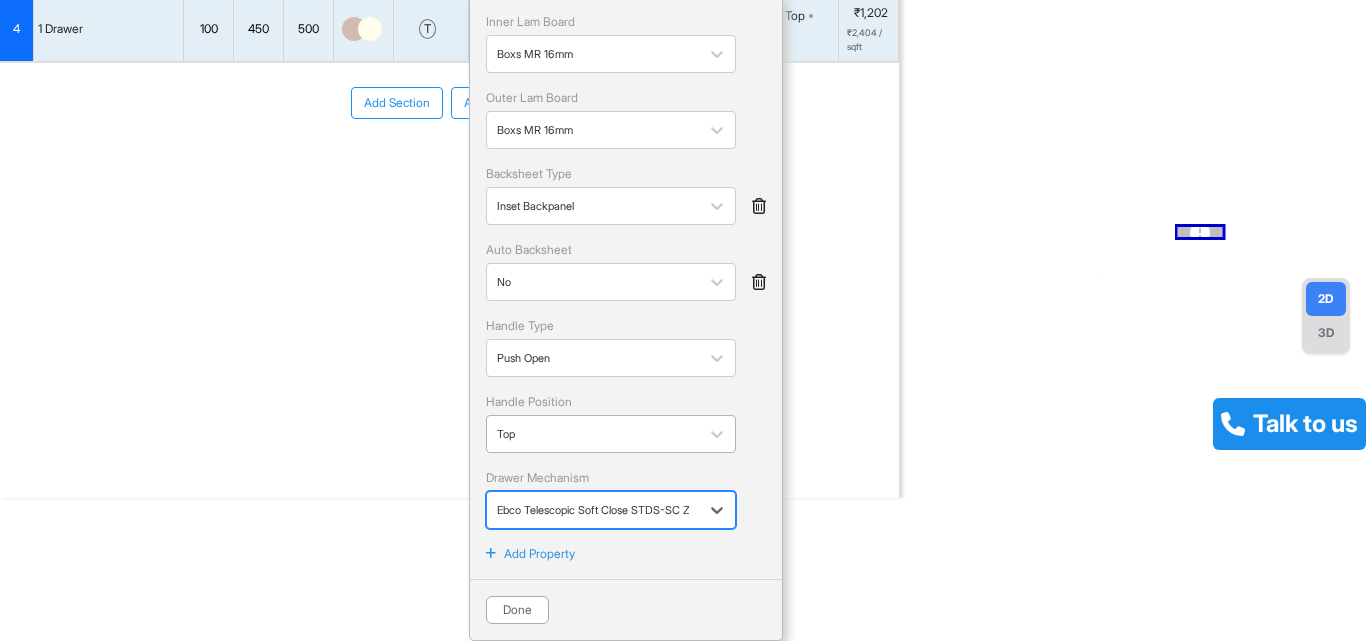 scroll, scrollTop: 201, scrollLeft: 0, axis: vertical 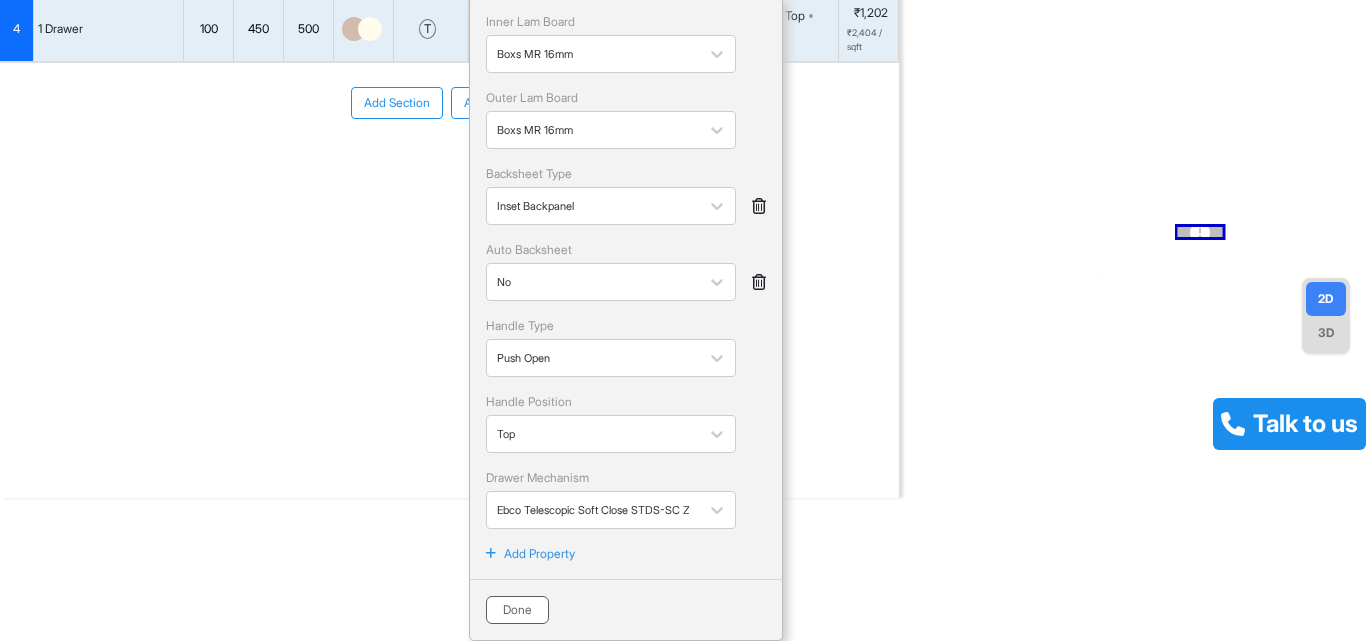 click on "Done" at bounding box center (517, 610) 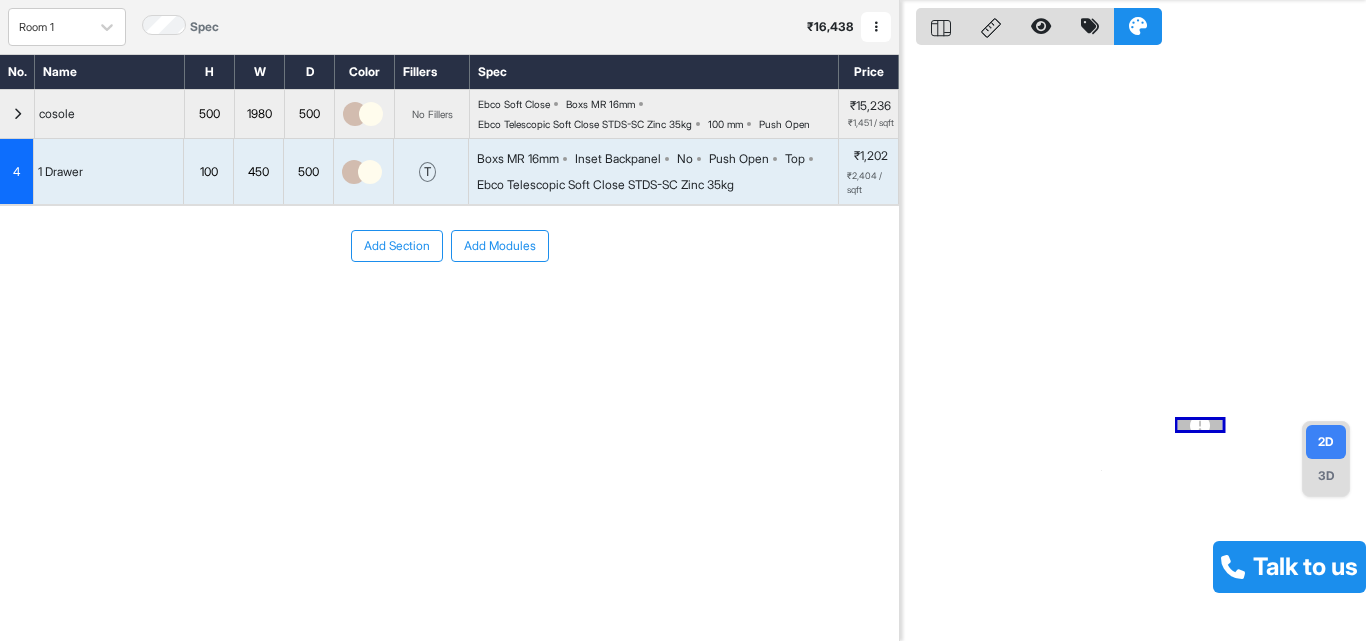 drag, startPoint x: 875, startPoint y: 341, endPoint x: 901, endPoint y: 336, distance: 26.476404 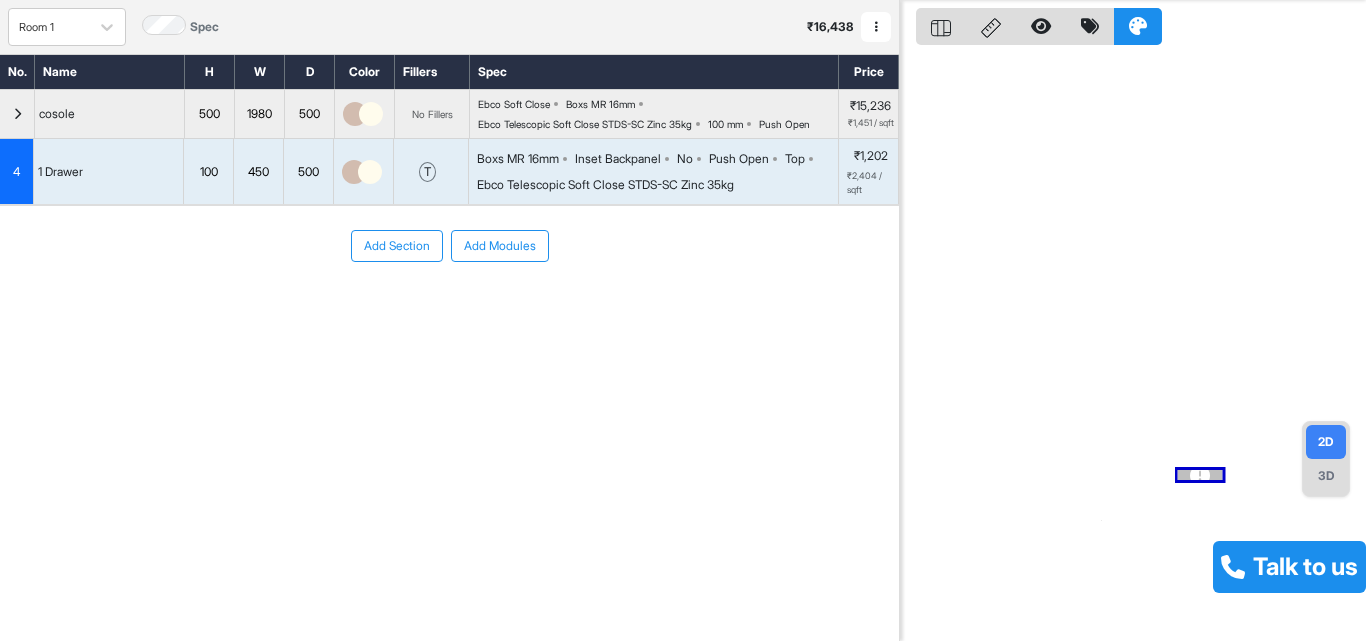 click on "Add Section Add Modules" at bounding box center [449, 306] 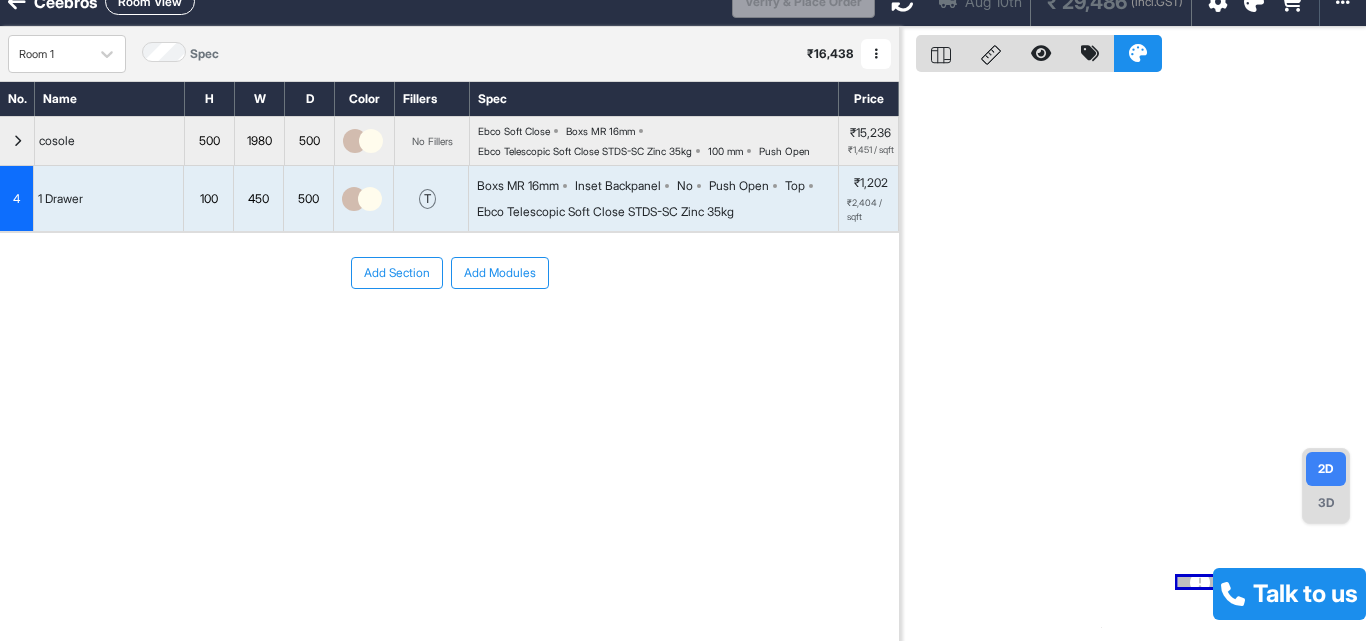 scroll, scrollTop: 0, scrollLeft: 0, axis: both 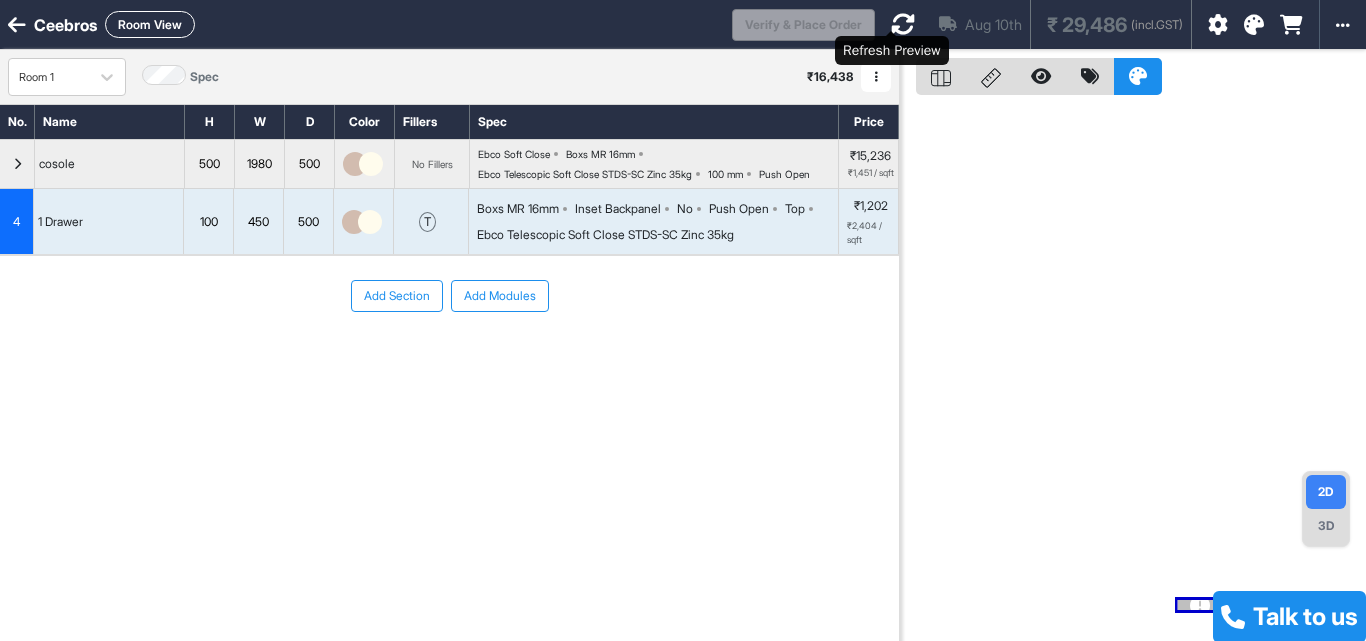 click at bounding box center (903, 24) 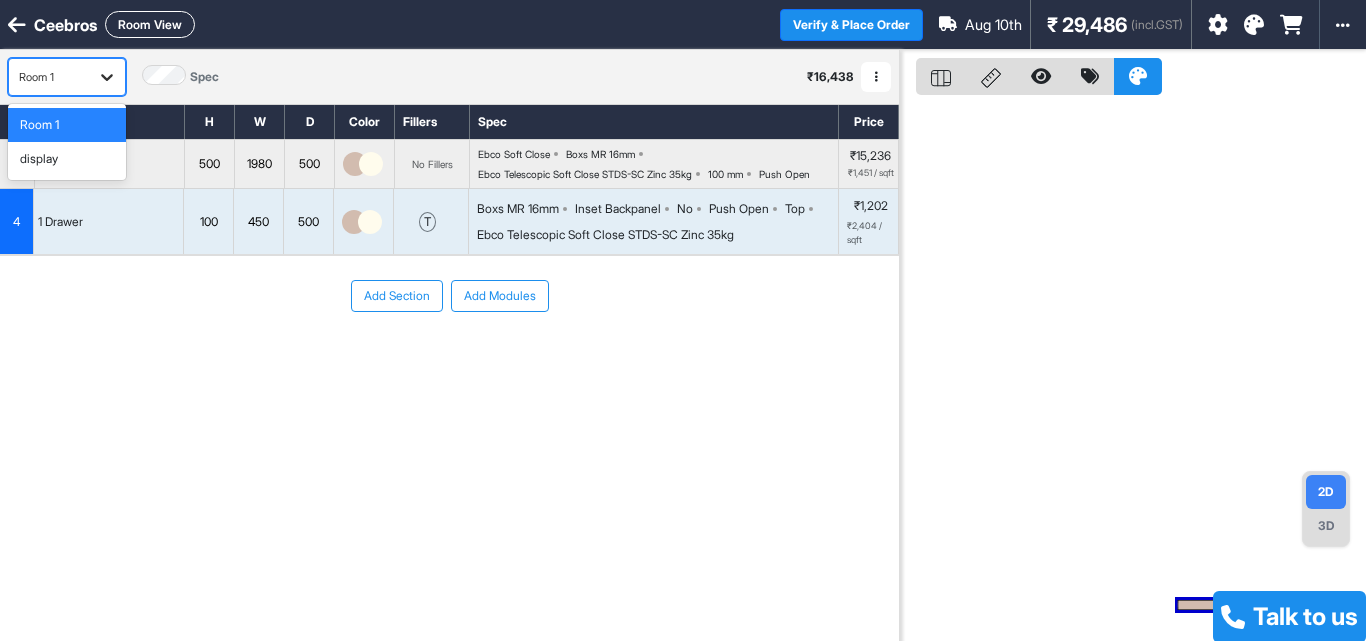 click at bounding box center (107, 77) 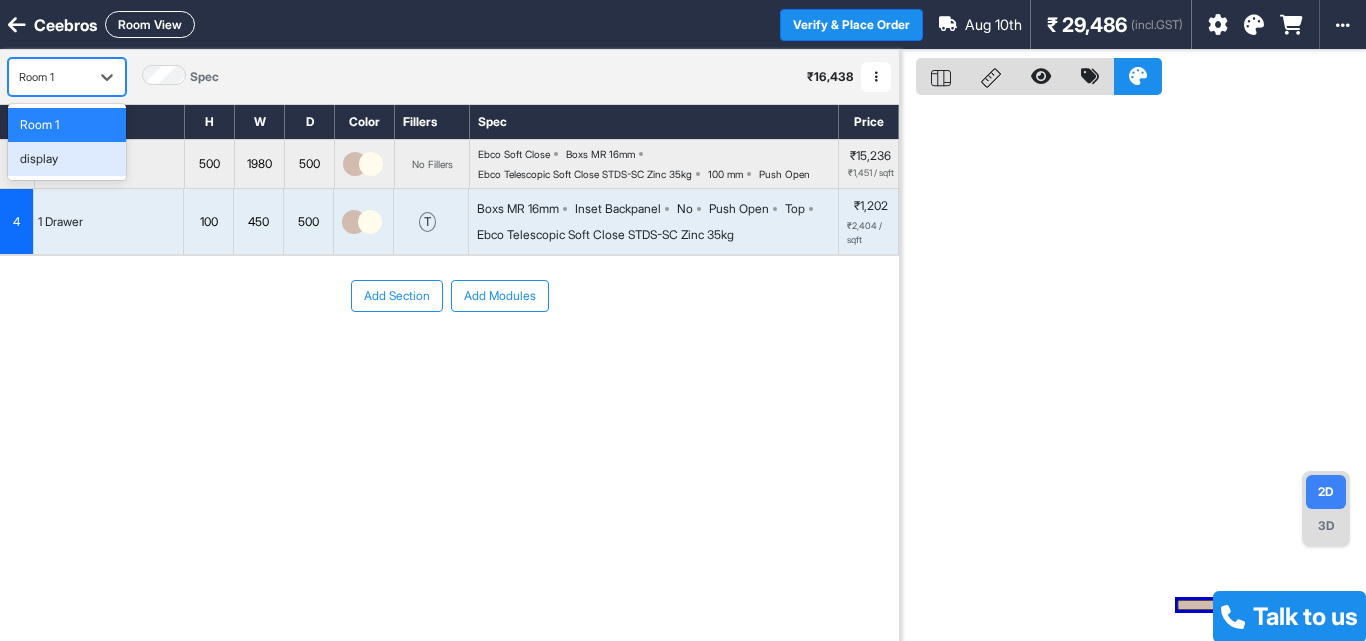 drag, startPoint x: 54, startPoint y: 152, endPoint x: 59, endPoint y: 132, distance: 20.615528 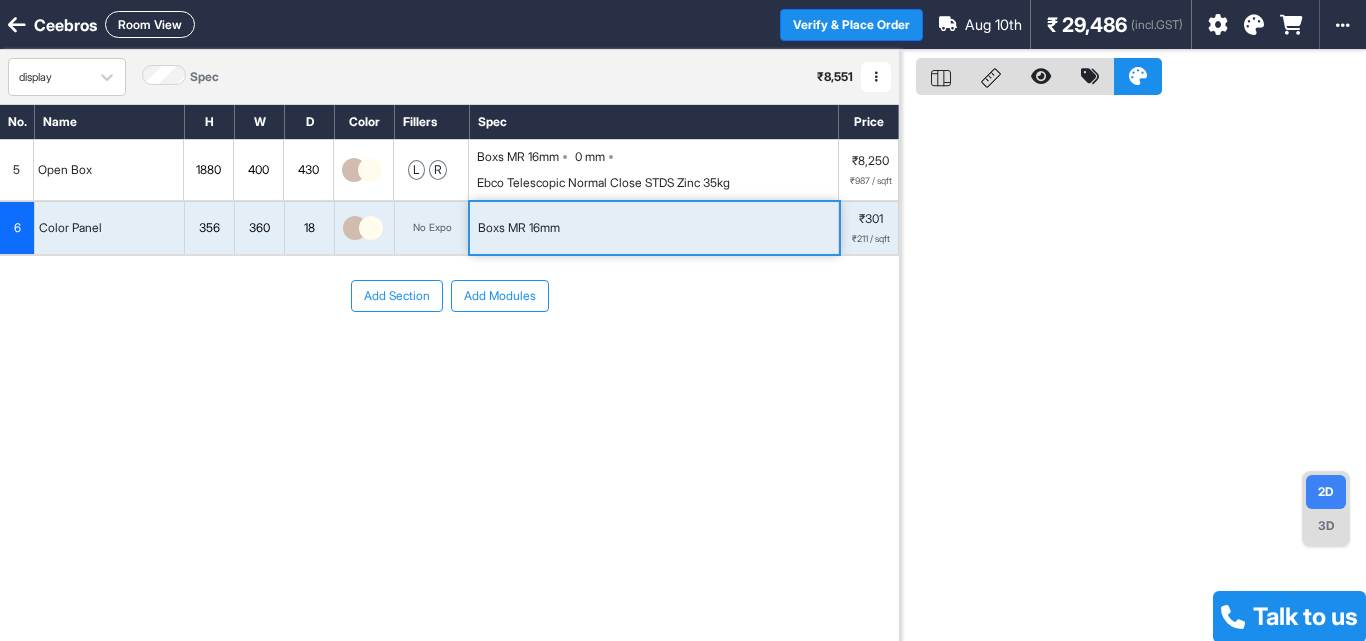 drag, startPoint x: 626, startPoint y: 346, endPoint x: 449, endPoint y: 299, distance: 183.13383 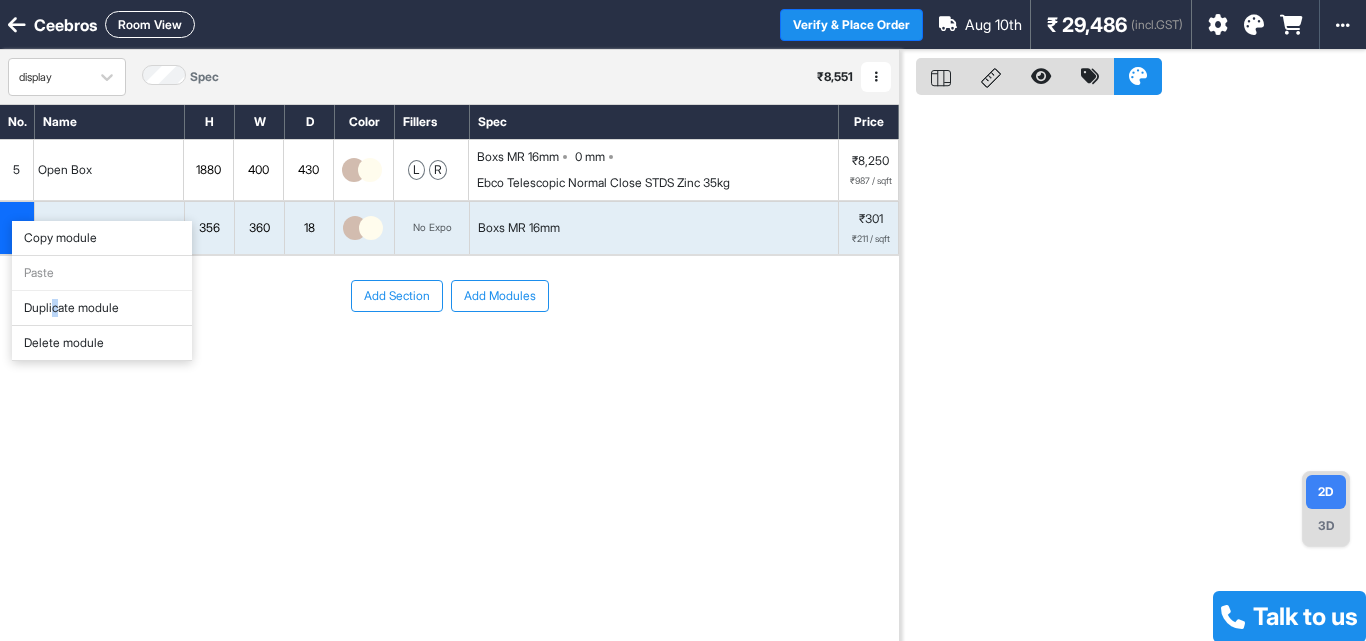 click on "Duplicate module" at bounding box center (102, 308) 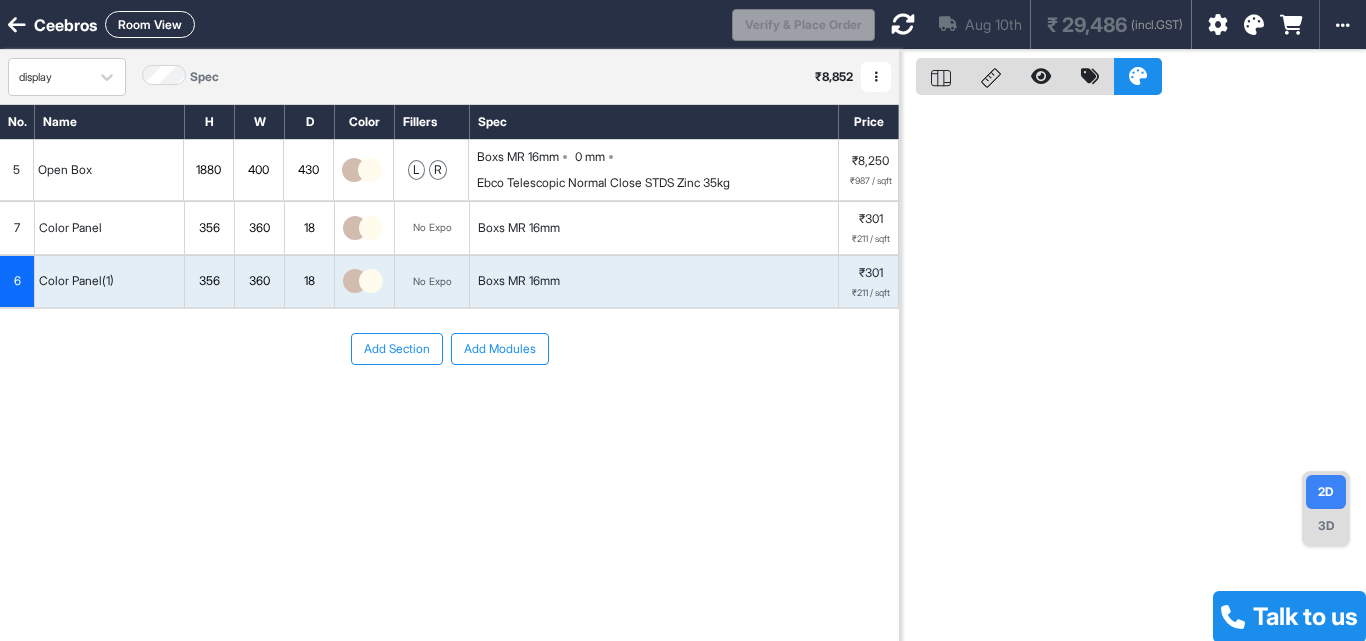 click on "360" at bounding box center (259, 281) 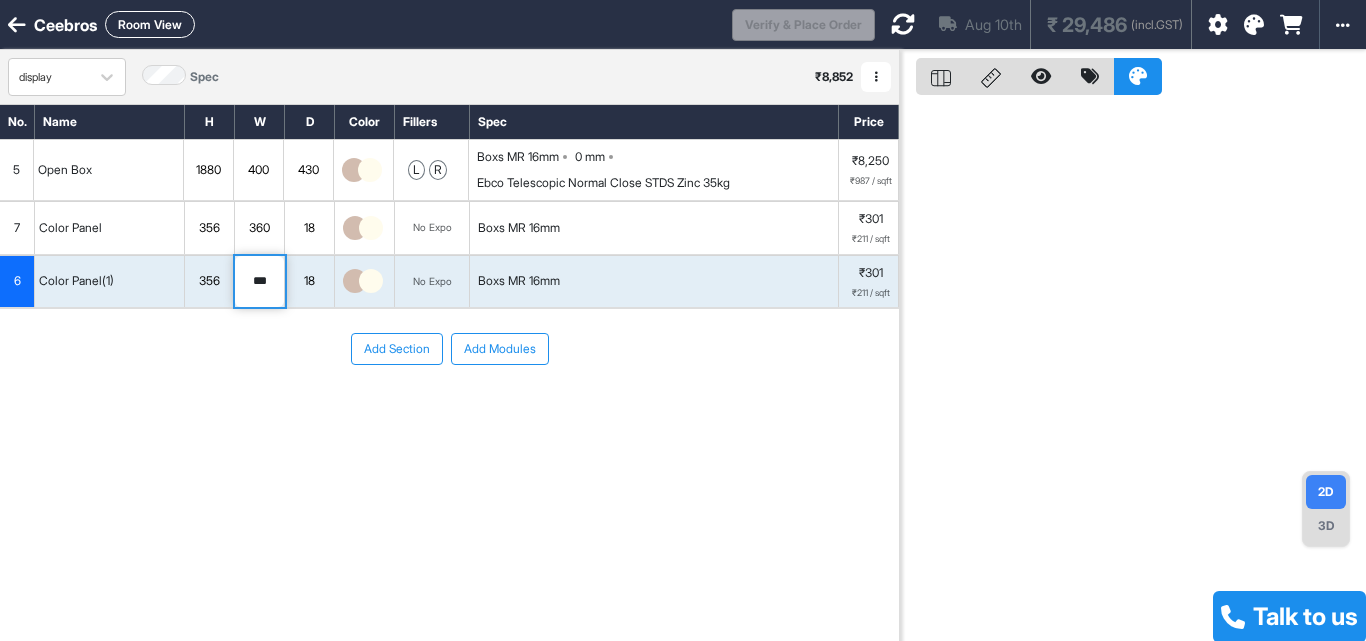 type on "***" 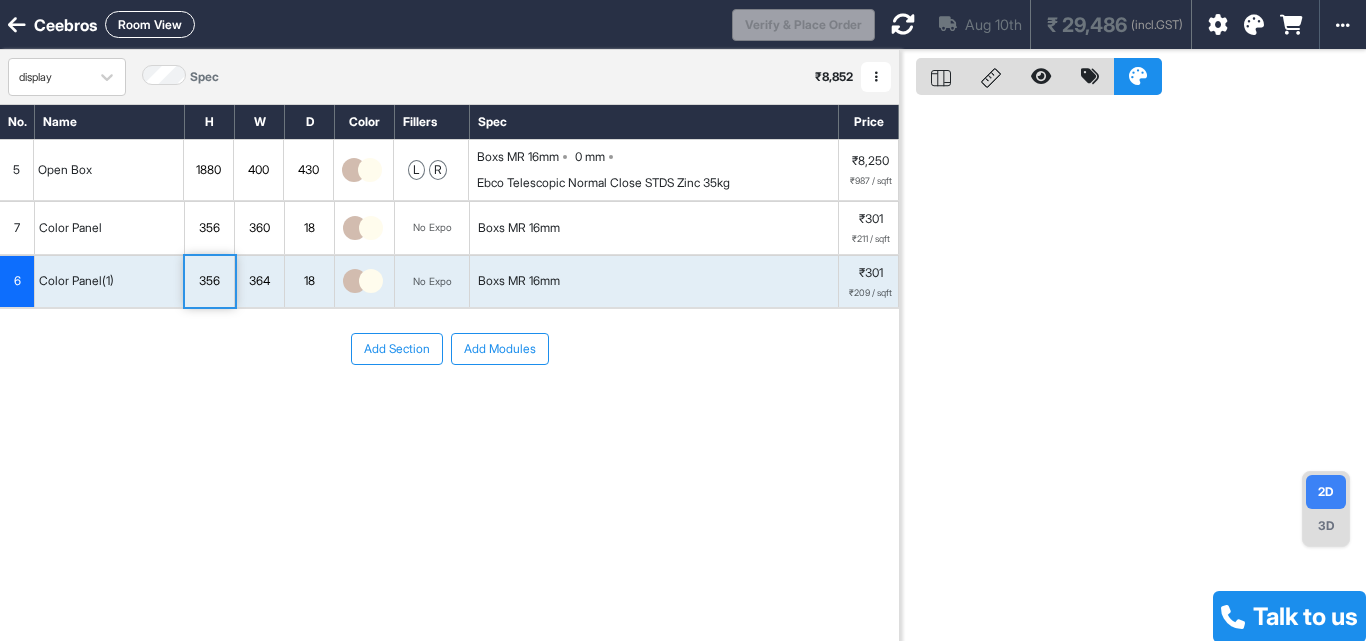 click on "356" at bounding box center [209, 281] 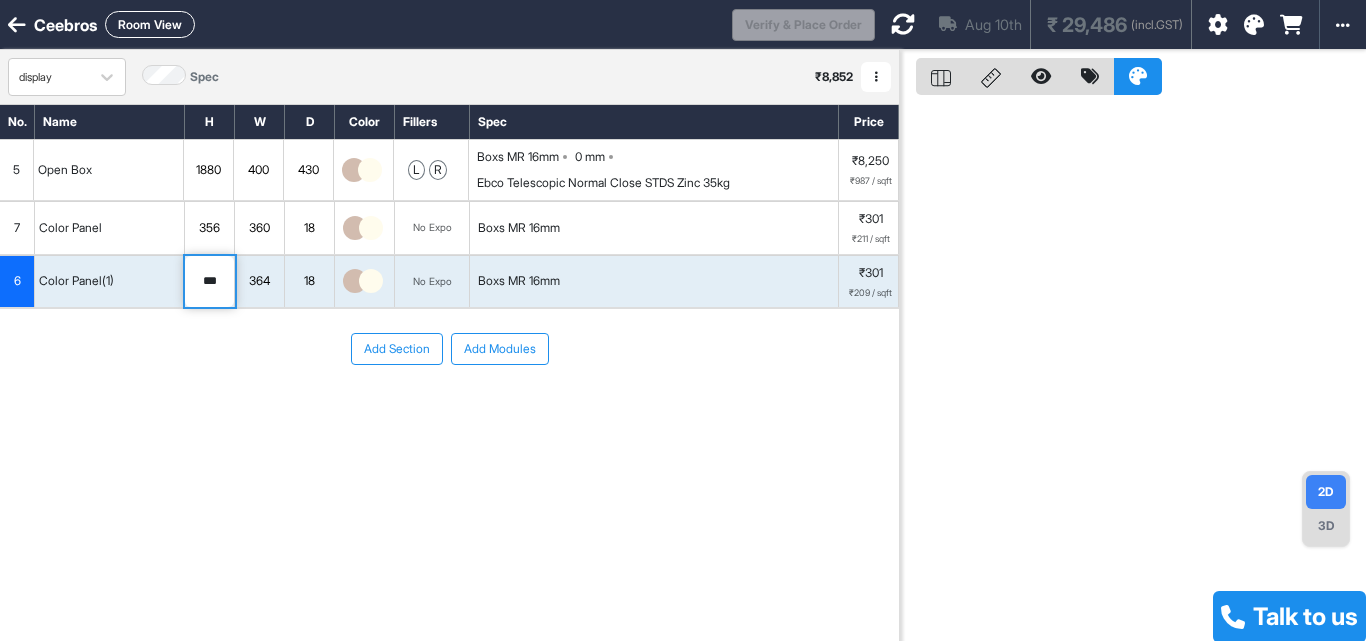 type on "***" 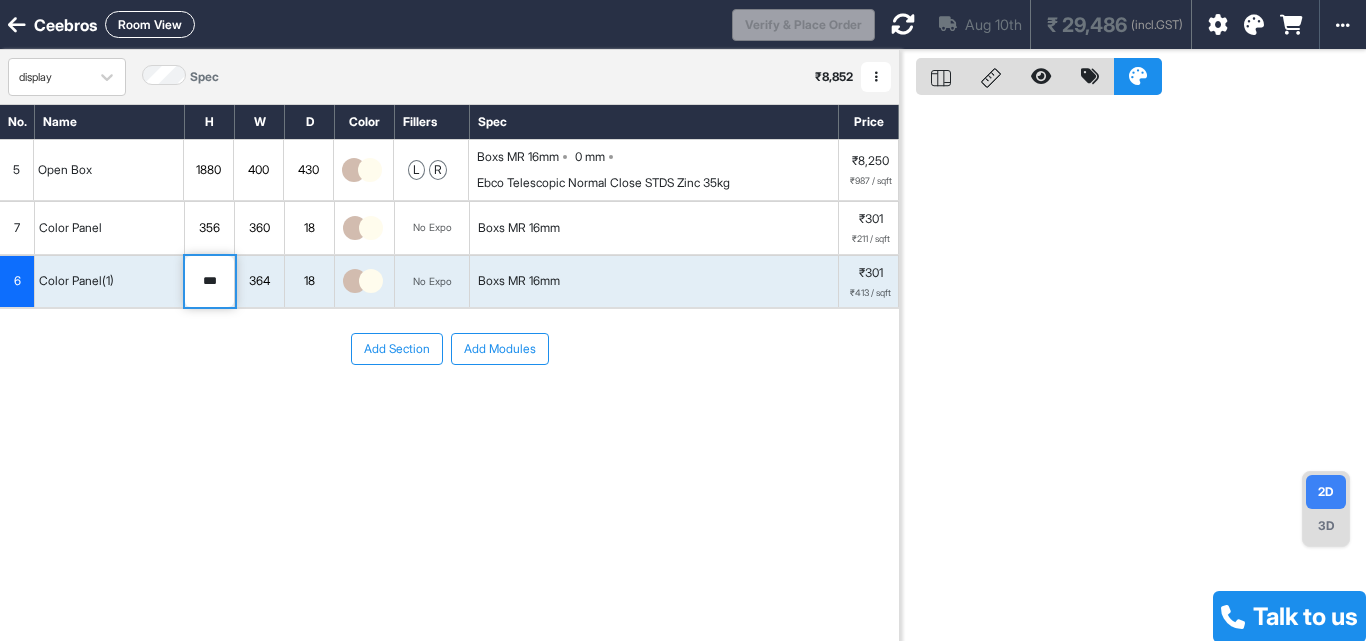 click on "Add Section Add Modules" at bounding box center [449, 409] 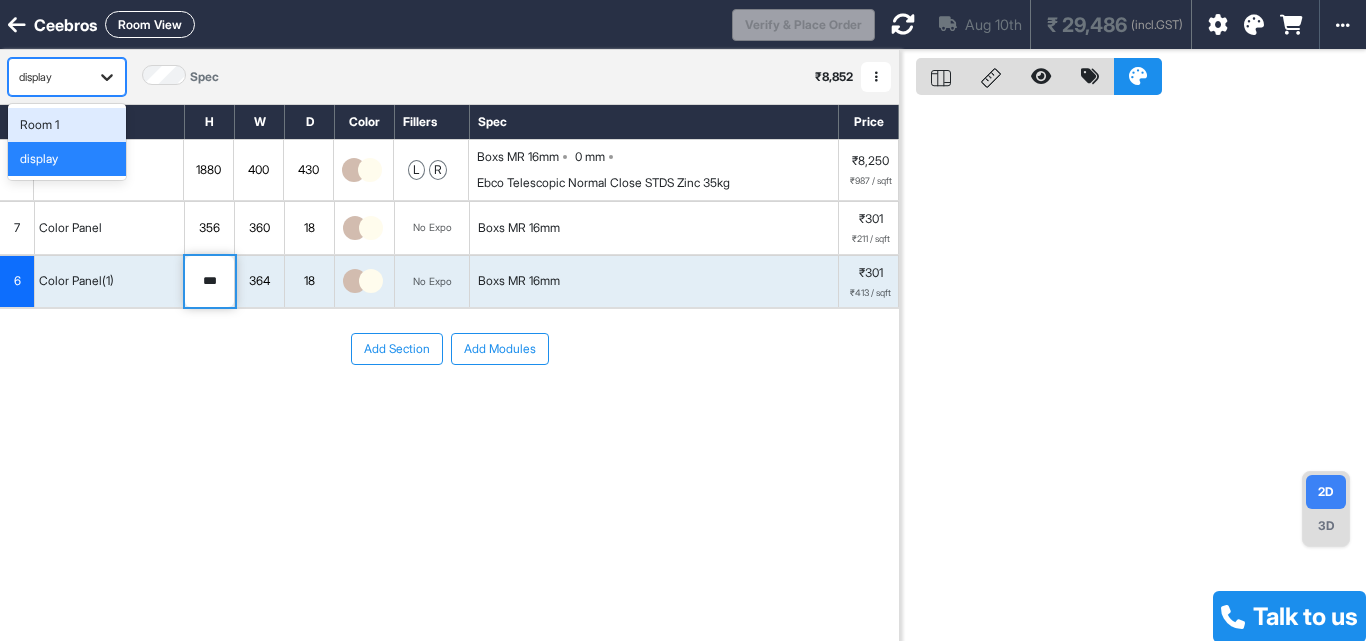 click 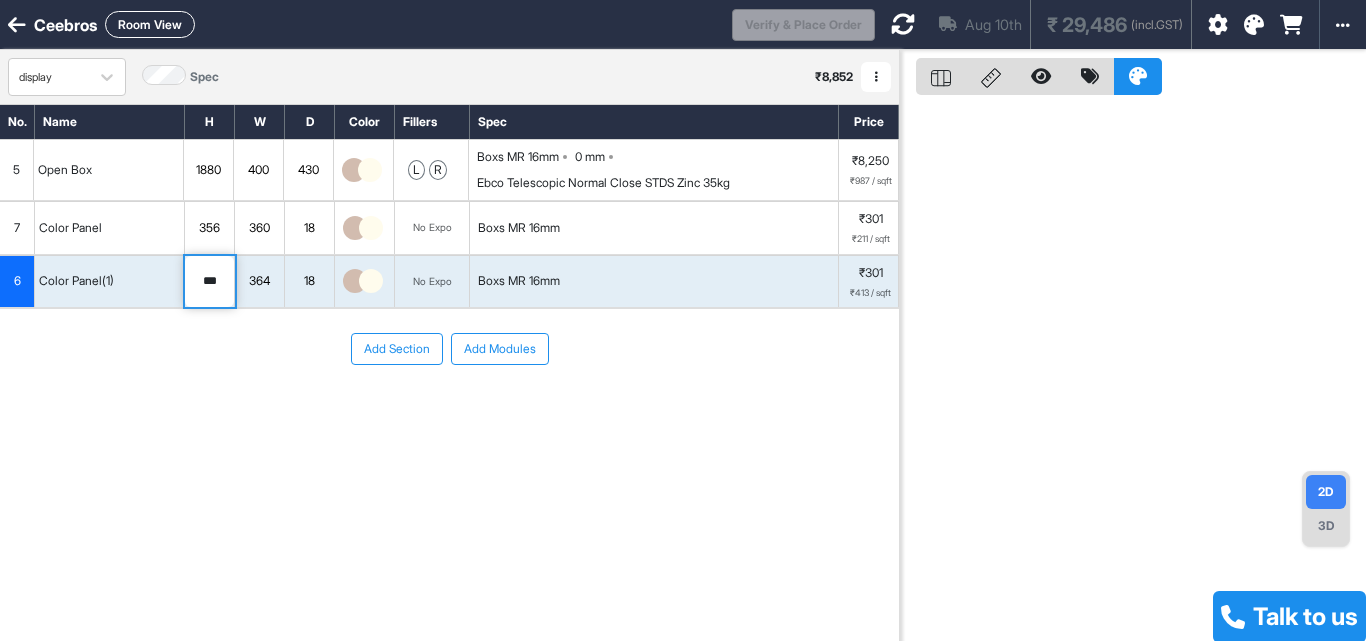 click on "Room View" at bounding box center (150, 24) 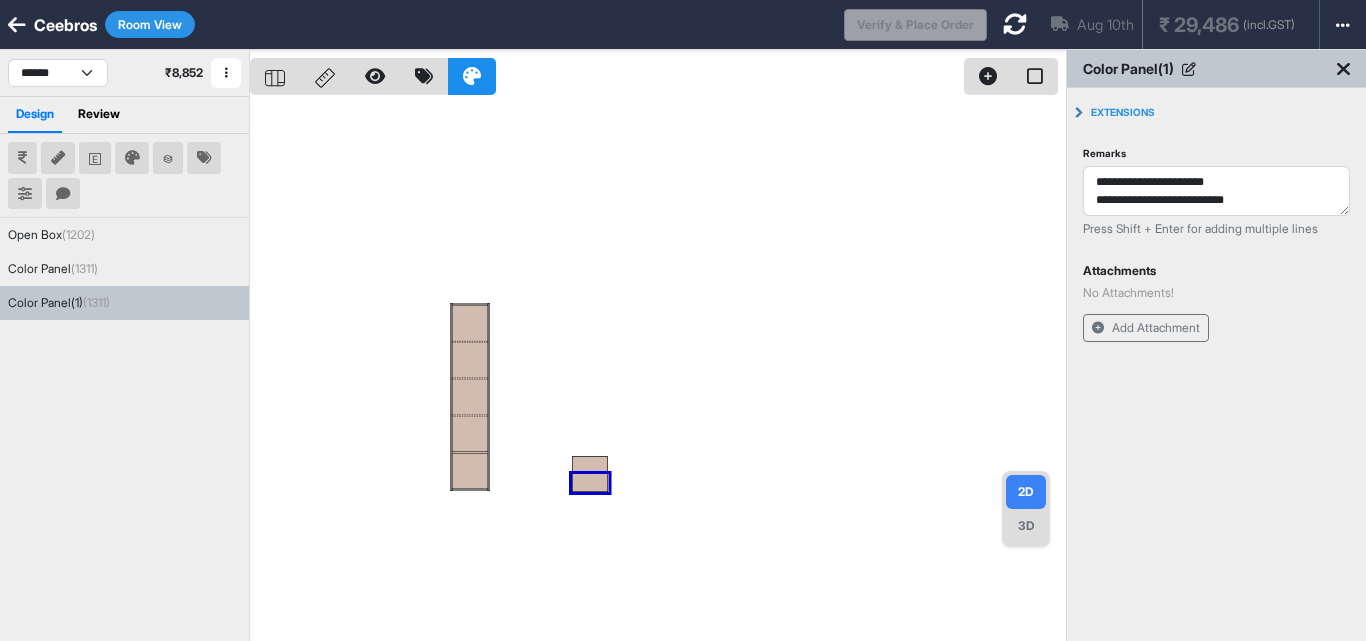 click on "Room View" at bounding box center (150, 24) 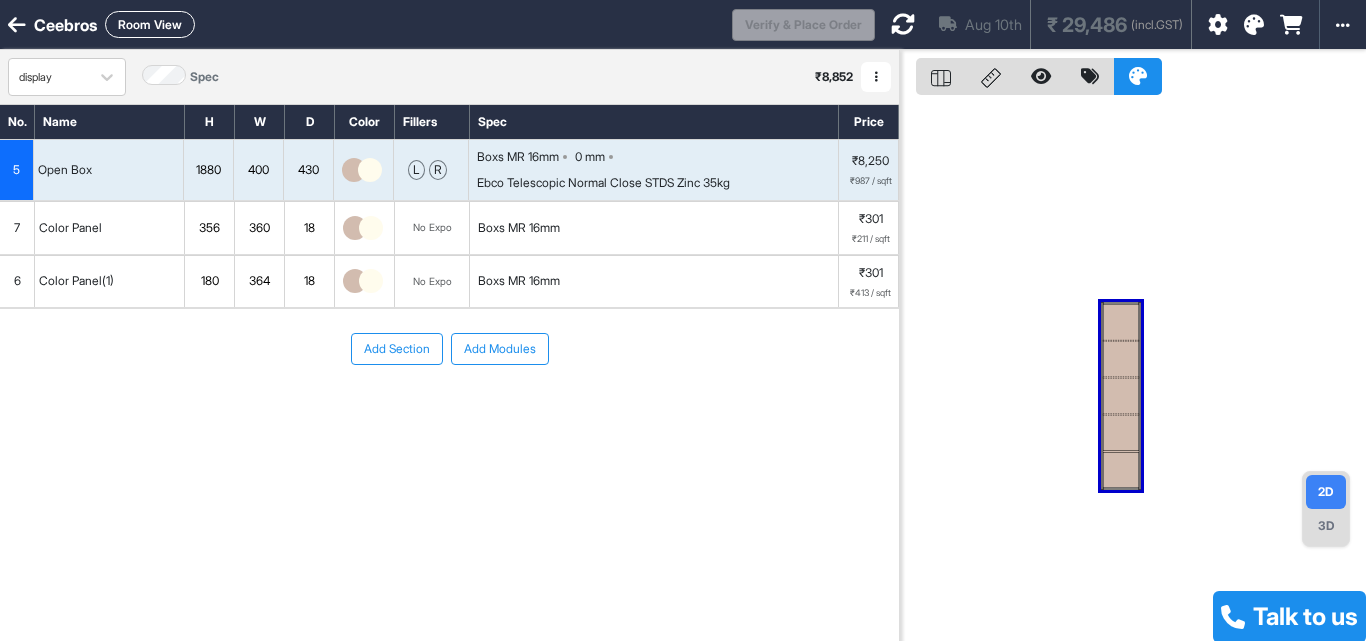 click at bounding box center [1133, 370] 